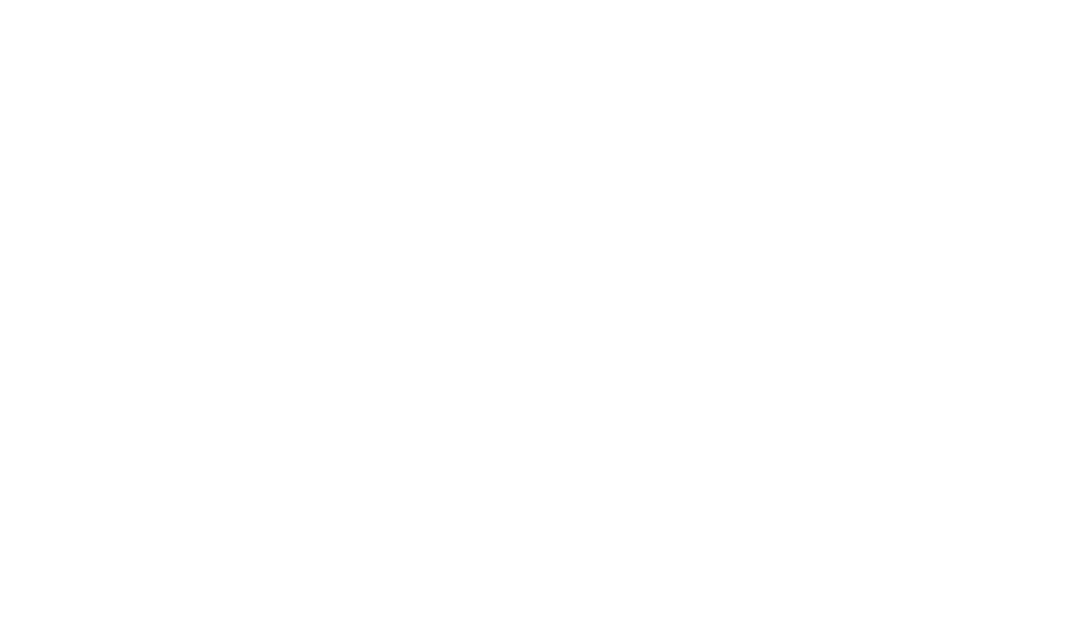 scroll, scrollTop: 0, scrollLeft: 0, axis: both 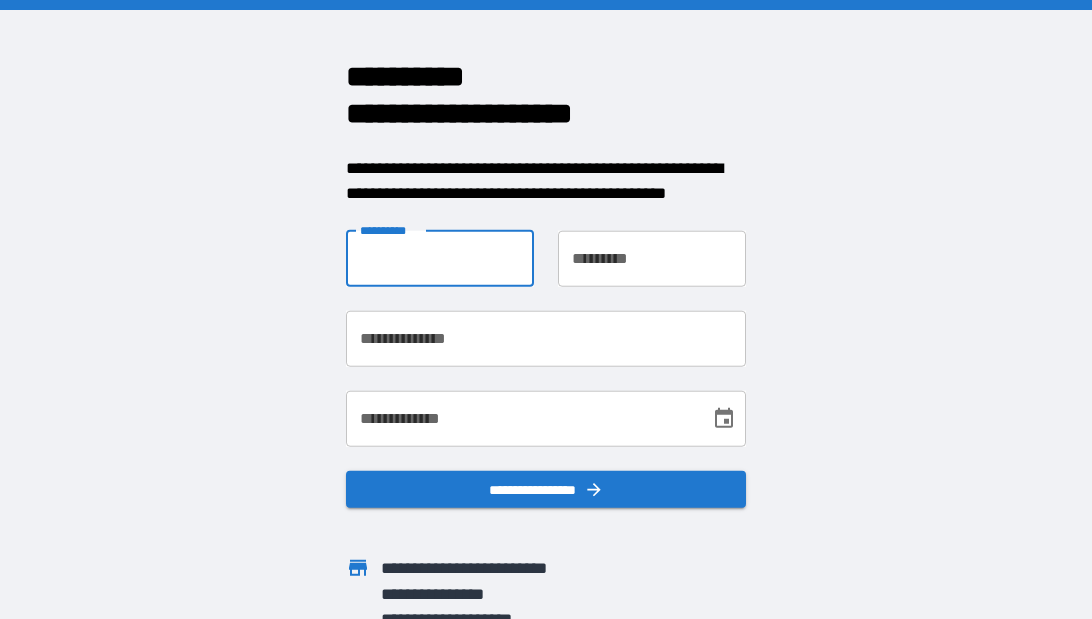 click on "**********" at bounding box center (440, 258) 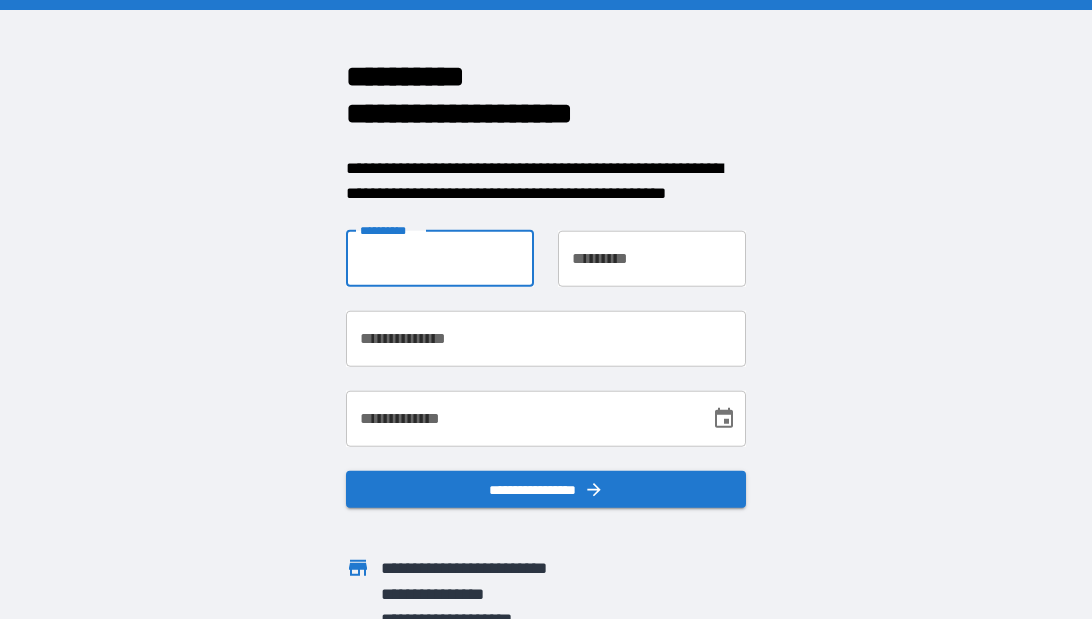 type on "*****" 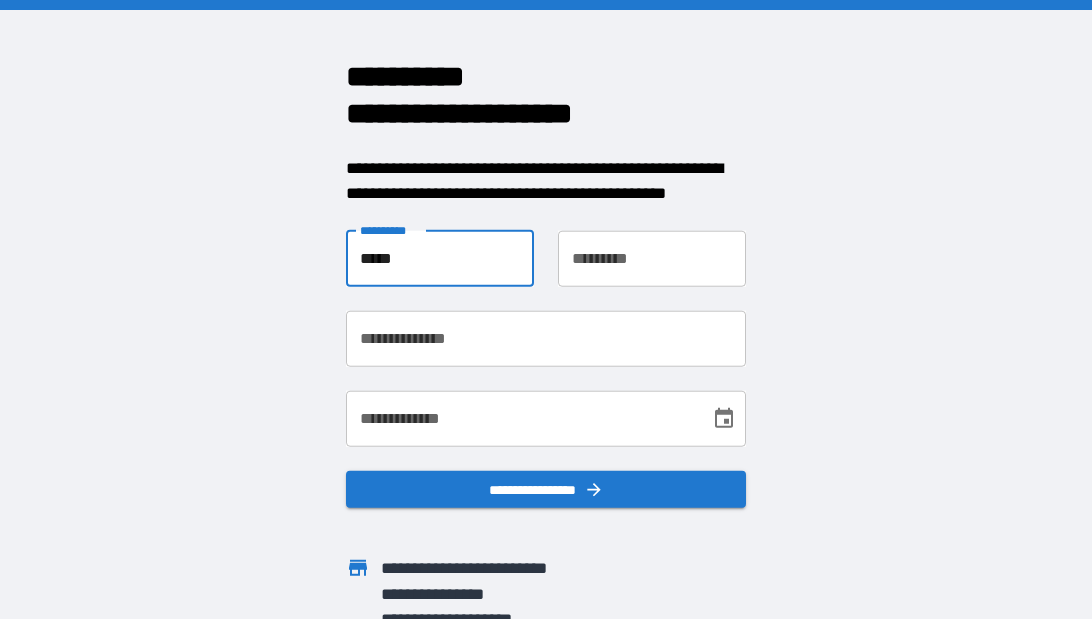 type on "****" 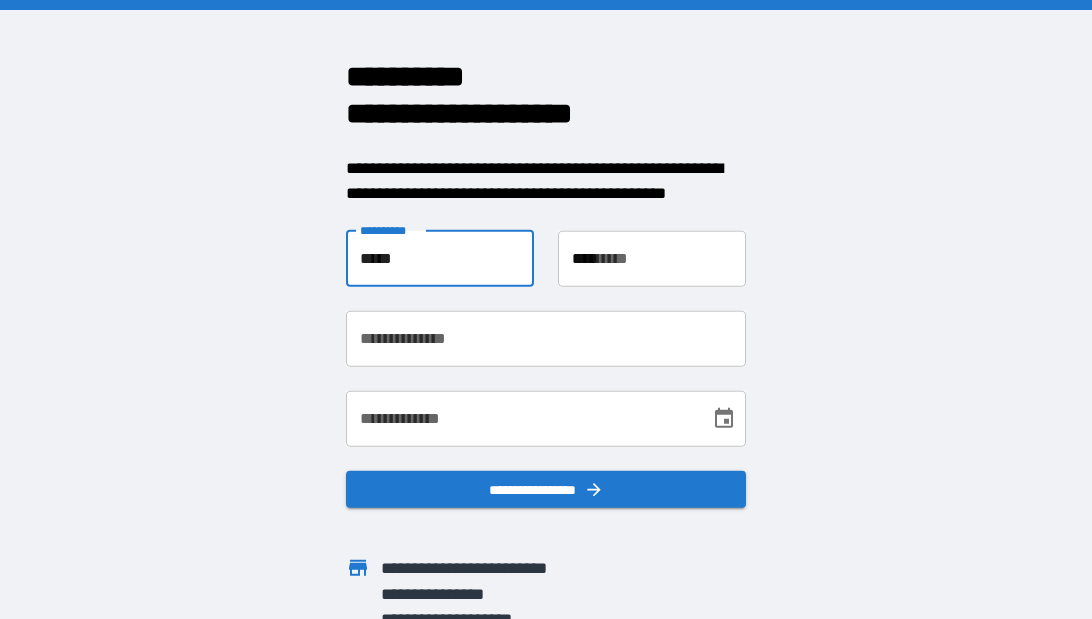 type on "**********" 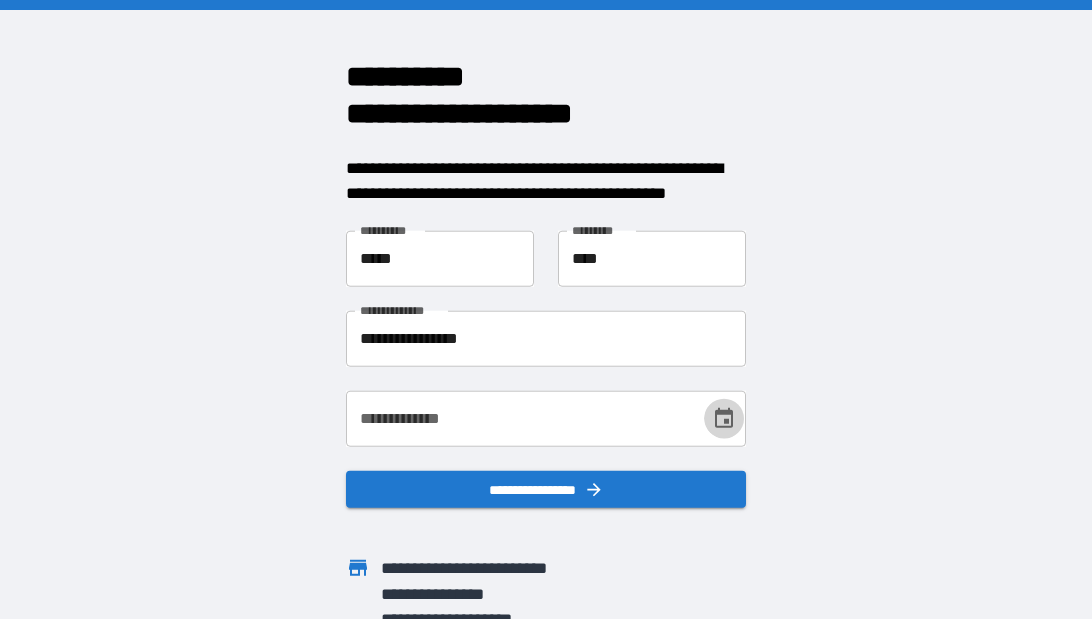 click 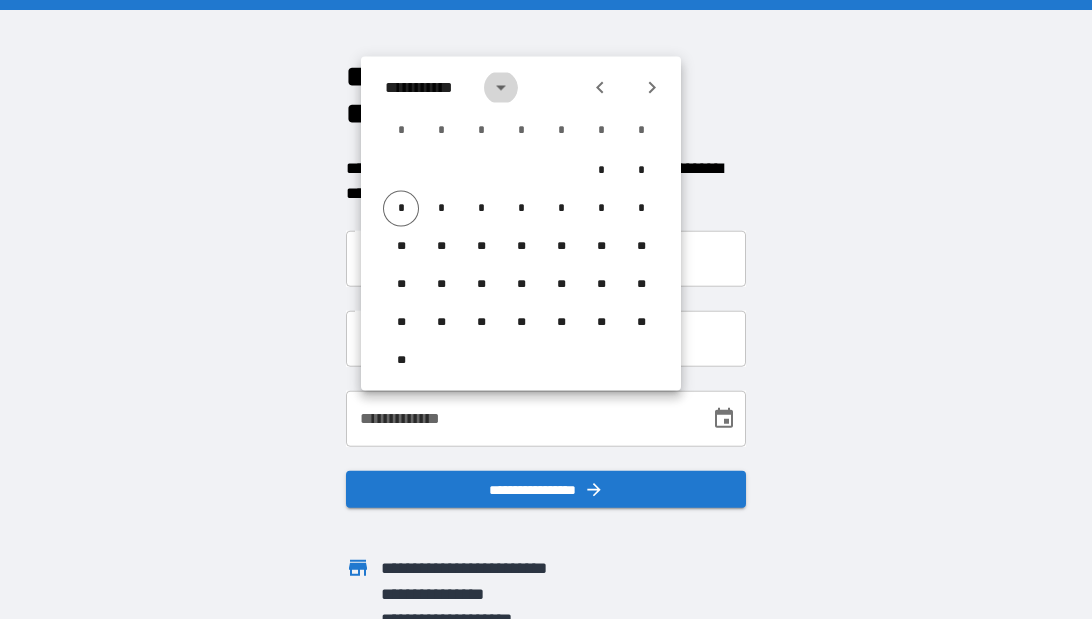click 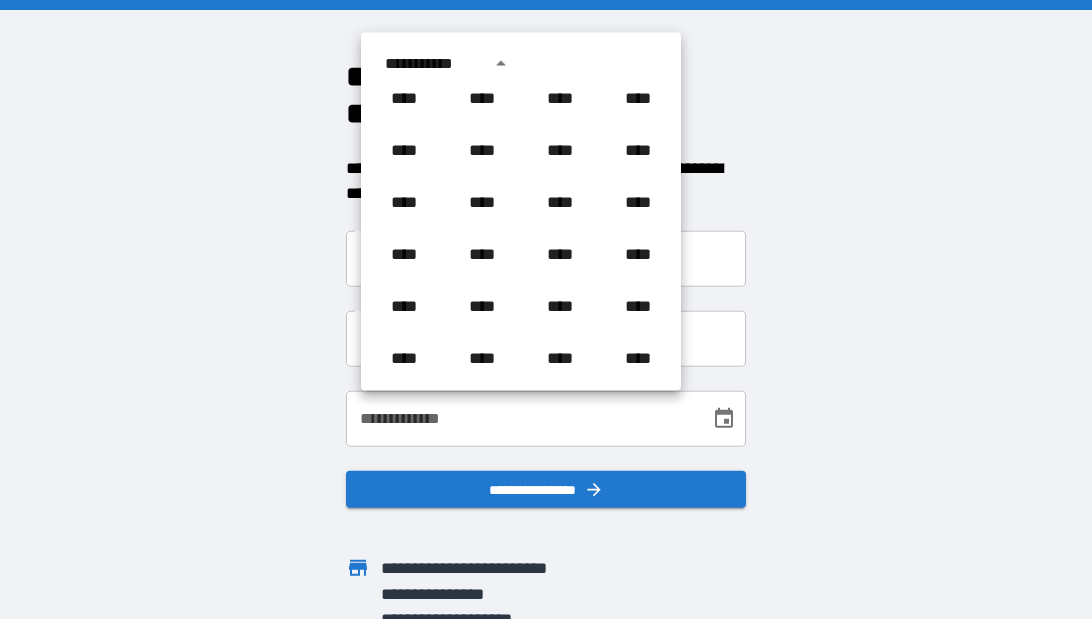 scroll, scrollTop: 912, scrollLeft: 0, axis: vertical 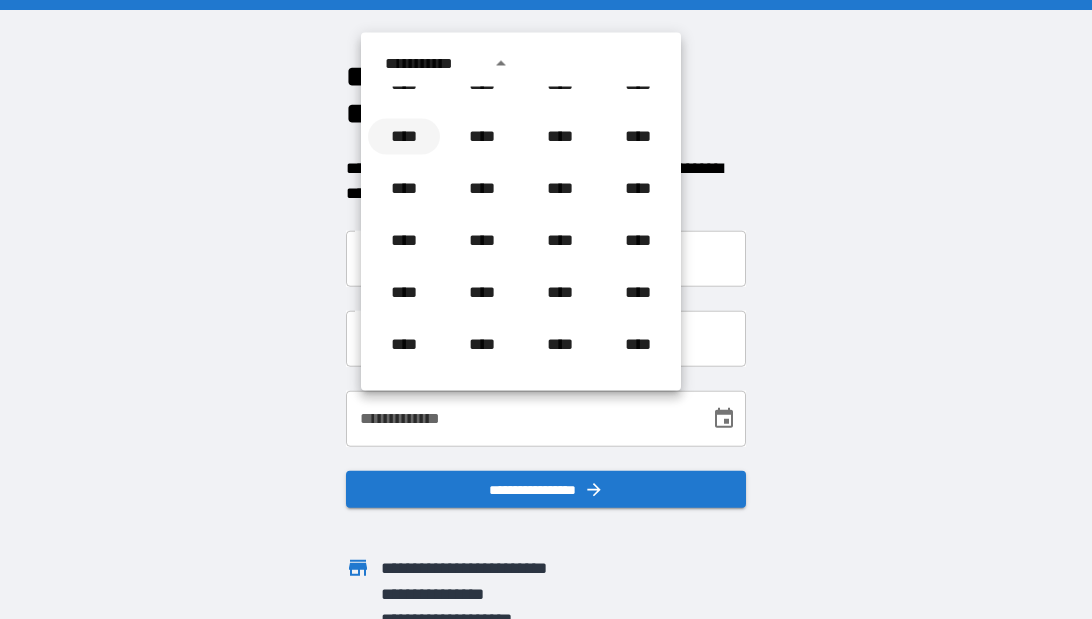 click on "****" at bounding box center [404, 137] 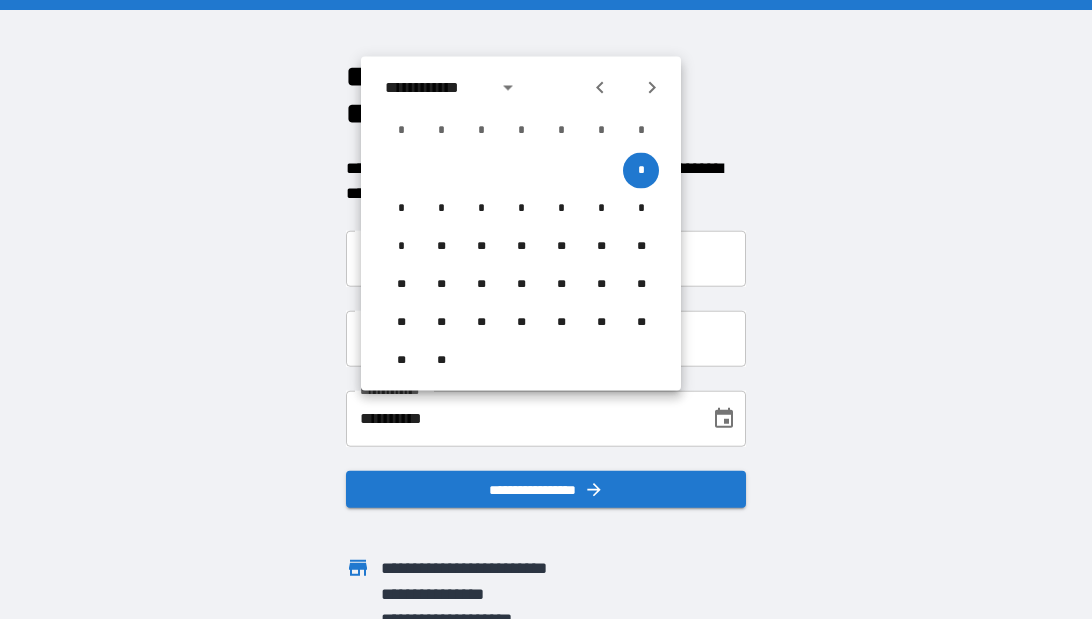 click 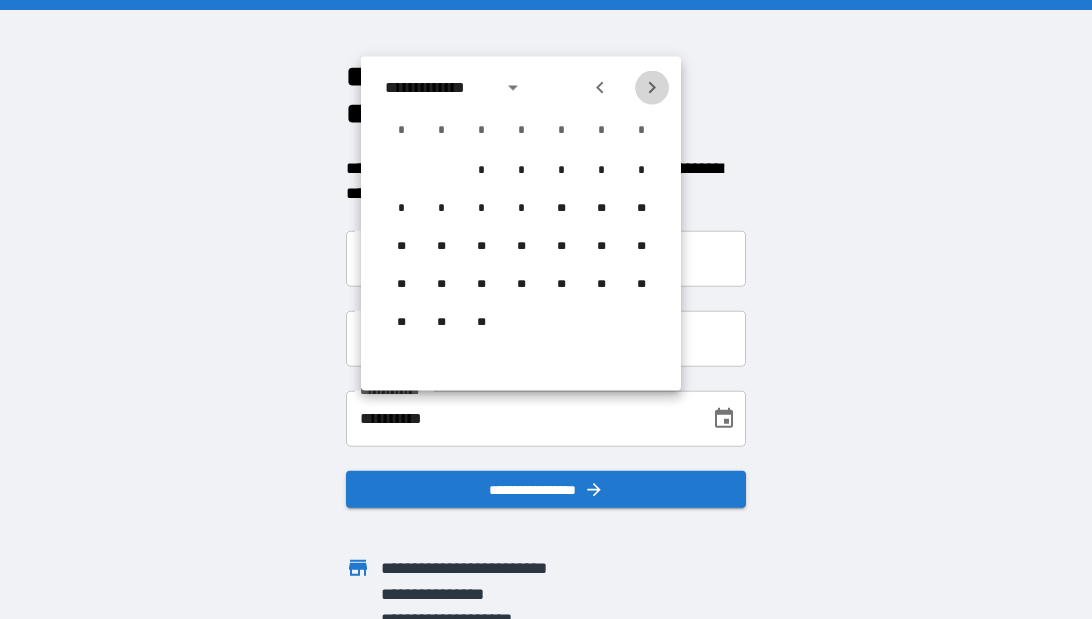 click 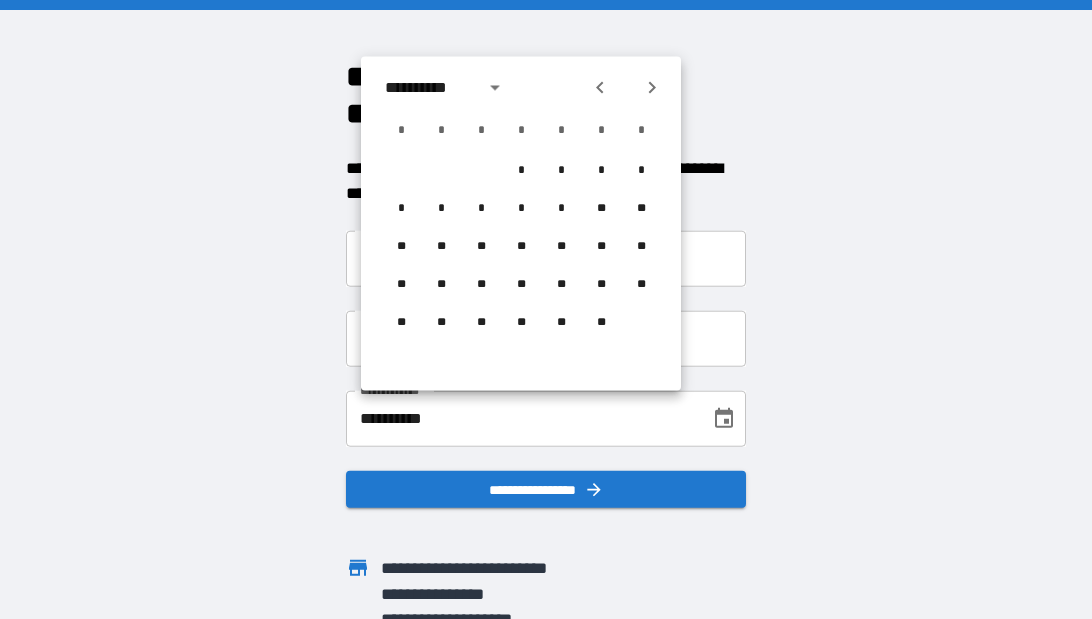 click 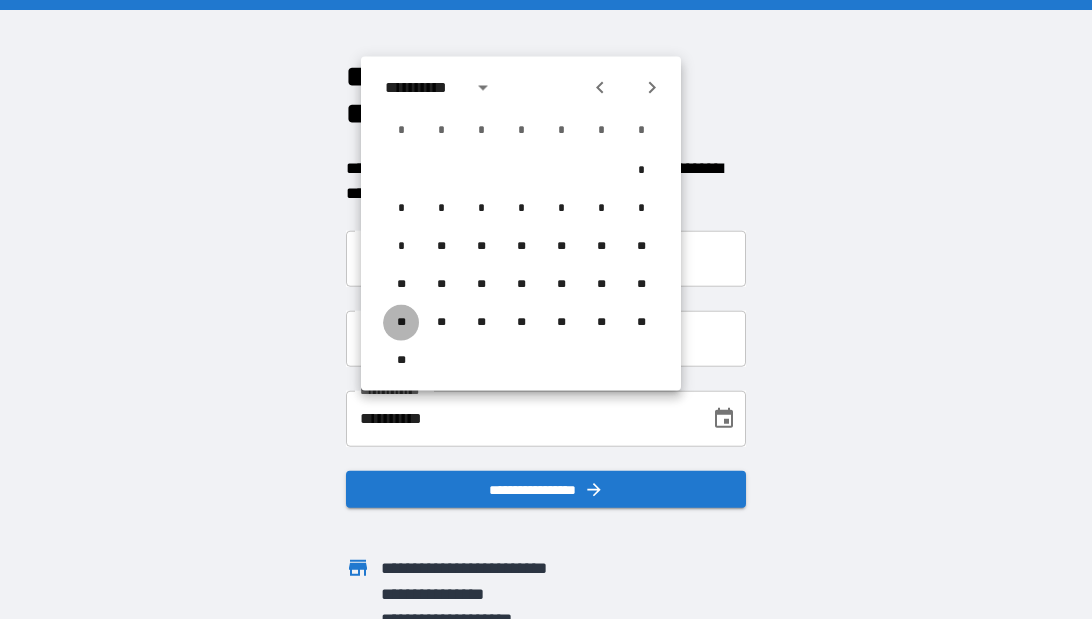 click on "**" at bounding box center (401, 323) 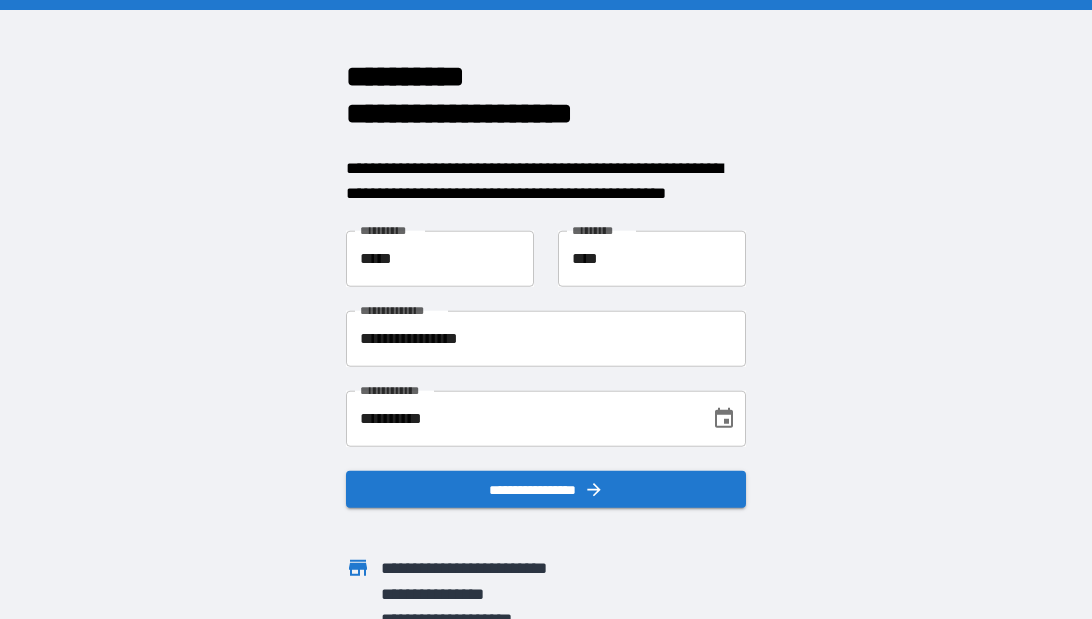 scroll, scrollTop: 39, scrollLeft: 0, axis: vertical 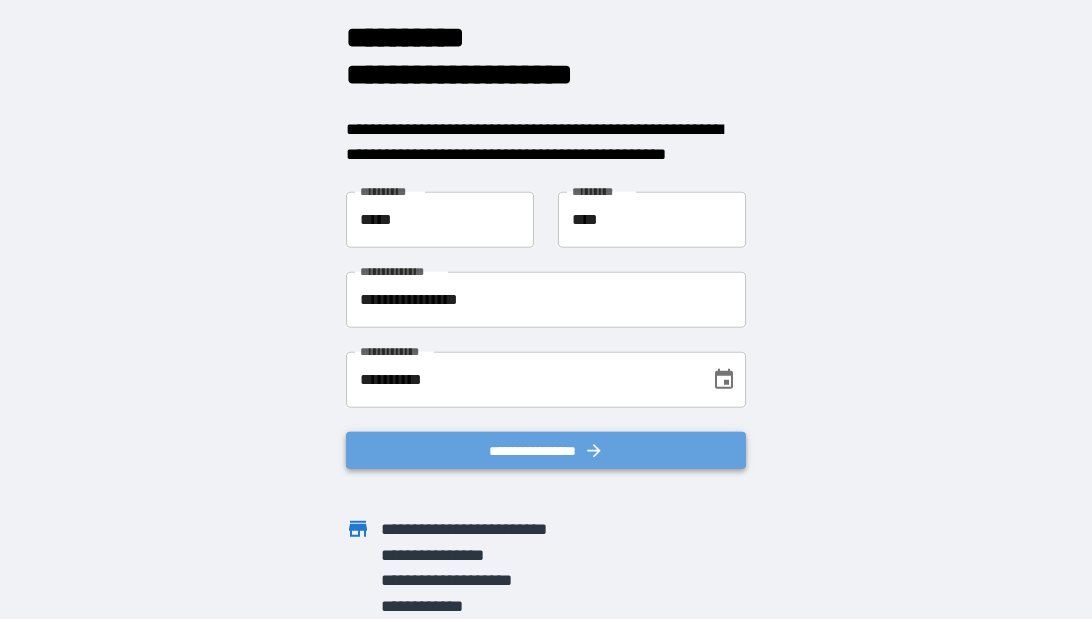 click on "**********" at bounding box center [546, 450] 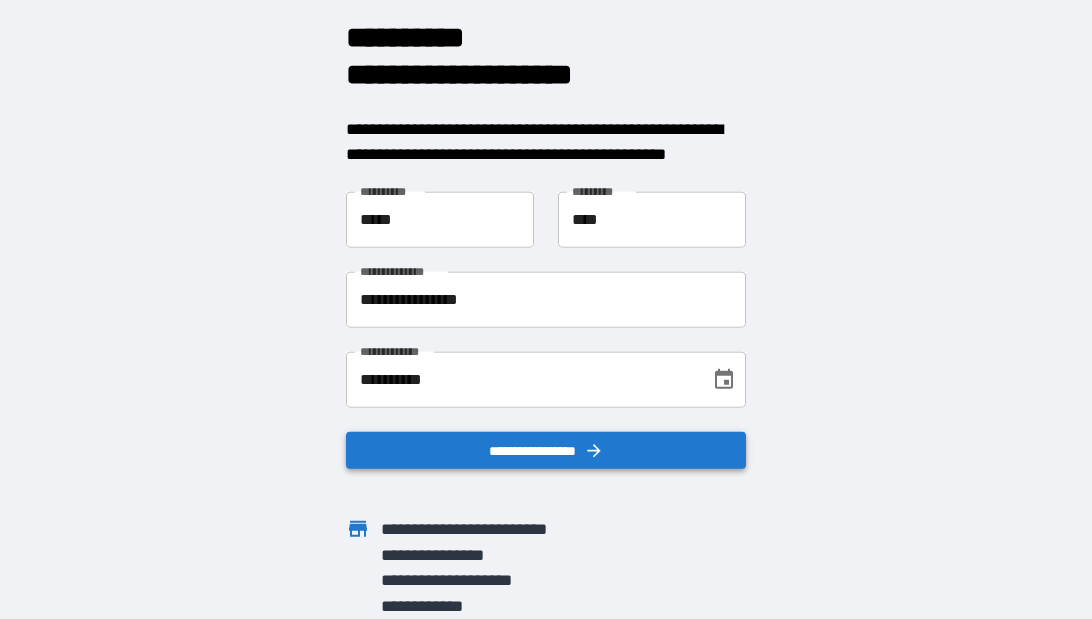 scroll, scrollTop: 0, scrollLeft: 0, axis: both 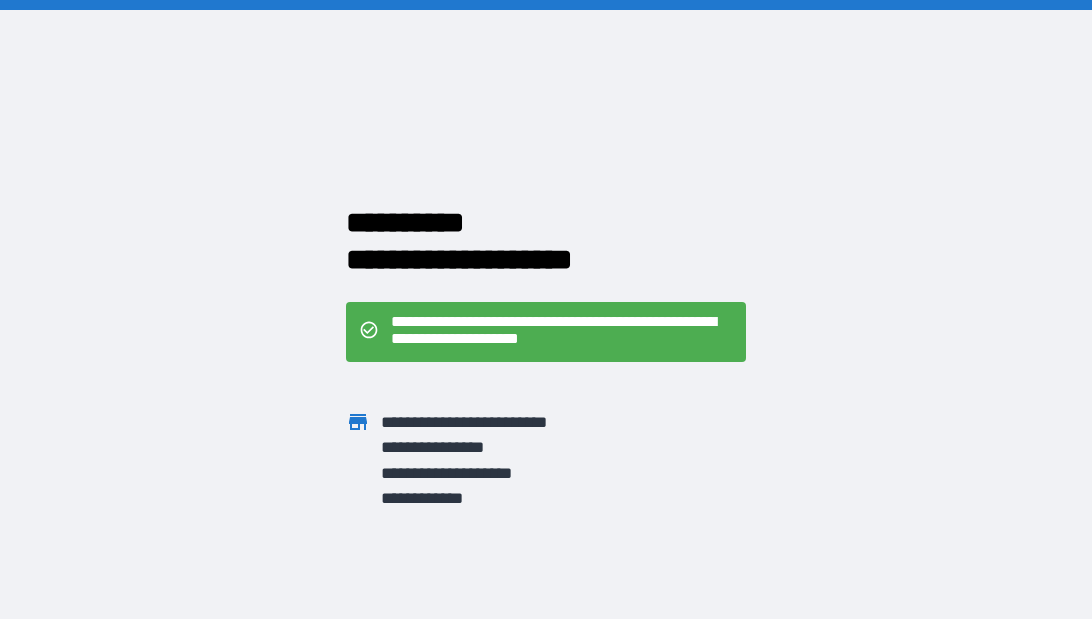 click on "**********" at bounding box center (528, 473) 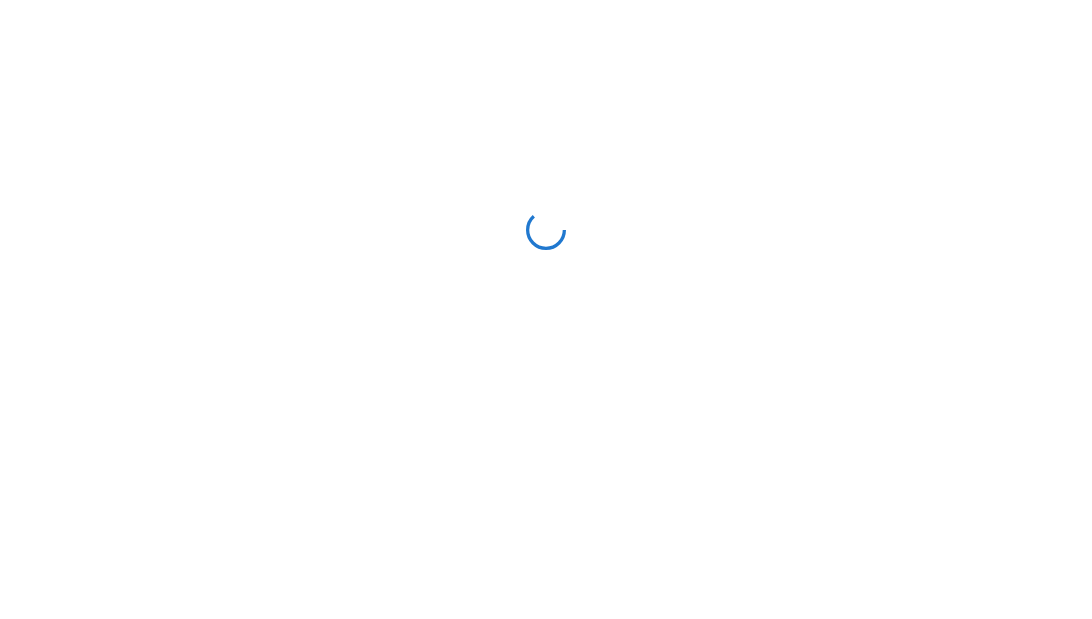 scroll, scrollTop: 0, scrollLeft: 0, axis: both 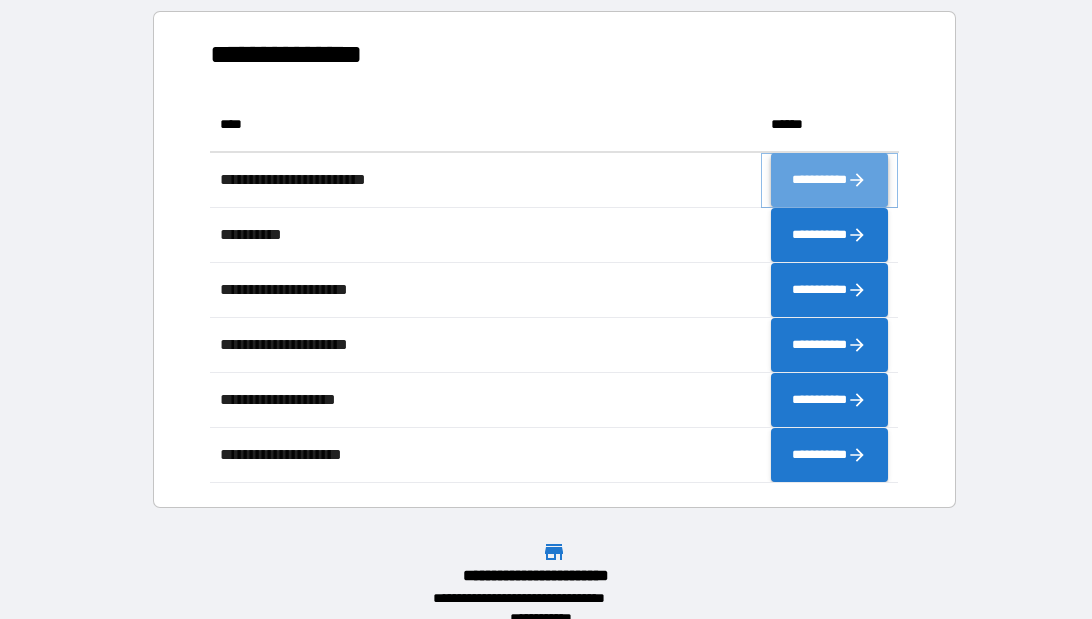 click 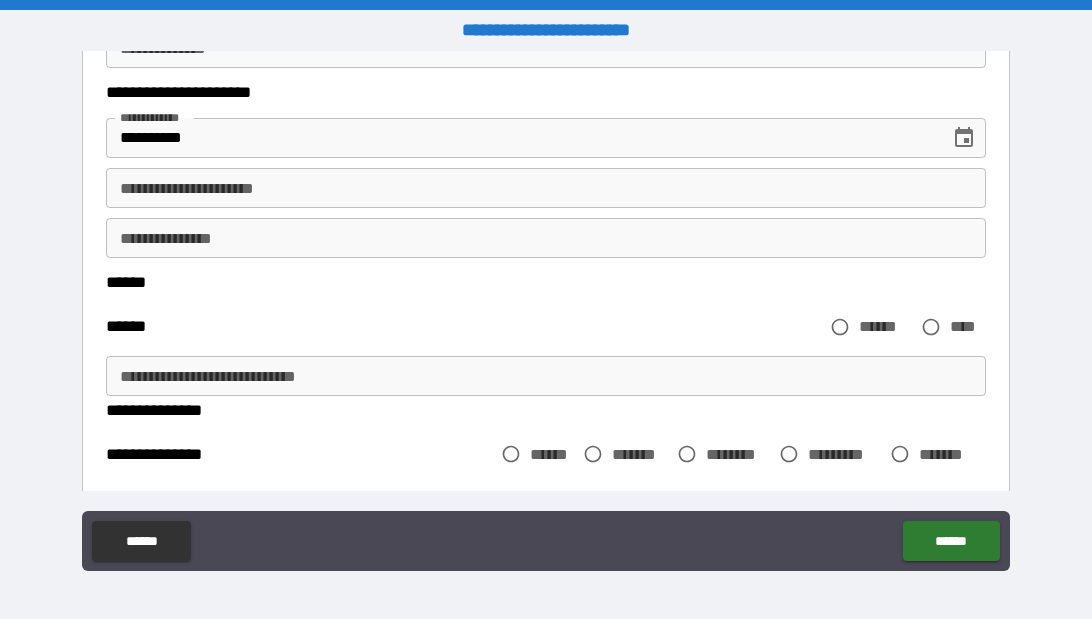 scroll, scrollTop: 360, scrollLeft: 0, axis: vertical 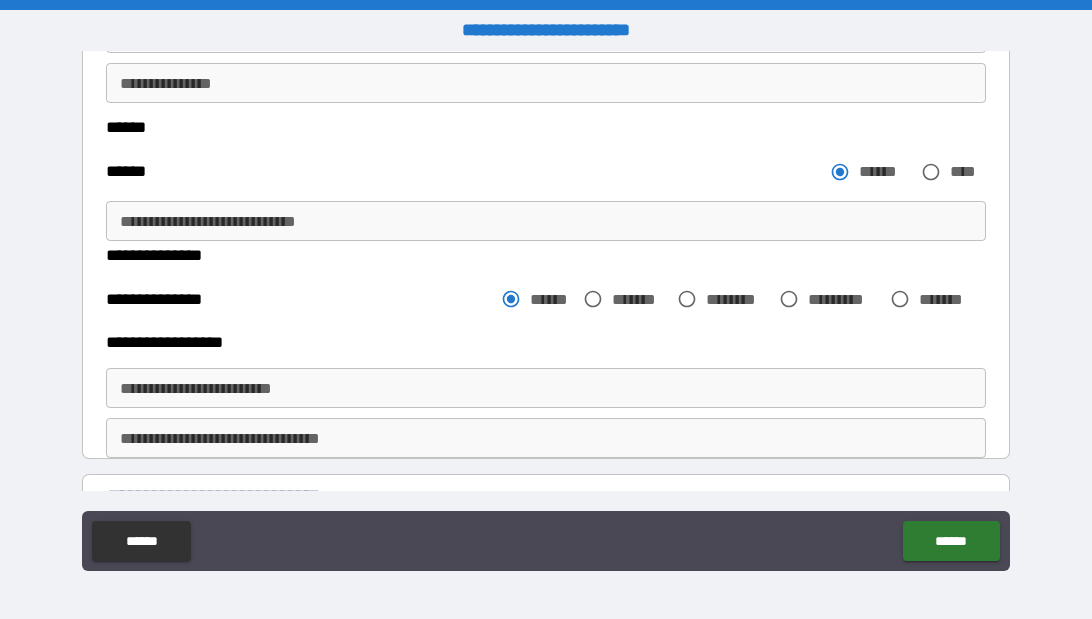 type on "*" 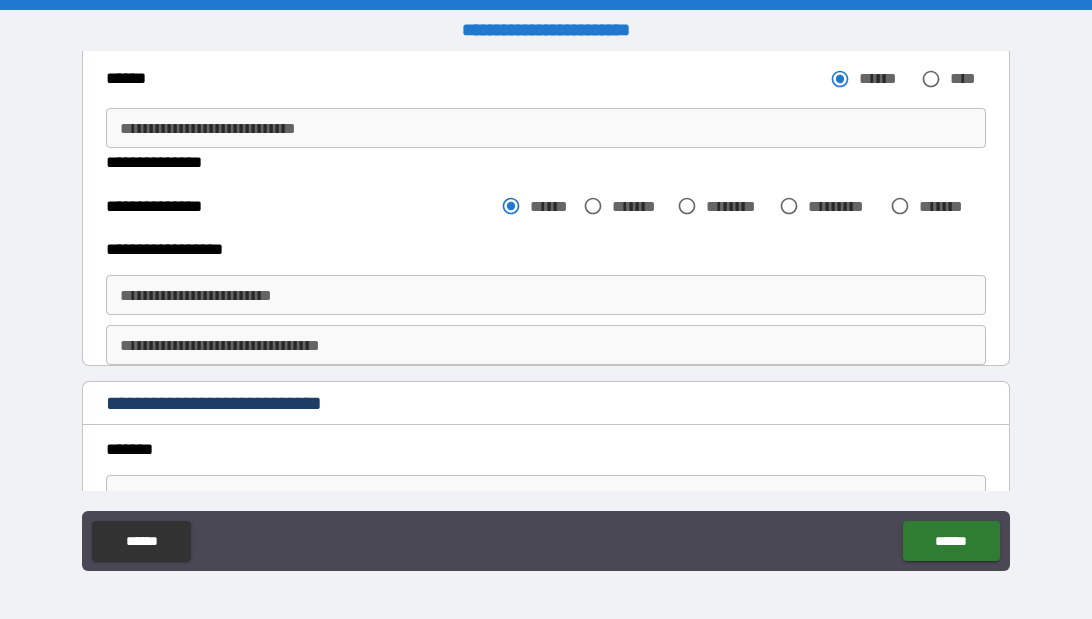 scroll, scrollTop: 601, scrollLeft: 0, axis: vertical 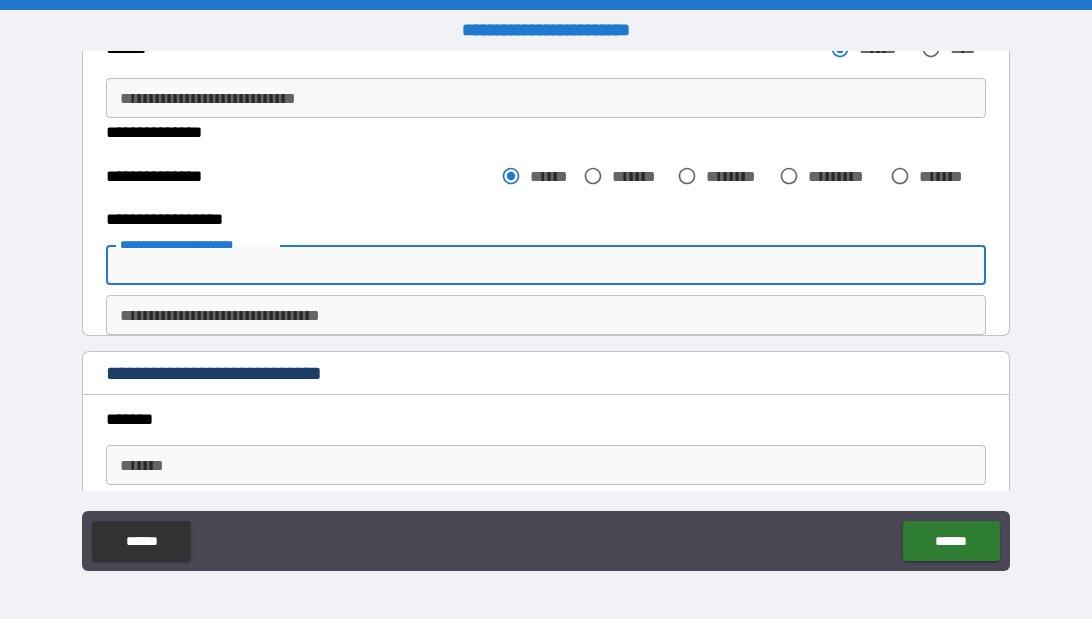 click on "**********" at bounding box center [546, 265] 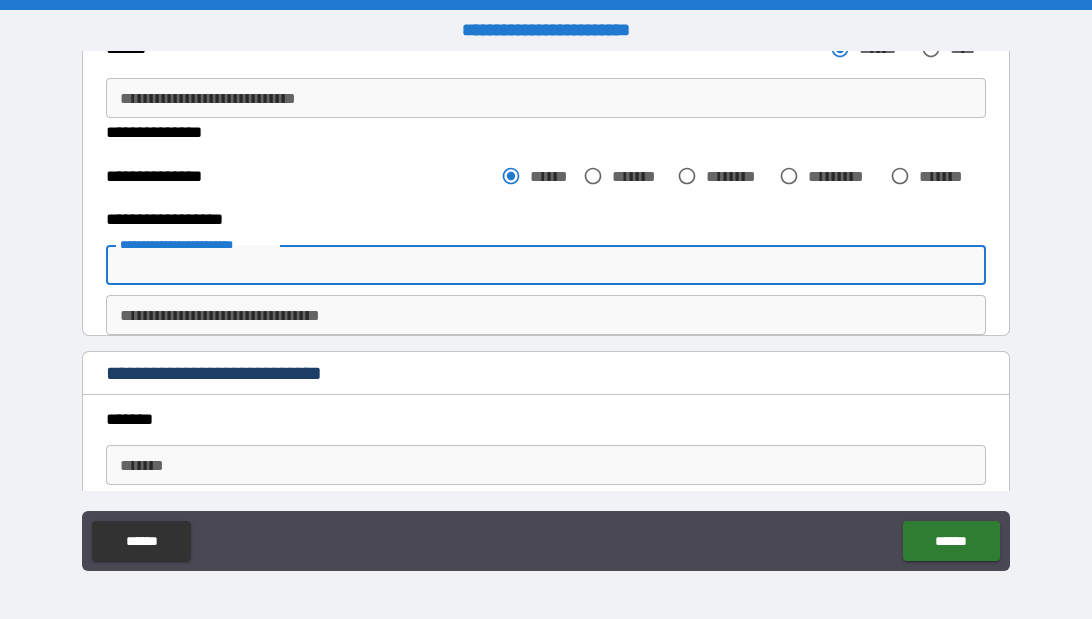 type on "*" 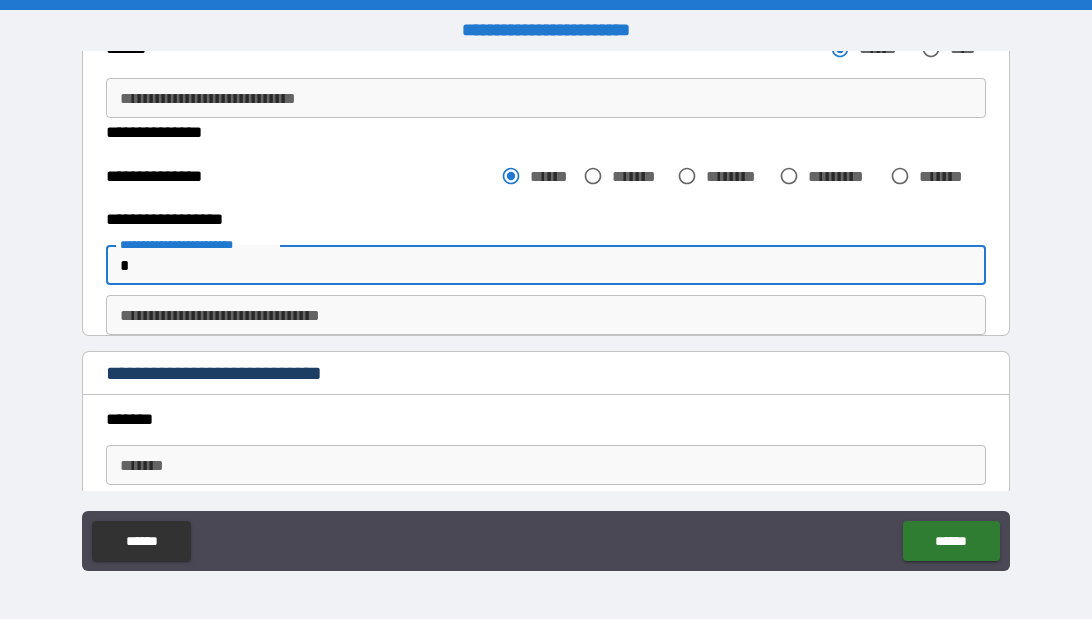 type on "*" 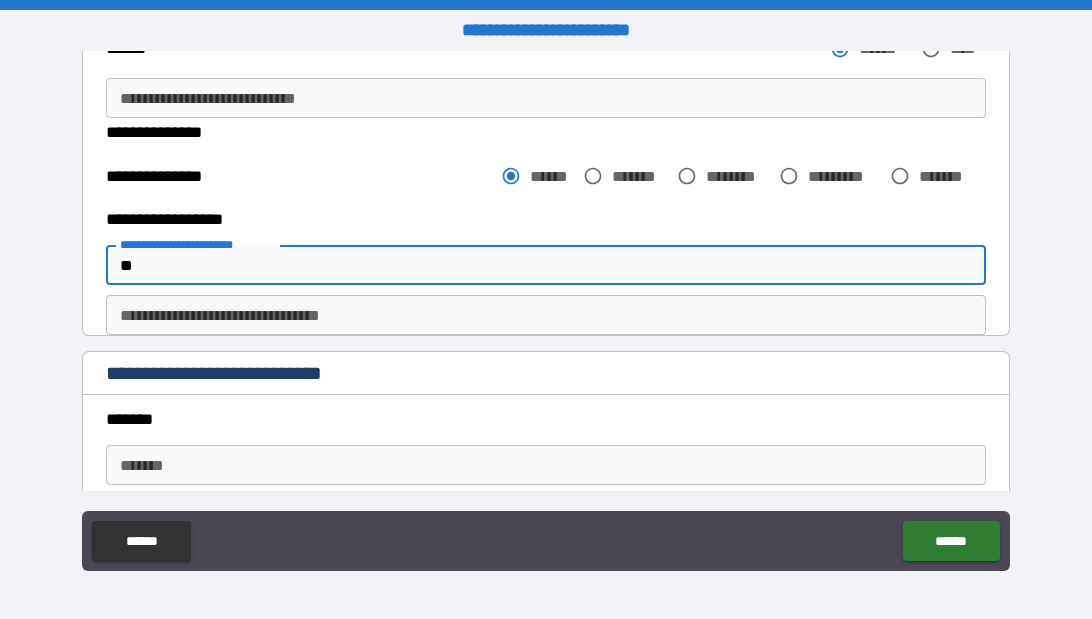 type on "*" 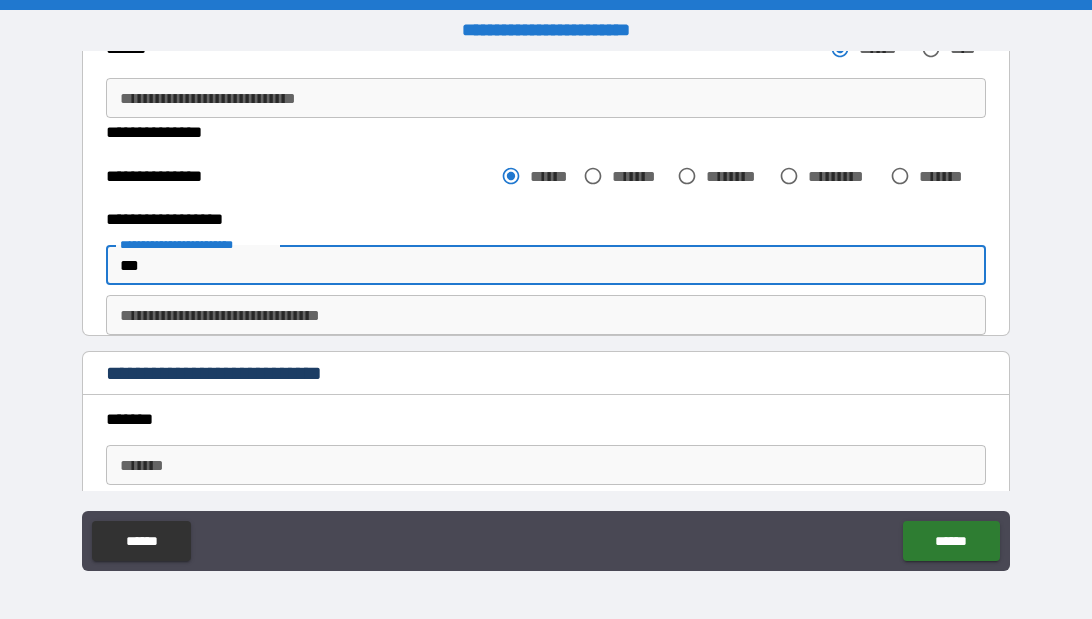 type on "*" 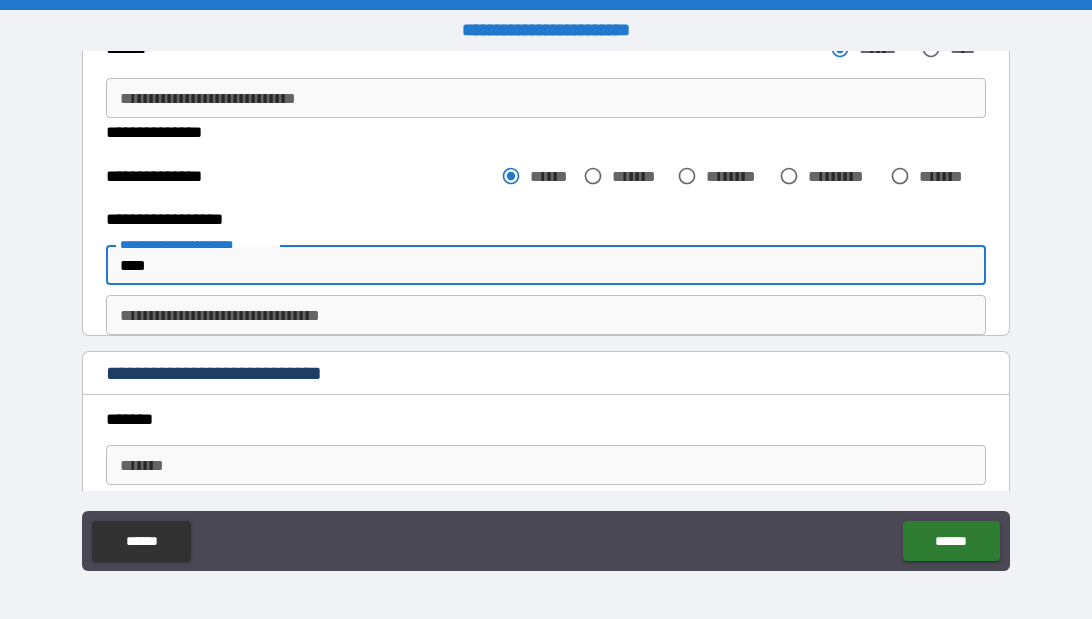 type on "*" 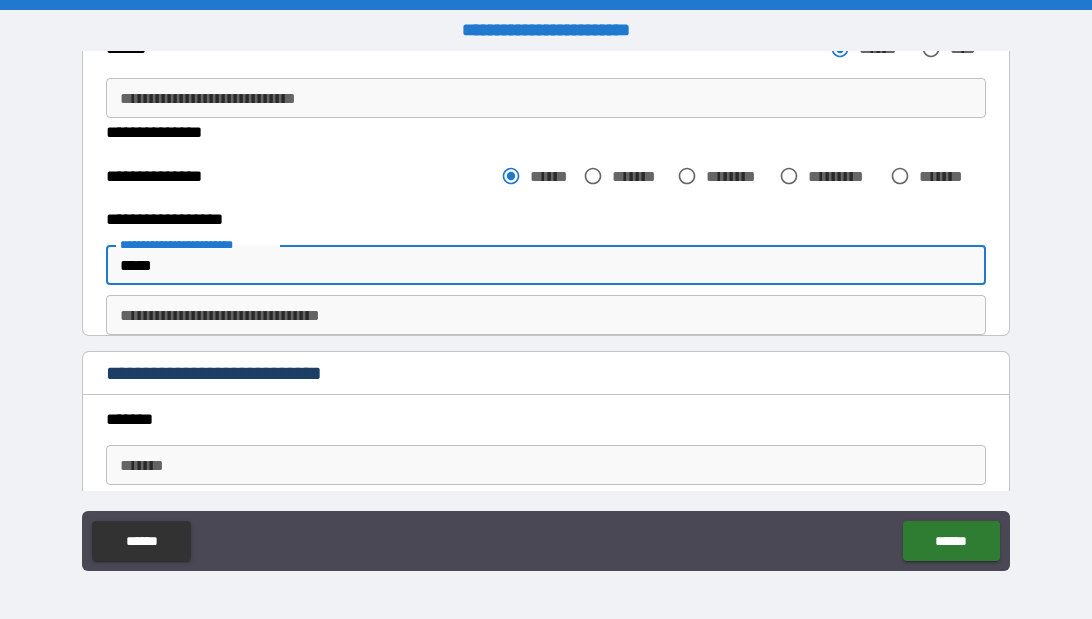 type on "*" 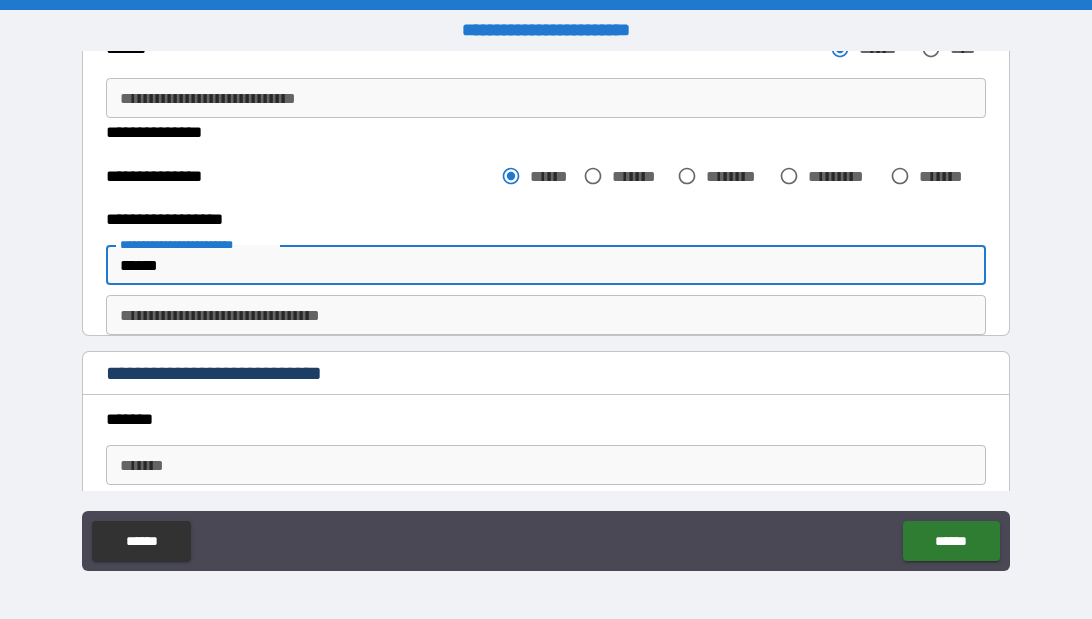 type on "*" 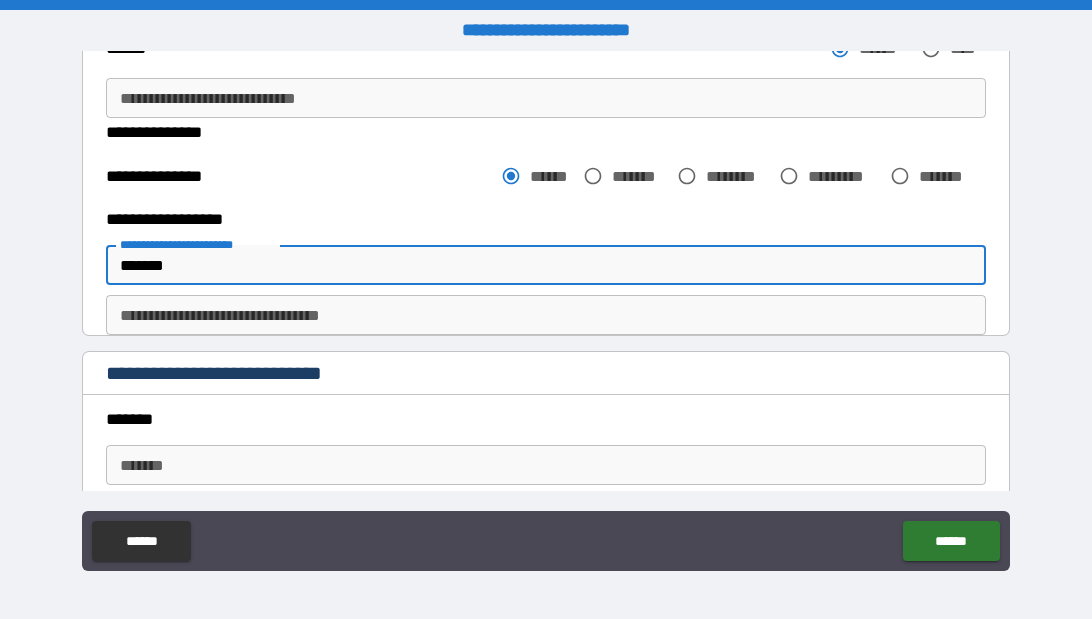 type on "*" 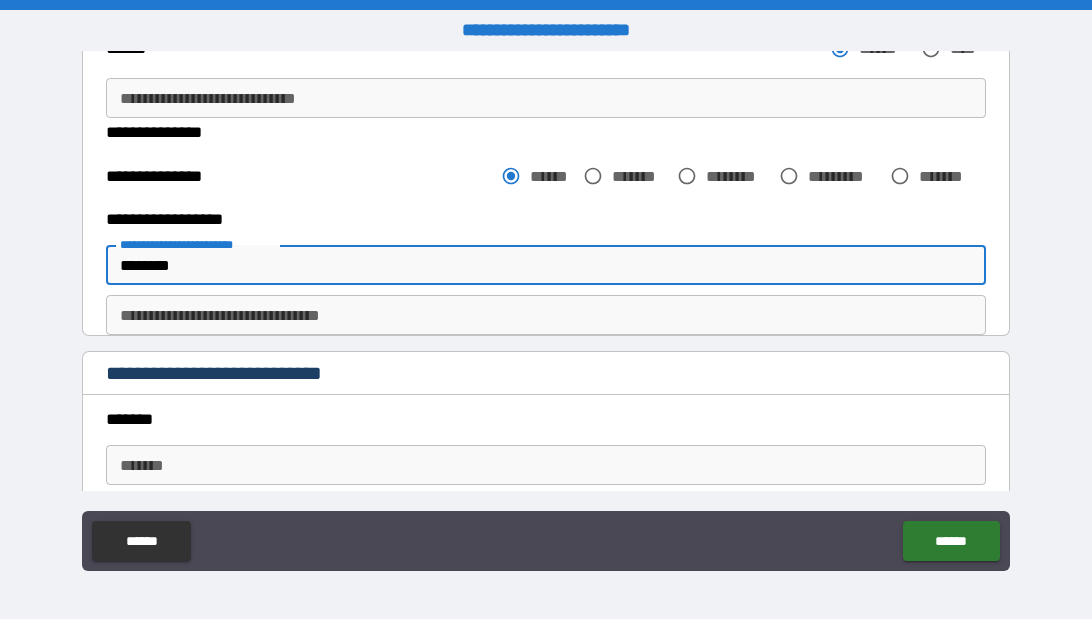 type on "*********" 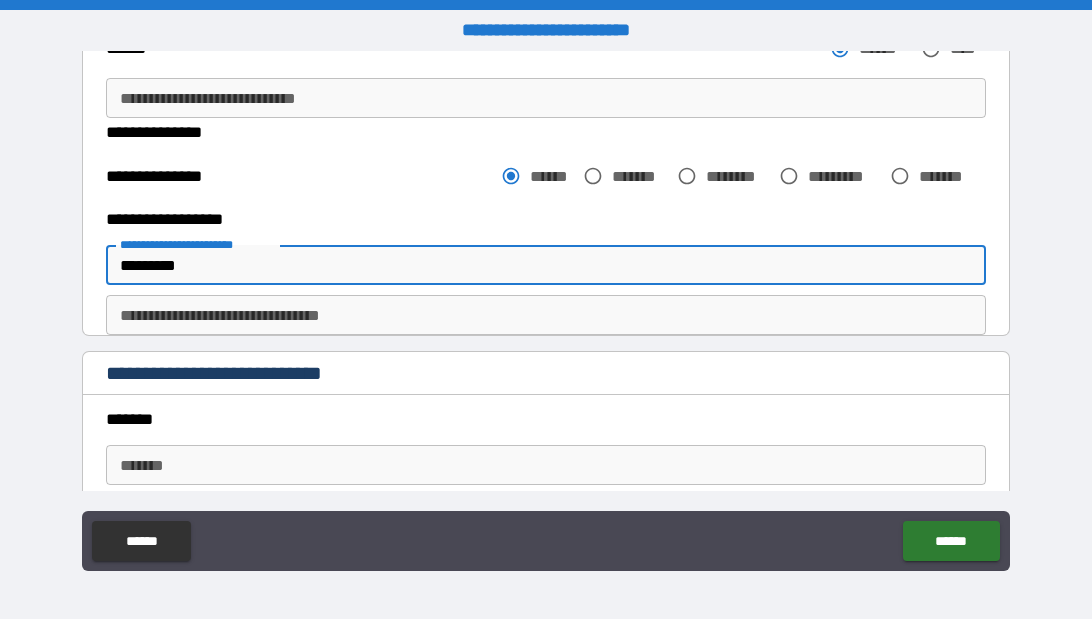 type on "**********" 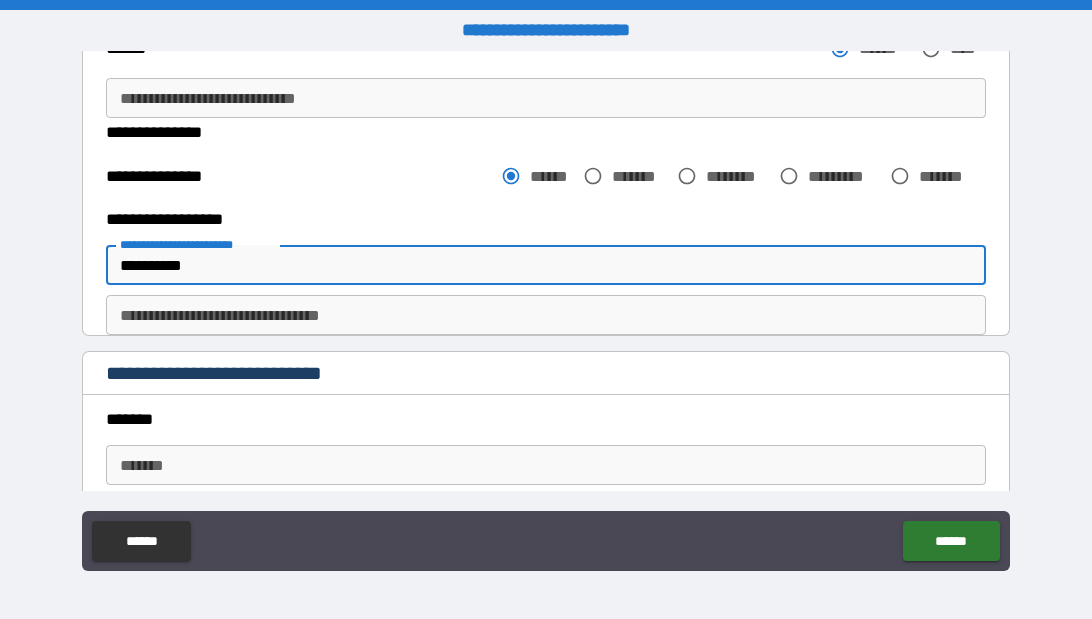 type on "*" 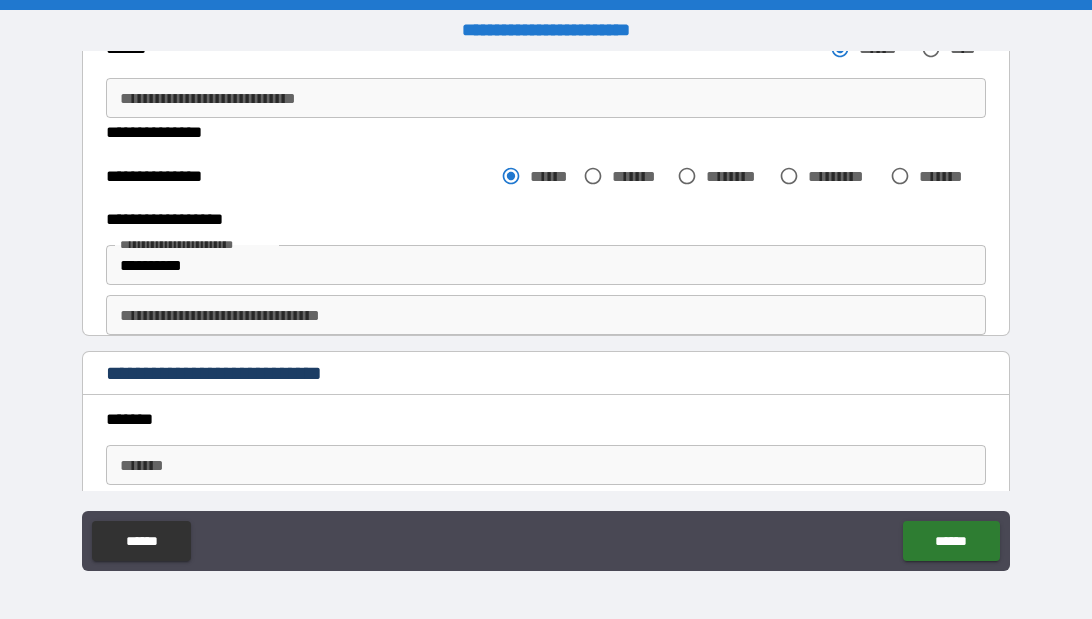 click on "[STREET_NAME] [STREET_TYPE], [CITY], [STATE] [ZIP_CODE] [COUNTRY] [APARTMENT_INFO] [UNIT_INFO] [FLOOR_INFO] [BUILDING_INFO] [POSTAL_CODE] [POST_OFFICE_BOX] [ADDRESS_LINE_3] [ADDRESS_LINE_4] [ADDRESS_LINE_5] [ADDRESS_LINE_6] [ADDRESS_LINE_7] [ADDRESS_LINE_8] [ADDRESS_LINE_9] [ADDRESS_LINE_10] [ADDRESS_LINE_11] [ADDRESS_LINE_12] [ADDRESS_LINE_13] [ADDRESS_LINE_14] [ADDRESS_LINE_15] [ADDRESS_LINE_16] [ADDRESS_LINE_17] [ADDRESS_LINE_18] [ADDRESS_LINE_19] [ADDRESS_LINE_20] [ADDRESS_LINE_21] [ADDRESS_LINE_22] [ADDRESS_LINE_23] [ADDRESS_LINE_24] [ADDRESS_LINE_25] [ADDRESS_LINE_26] [ADDRESS_LINE_27] [ADDRESS_LINE_28] [ADDRESS_LINE_29] [ADDRESS_LINE_30] [ADDRESS_LINE_31] [ADDRESS_LINE_32] [ADDRESS_LINE_33] [ADDRESS_LINE_34] [ADDRESS_LINE_35] [ADDRESS_LINE_36] [ADDRESS_LINE_37] [ADDRESS_LINE_38] [ADDRESS_LINE_39] [ADDRESS_LINE_40] [ADDRESS_LINE_41] [ADDRESS_LINE_42] [ADDRESS_LINE_43] [ADDRESS_LINE_44] [ADDRESS_LINE_45] [ADDRESS_LINE_46] [ADDRESS_LINE_47] [ADDRESS_LINE_48] [ADDRESS_LINE_49] [ADDRESS_LINE_50] [ADDRESS_LINE_51] [ADDRESS_LINE_52] [ADDRESS_LINE_53] [ADDRESS_LINE_54] [ADDRESS_LINE_55] [ADDRESS_LINE_56] [ADDRESS_LINE_57] [ADDRESS_LINE_58] [ADDRESS_LINE_59] [ADDRESS_LINE_60] [ADDRESS_LINE_61] [ADDRESS_LINE_62] [ADDRESS_LINE_63] [ADDRESS_LINE_64] [ADDRESS_LINE_65] [ADDRESS_LINE_66] [ADDRESS_LINE_67] [ADDRESS_LINE_68] [ADDRESS_LINE_69] [ADDRESS_LINE_70] [ADDRESS_LINE_71] [ADDRESS_LINE_72] [ADDRESS_LINE_73] [ADDRESS_LINE_74] [ADDRESS_LINE_75] [ADDRESS_LINE_76] [ADDRESS_LINE_77] [ADDRESS_LINE_78] [ADDRESS_LINE_79] [ADDRESS_LINE_80] [ADDRESS_LINE_81] [ADDRESS_LINE_82] [ADDRESS_LINE_83] [ADDRESS_LINE_84] [ADDRESS_LINE_85] [ADDRESS_LINE_86] [ADDRESS_LINE_87] [ADDRESS_LINE_88] [ADDRESS_LINE_89] [ADDRESS_LINE_90] [ADDRESS_LINE_91] [ADDRESS_LINE_92] [ADDRESS_LINE_93] [ADDRESS_LINE_94] [ADDRESS_LINE_95] [ADDRESS_LINE_96] [ADDRESS_LINE_97] [ADDRESS_LINE_98] [ADDRESS_LINE_99] [ADDRESS_LINE_100]" at bounding box center (546, 312) 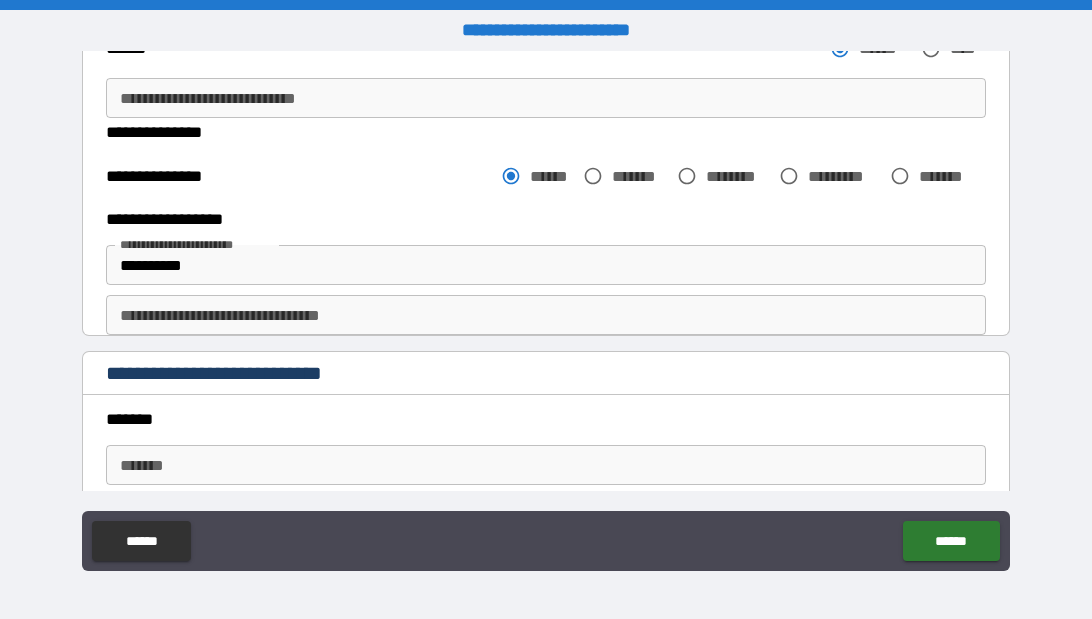 click on "[FIRST] [LAST] [INITIAL]" at bounding box center [546, 315] 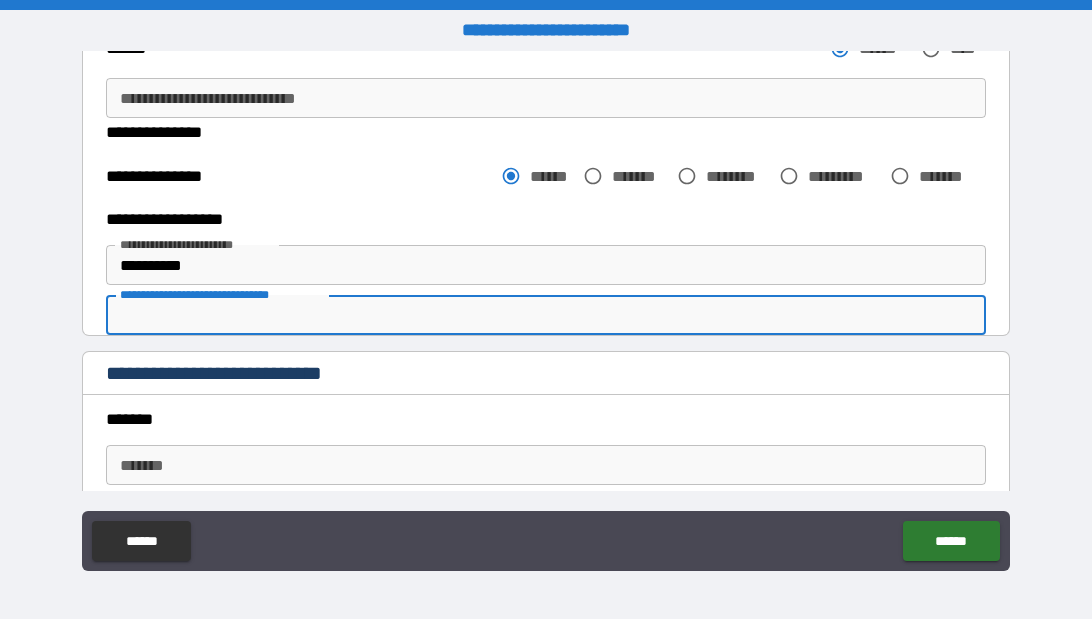 type on "*" 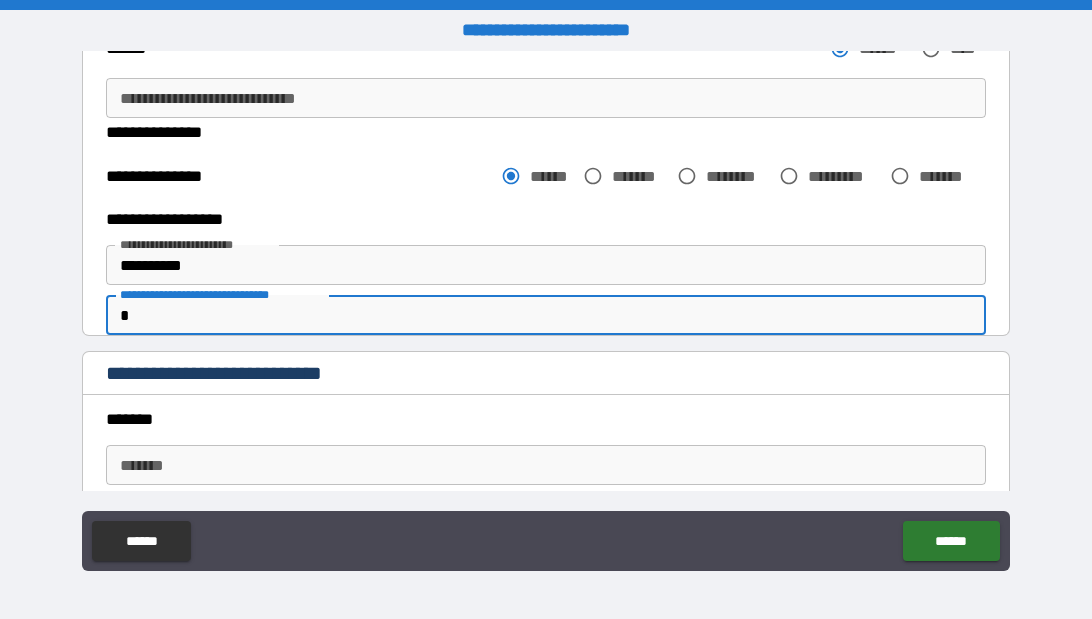 type on "*" 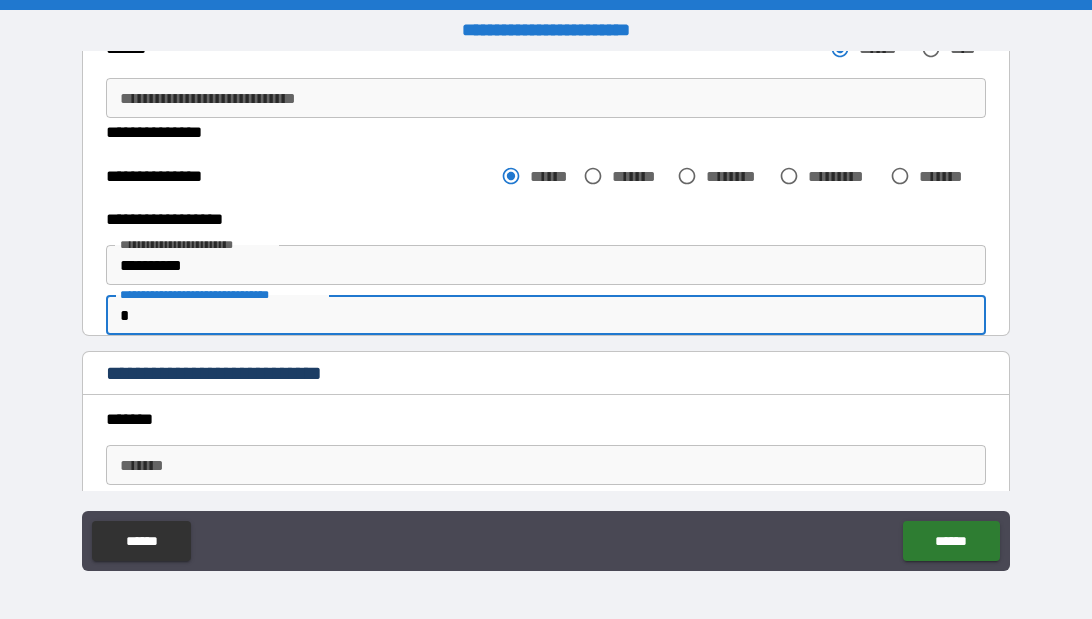 type on "**" 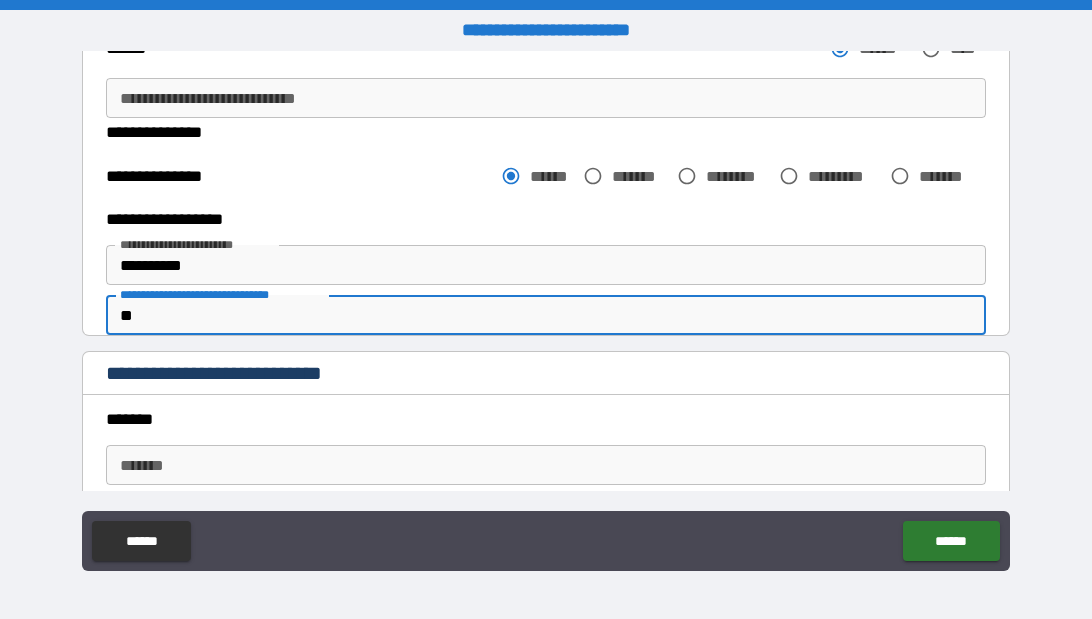 type on "*" 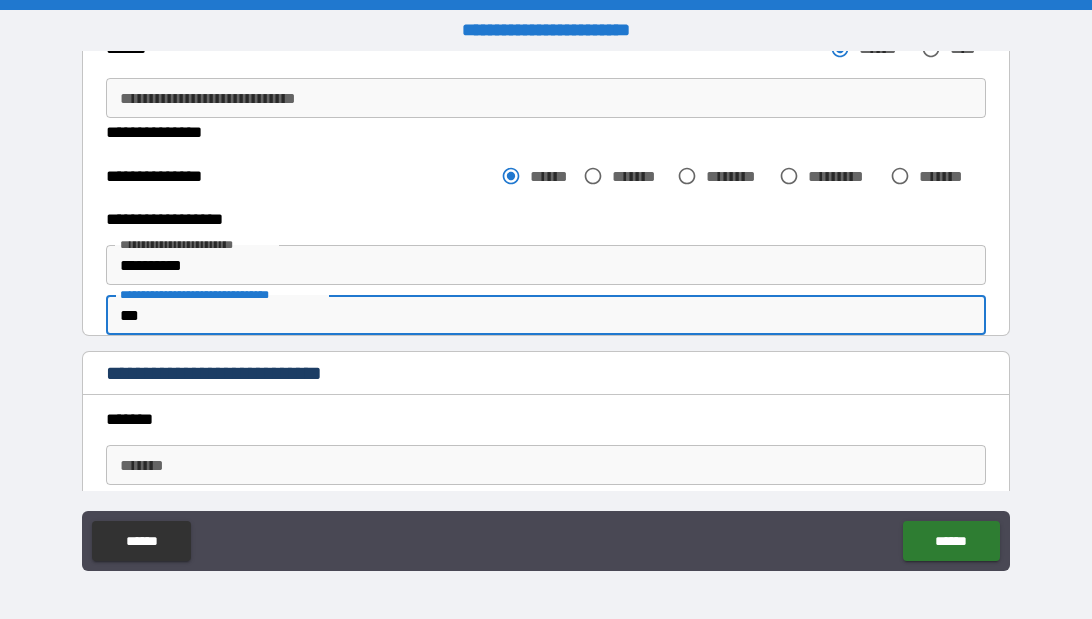 type on "*" 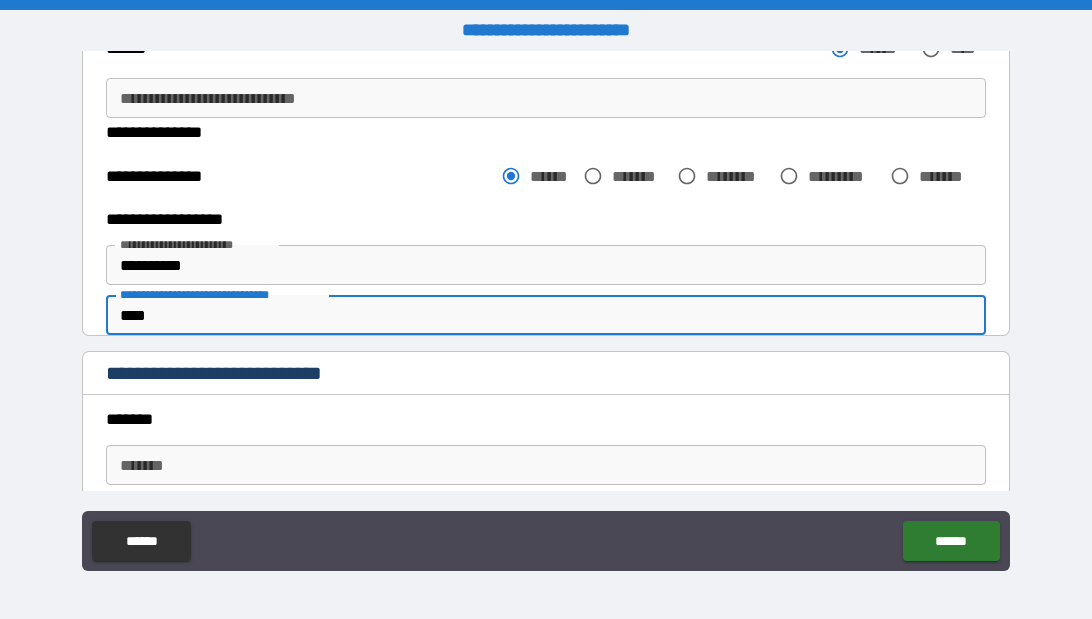 type on "*" 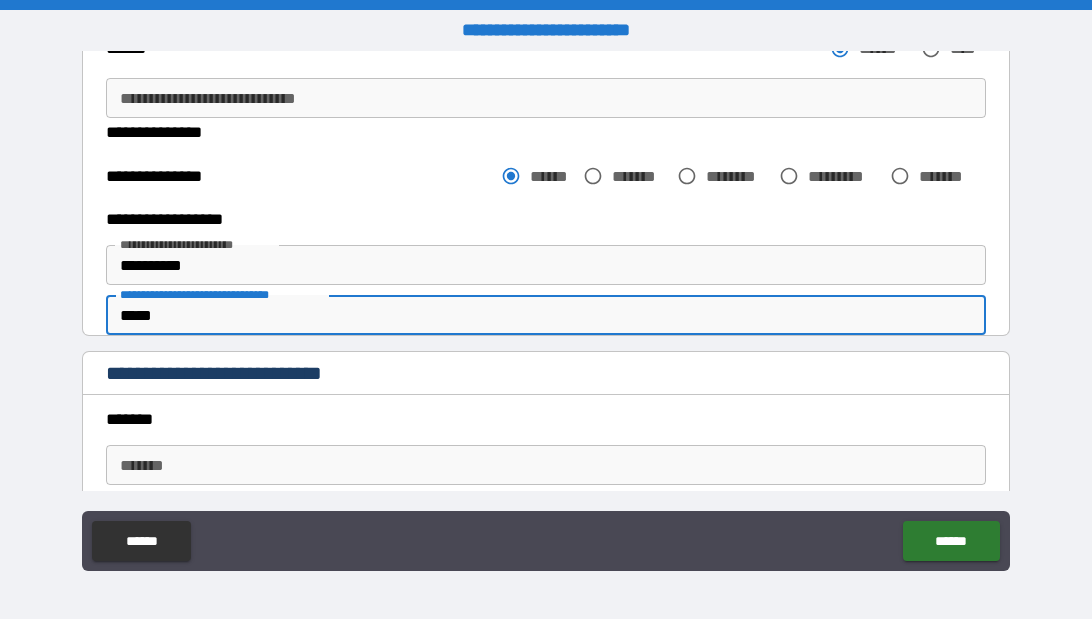 type on "*" 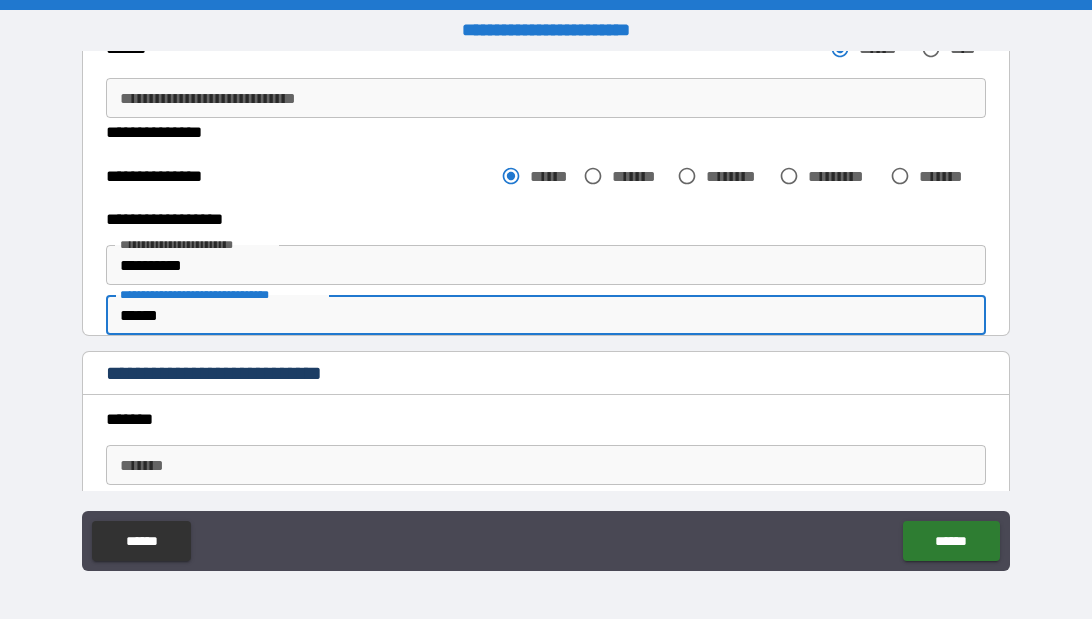type on "*" 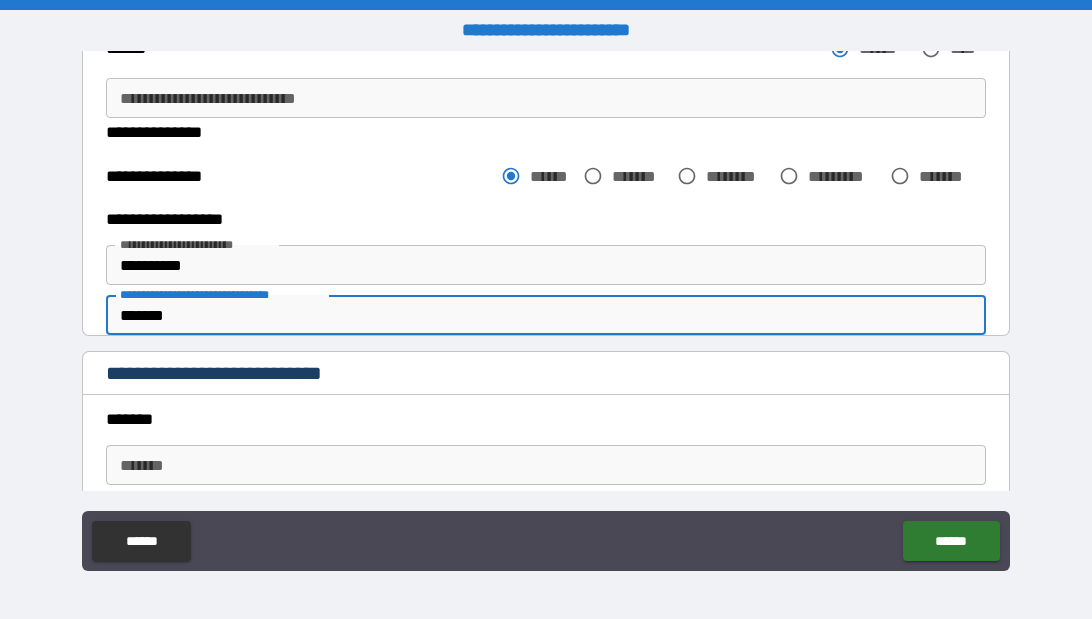 type on "*" 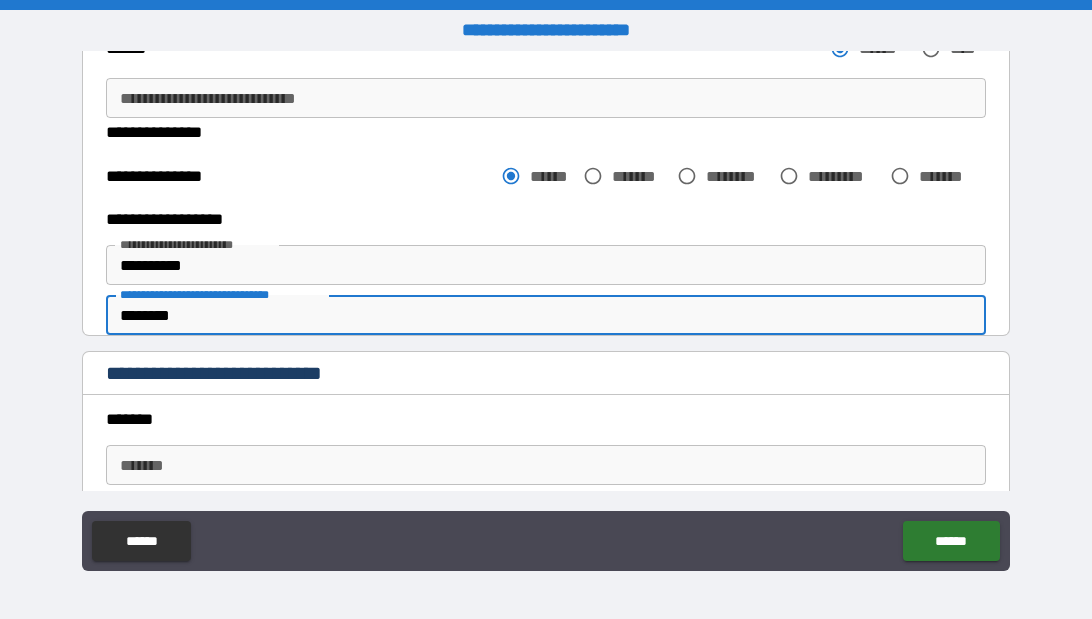 type on "*" 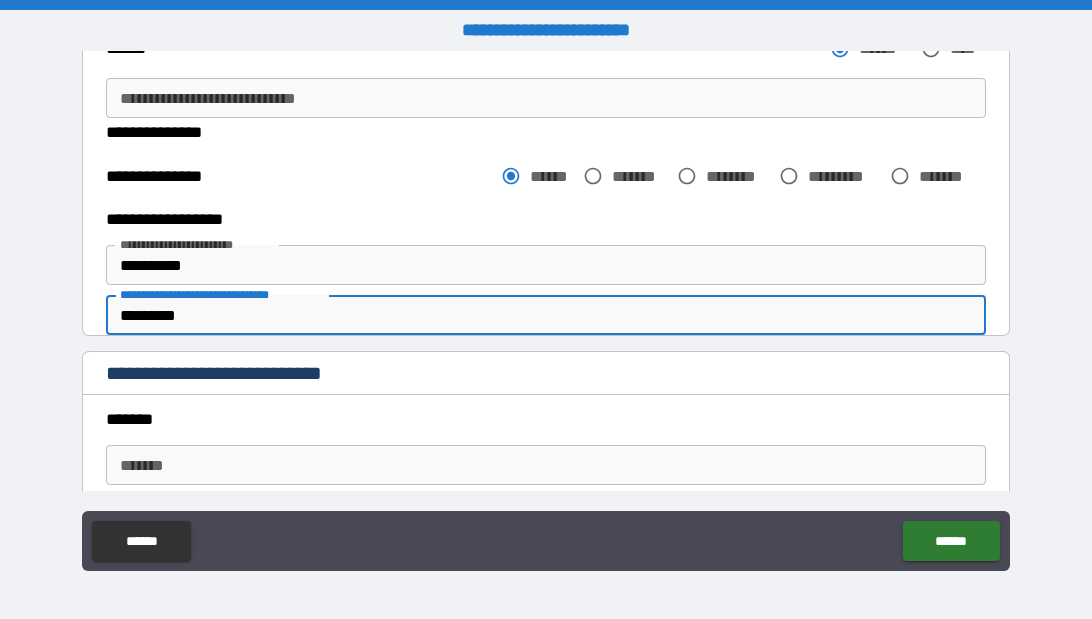 type on "*" 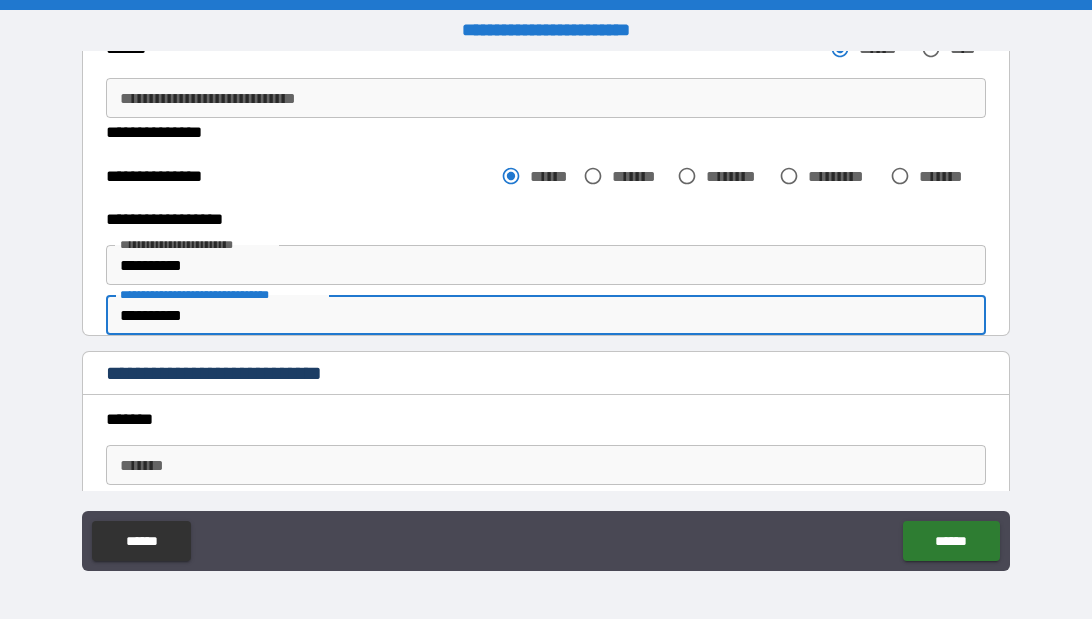 type on "*" 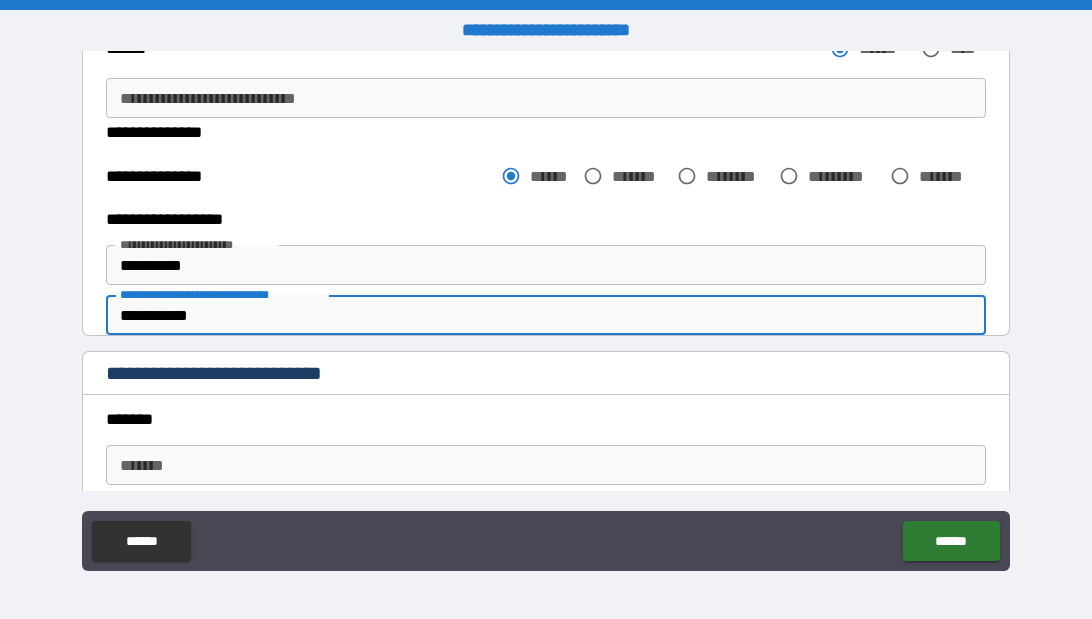 type on "*" 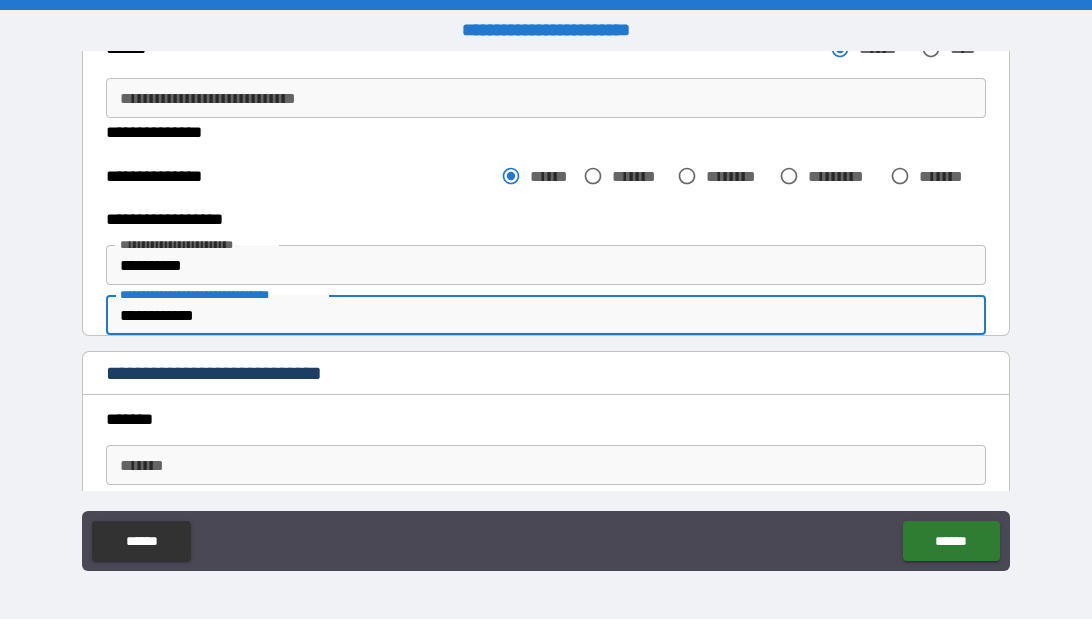 type on "*" 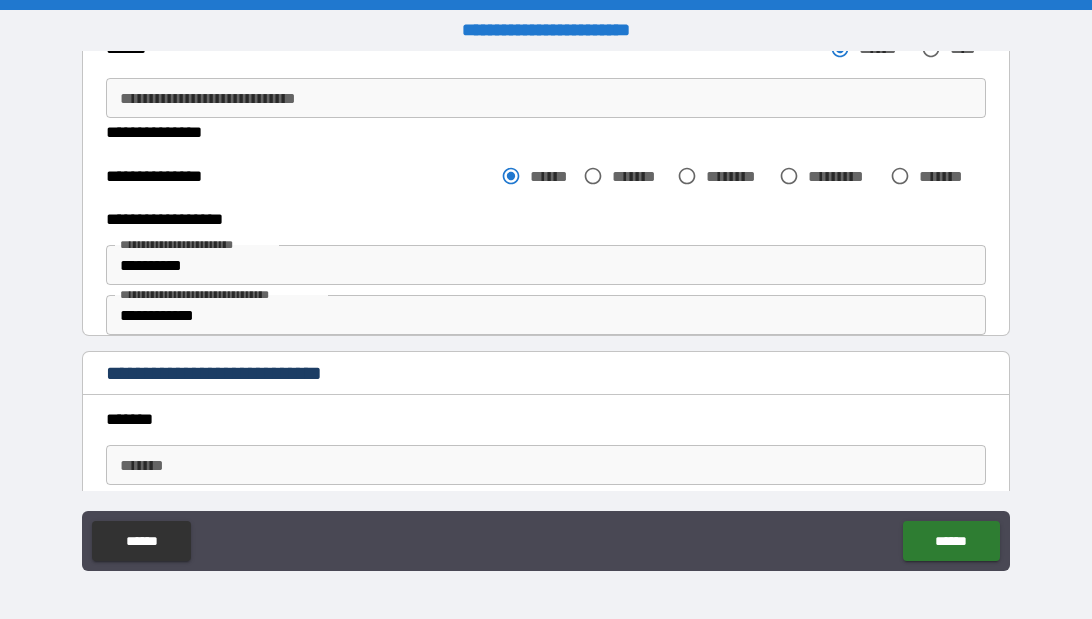 click on "[STREET_NAME] [STREET_TYPE], [CITY], [STATE] [ZIP_CODE] [COUNTRY] [APARTMENT_INFO] [UNIT_INFO] [FLOOR_INFO] [BUILDING_INFO] [POSTAL_CODE] [POST_OFFICE_BOX] [ADDRESS_LINE_3] [ADDRESS_LINE_4] [ADDRESS_LINE_5] [ADDRESS_LINE_6] [ADDRESS_LINE_7] [ADDRESS_LINE_8] [ADDRESS_LINE_9] [ADDRESS_LINE_10] [ADDRESS_LINE_11] [ADDRESS_LINE_12] [ADDRESS_LINE_13] [ADDRESS_LINE_14] [ADDRESS_LINE_15] [ADDRESS_LINE_16] [ADDRESS_LINE_17] [ADDRESS_LINE_18] [ADDRESS_LINE_19] [ADDRESS_LINE_20] [ADDRESS_LINE_21] [ADDRESS_LINE_22] [ADDRESS_LINE_23] [ADDRESS_LINE_24] [ADDRESS_LINE_25] [ADDRESS_LINE_26] [ADDRESS_LINE_27] [ADDRESS_LINE_28] [ADDRESS_LINE_29] [ADDRESS_LINE_30] [ADDRESS_LINE_31] [ADDRESS_LINE_32] [ADDRESS_LINE_33] [ADDRESS_LINE_34] [ADDRESS_LINE_35] [ADDRESS_LINE_36] [ADDRESS_LINE_37] [ADDRESS_LINE_38] [ADDRESS_LINE_39] [ADDRESS_LINE_40] [ADDRESS_LINE_41] [ADDRESS_LINE_42] [ADDRESS_LINE_43] [ADDRESS_LINE_44] [ADDRESS_LINE_45] [ADDRESS_LINE_46] [ADDRESS_LINE_47] [ADDRESS_LINE_48] [ADDRESS_LINE_49] [ADDRESS_LINE_50] [ADDRESS_LINE_51] [ADDRESS_LINE_52] [ADDRESS_LINE_53] [ADDRESS_LINE_54] [ADDRESS_LINE_55] [ADDRESS_LINE_56] [ADDRESS_LINE_57] [ADDRESS_LINE_58] [ADDRESS_LINE_59] [ADDRESS_LINE_60] [ADDRESS_LINE_61] [ADDRESS_LINE_62] [ADDRESS_LINE_63] [ADDRESS_LINE_64] [ADDRESS_LINE_65] [ADDRESS_LINE_66] [ADDRESS_LINE_67] [ADDRESS_LINE_68] [ADDRESS_LINE_69] [ADDRESS_LINE_70] [ADDRESS_LINE_71] [ADDRESS_LINE_72] [ADDRESS_LINE_73] [ADDRESS_LINE_74] [ADDRESS_LINE_75] [ADDRESS_LINE_76] [ADDRESS_LINE_77] [ADDRESS_LINE_78] [ADDRESS_LINE_79] [ADDRESS_LINE_80] [ADDRESS_LINE_81] [ADDRESS_LINE_82] [ADDRESS_LINE_83] [ADDRESS_LINE_84] [ADDRESS_LINE_85] [ADDRESS_LINE_86] [ADDRESS_LINE_87] [ADDRESS_LINE_88] [ADDRESS_LINE_89] [ADDRESS_LINE_90] [ADDRESS_LINE_91] [ADDRESS_LINE_92] [ADDRESS_LINE_93] [ADDRESS_LINE_94] [ADDRESS_LINE_95] [ADDRESS_LINE_96] [ADDRESS_LINE_97] [ADDRESS_LINE_98] [ADDRESS_LINE_99] [ADDRESS_LINE_100]" at bounding box center [546, 312] 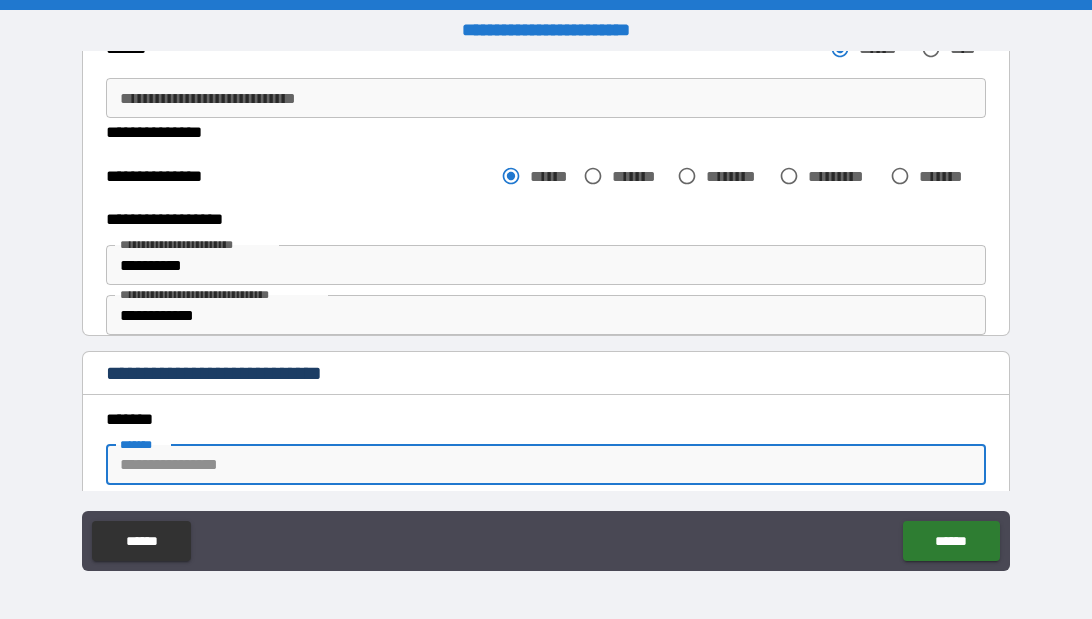 click on "*******" at bounding box center [546, 465] 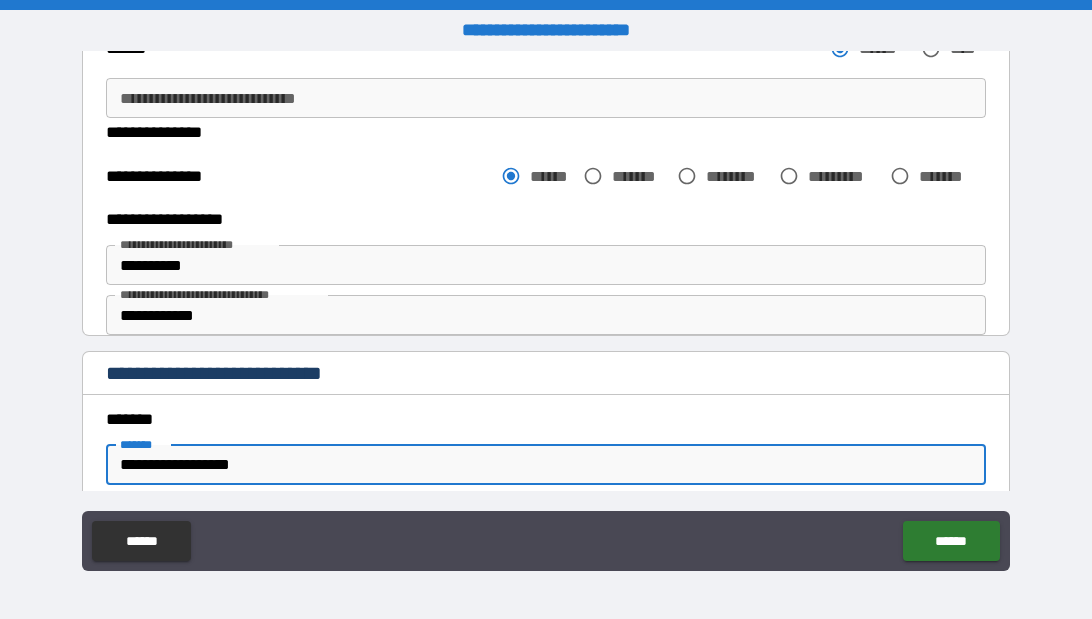 type on "********" 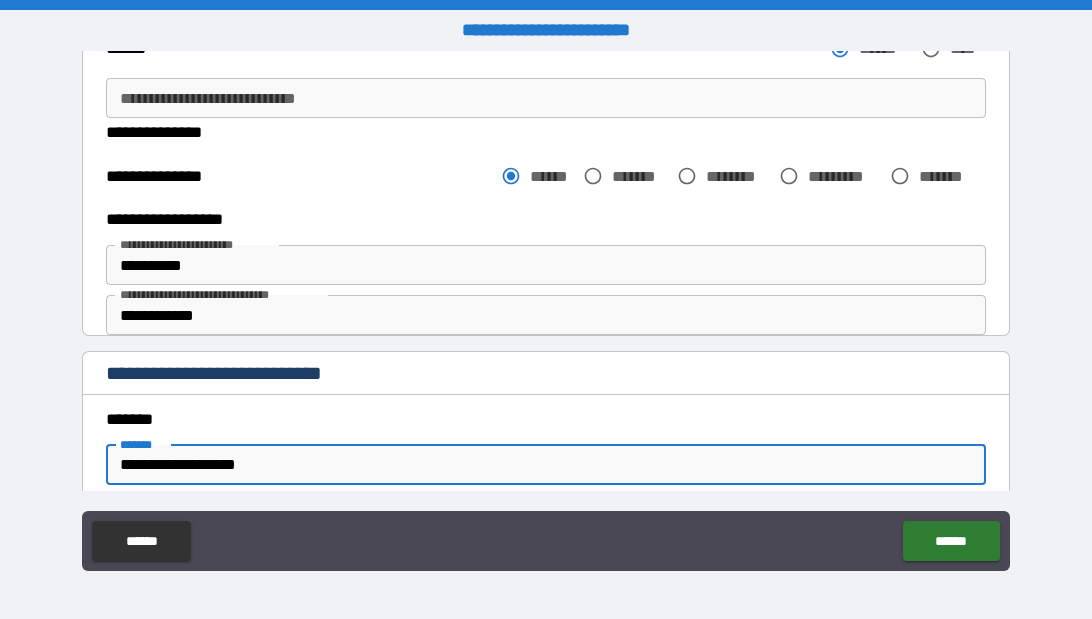 type on "**********" 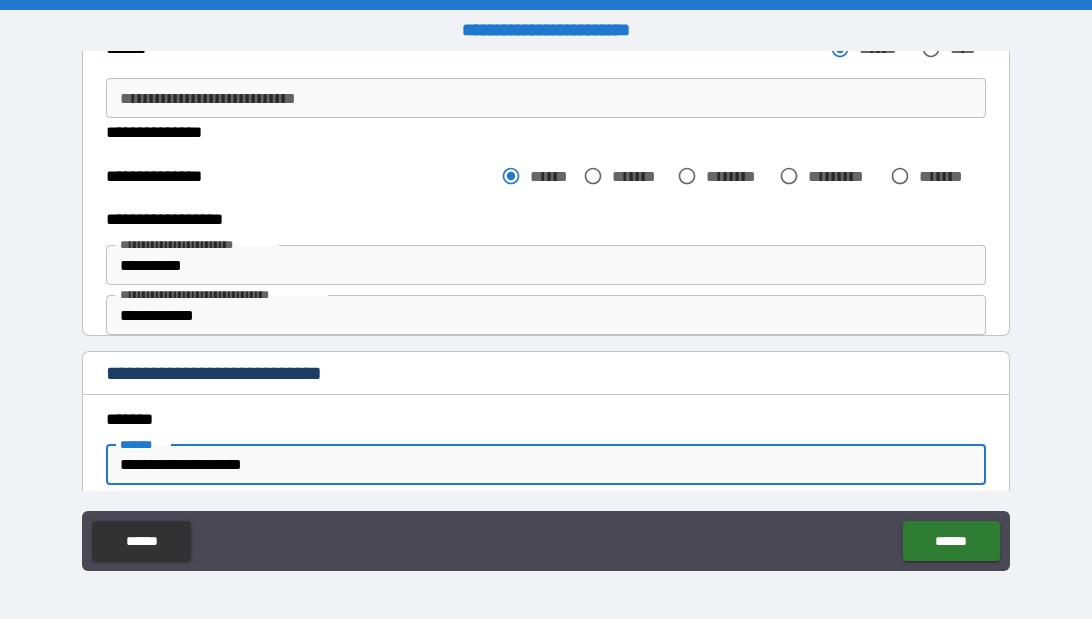 type on "*" 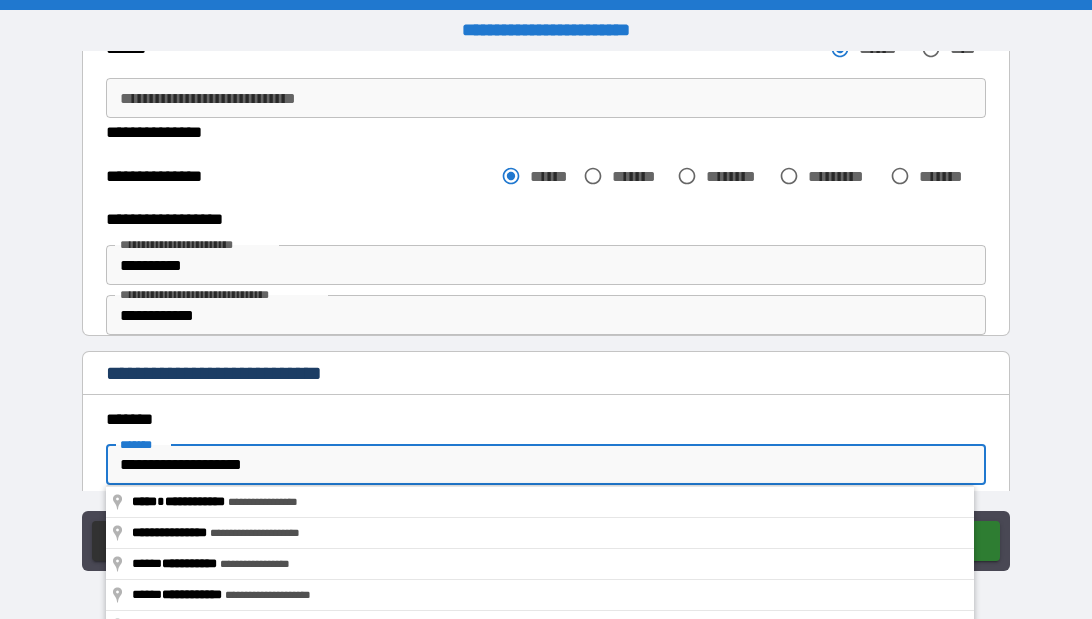 type on "**********" 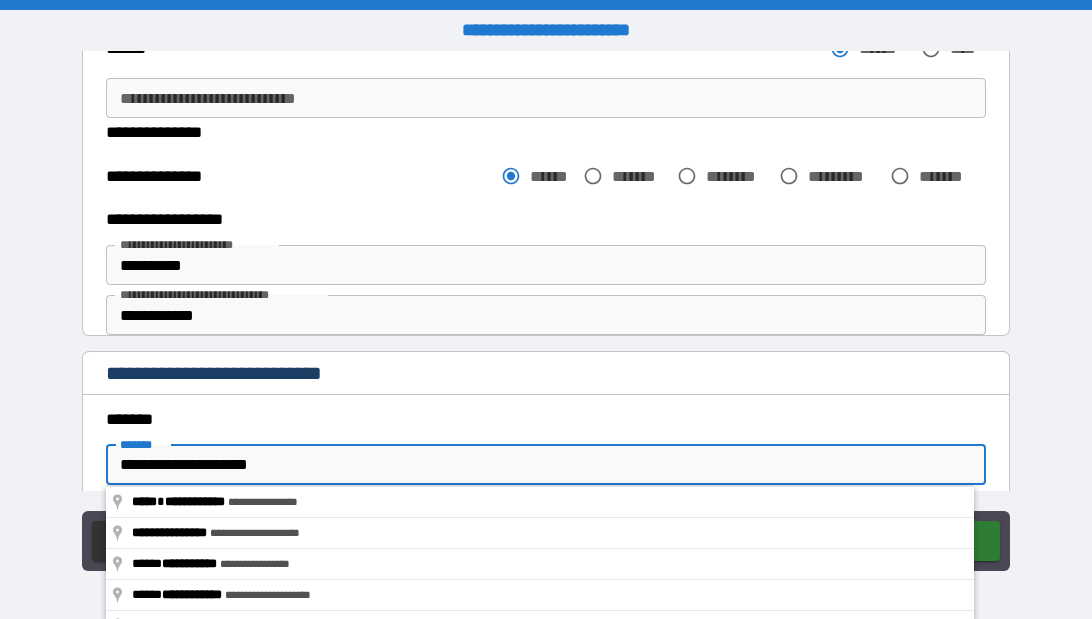 type on "*" 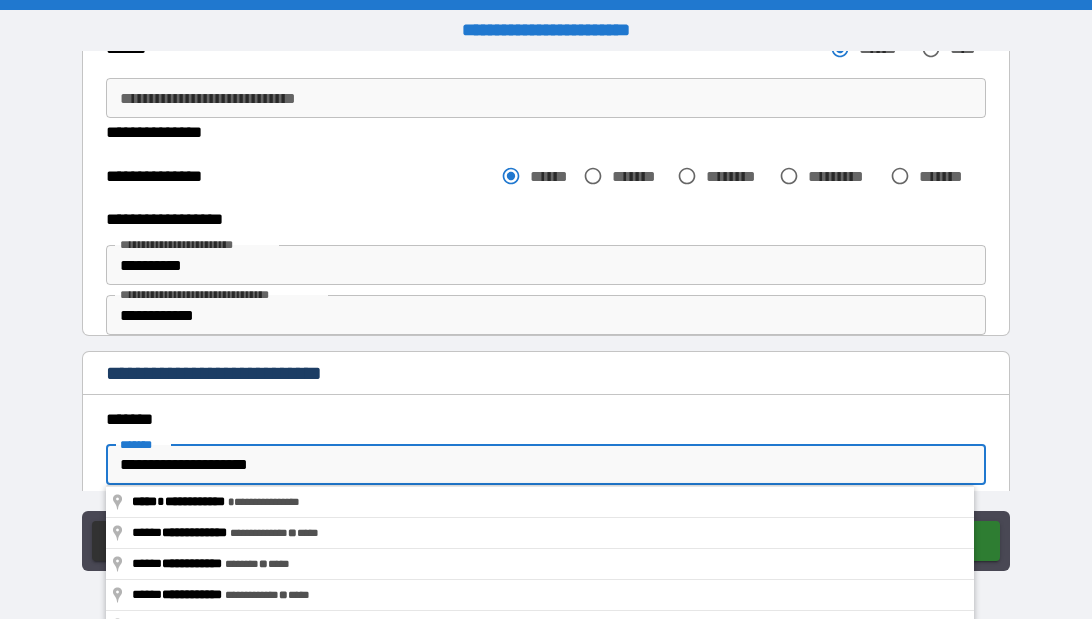 type on "**********" 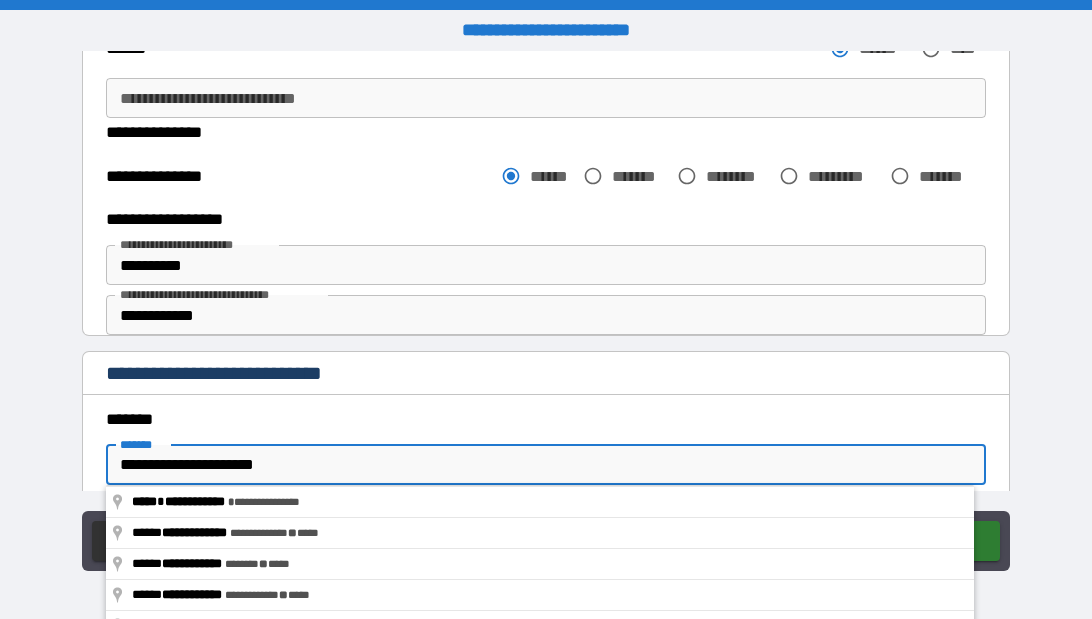 type on "**********" 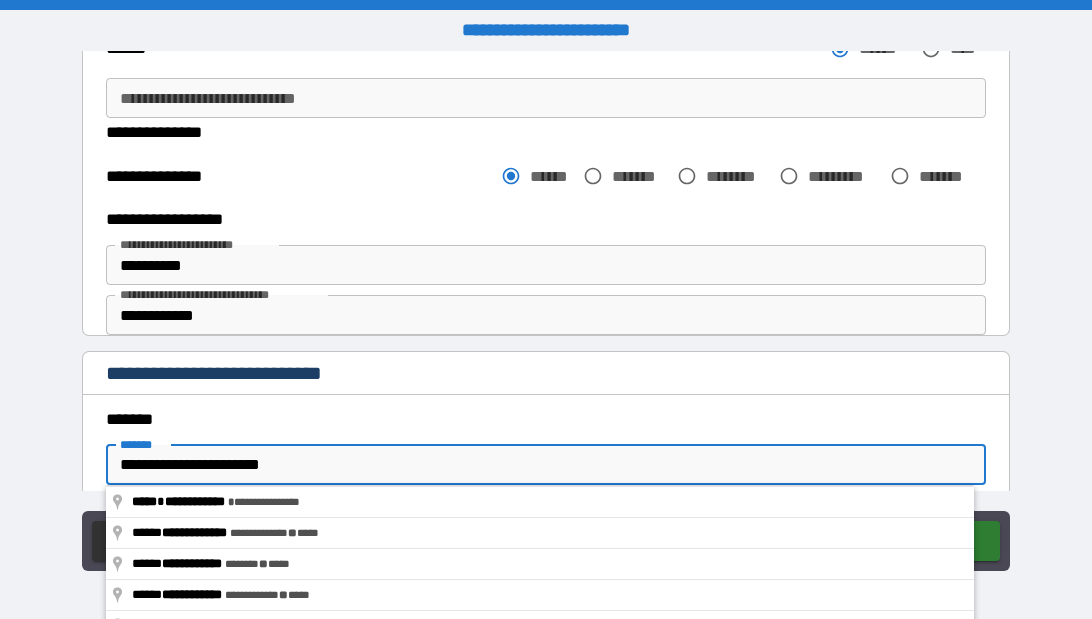 type on "**********" 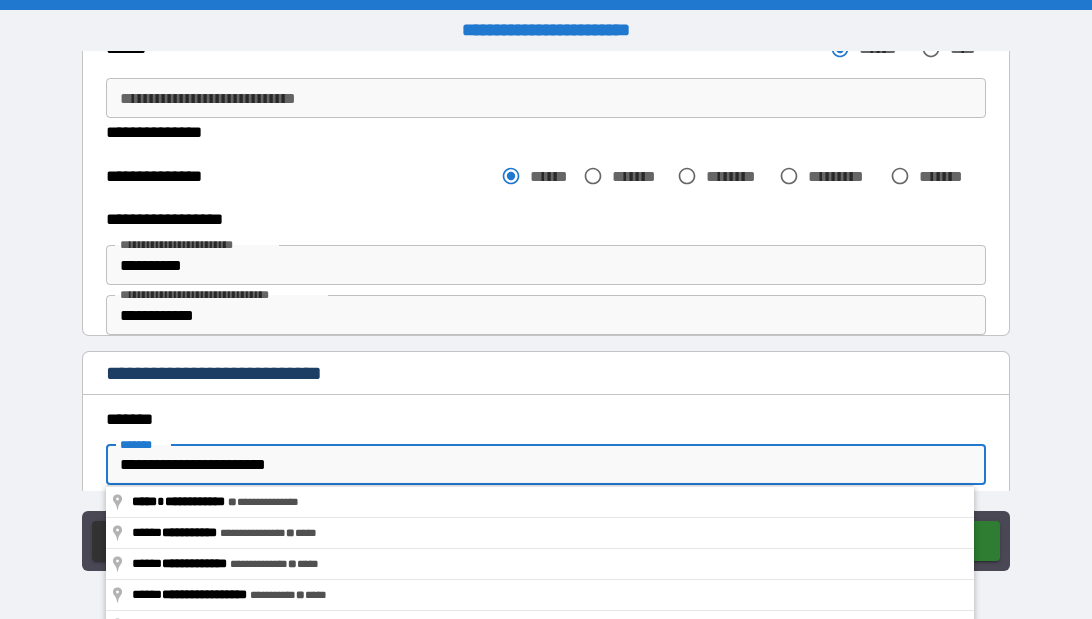 type on "*" 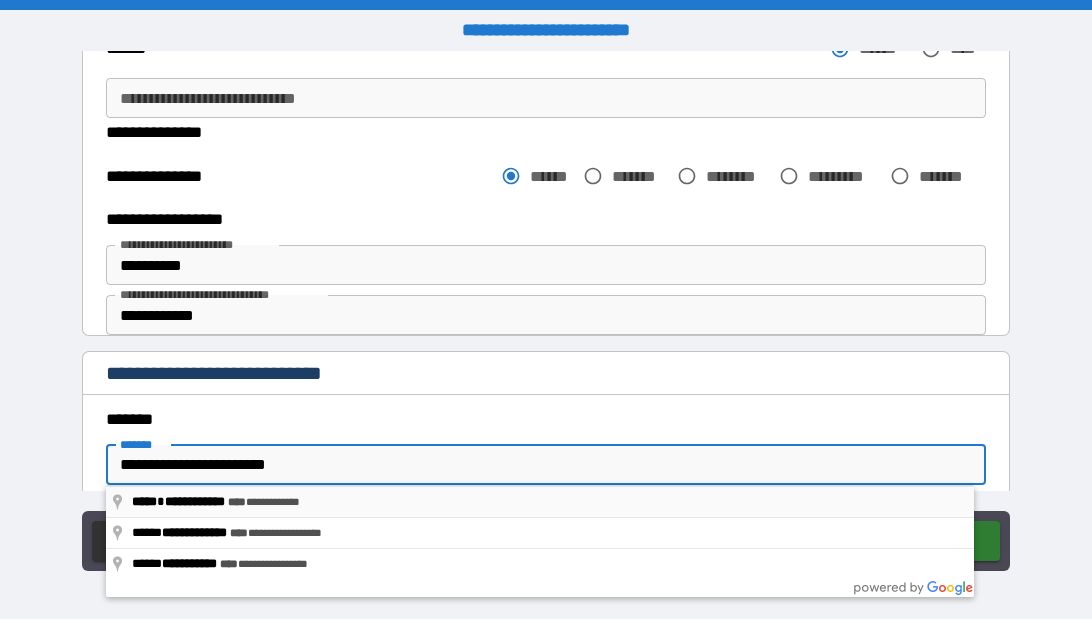 type on "**********" 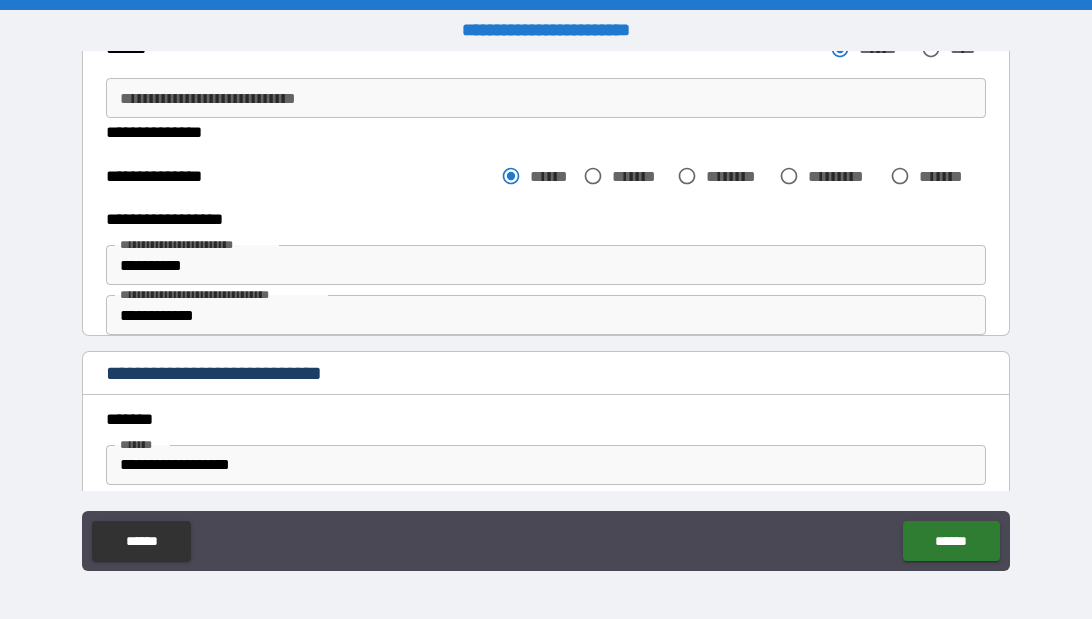 type on "*" 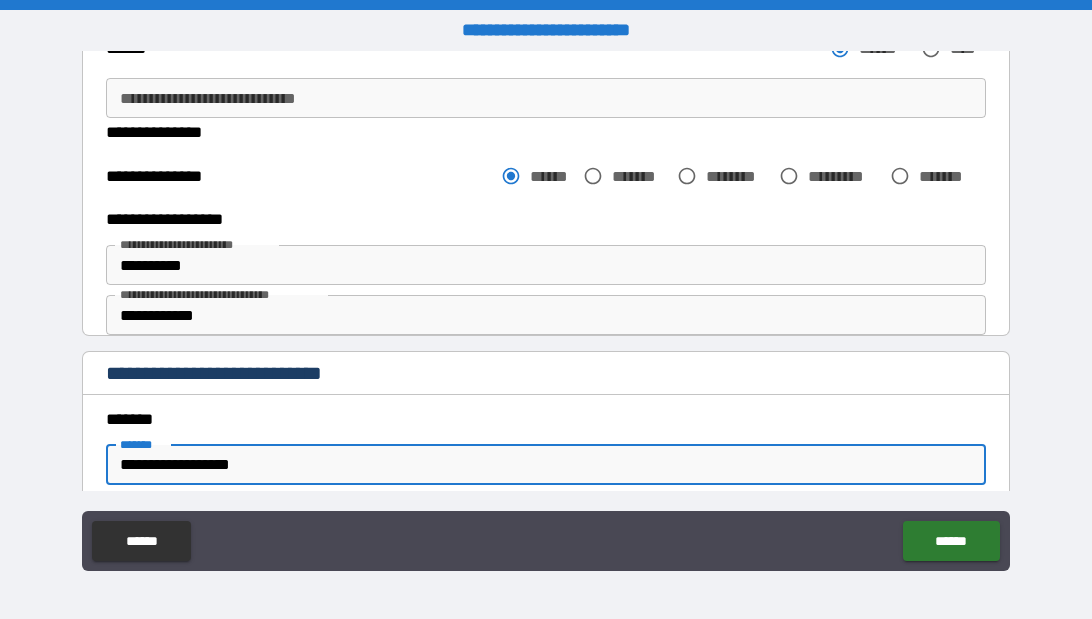 click on "**********" at bounding box center (546, 465) 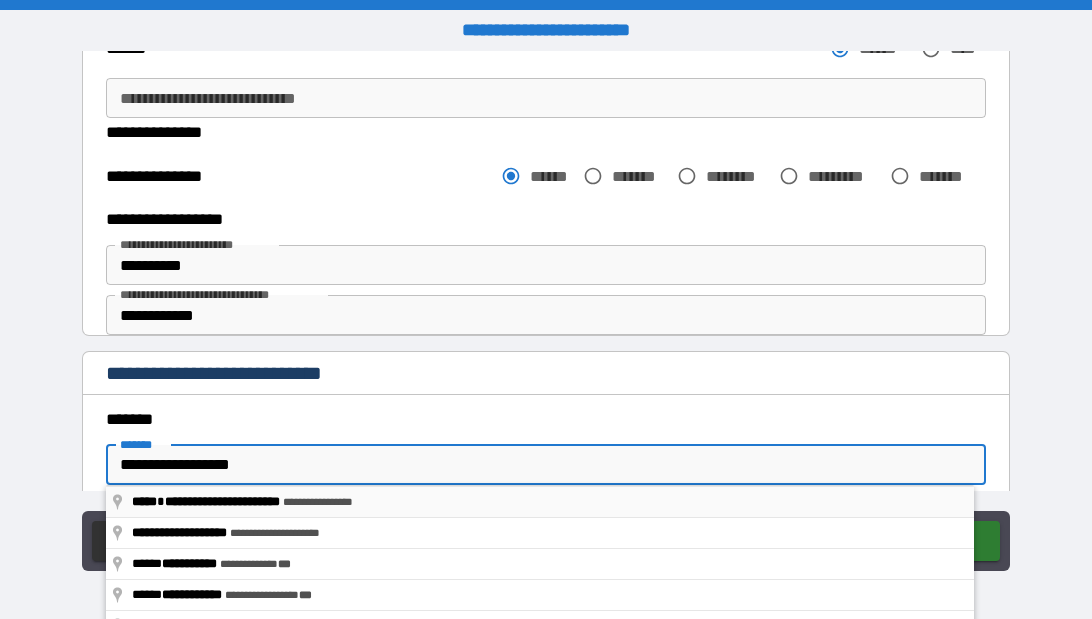 type on "**********" 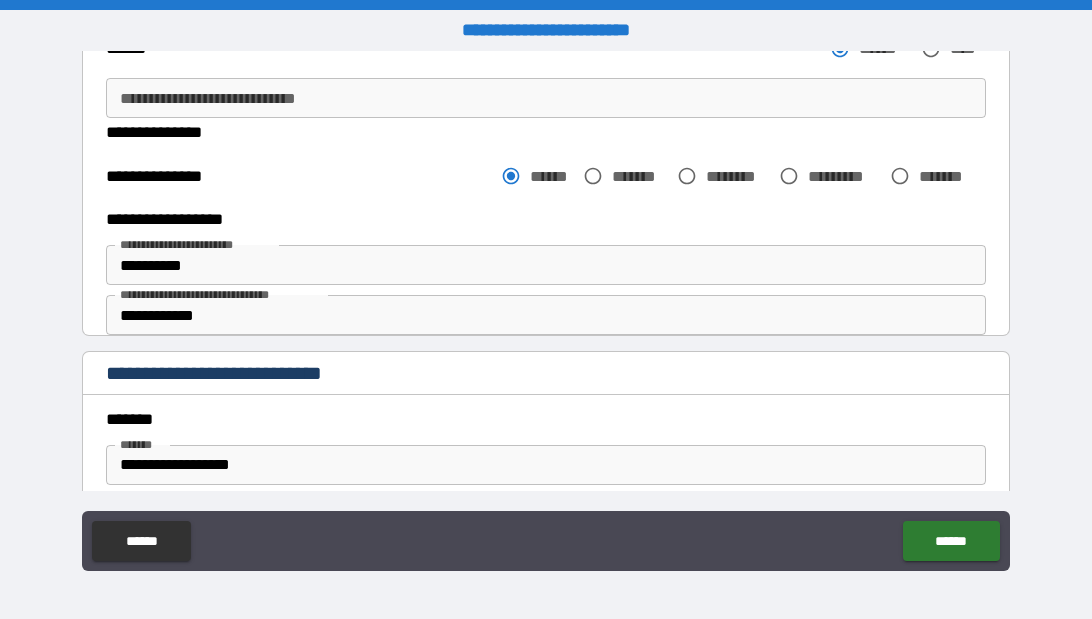 type on "*" 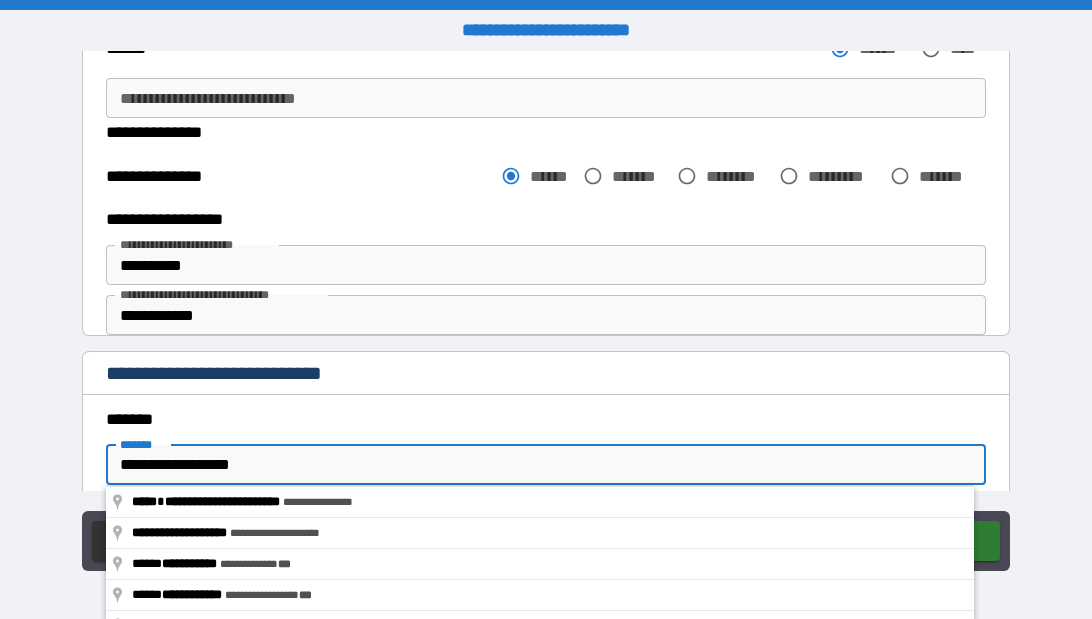 click on "**********" at bounding box center (546, 465) 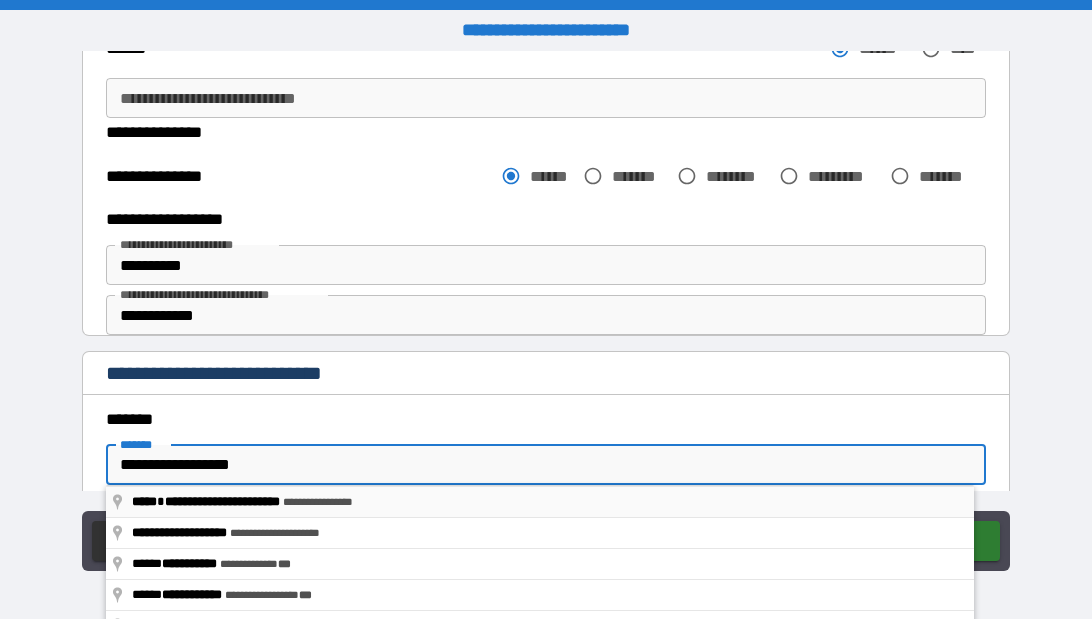 type on "**********" 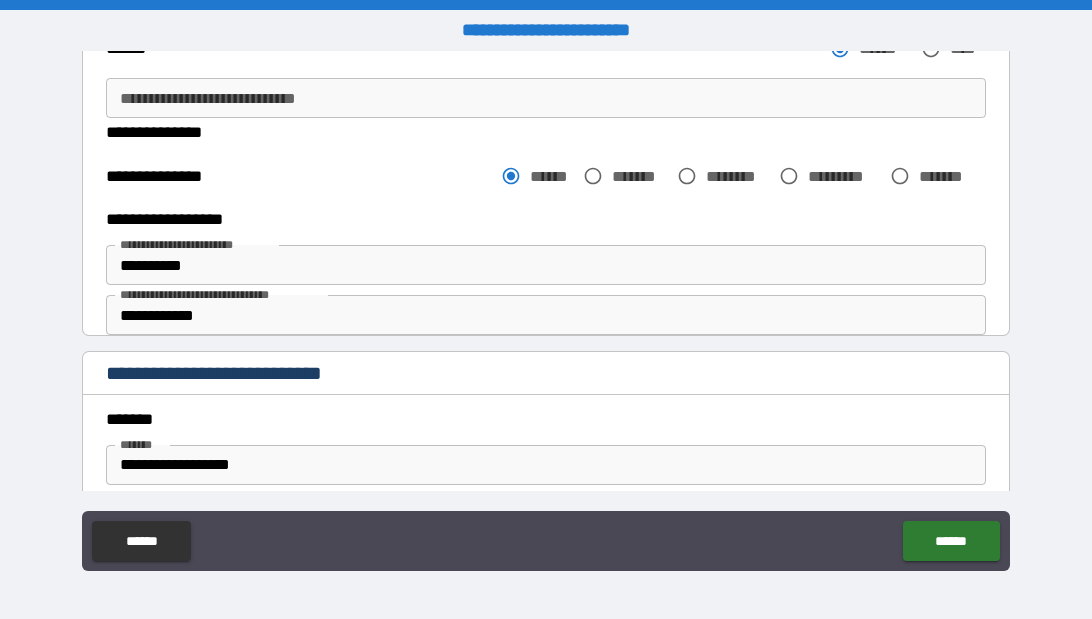 type on "*" 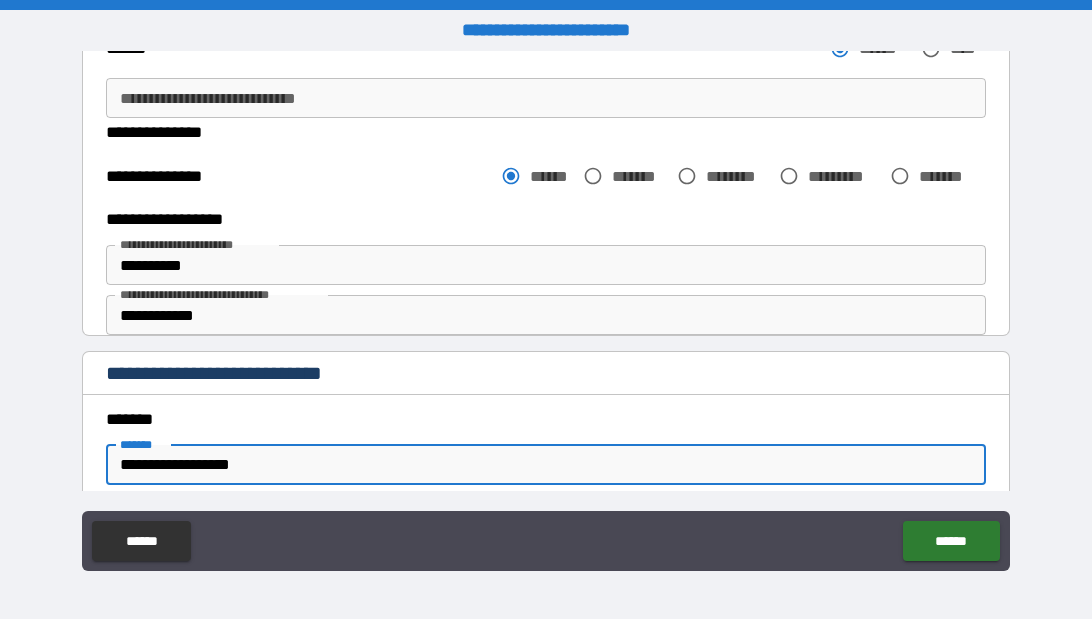 click on "**********" at bounding box center [546, 465] 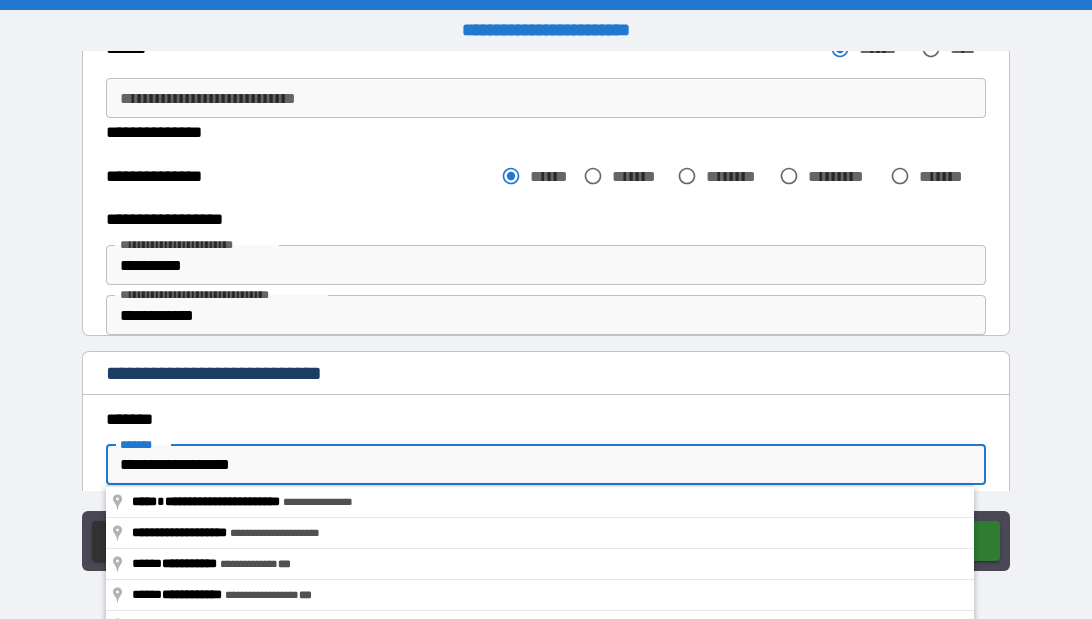 type on "**********" 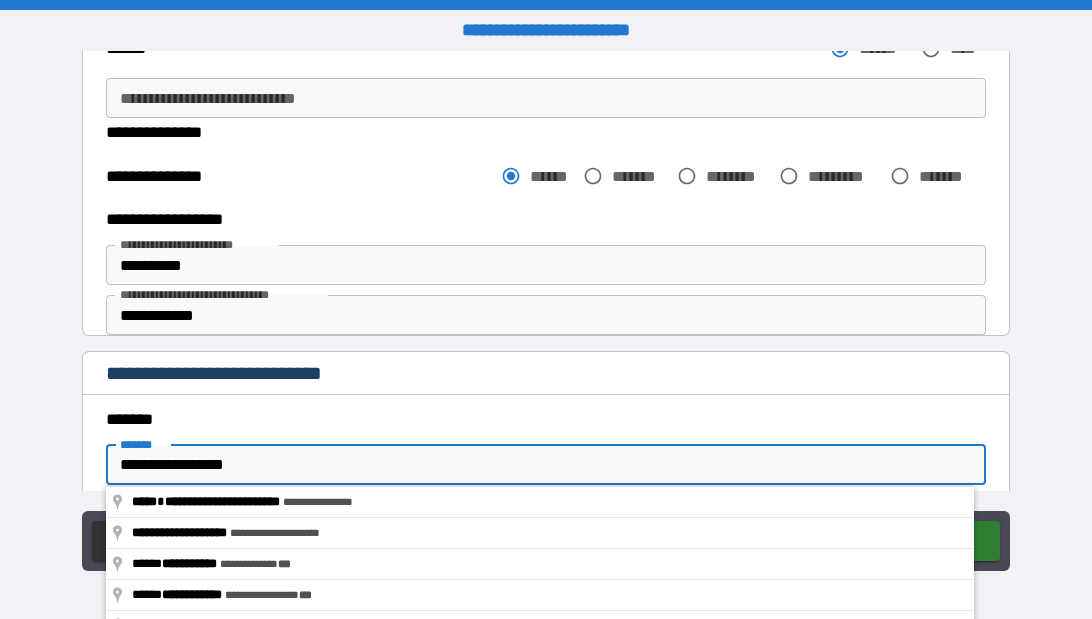 type on "**********" 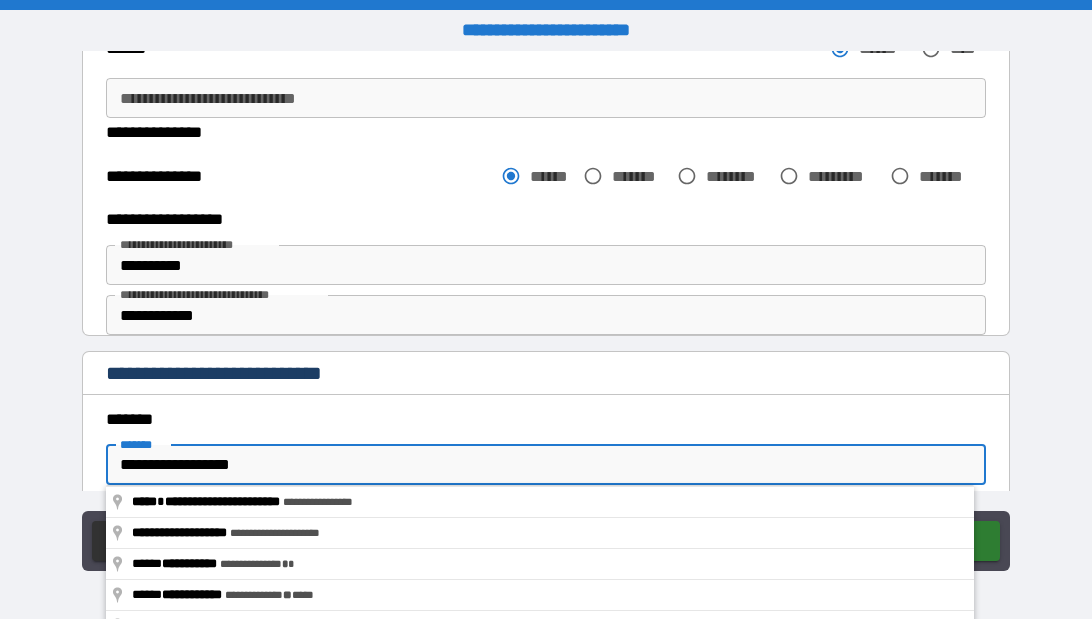 type on "*" 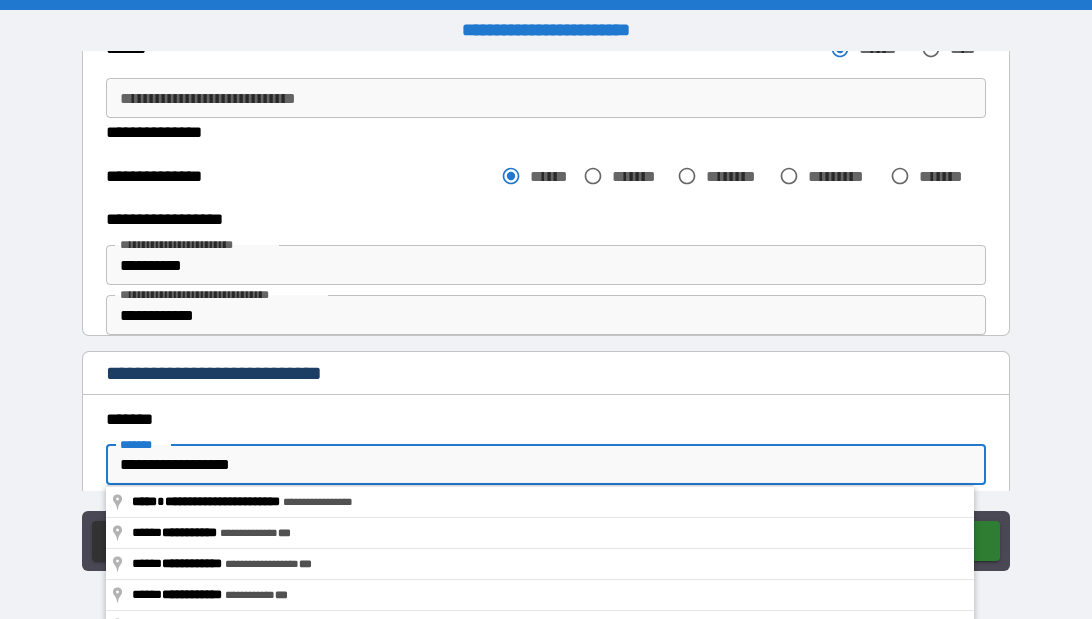 type on "**********" 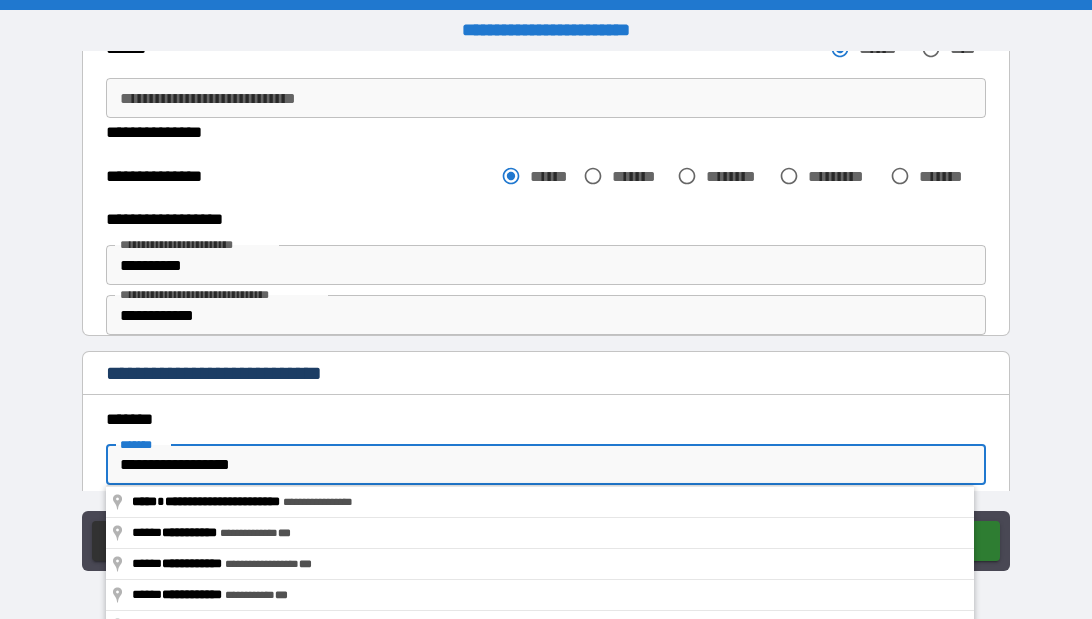 type on "*" 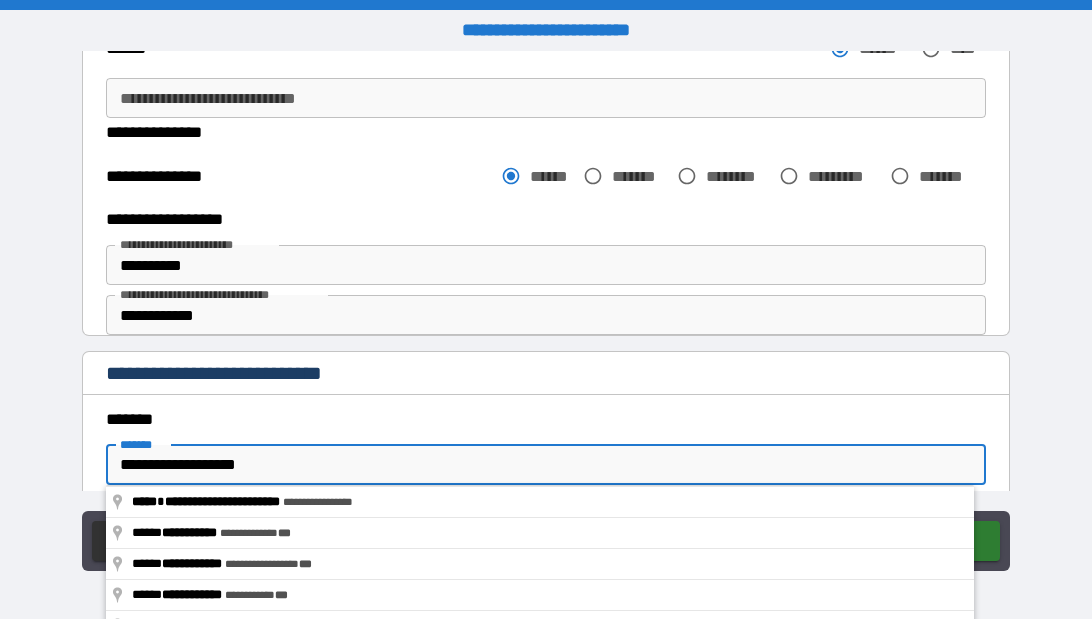 type on "**********" 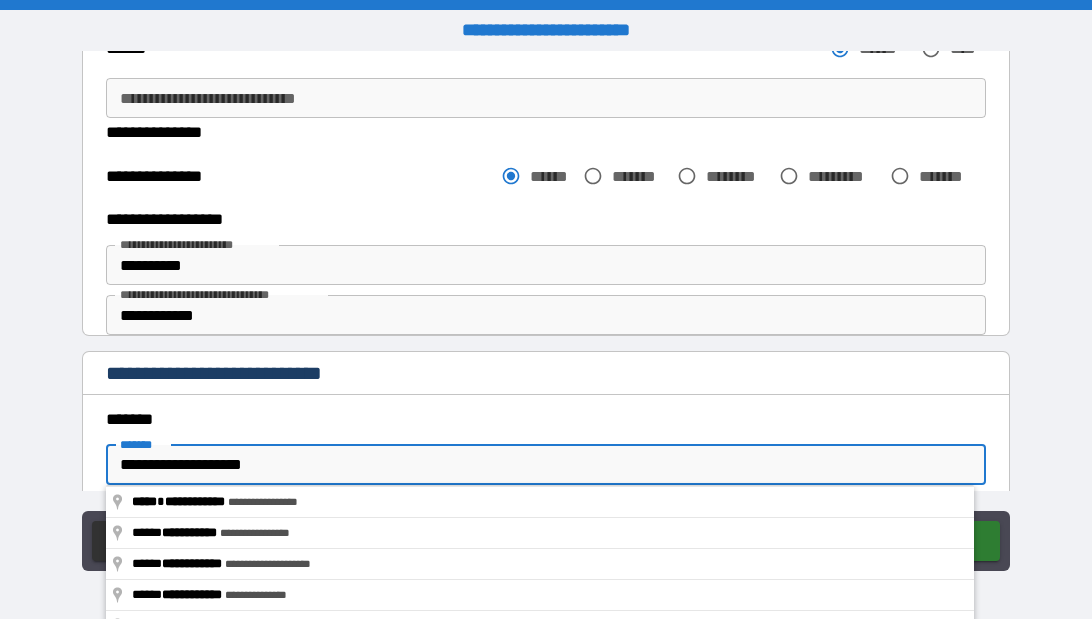 type on "*" 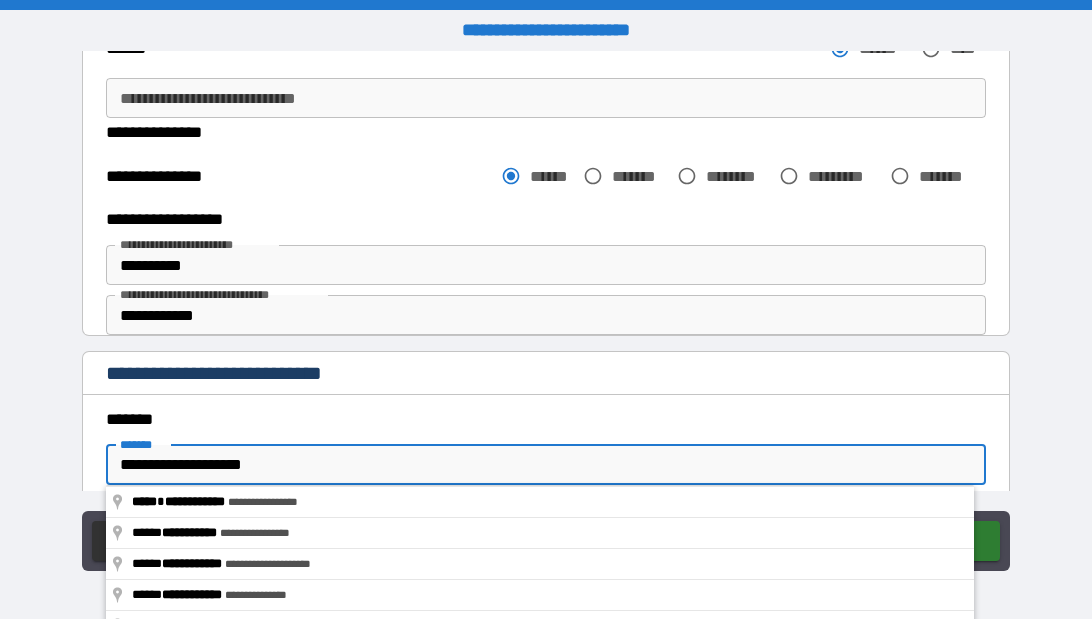 type on "**********" 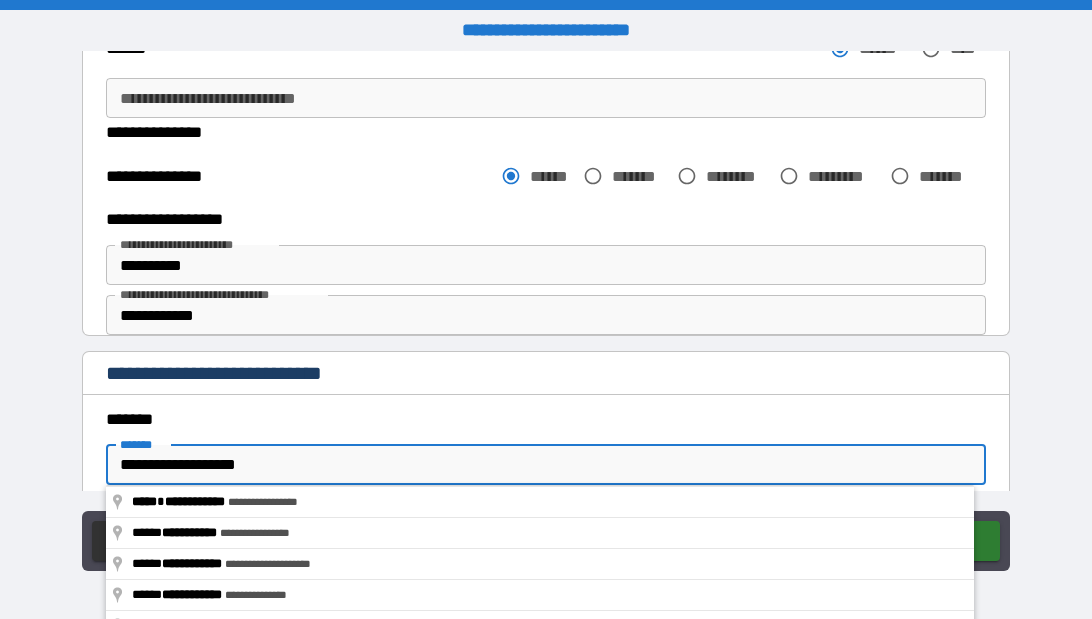 type on "*" 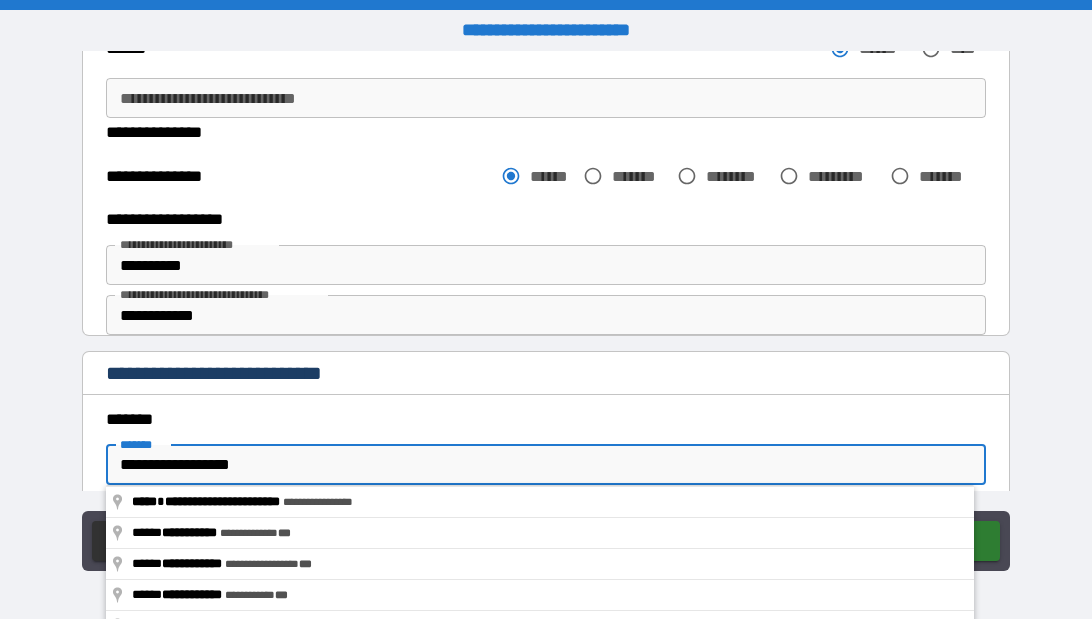 type on "**********" 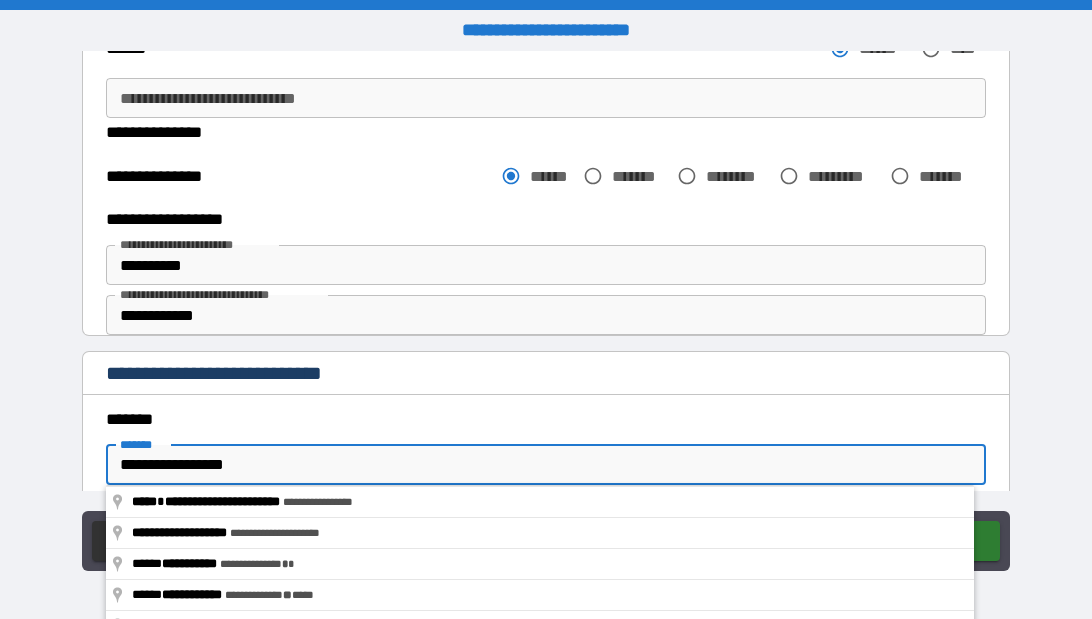 type on "*" 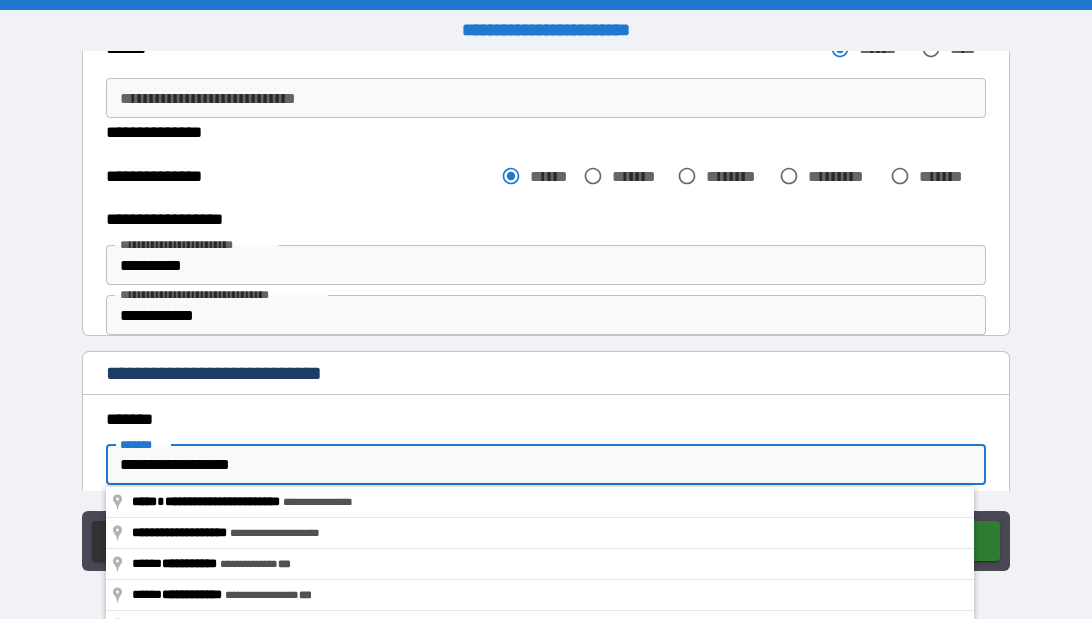 type on "*" 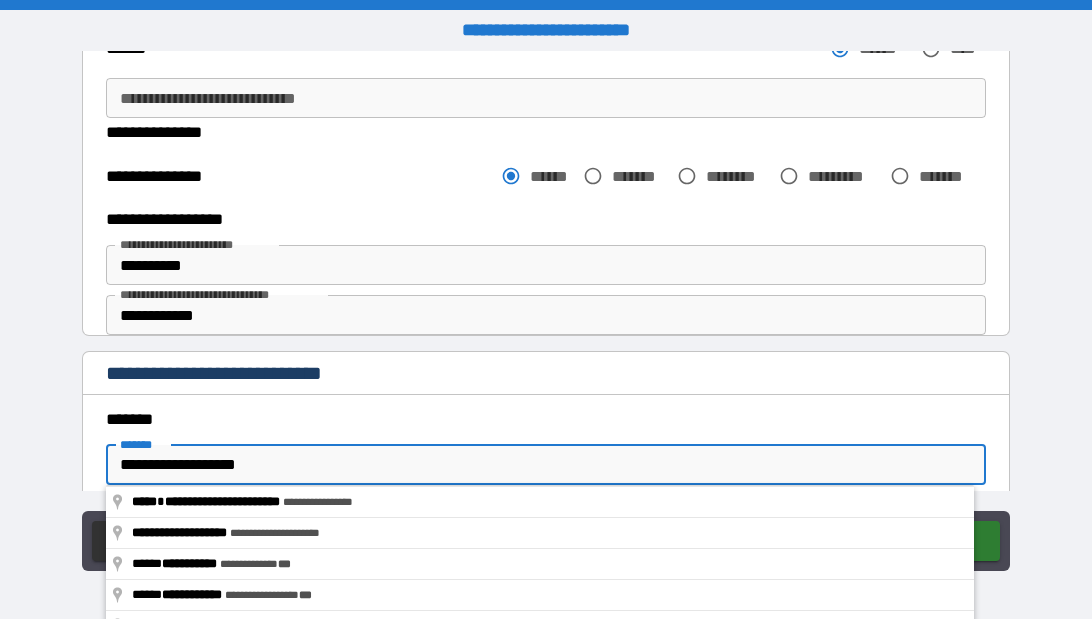 type on "**********" 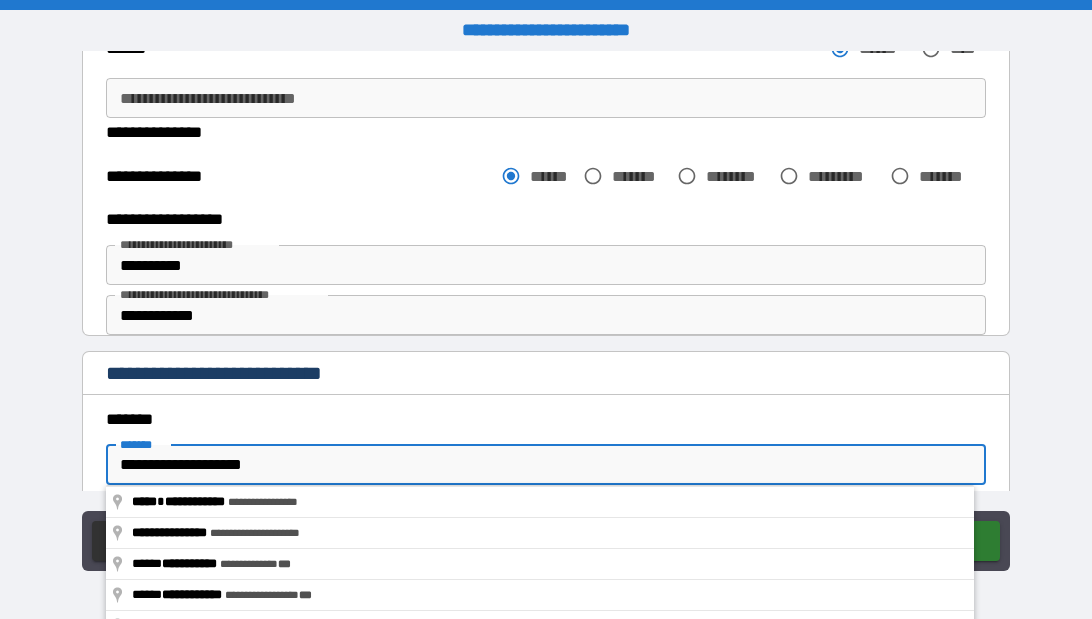 type on "*" 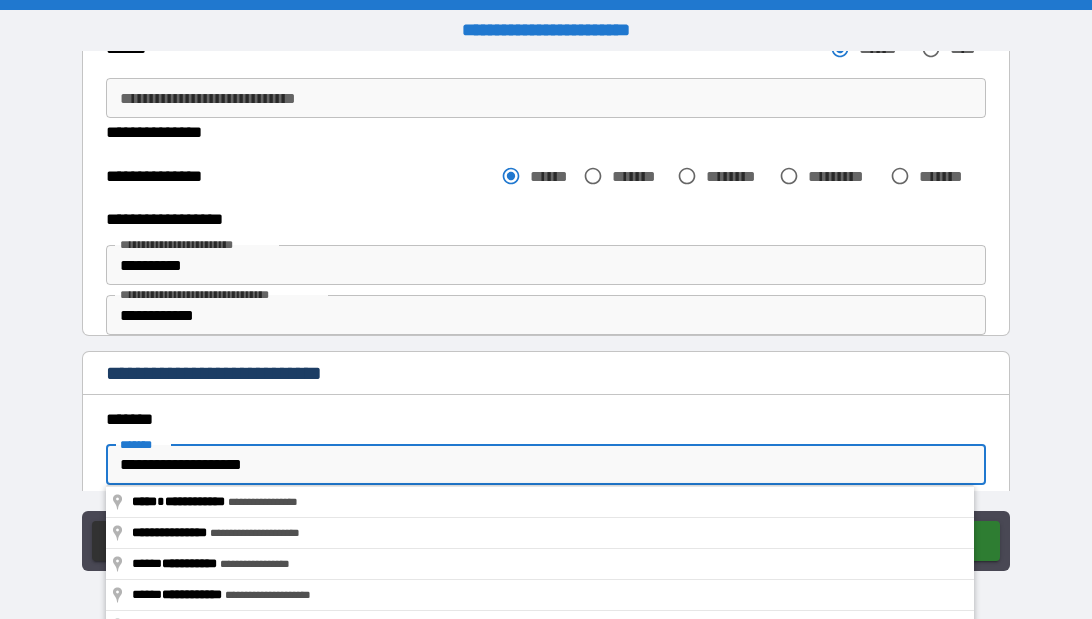 type on "**********" 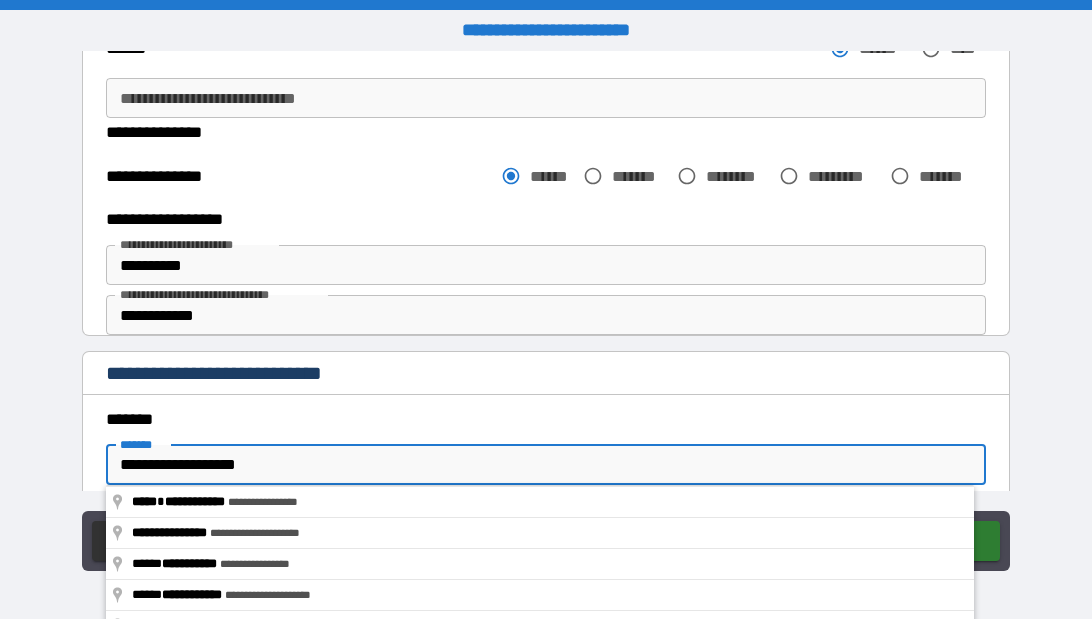 type on "*" 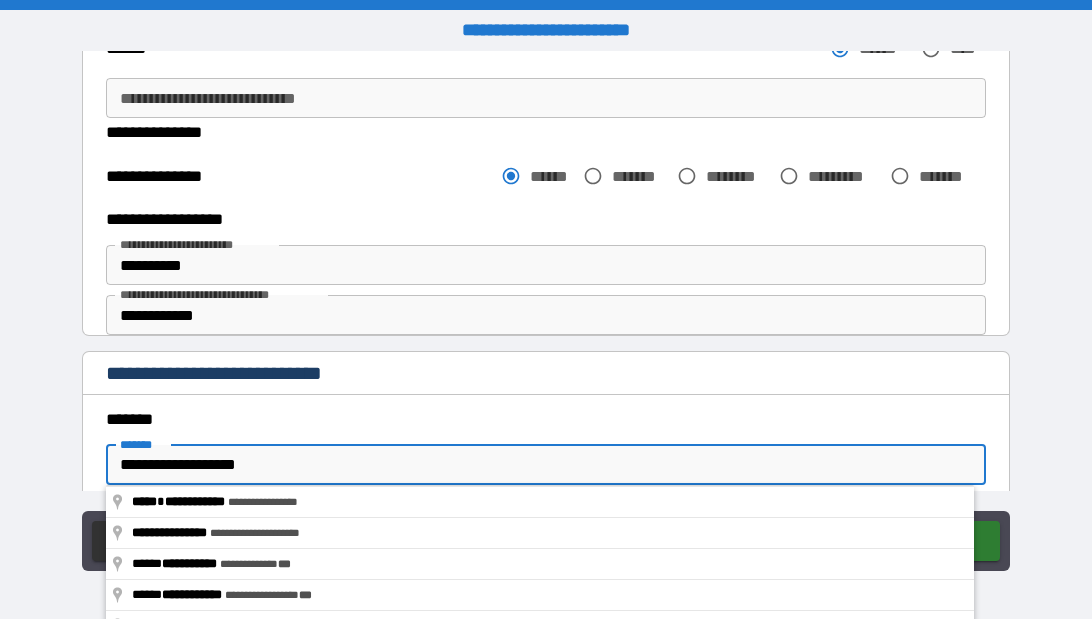 type on "**********" 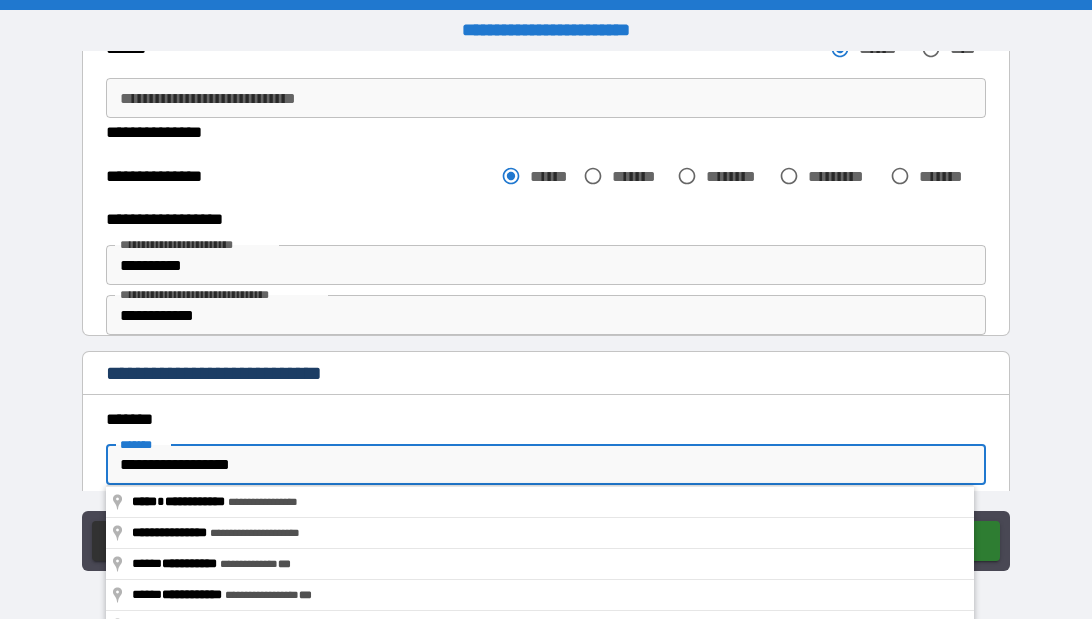 type on "*" 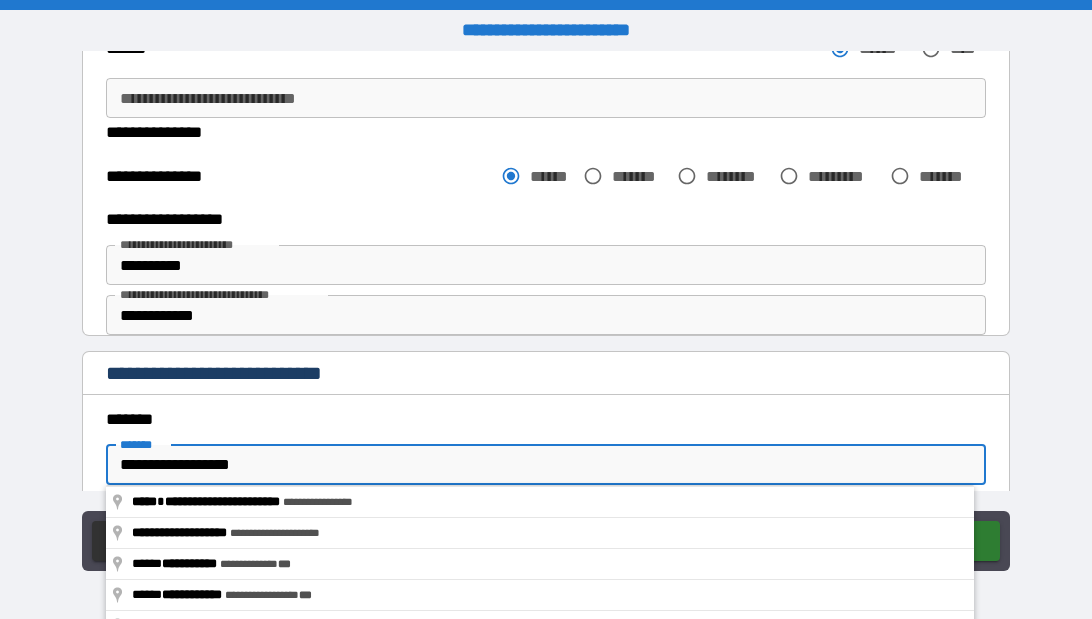 type on "**********" 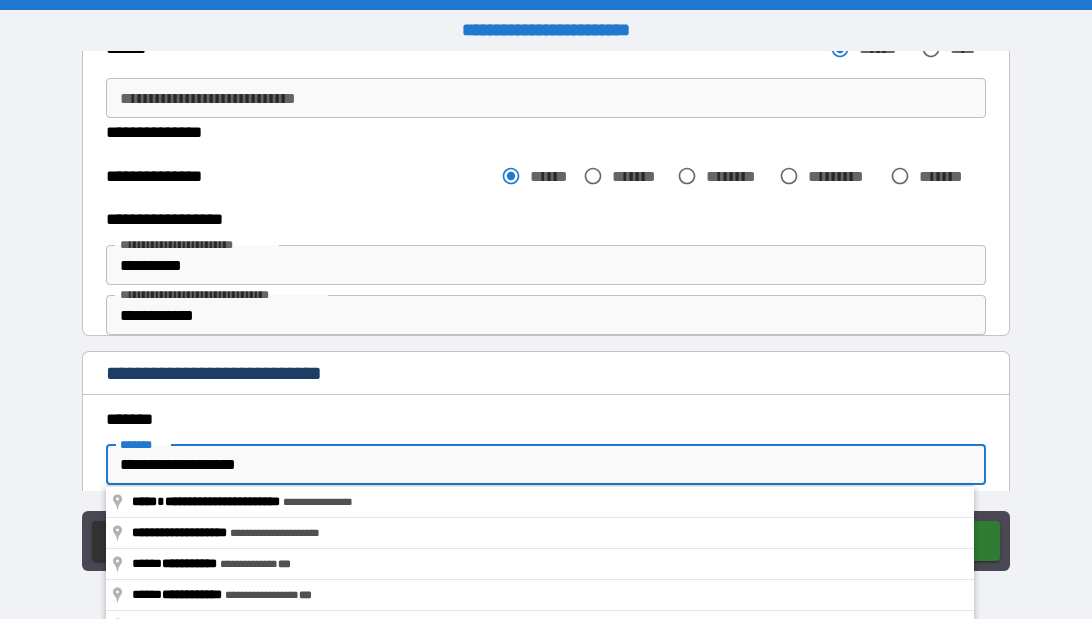 type on "*" 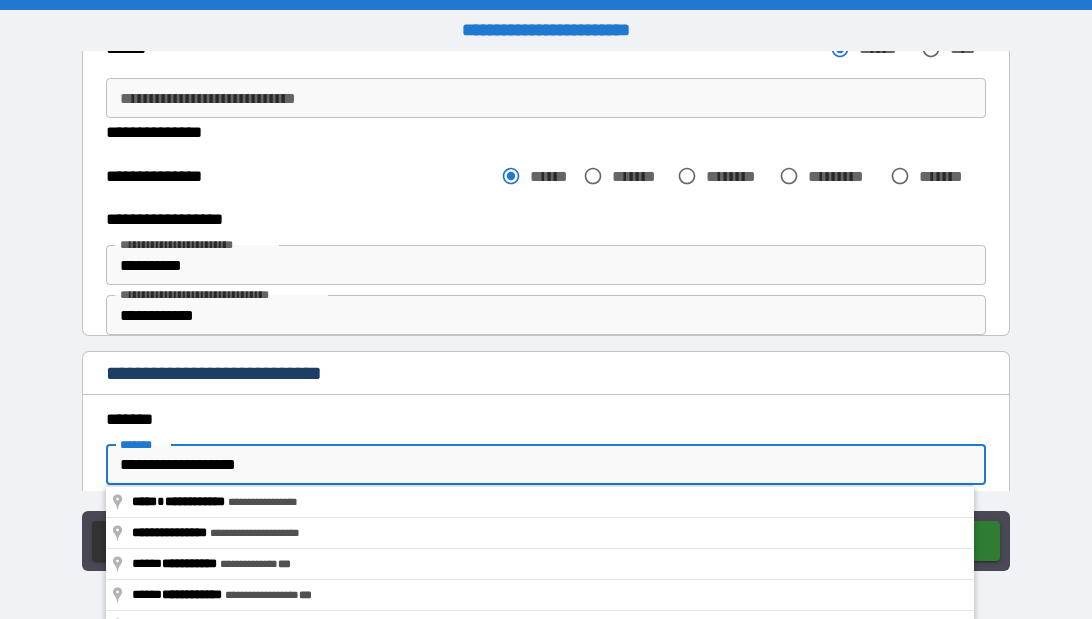 type on "**********" 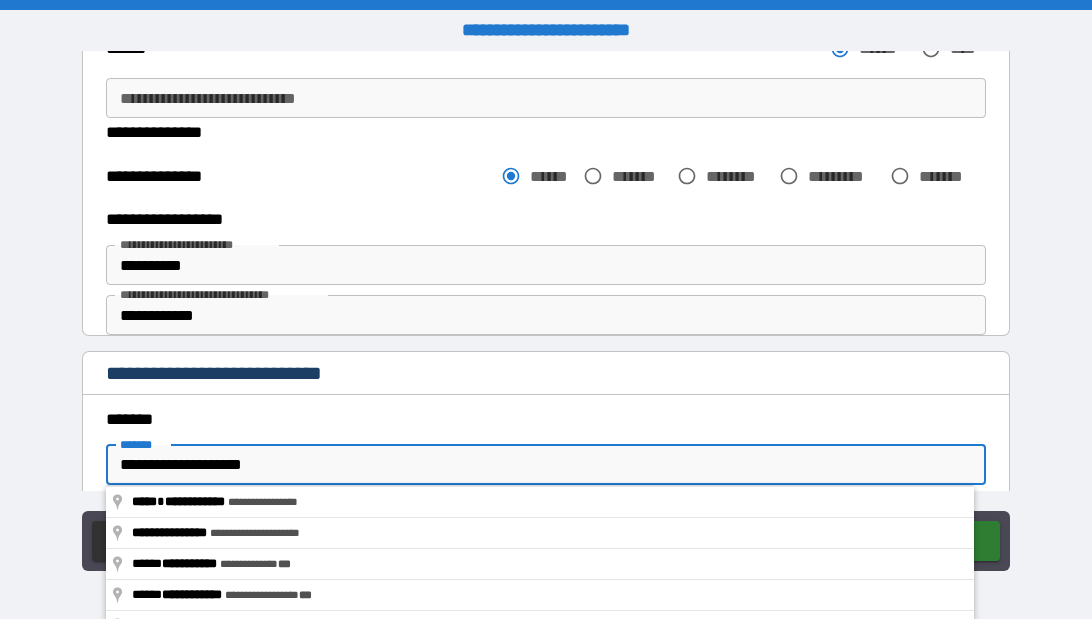 type on "*" 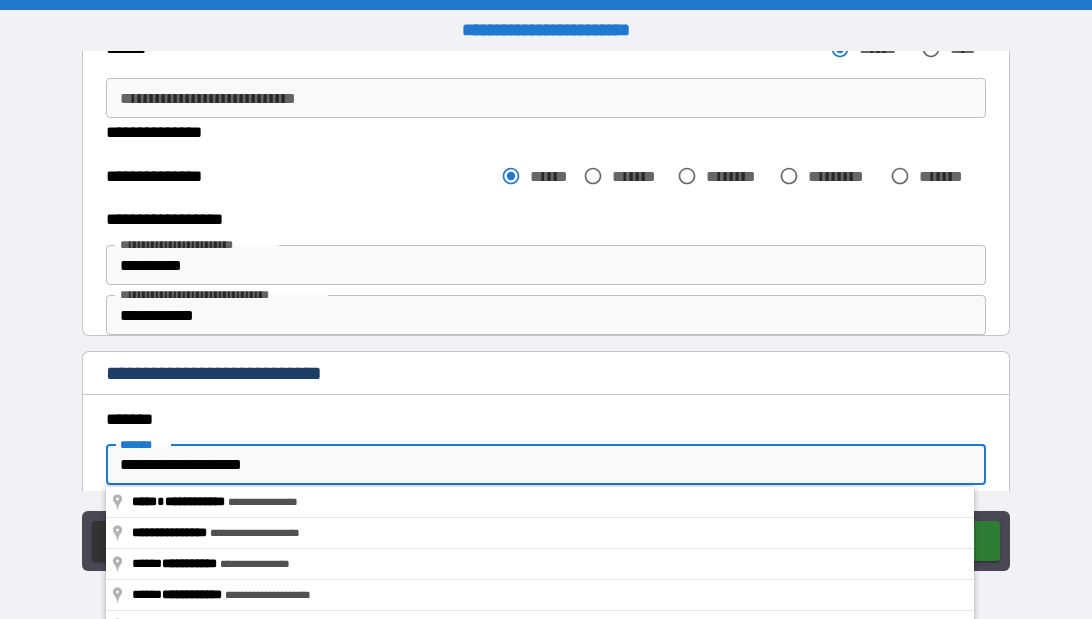 type on "**********" 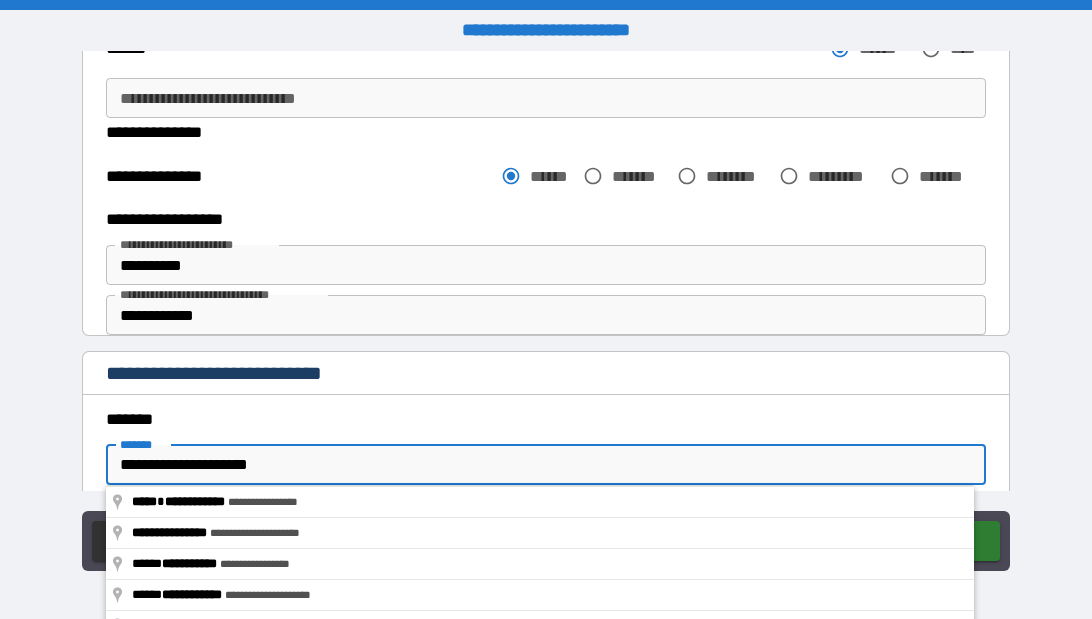 type on "*" 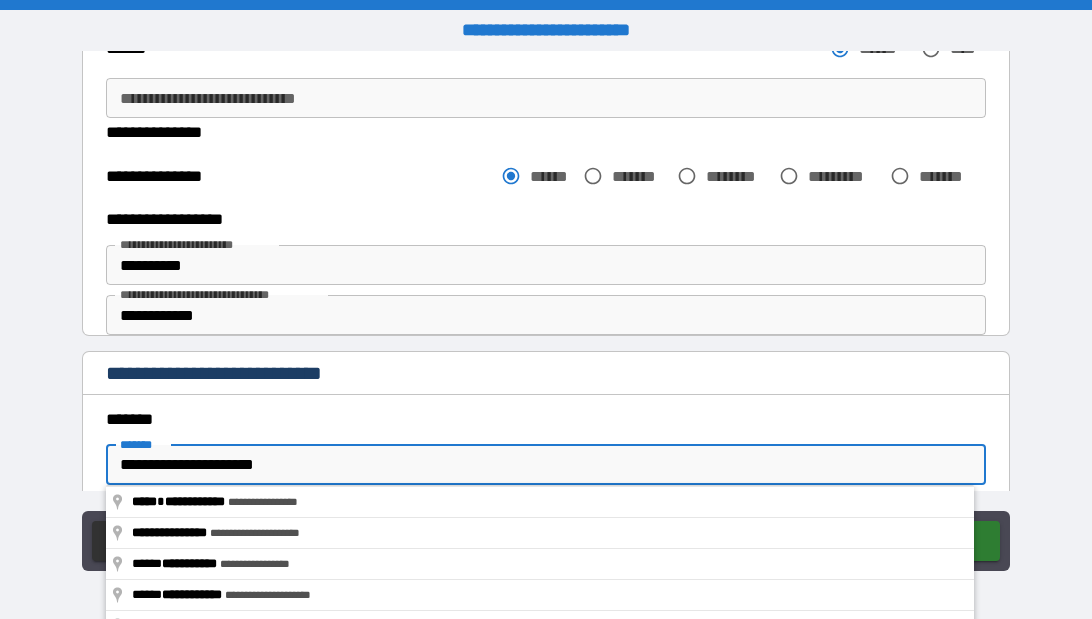type on "*" 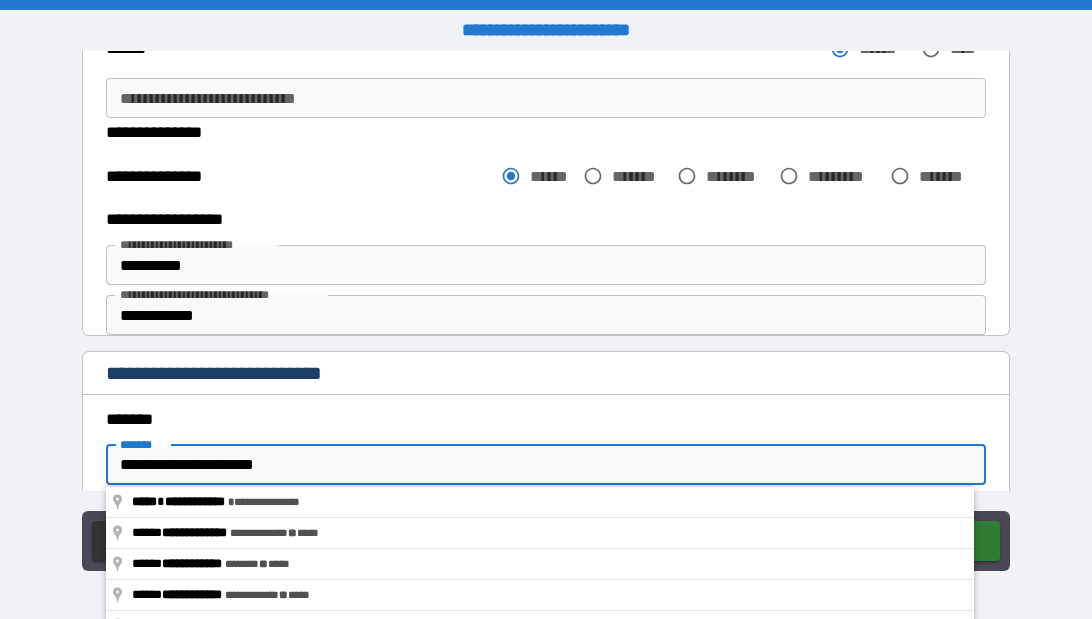 type on "**********" 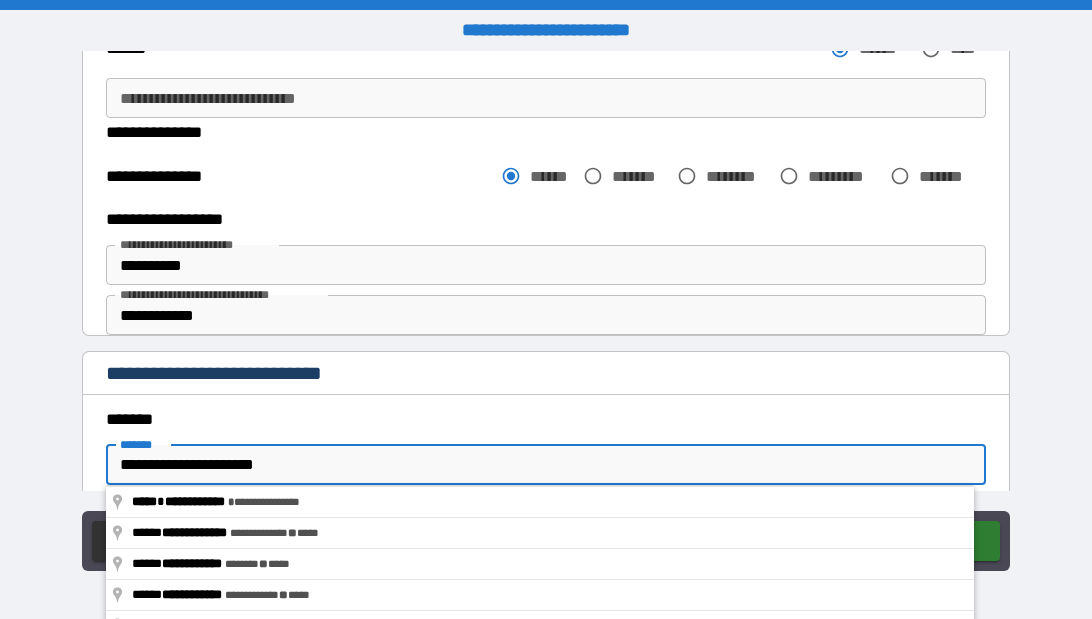 type on "*" 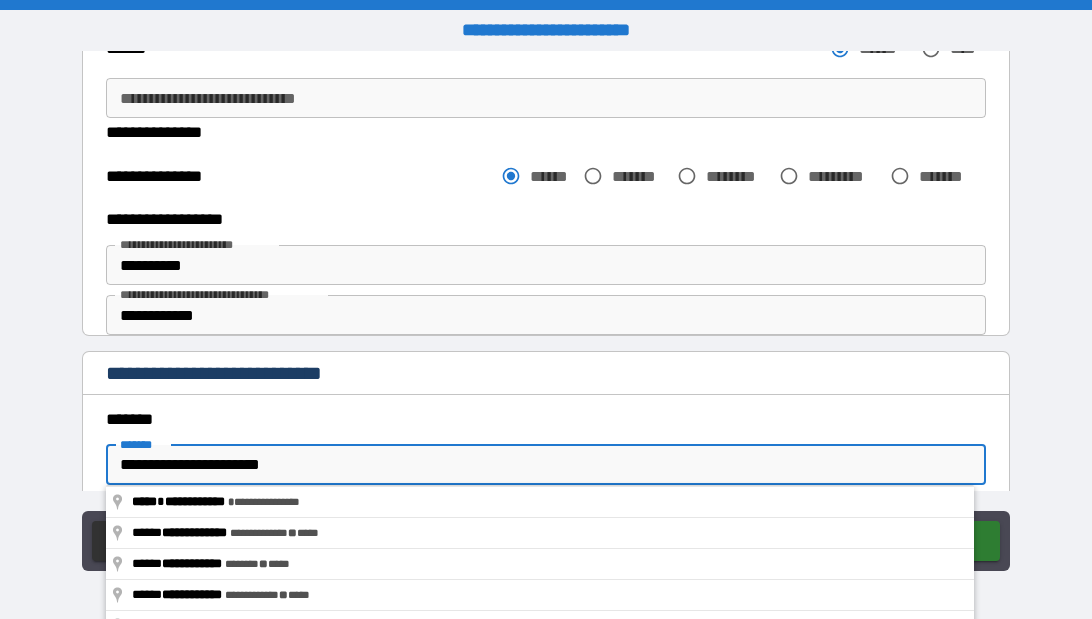 type on "**********" 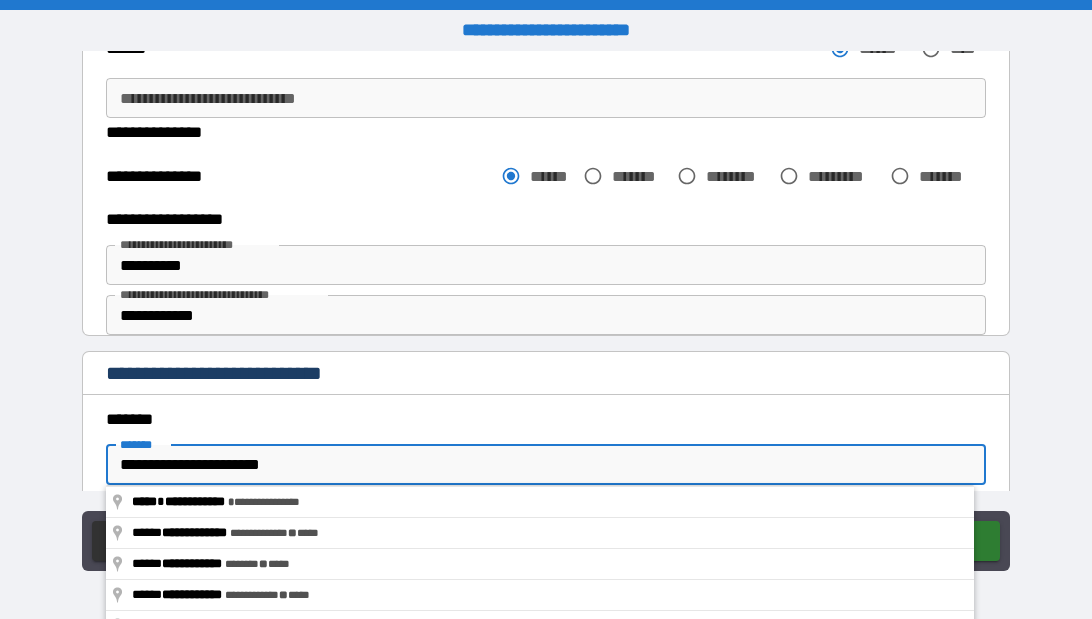 type on "*" 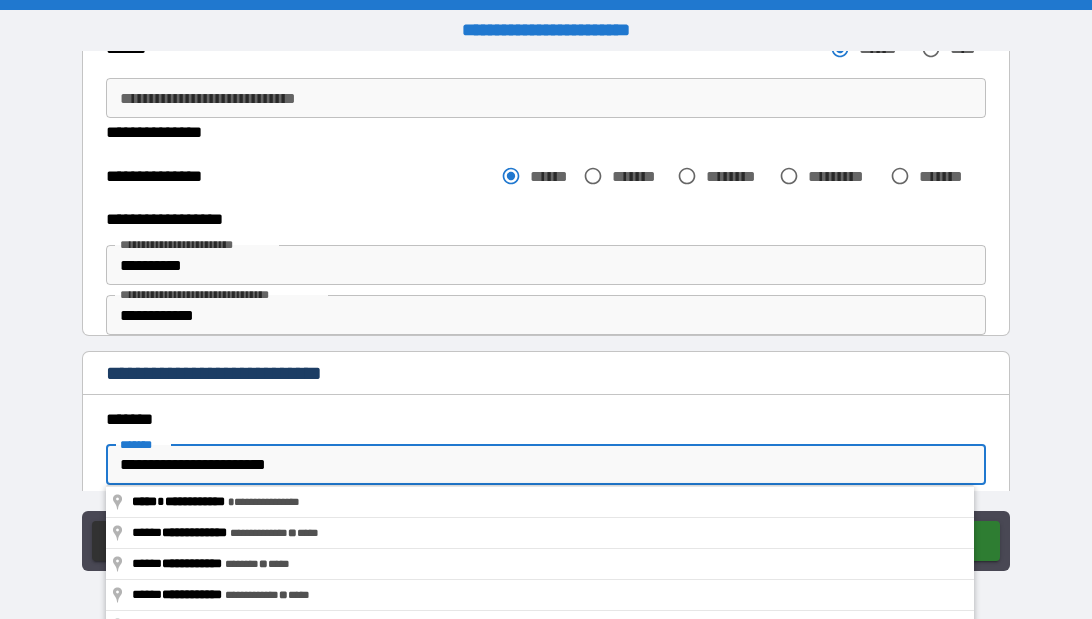 type on "**********" 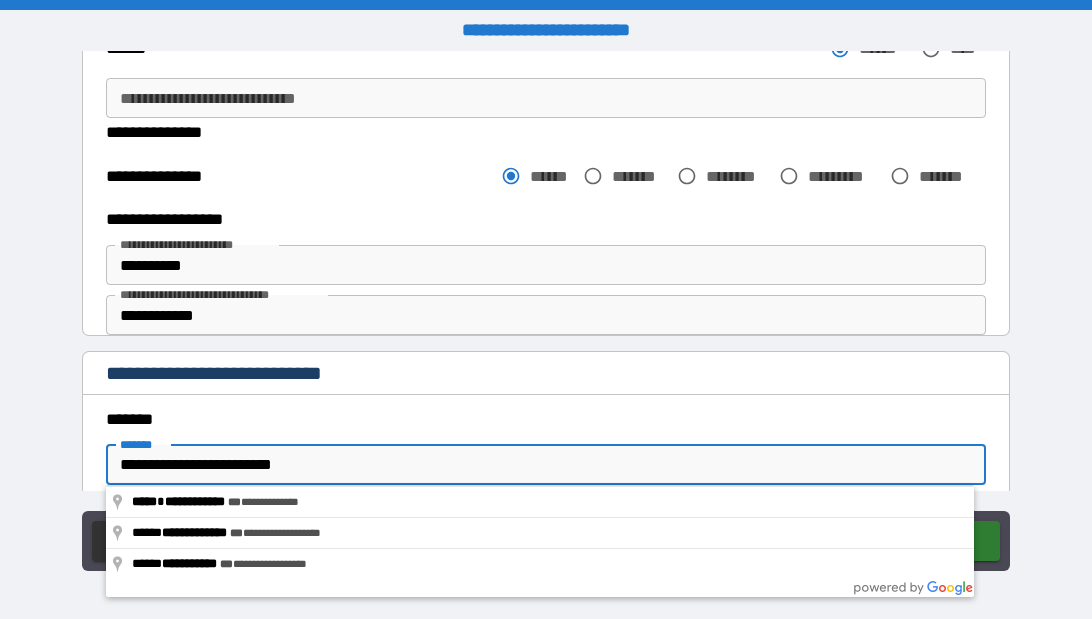 type on "*" 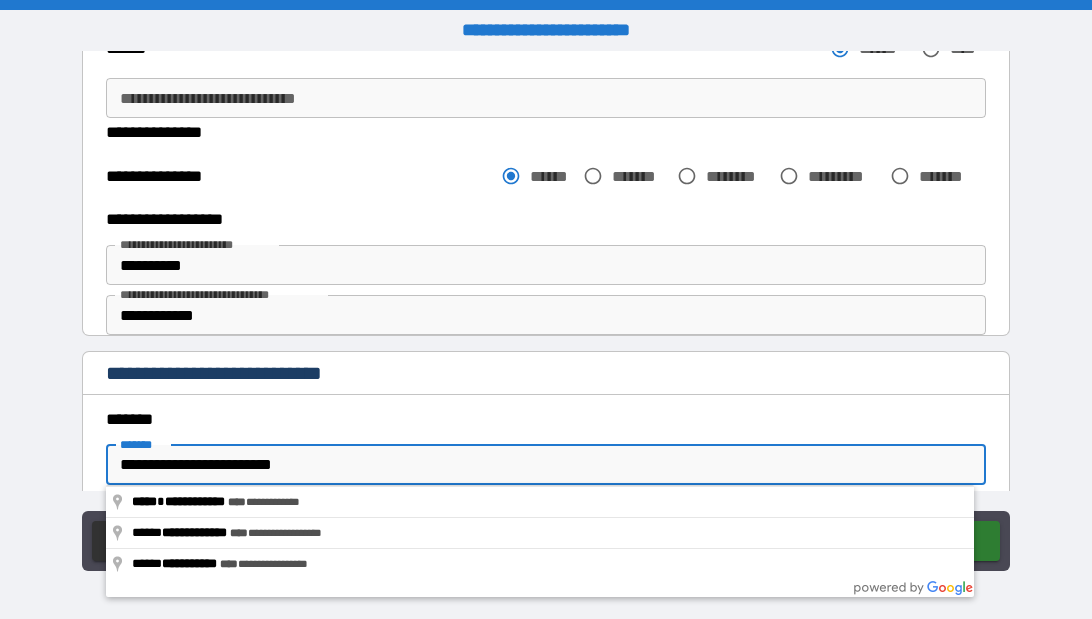 type on "**********" 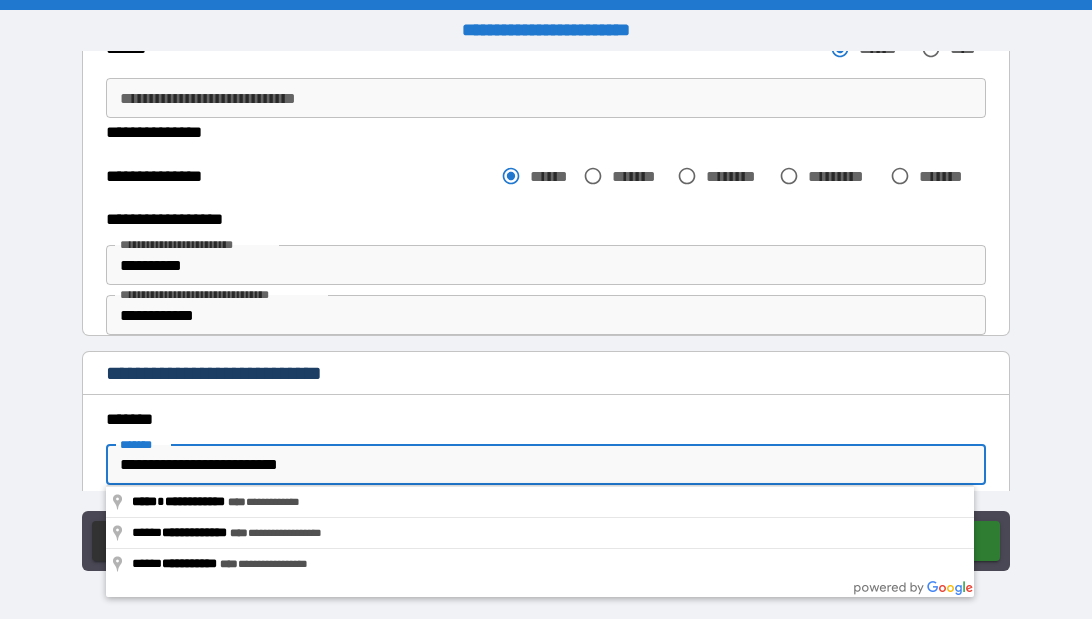 type on "*" 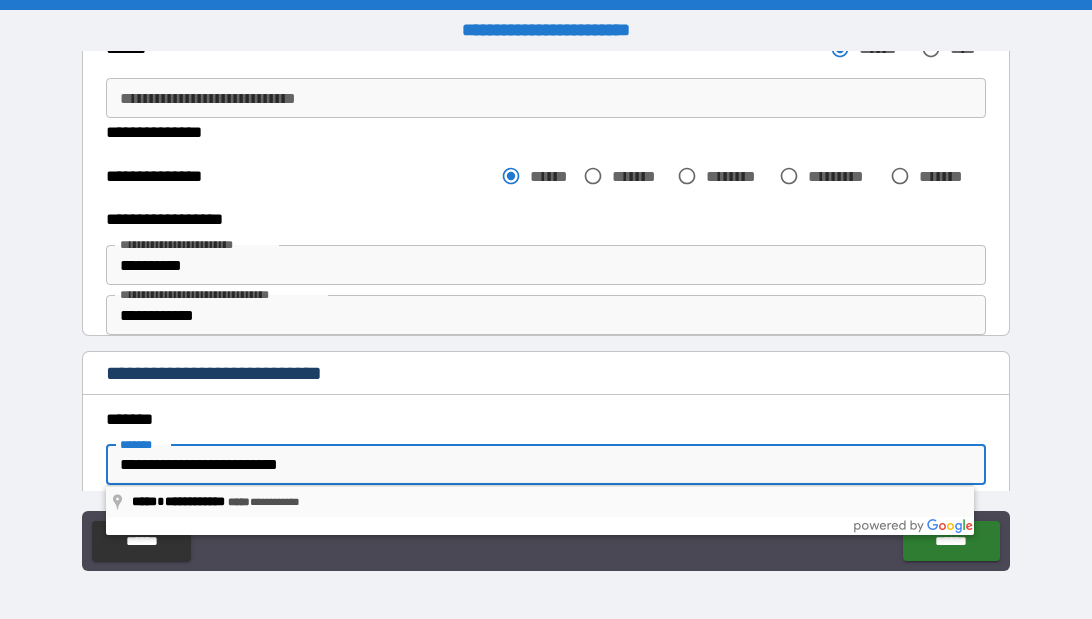 type on "**********" 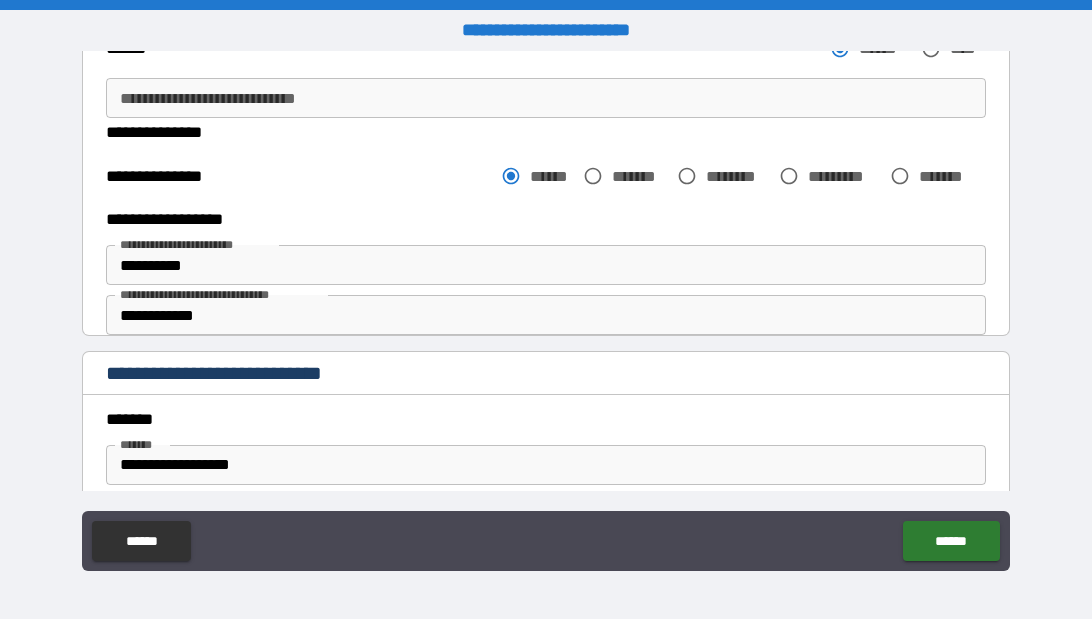 type on "*" 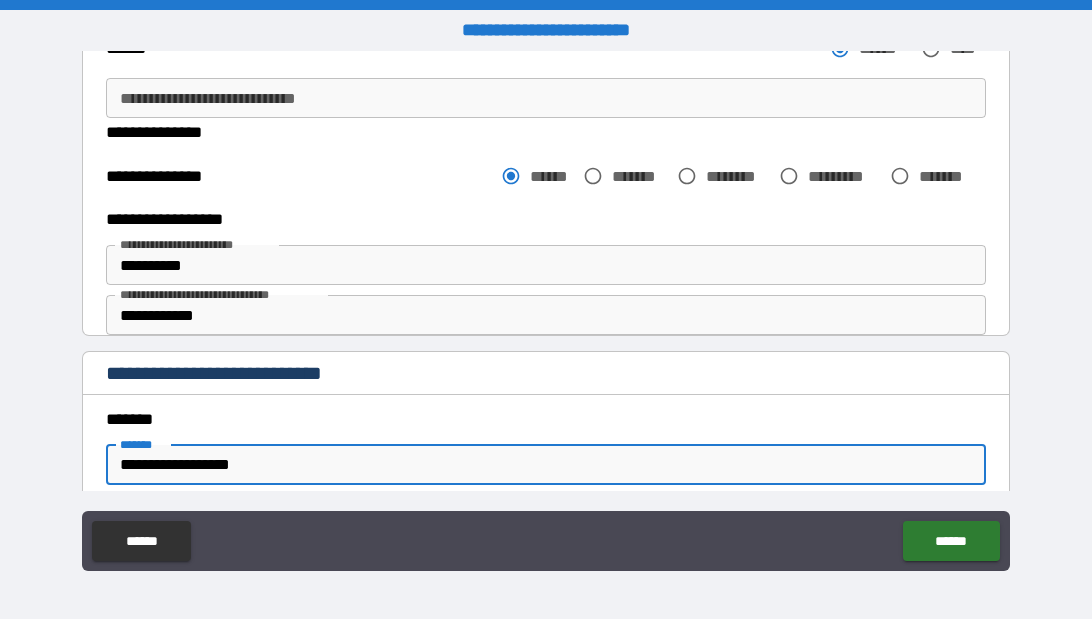 click on "**********" at bounding box center (546, 465) 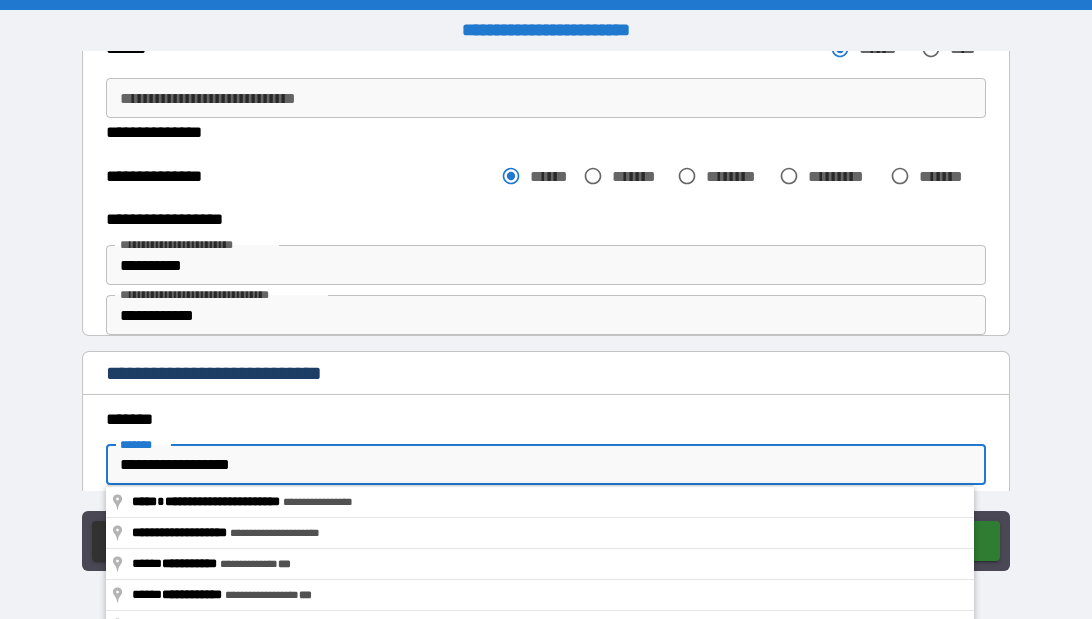 type on "**********" 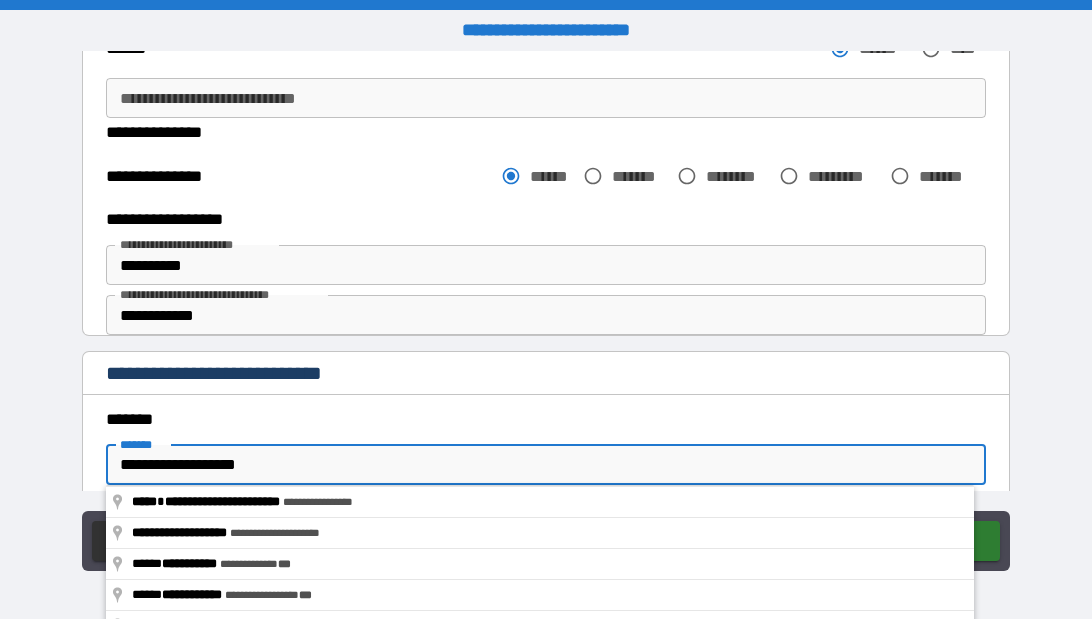 type on "**********" 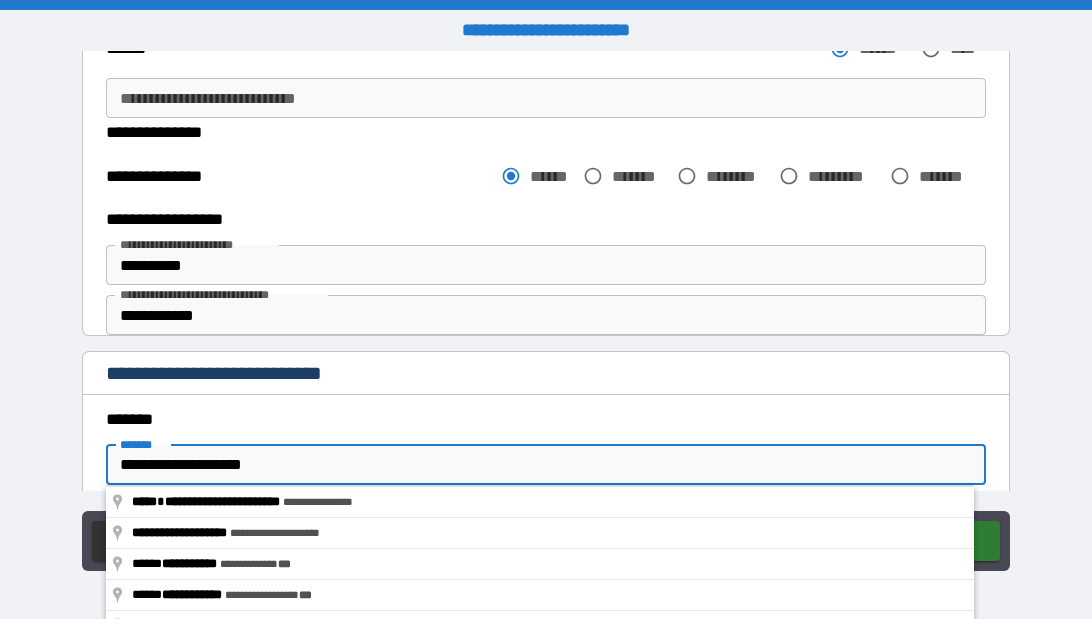 type on "*" 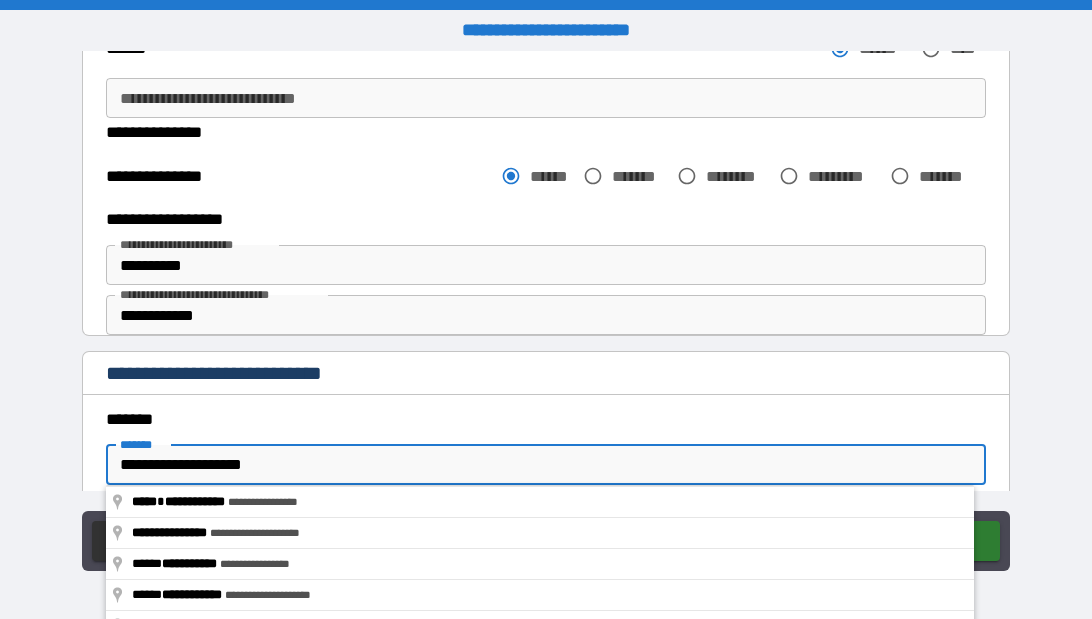 type on "**********" 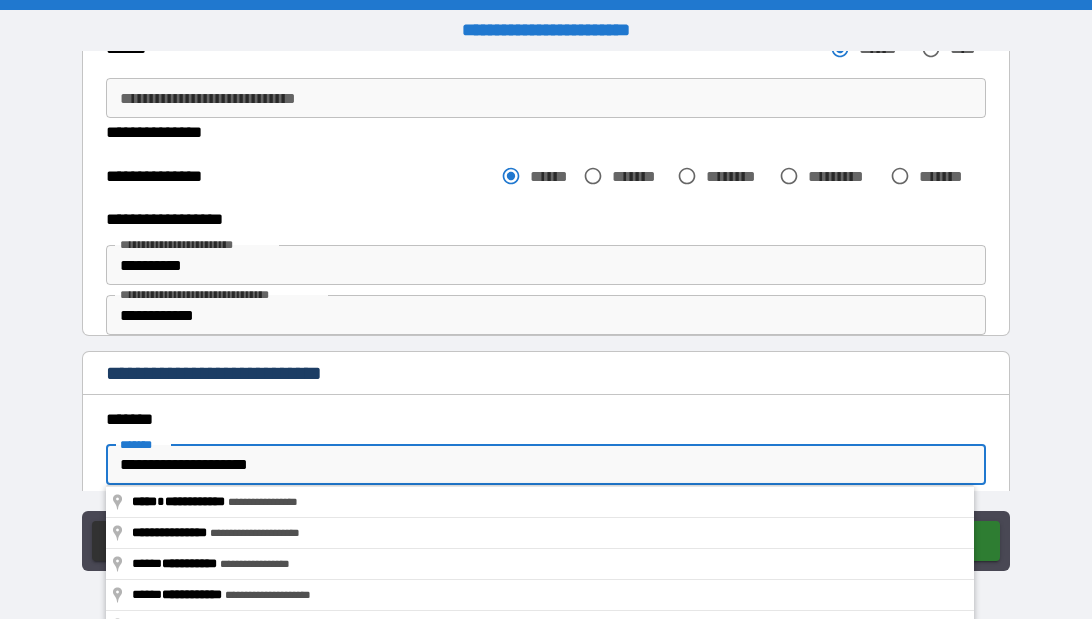 type on "*" 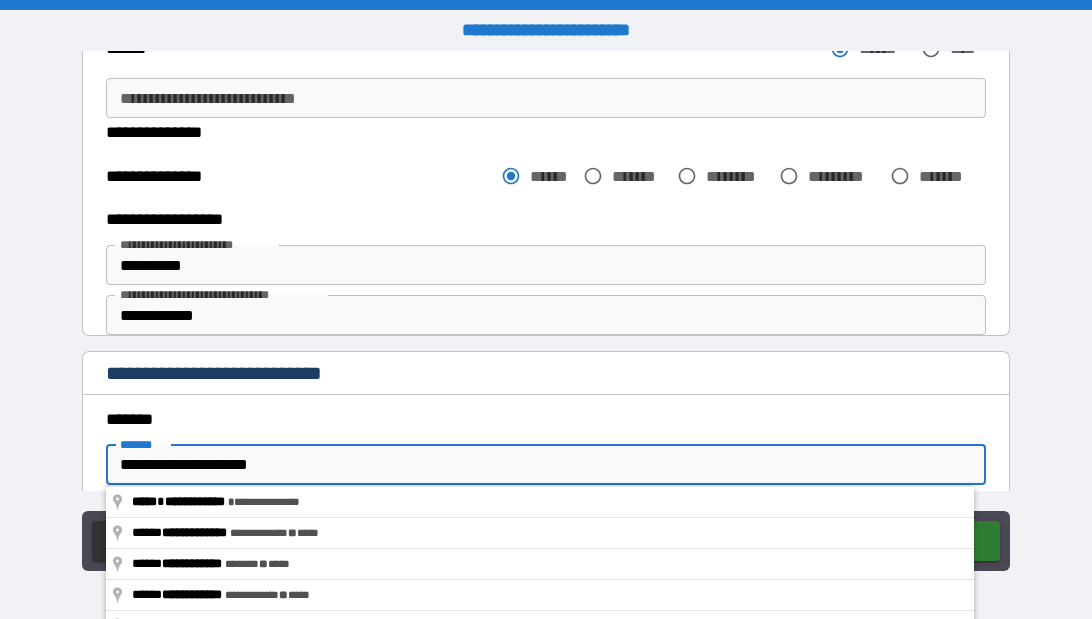 type on "**********" 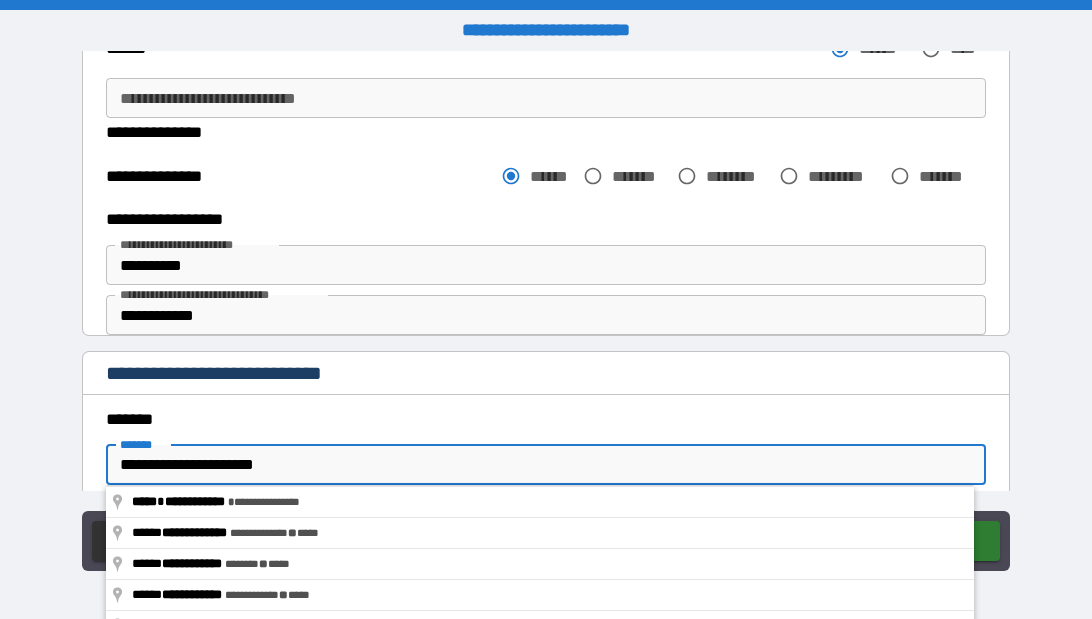 type on "**********" 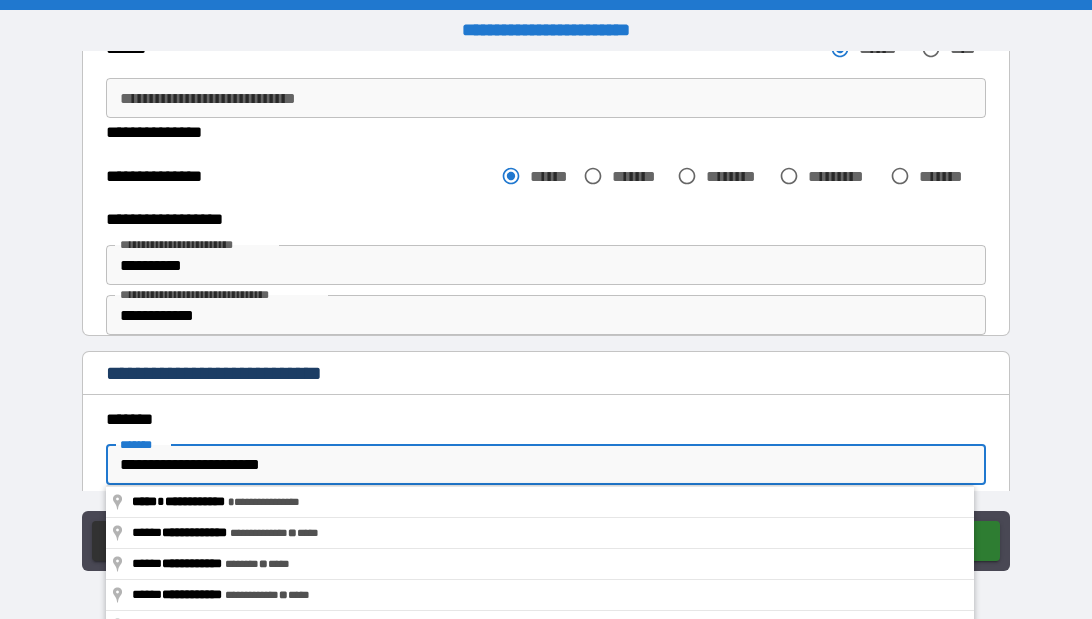 type on "**********" 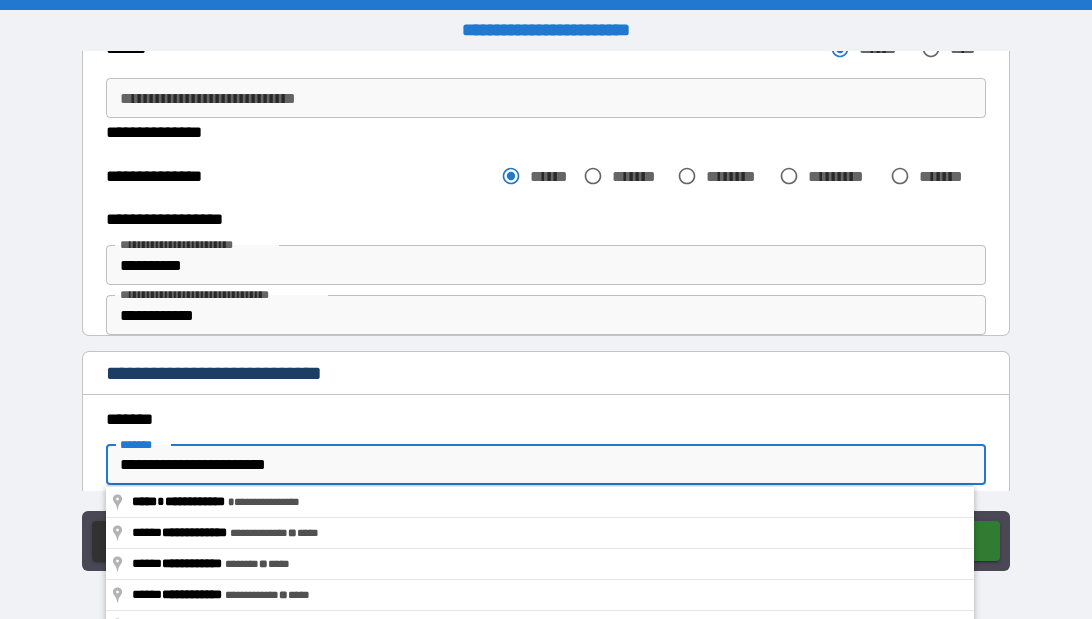 type on "*" 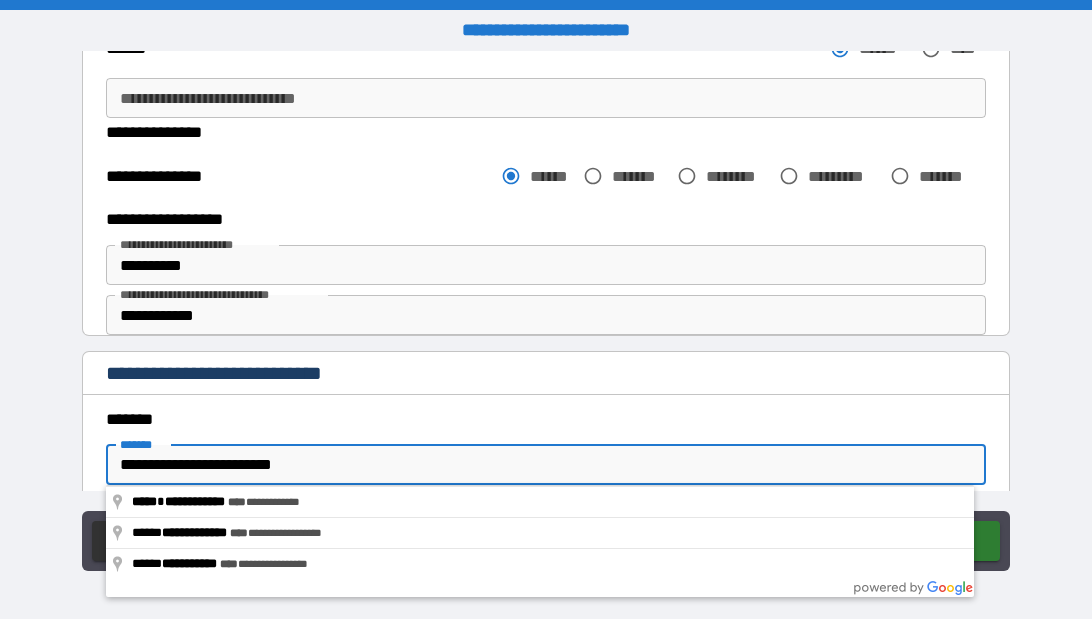 type on "**********" 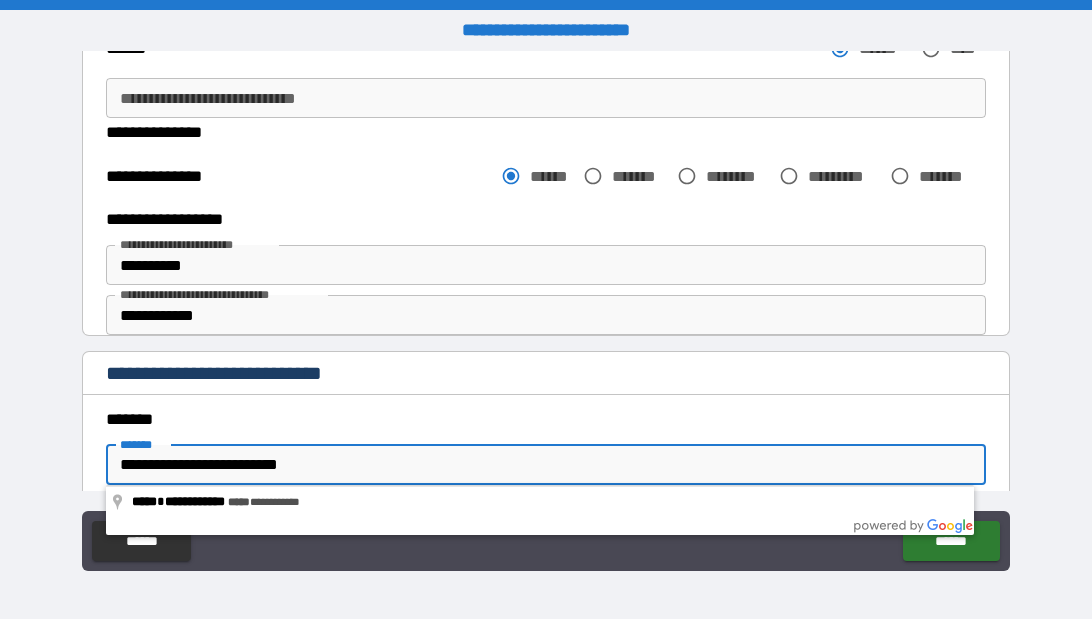 type on "**********" 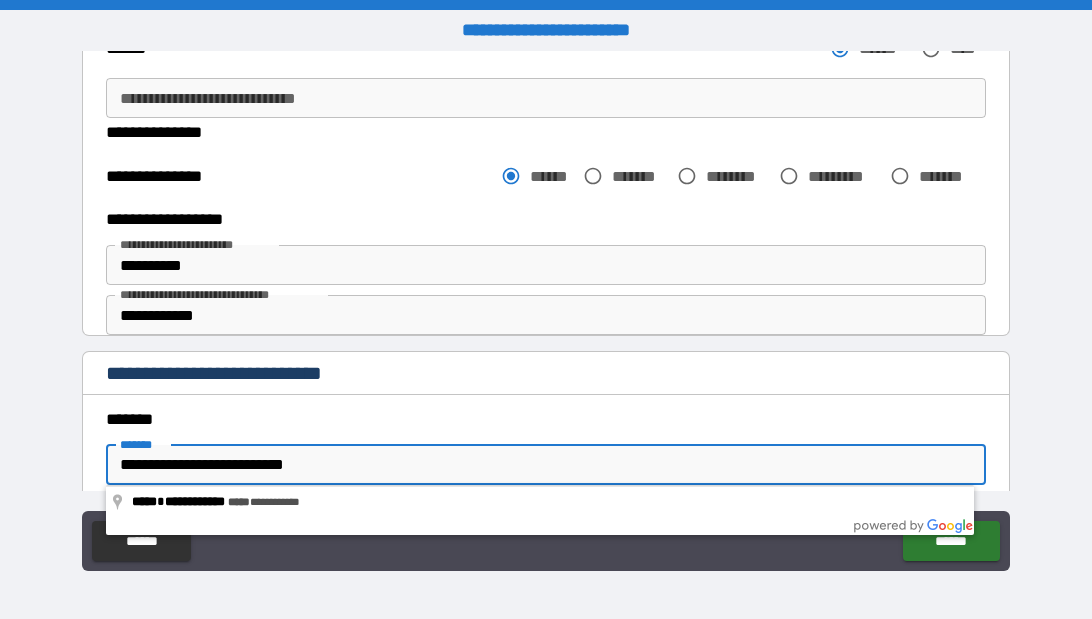 type on "*" 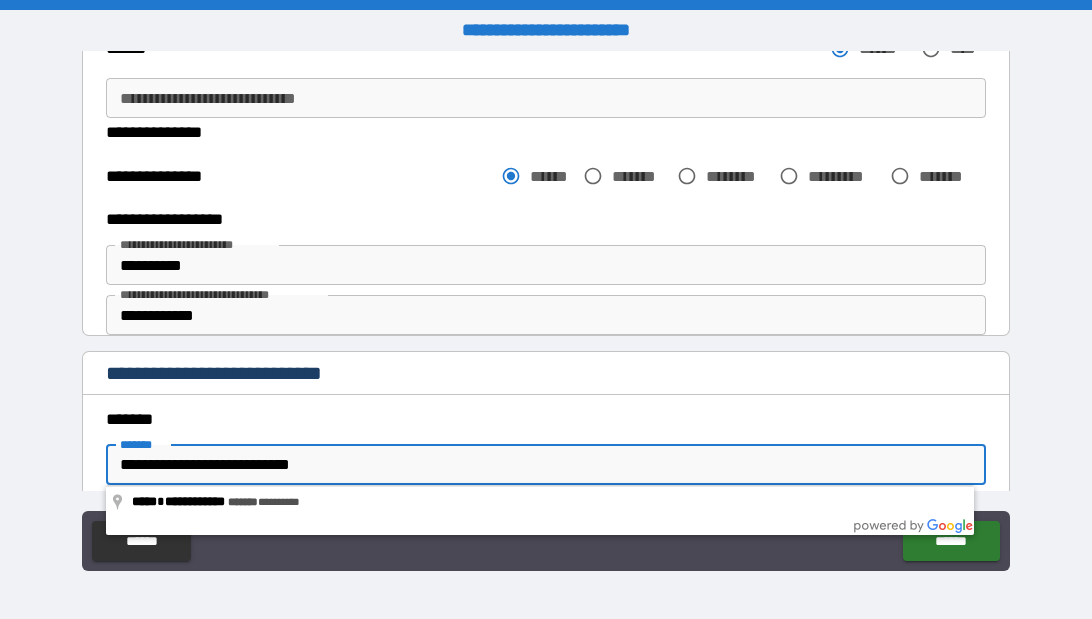 type on "*" 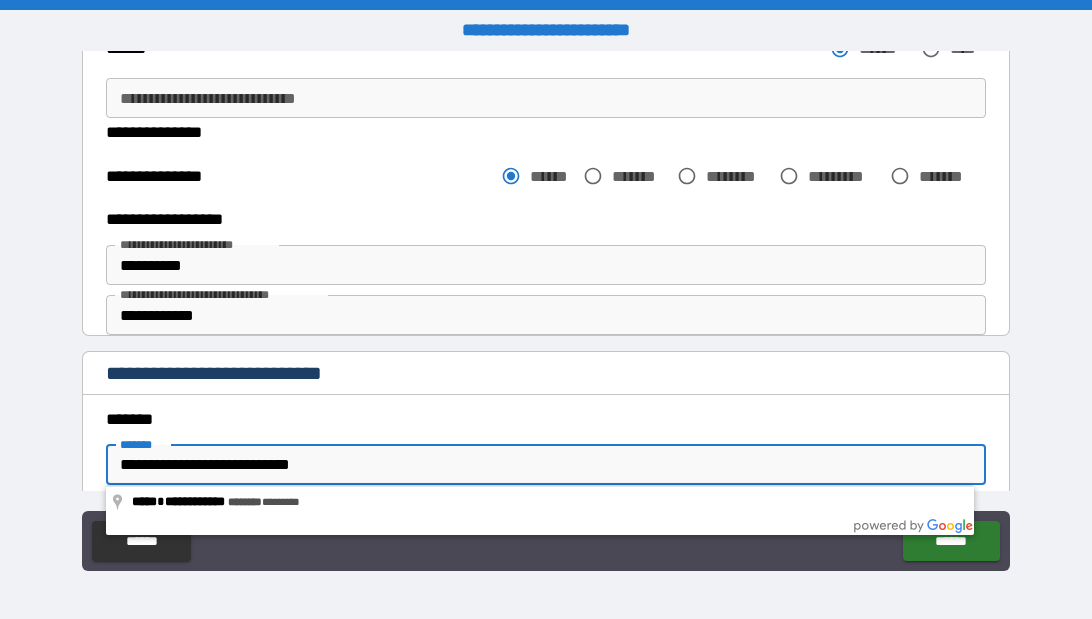 type on "**********" 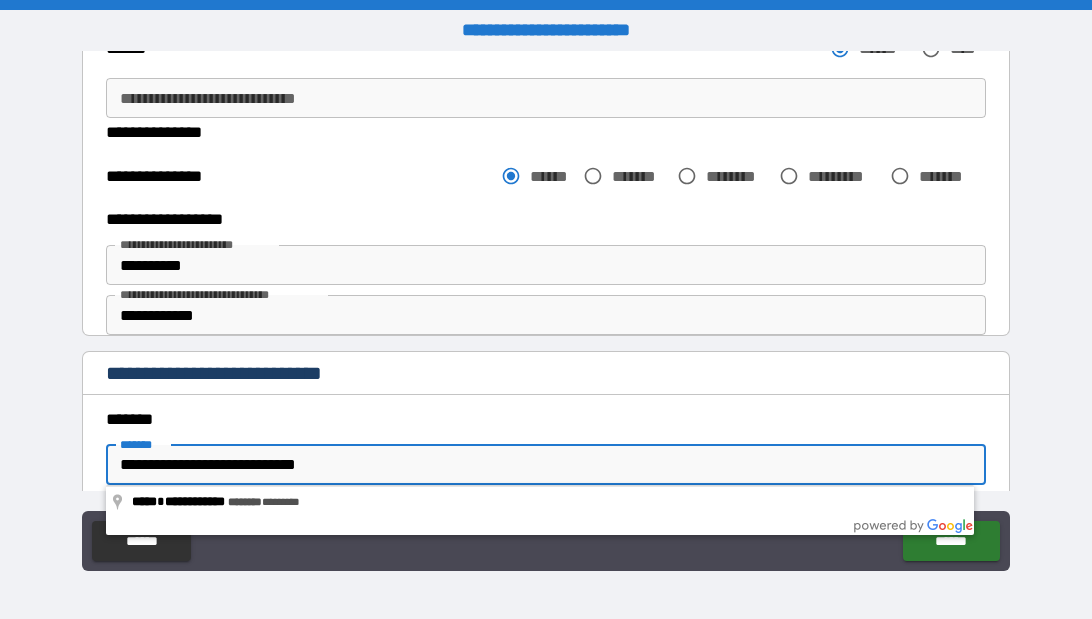 type on "*" 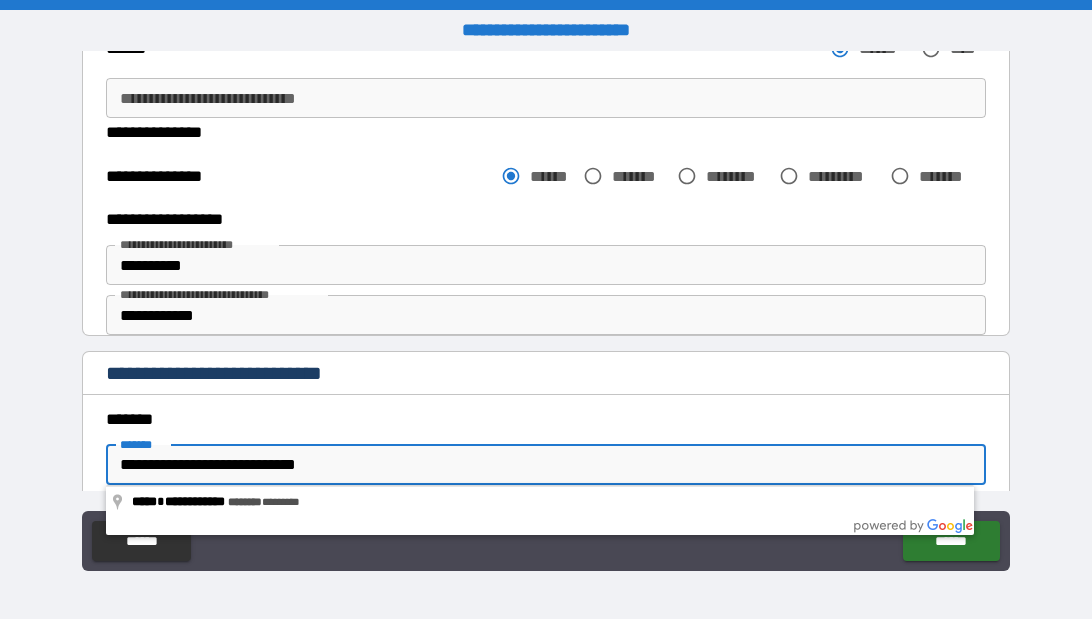type on "**********" 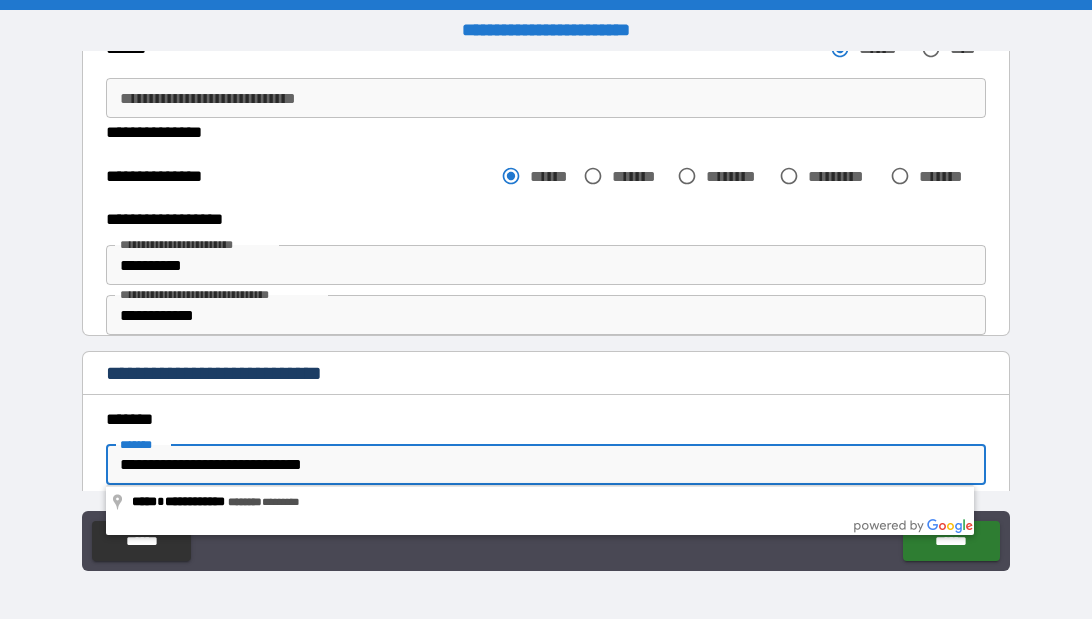 type on "*" 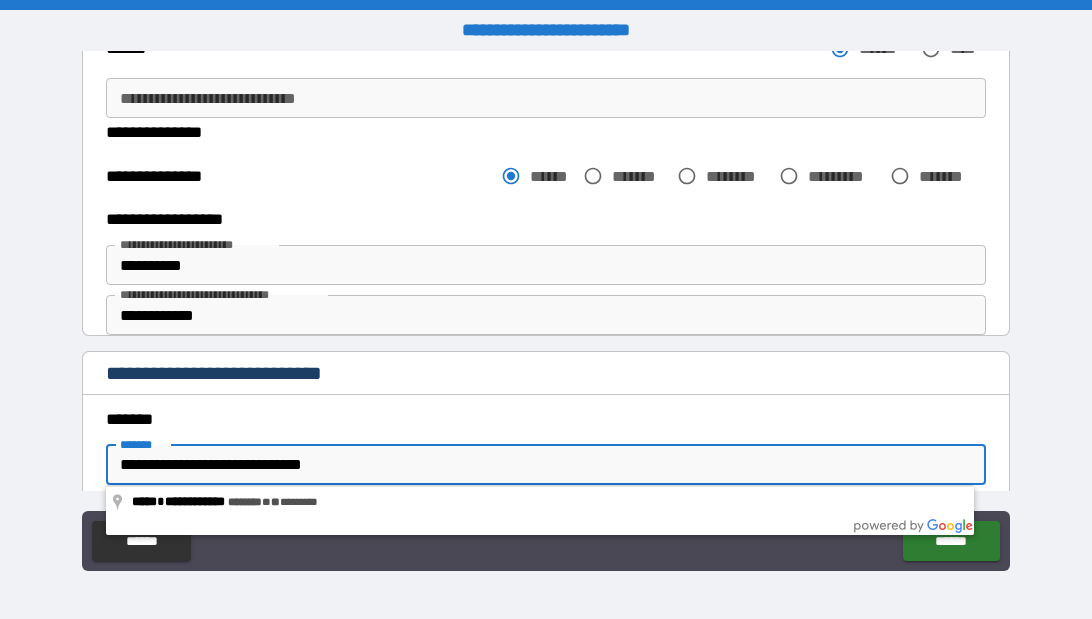 type on "**********" 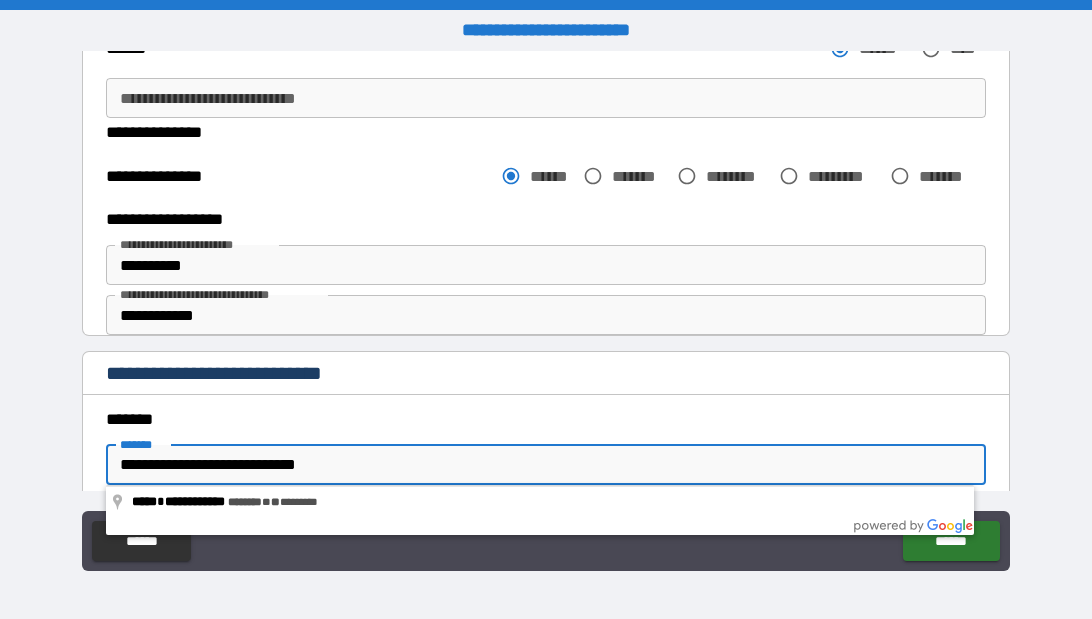 type on "*" 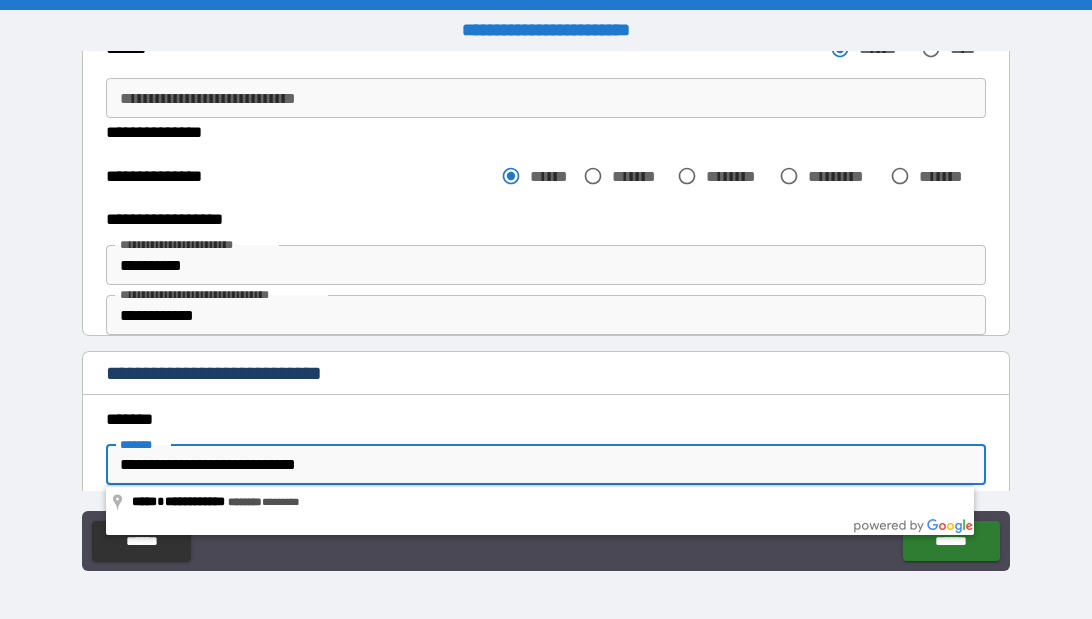 type on "**********" 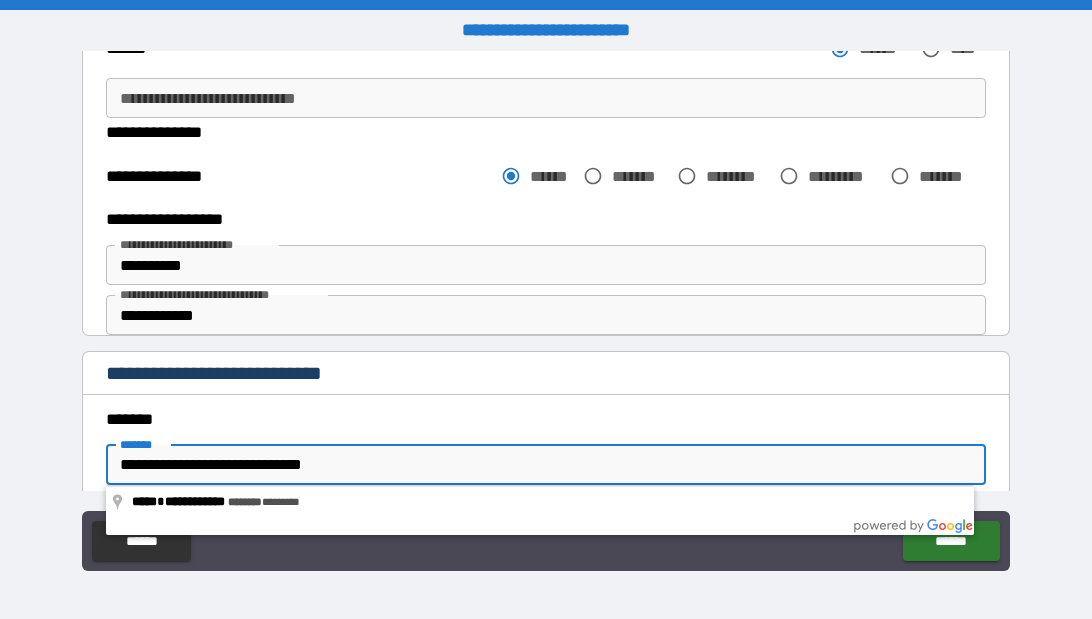 type on "*" 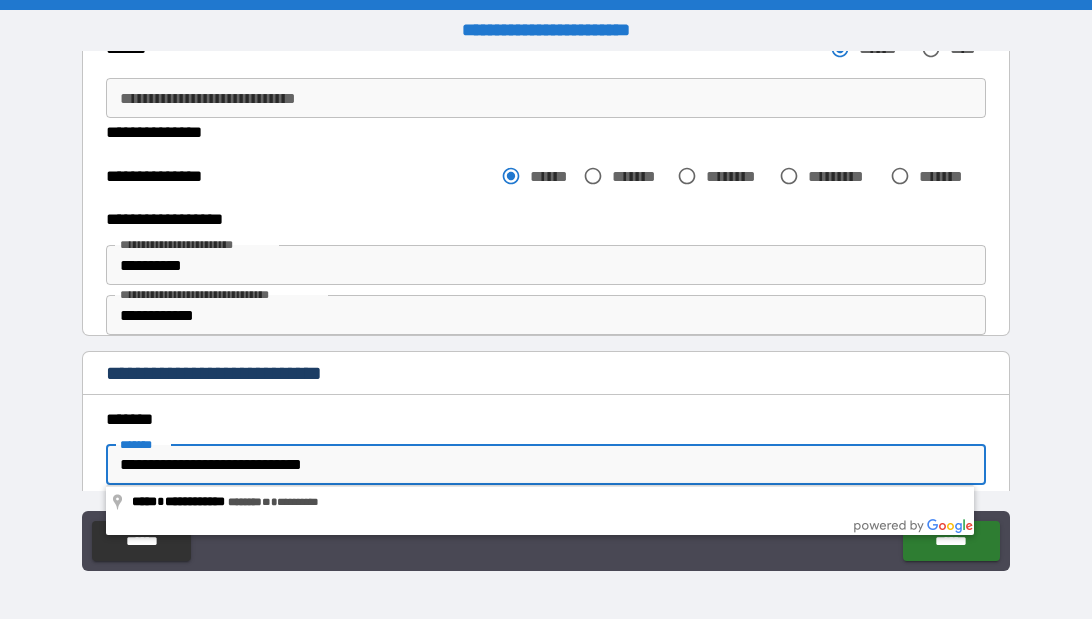 type on "**********" 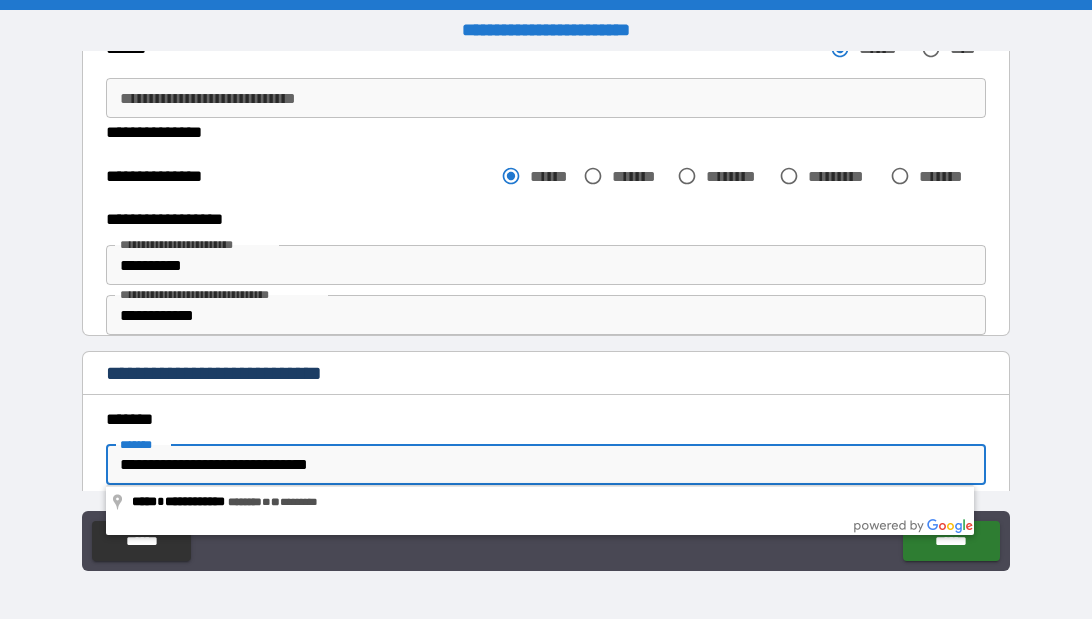 type on "*" 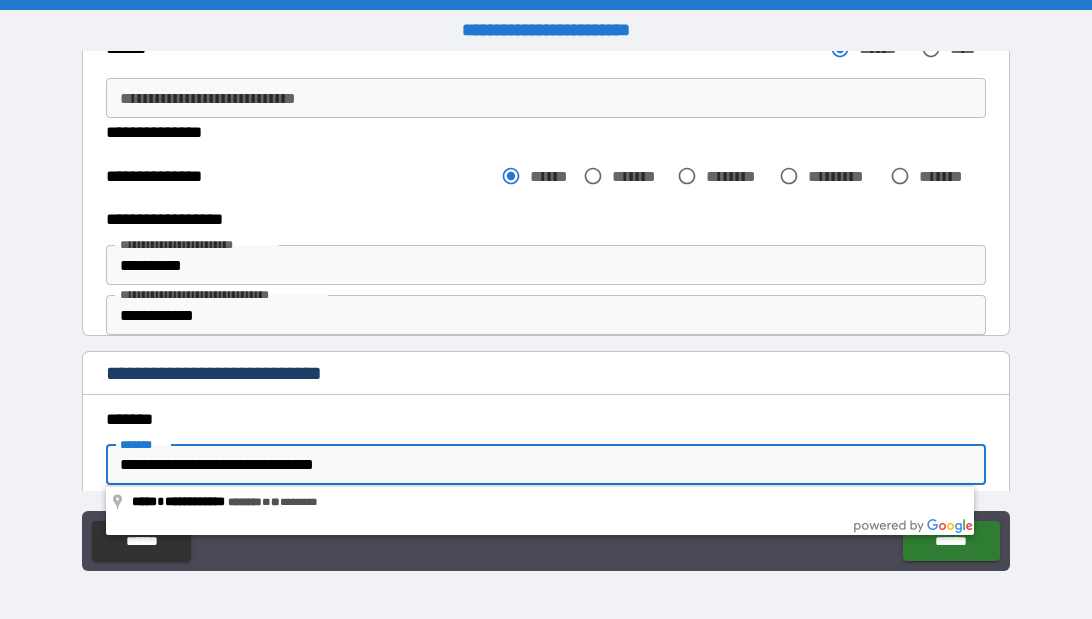 type on "**********" 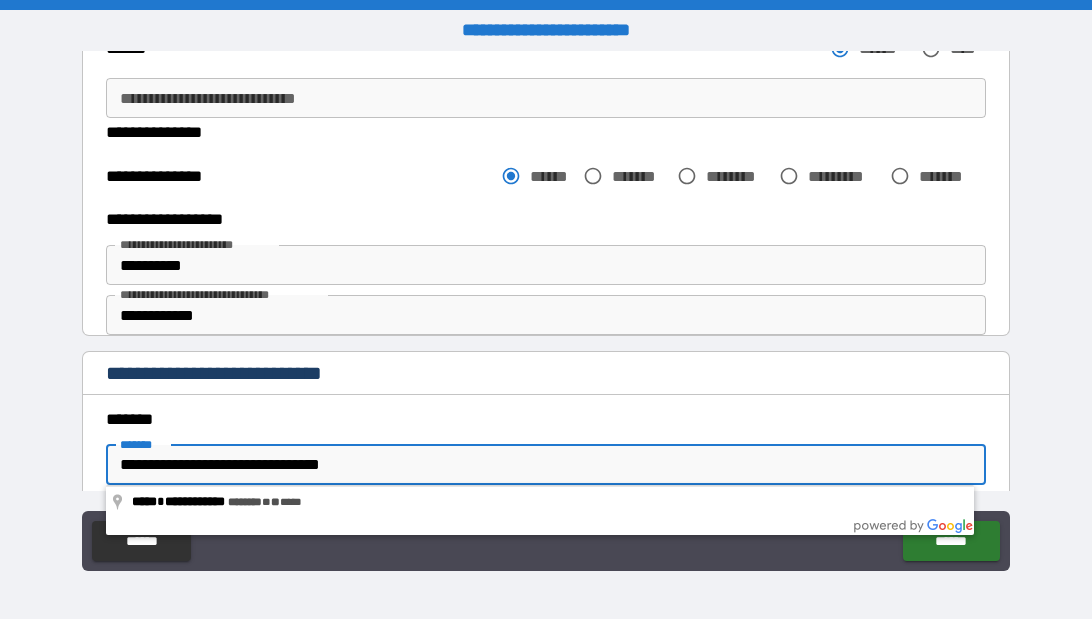 type on "*" 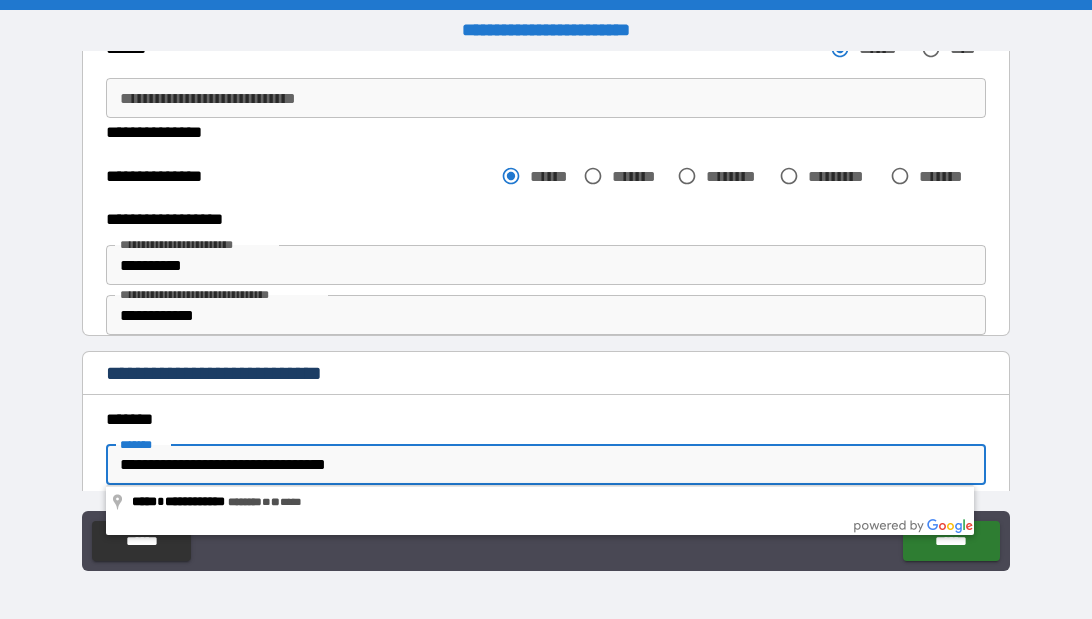 type on "*" 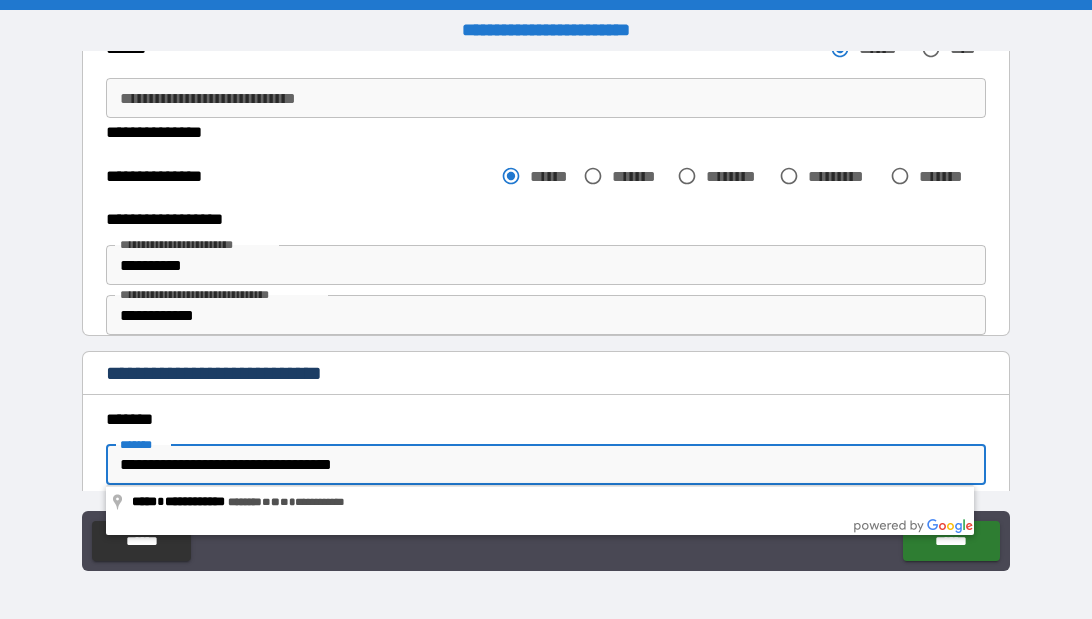 type on "**********" 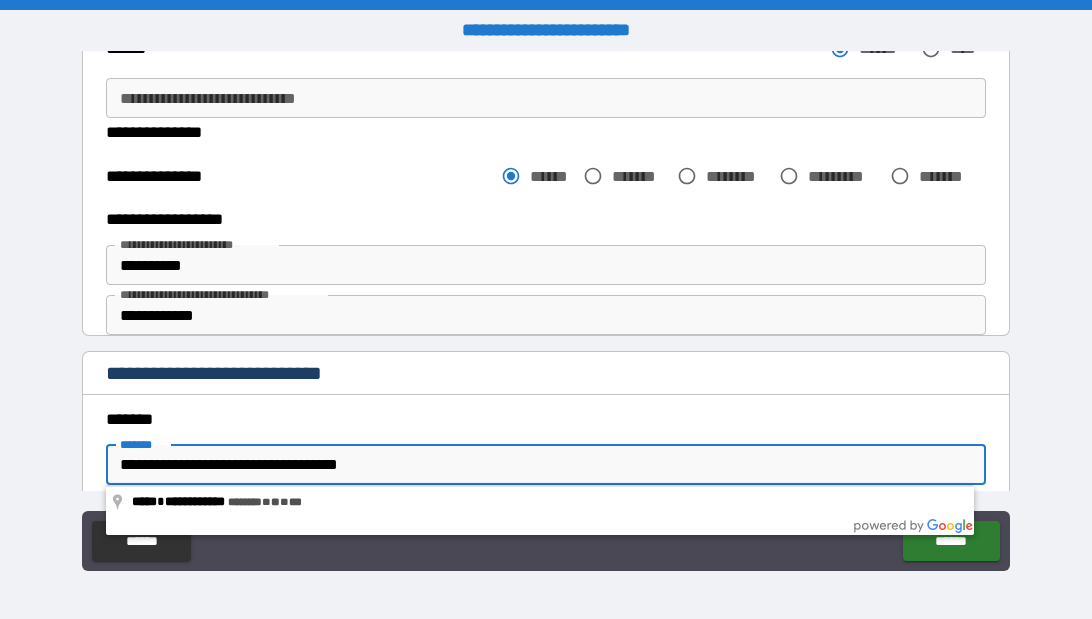 type on "*" 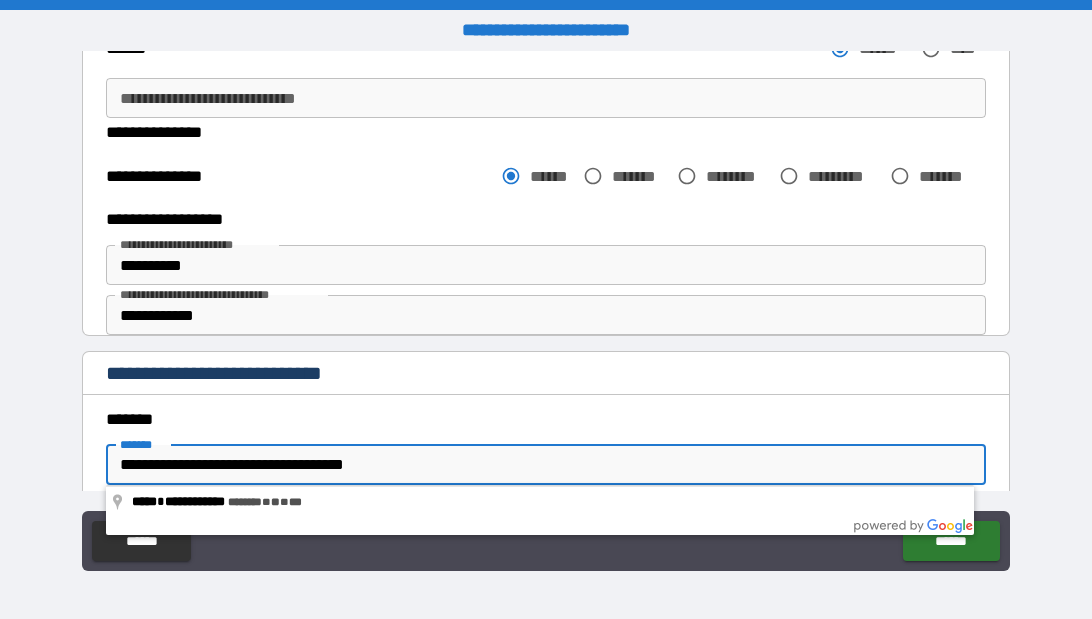 type on "*" 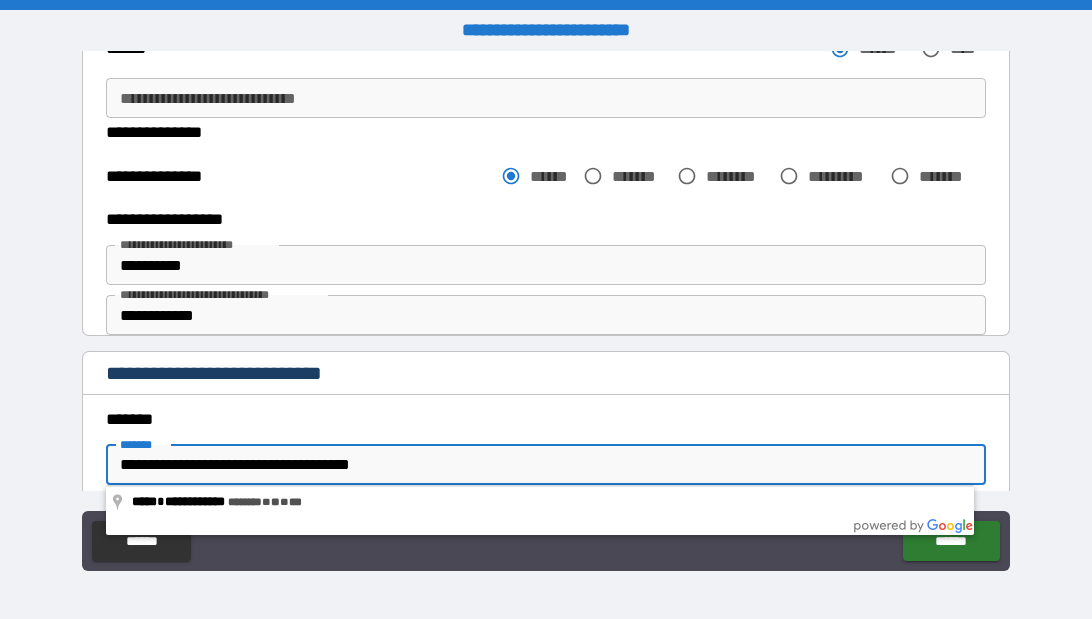 type on "*" 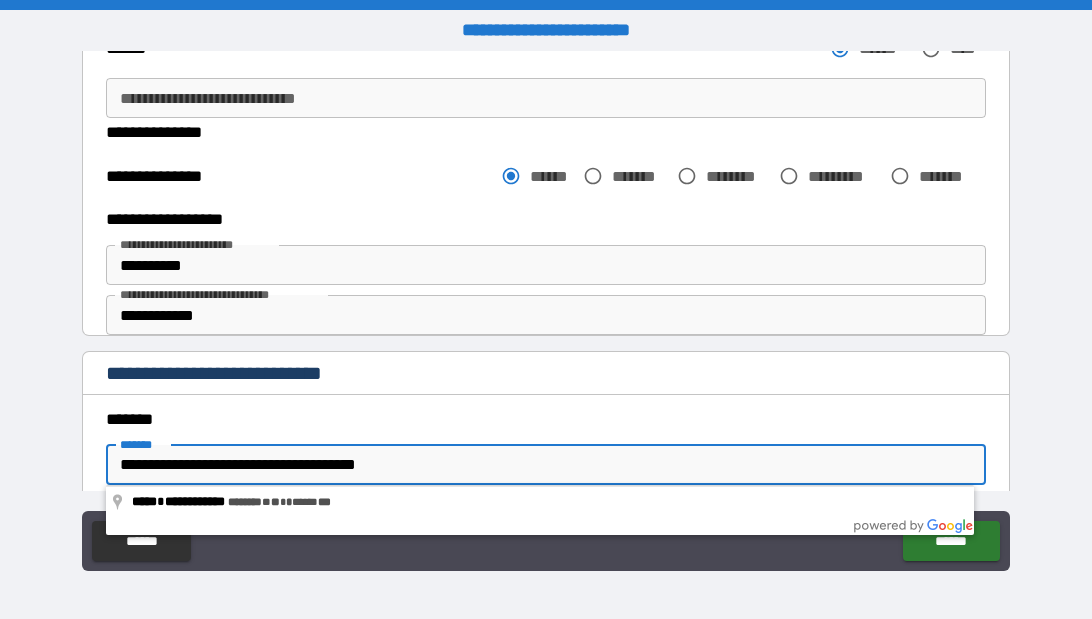 type on "*" 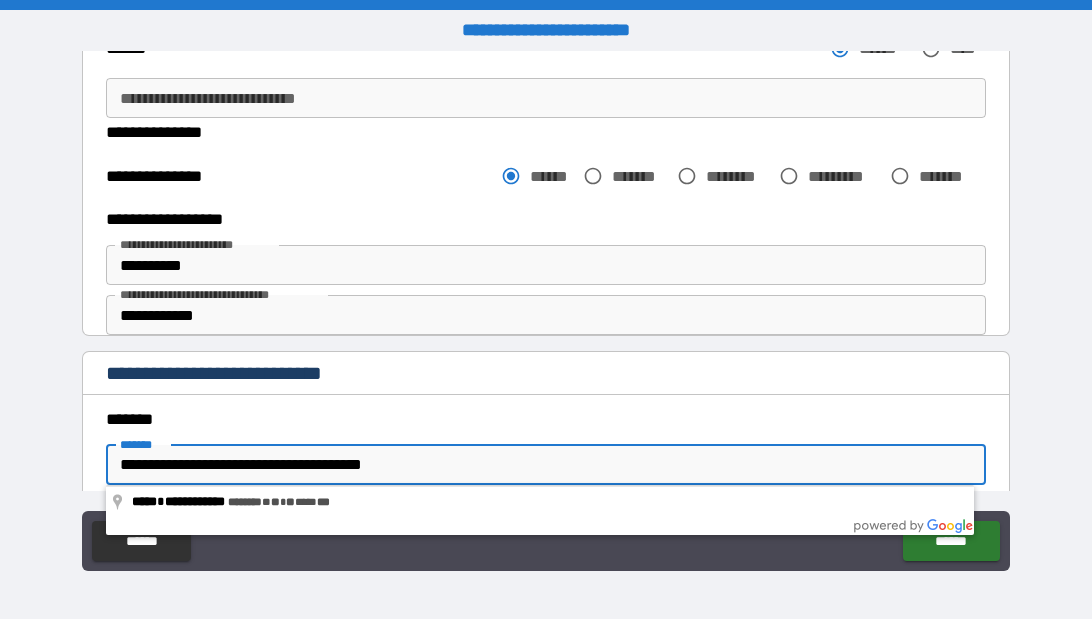 type on "**********" 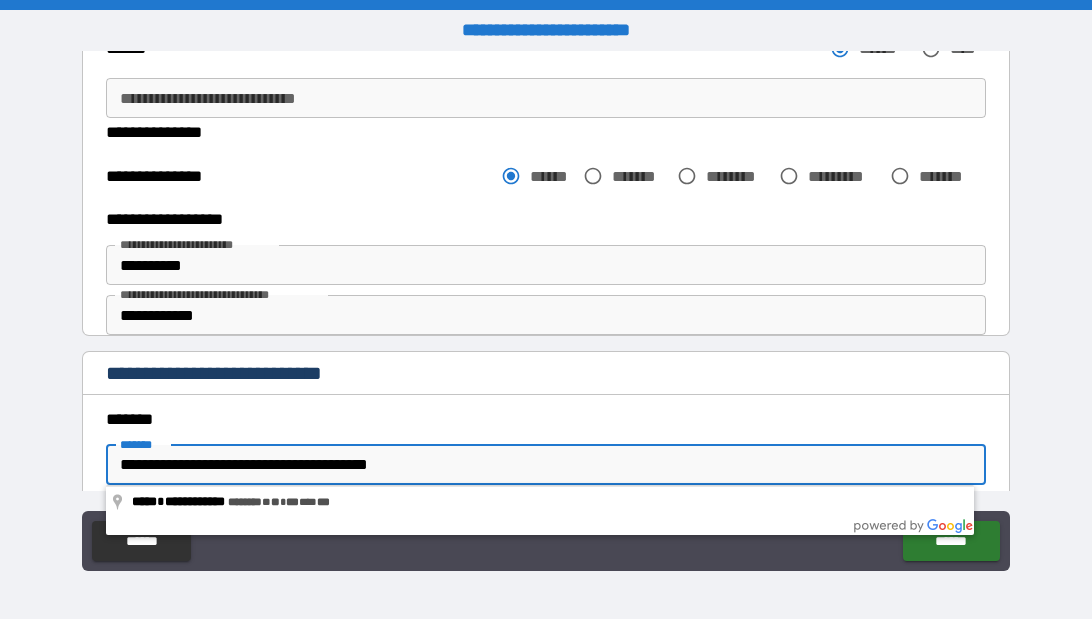 type on "**********" 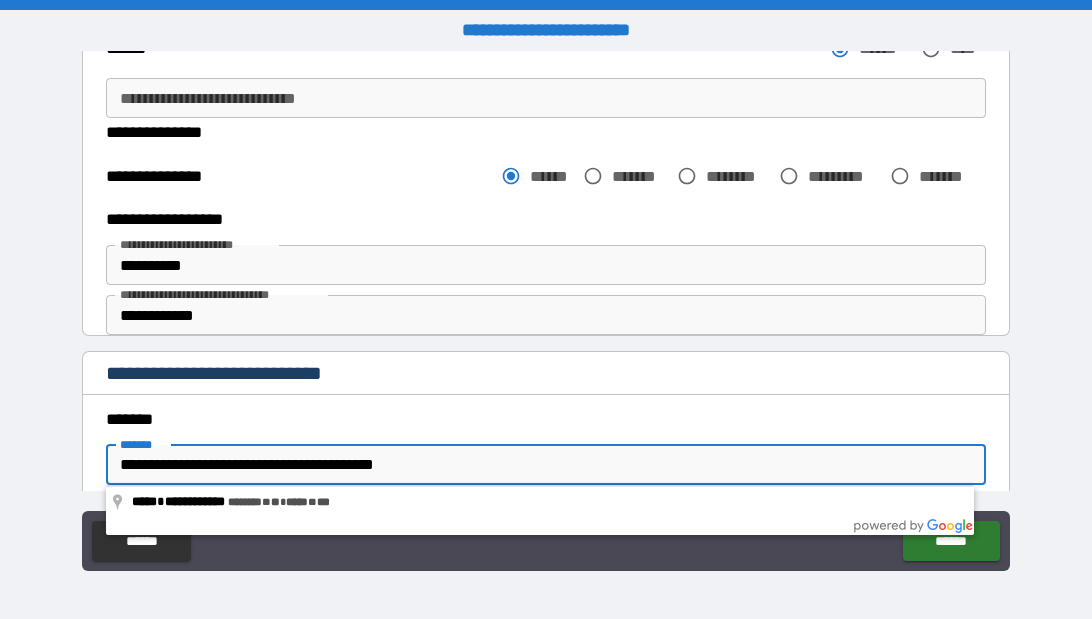 type on "*" 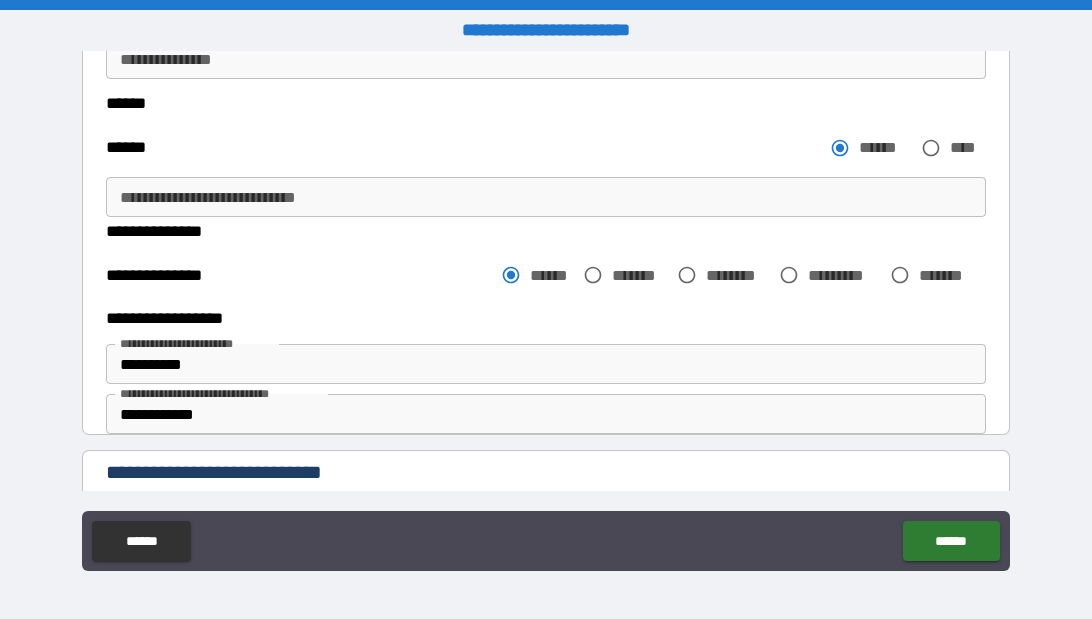 scroll, scrollTop: 501, scrollLeft: 0, axis: vertical 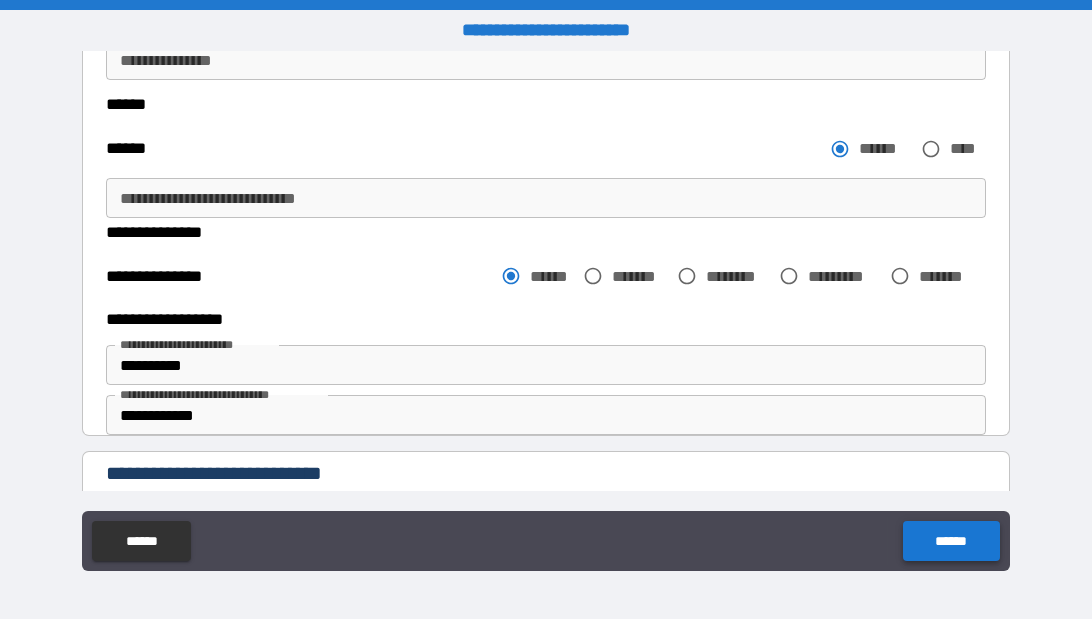 click on "******" at bounding box center [951, 541] 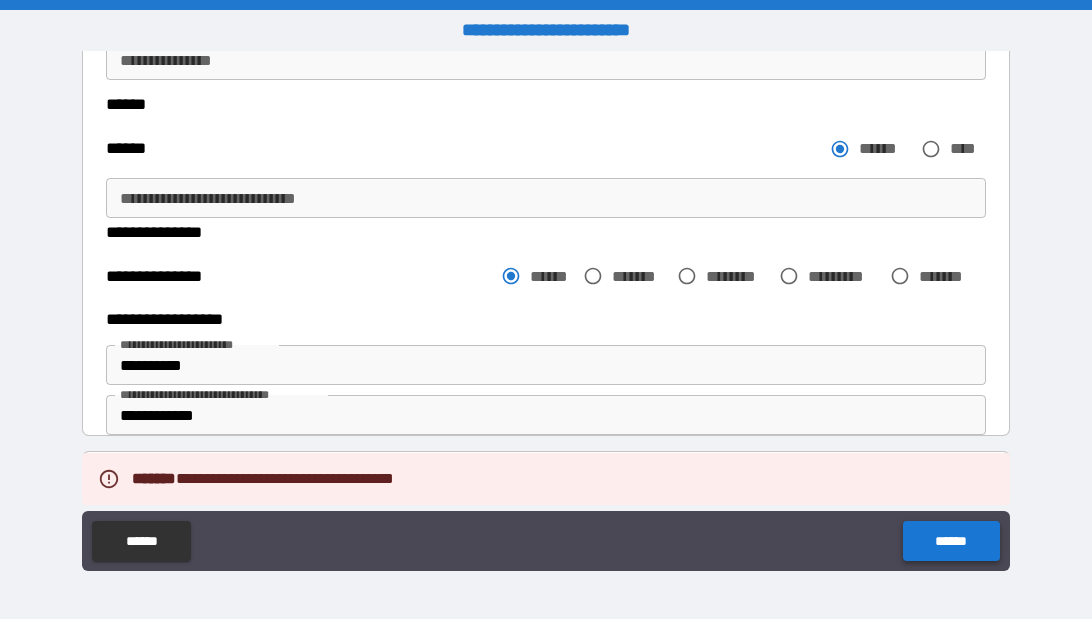 type on "*" 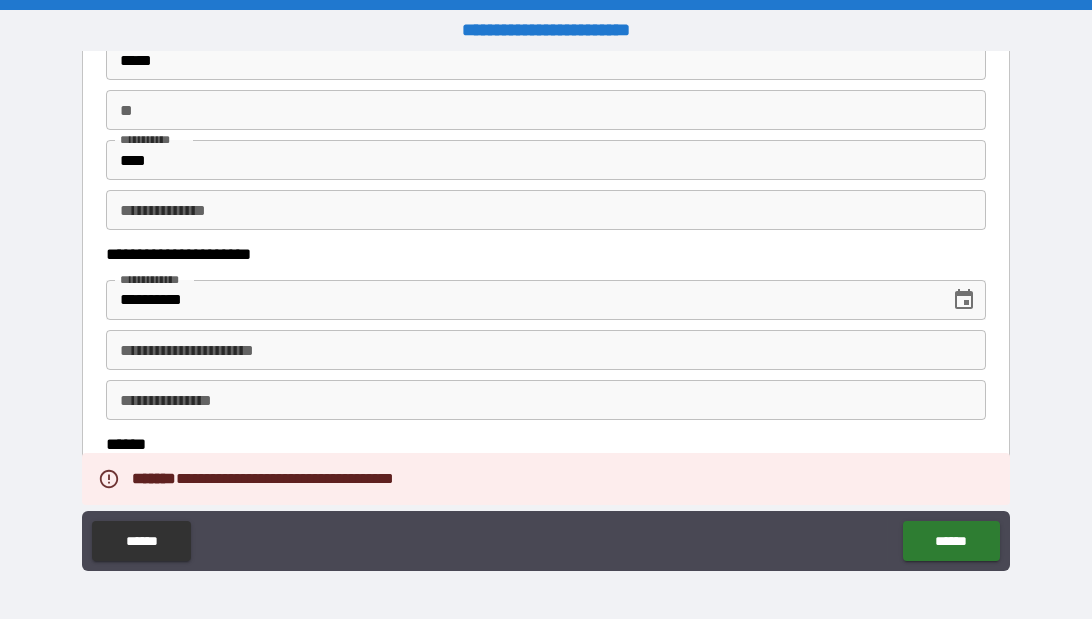 scroll, scrollTop: 189, scrollLeft: 0, axis: vertical 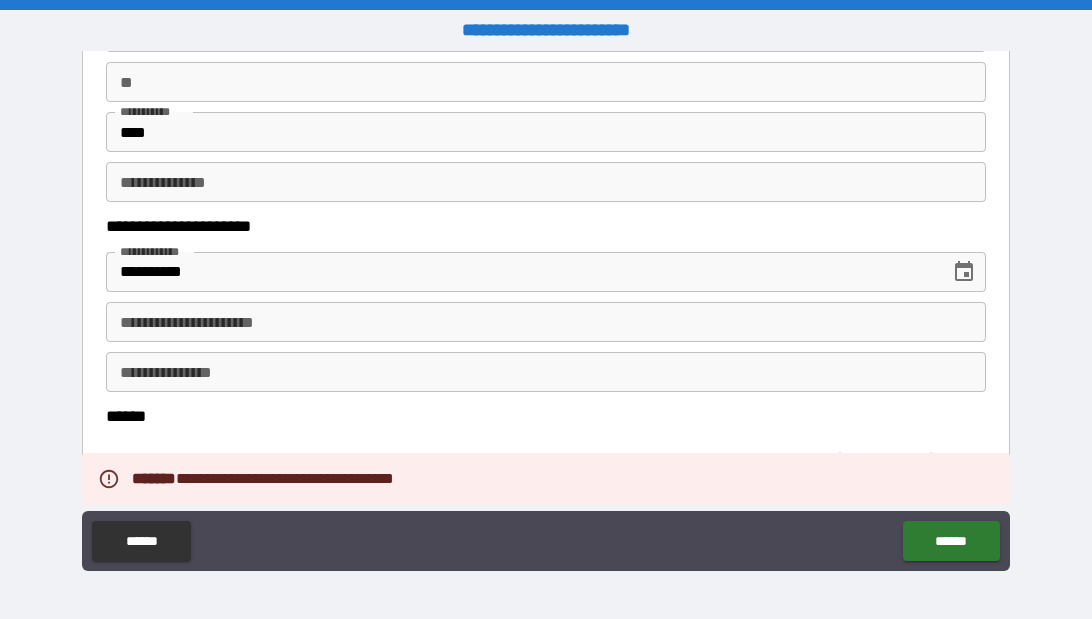 click on "**********" at bounding box center (546, 322) 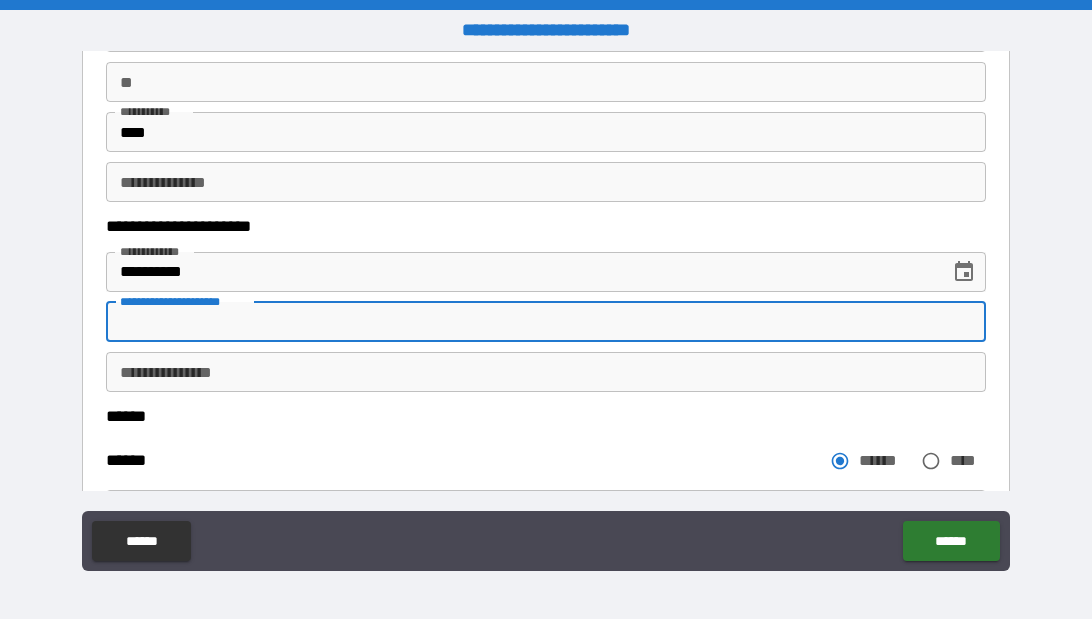 type on "*" 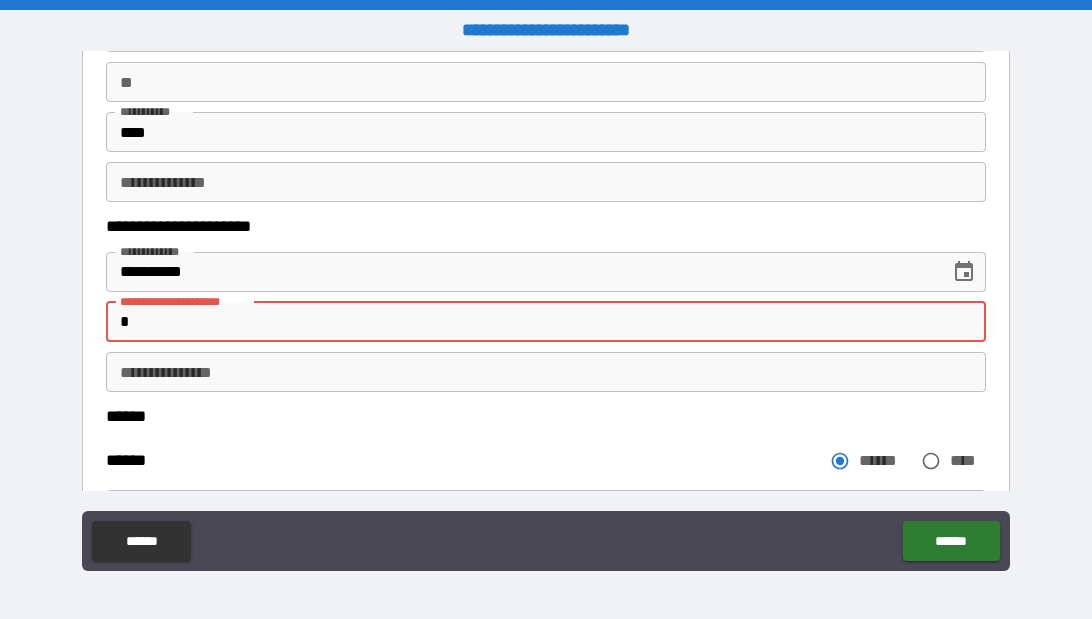 type on "*" 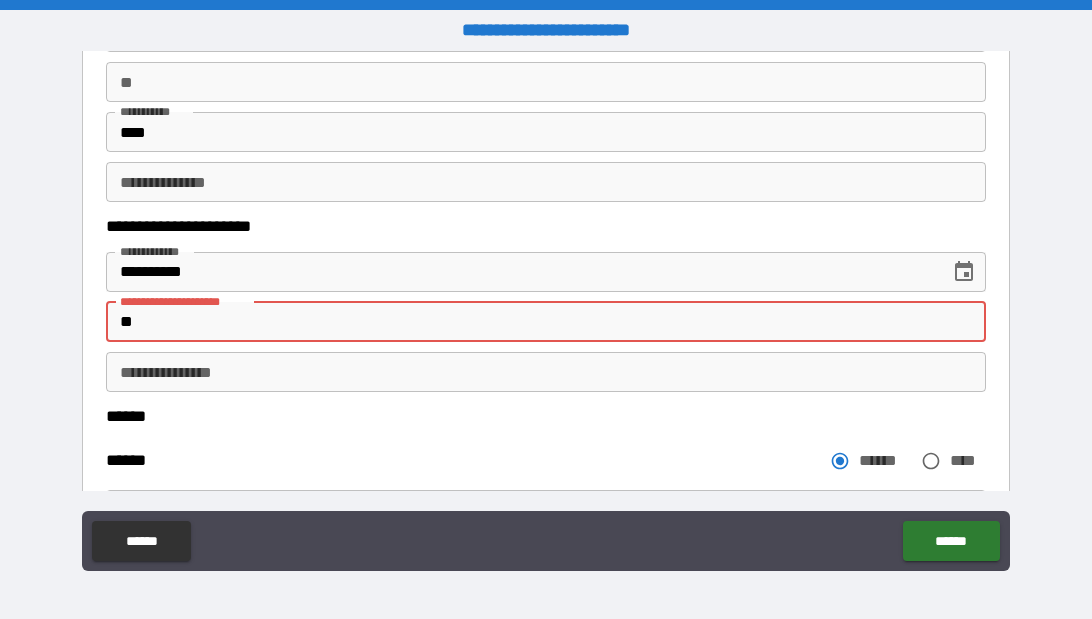 type on "*" 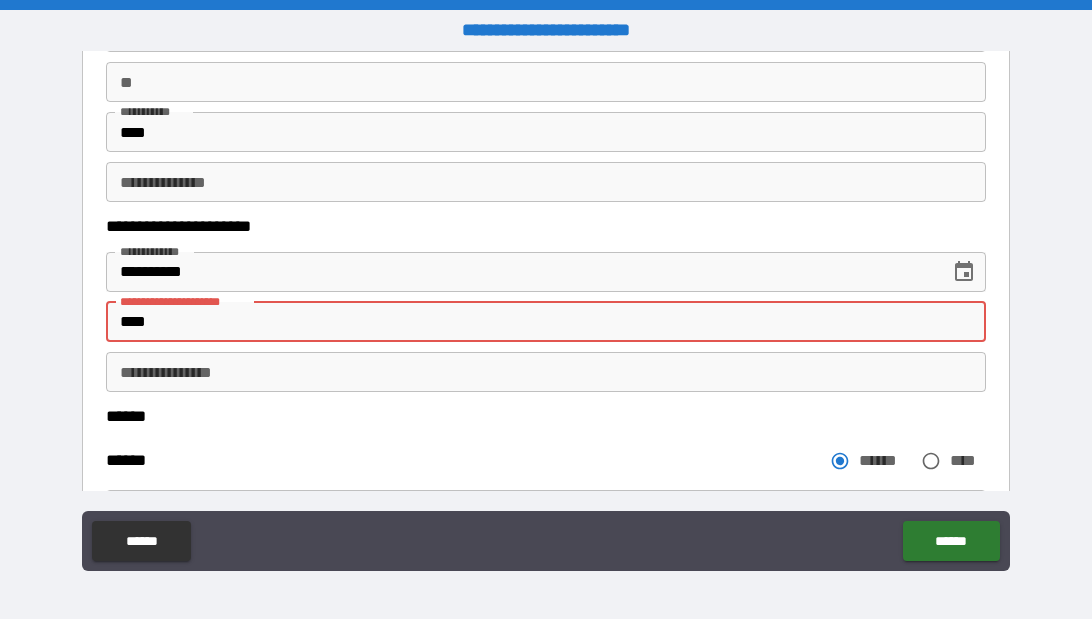 type on "*" 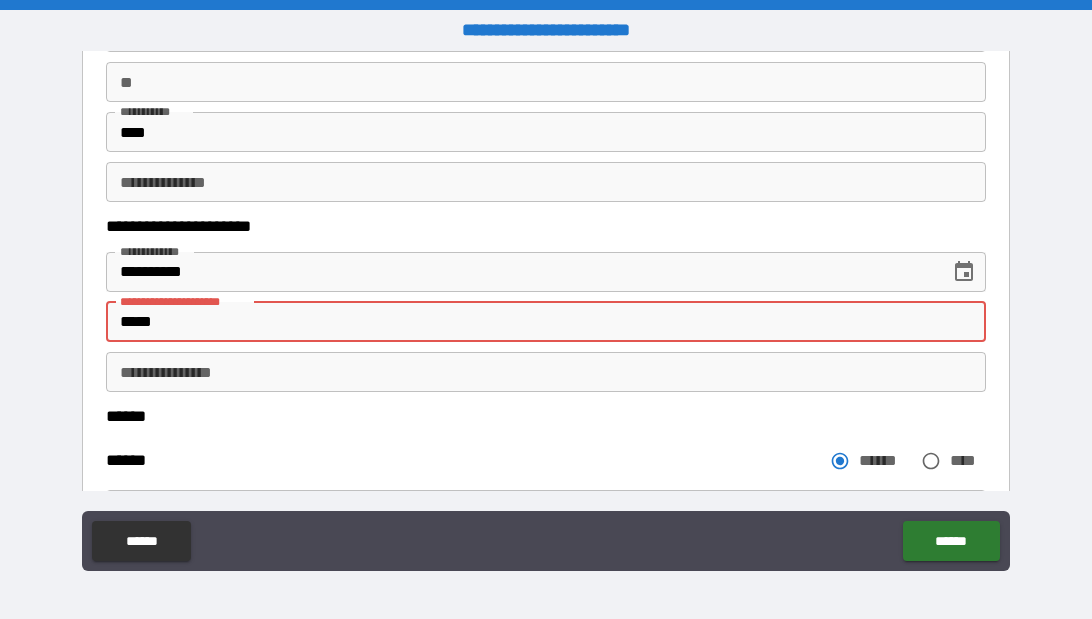 type on "*" 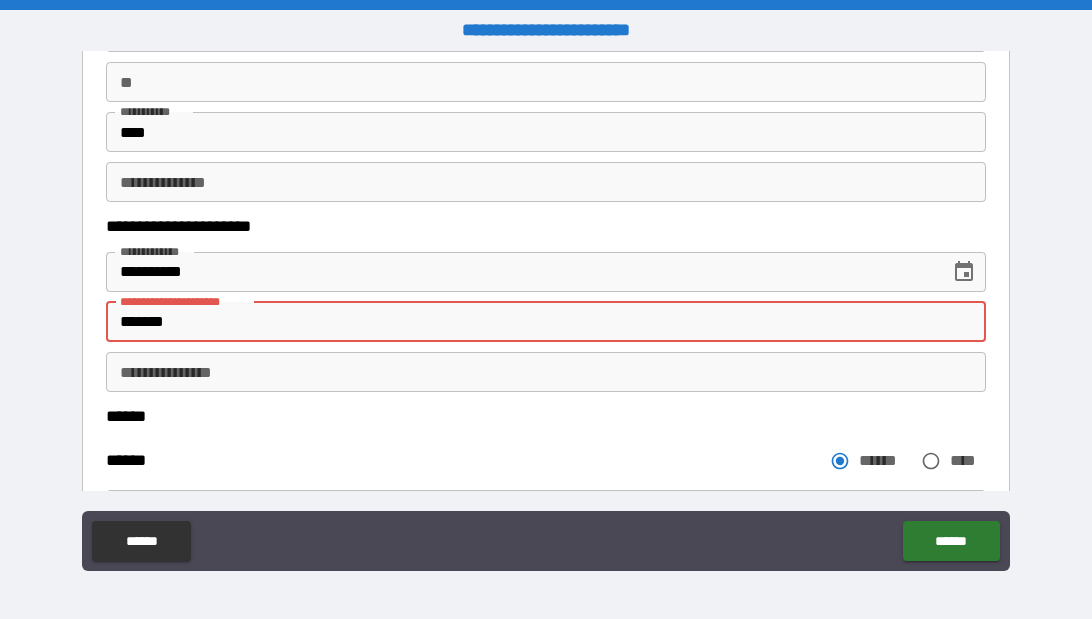 type on "*" 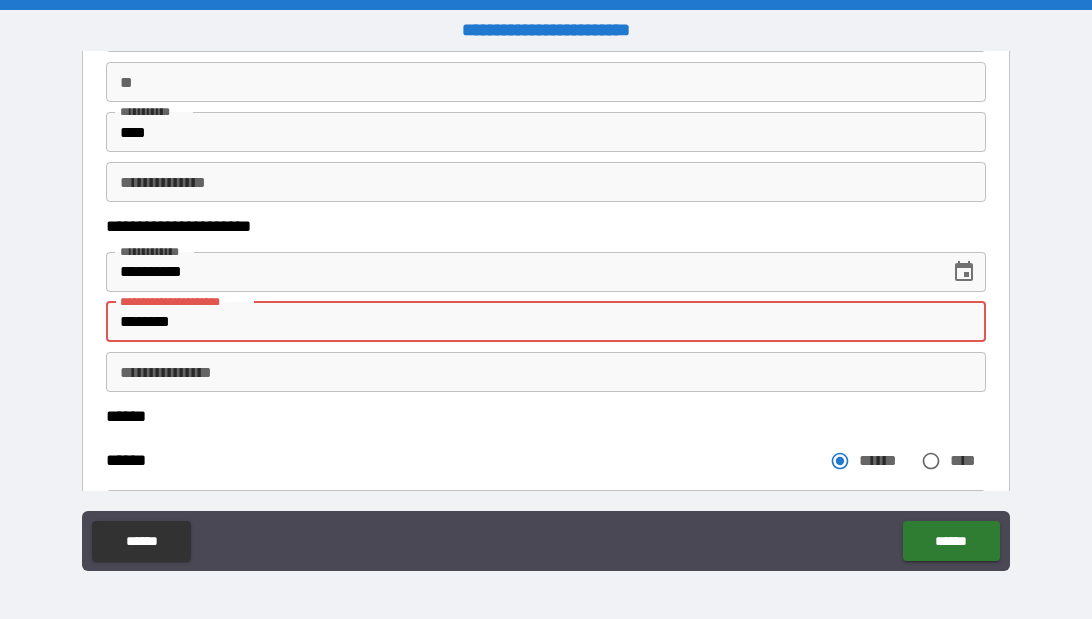 type on "*" 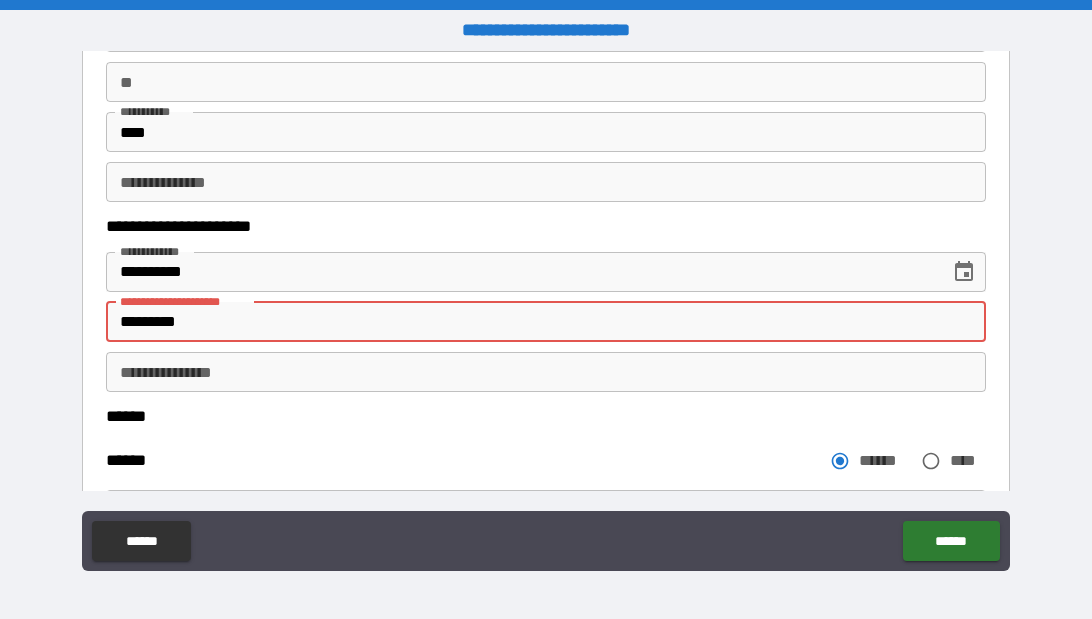 type on "*" 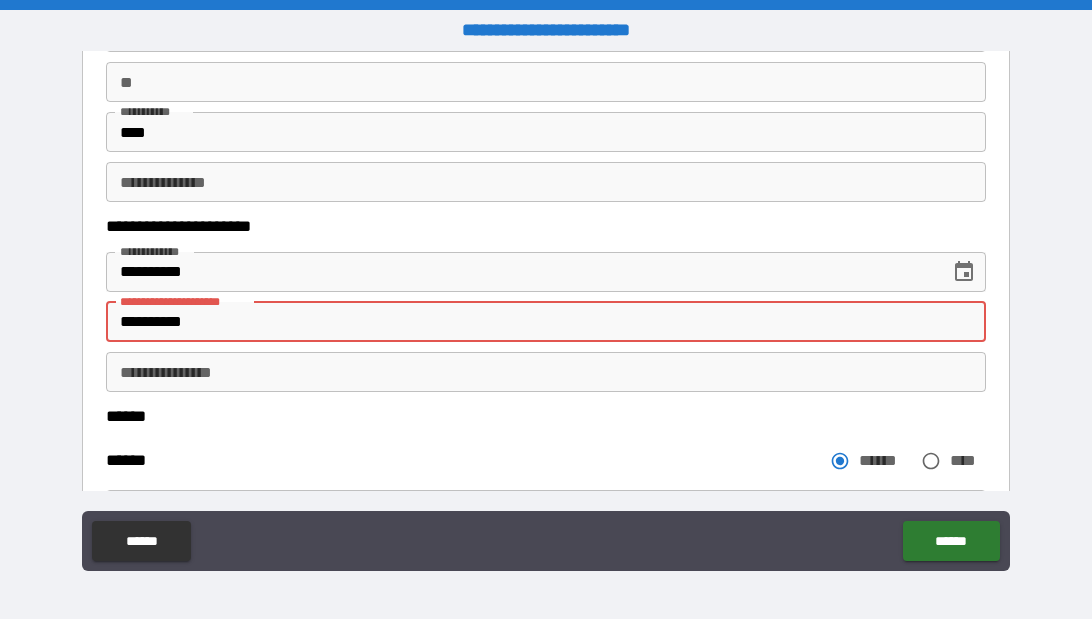 type on "*" 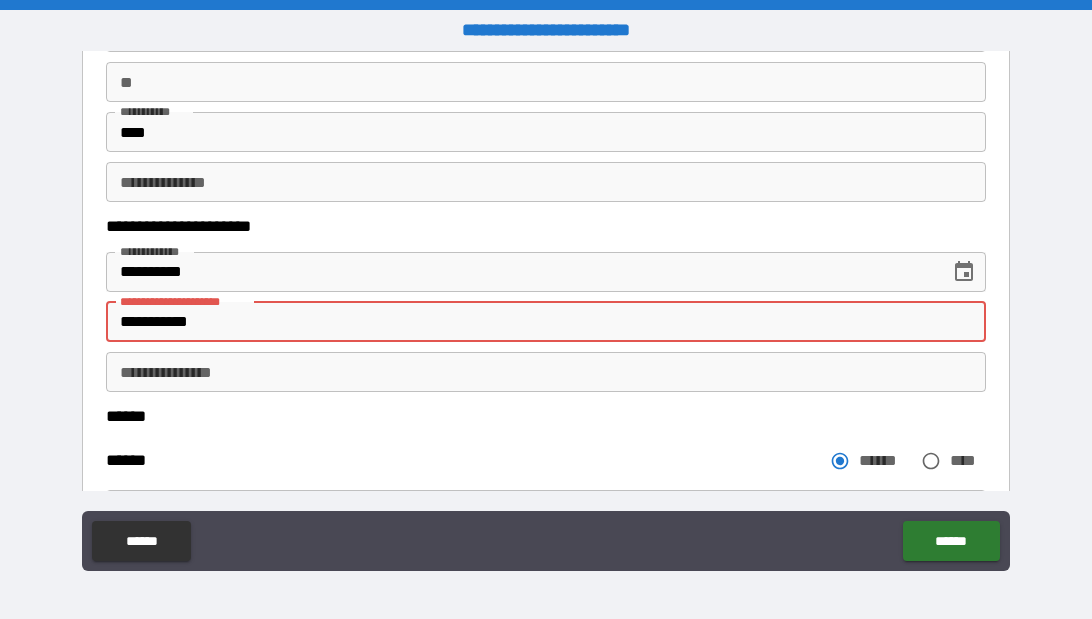 type on "*" 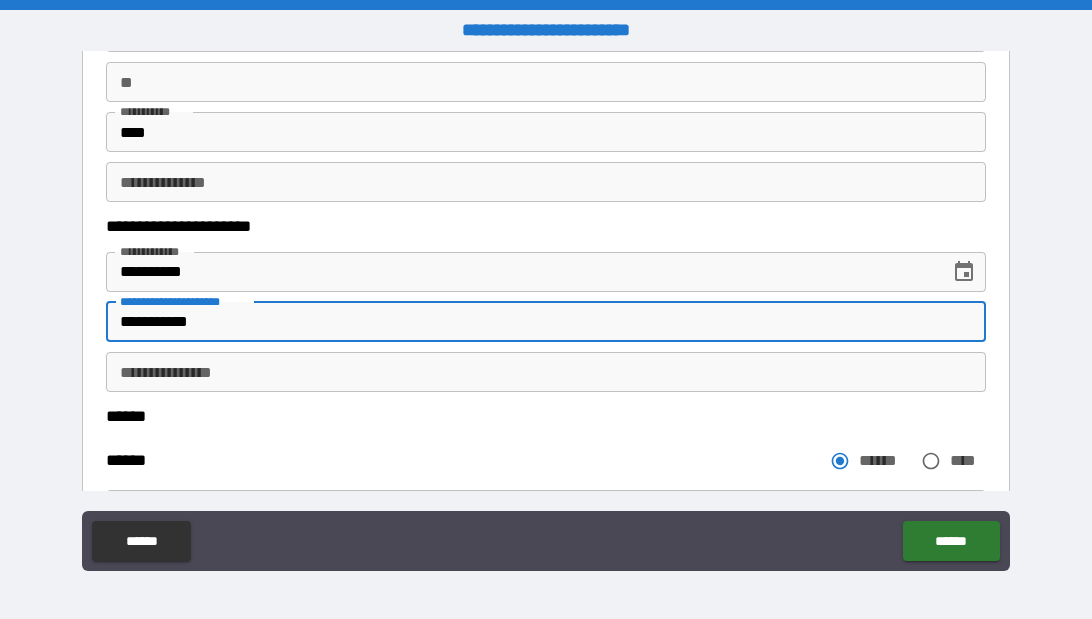 type on "**********" 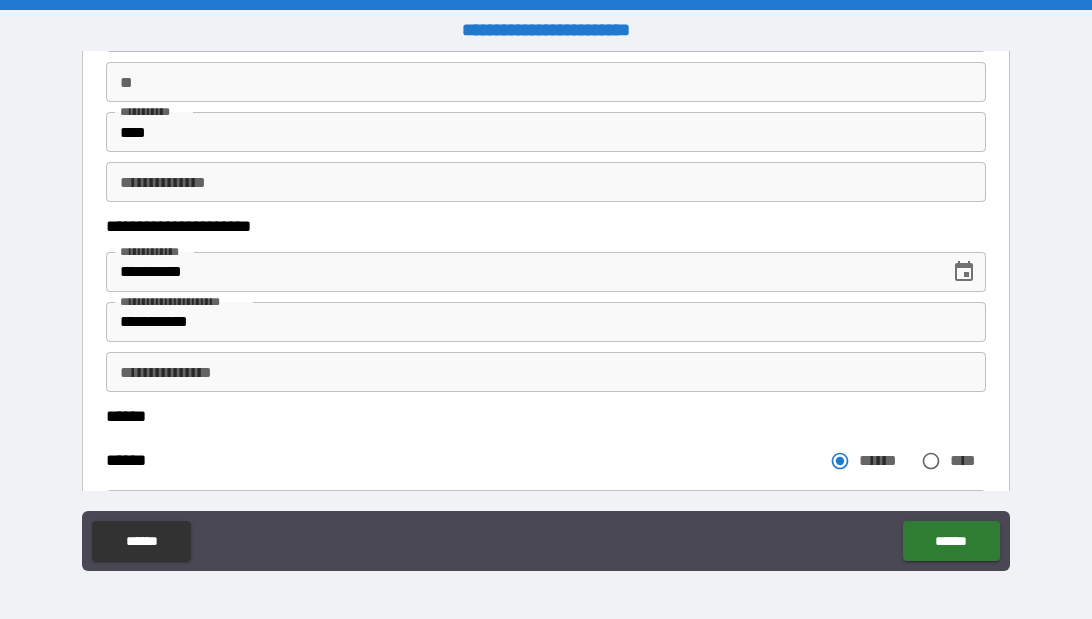 click on "[EVENT_NAME] [DESTINATION]" at bounding box center [546, 446] 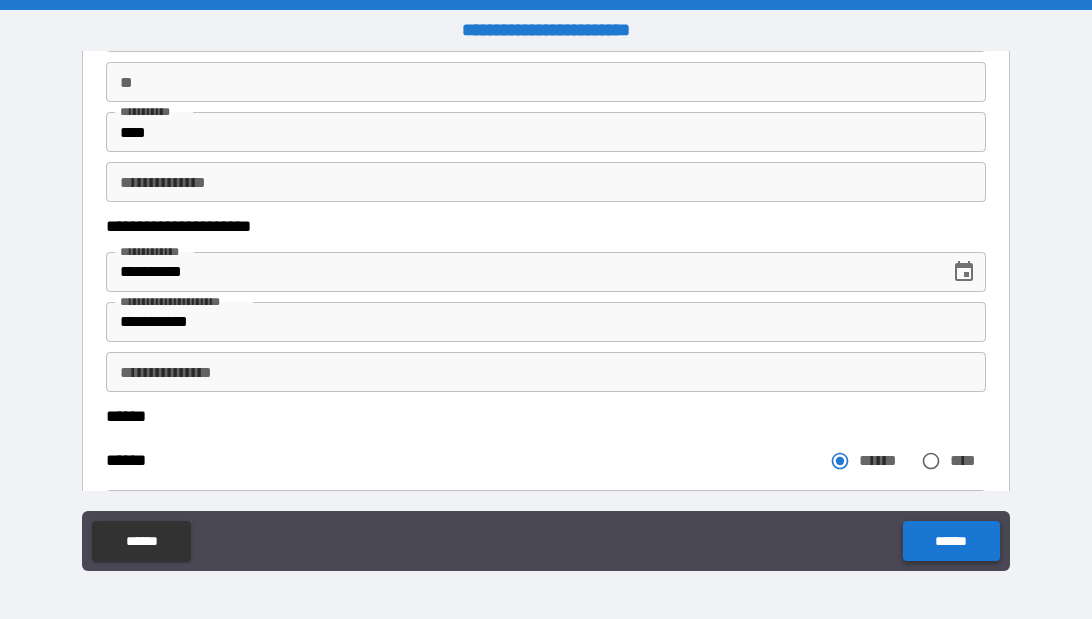 click on "******" at bounding box center [951, 541] 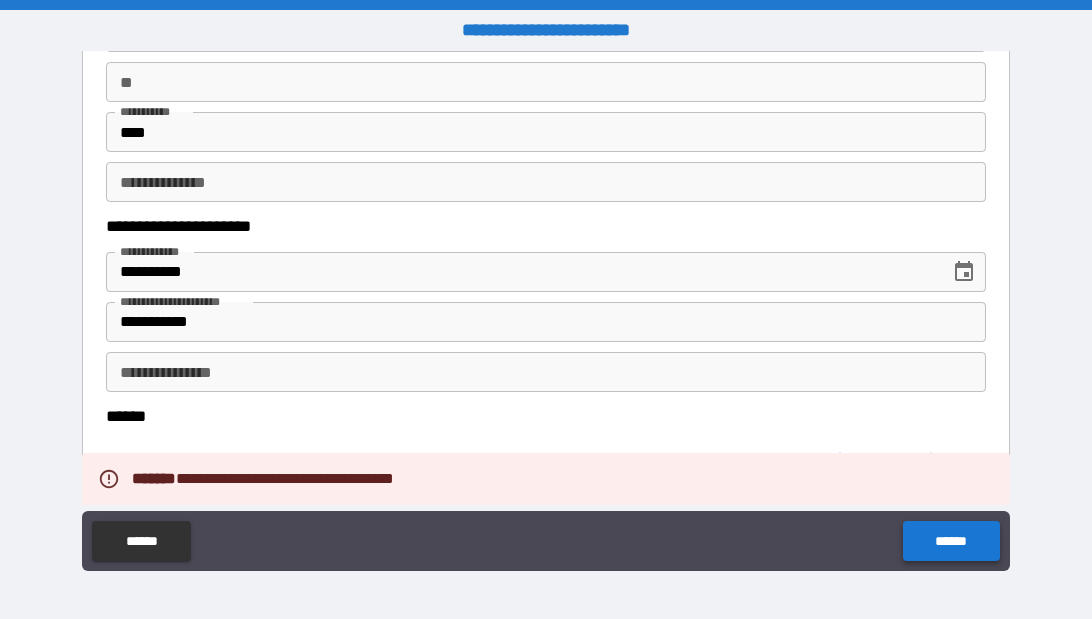type on "*" 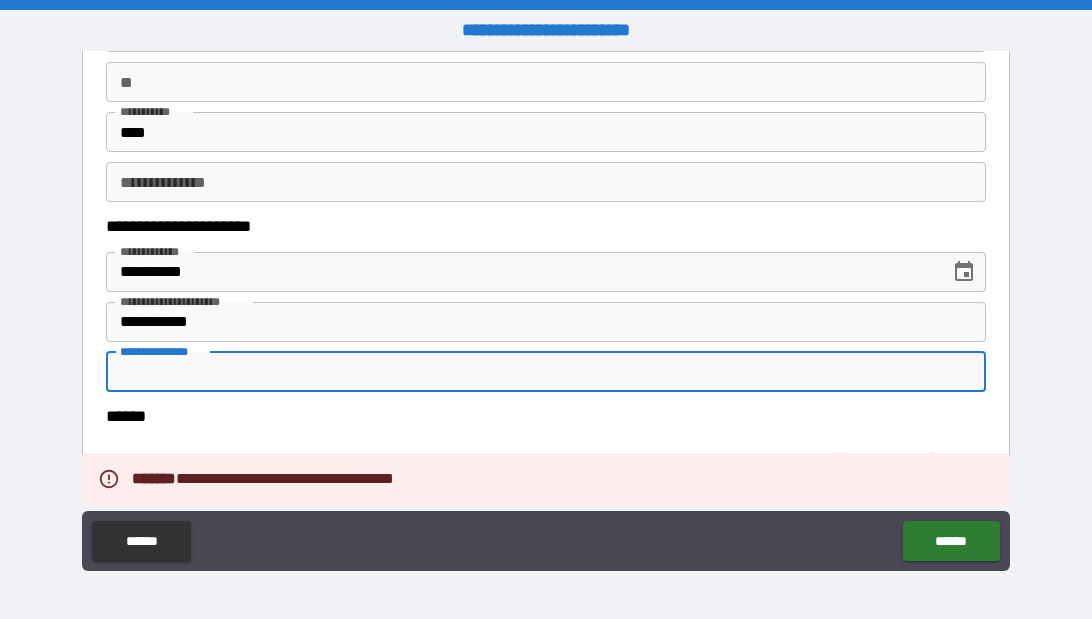 click on "**********" at bounding box center (546, 372) 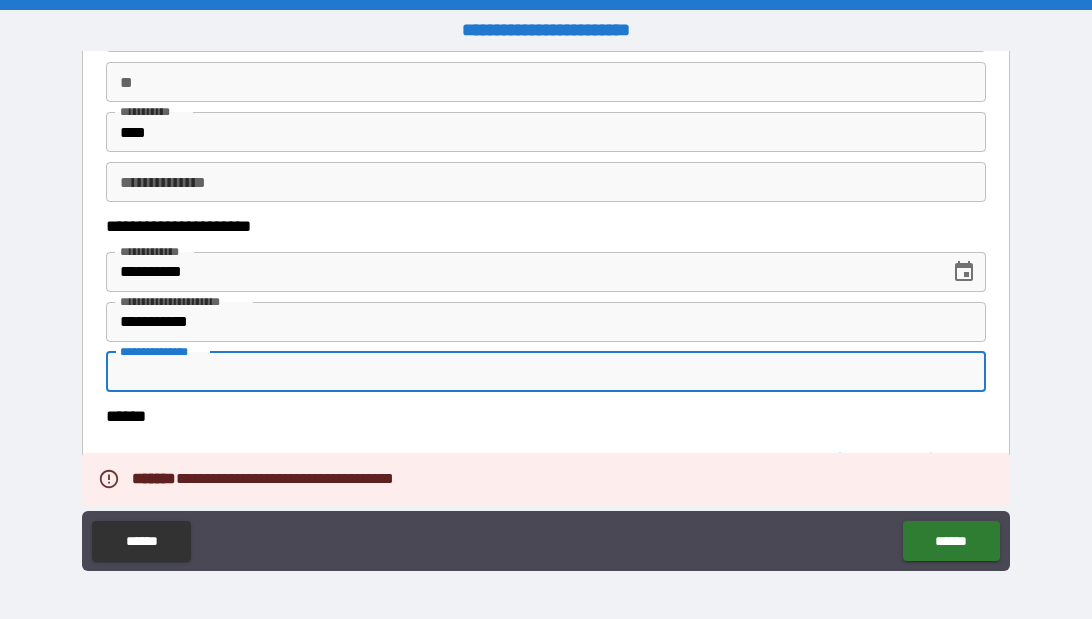 type on "*" 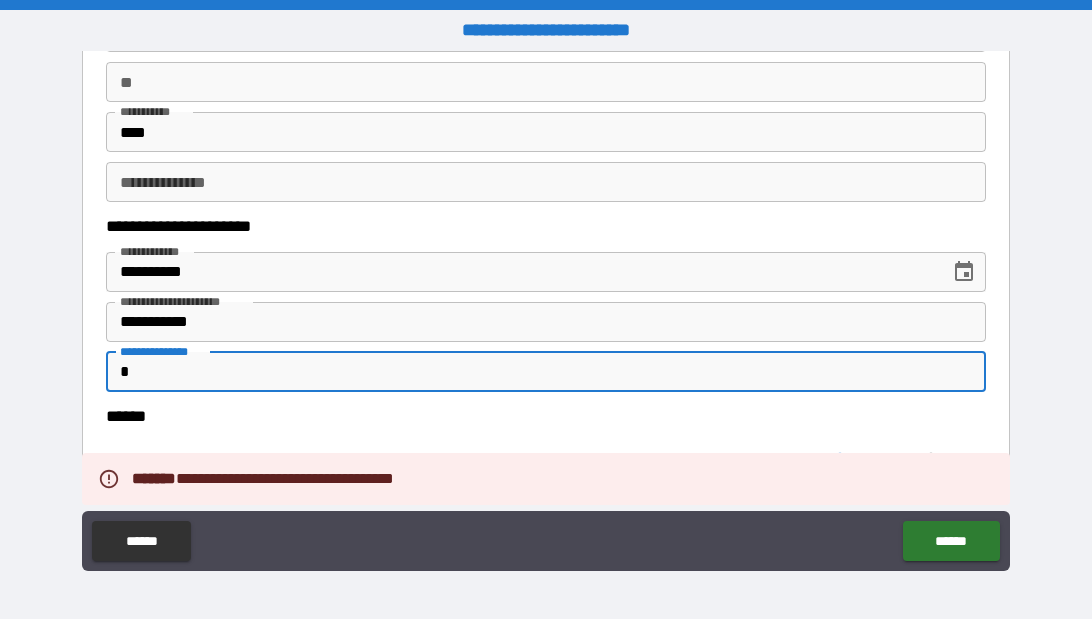 type on "*" 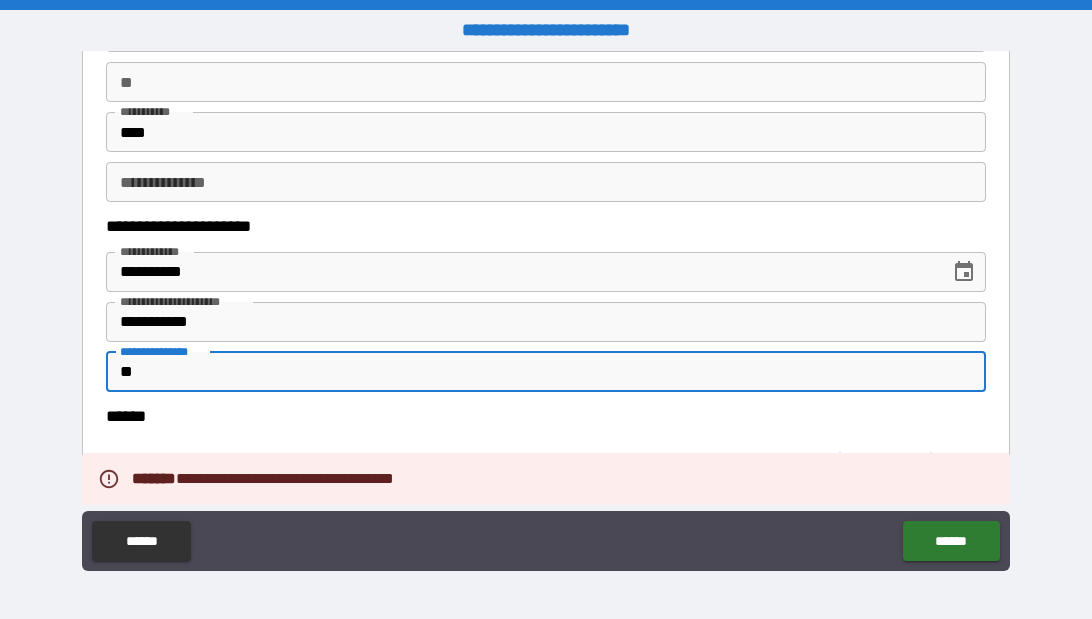 type on "*" 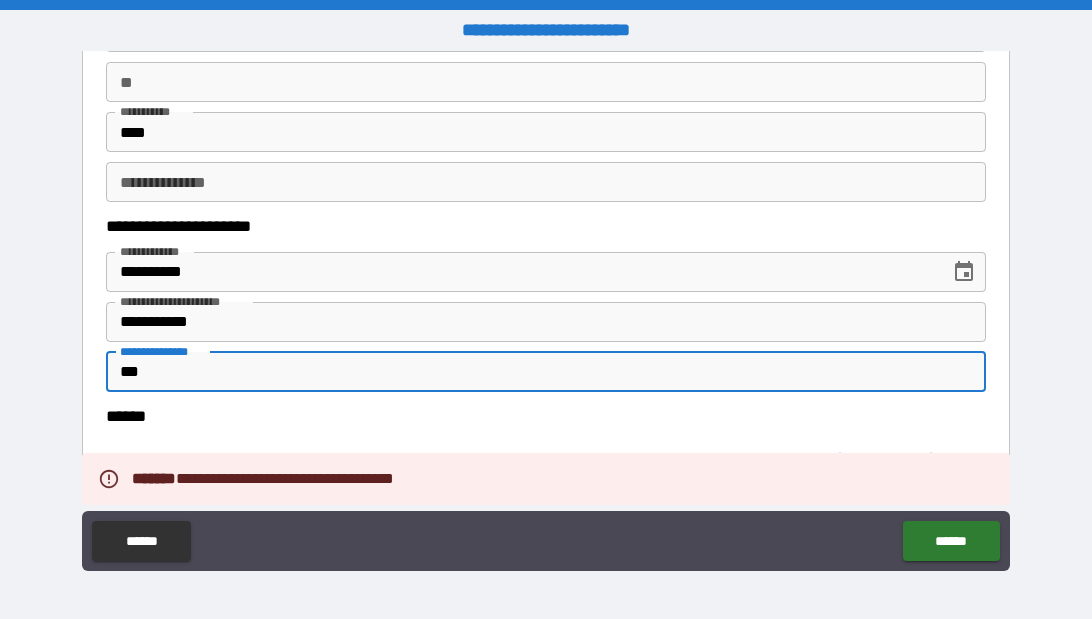 type on "*" 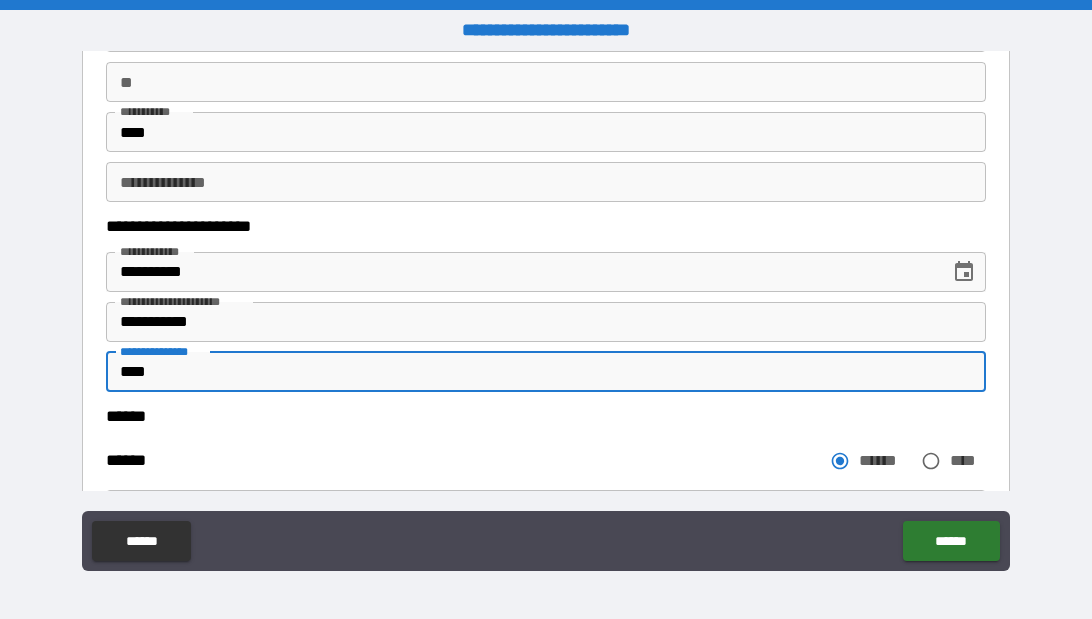 type on "*" 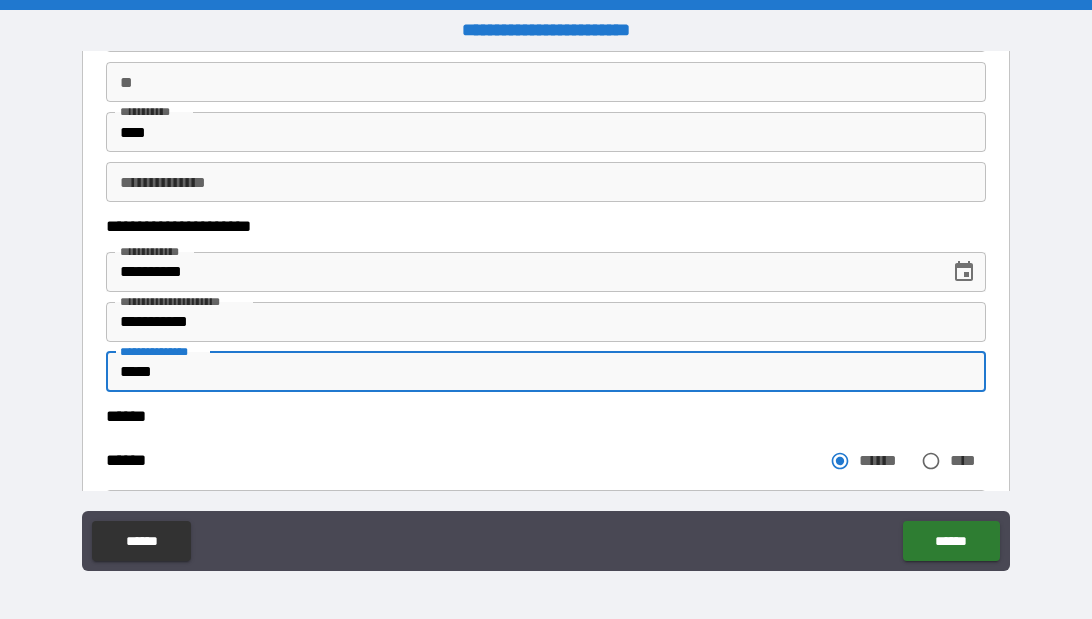 type on "*" 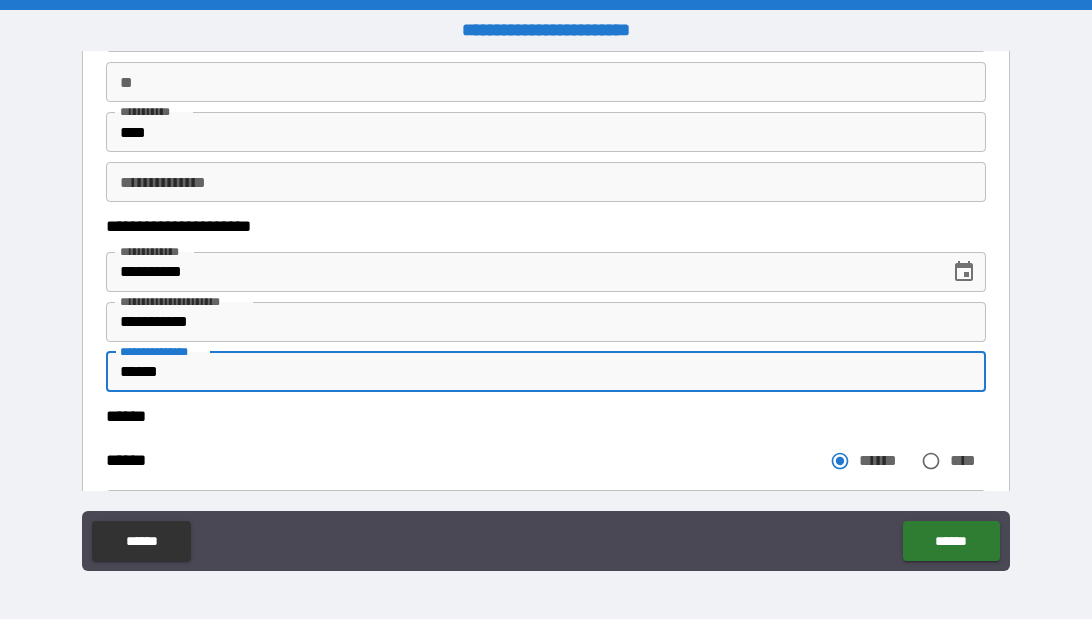 type on "*" 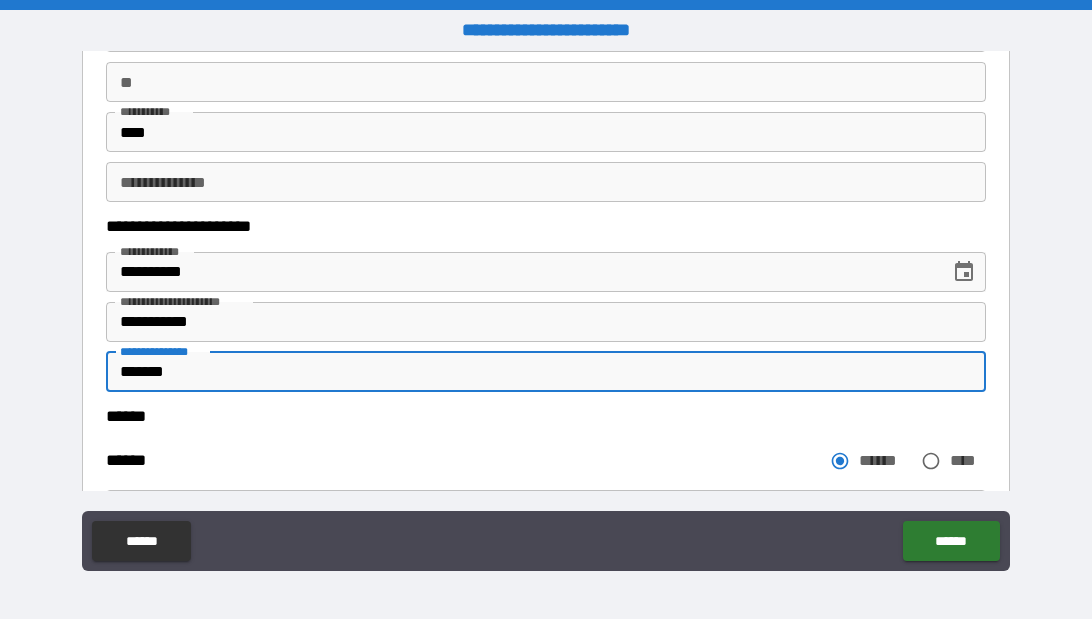 type on "*" 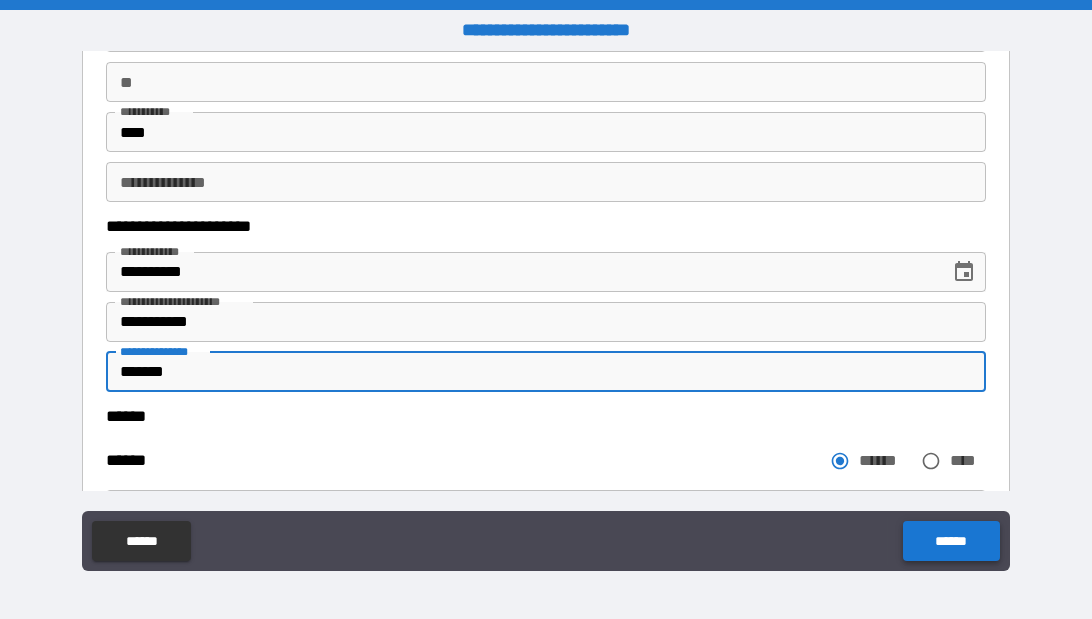 type 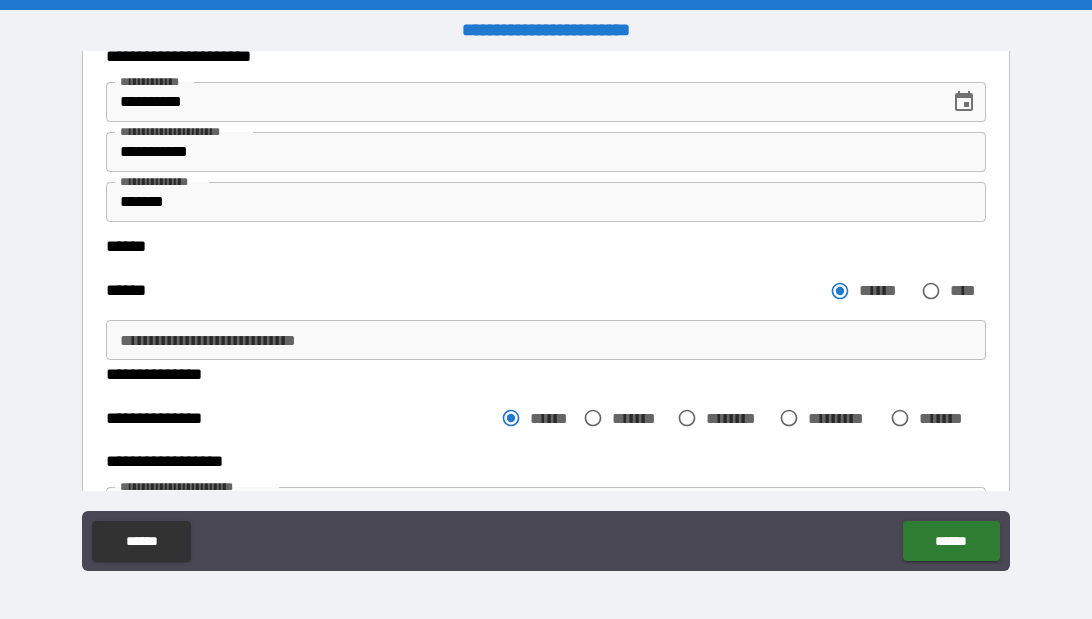 scroll, scrollTop: 385, scrollLeft: 0, axis: vertical 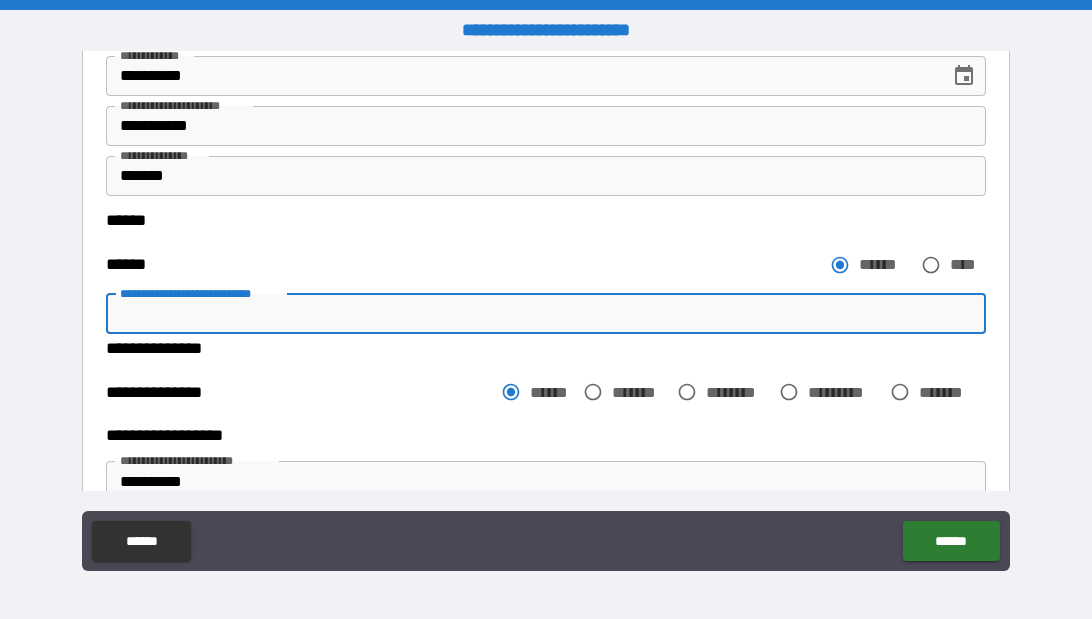 click on "**********" at bounding box center (546, 314) 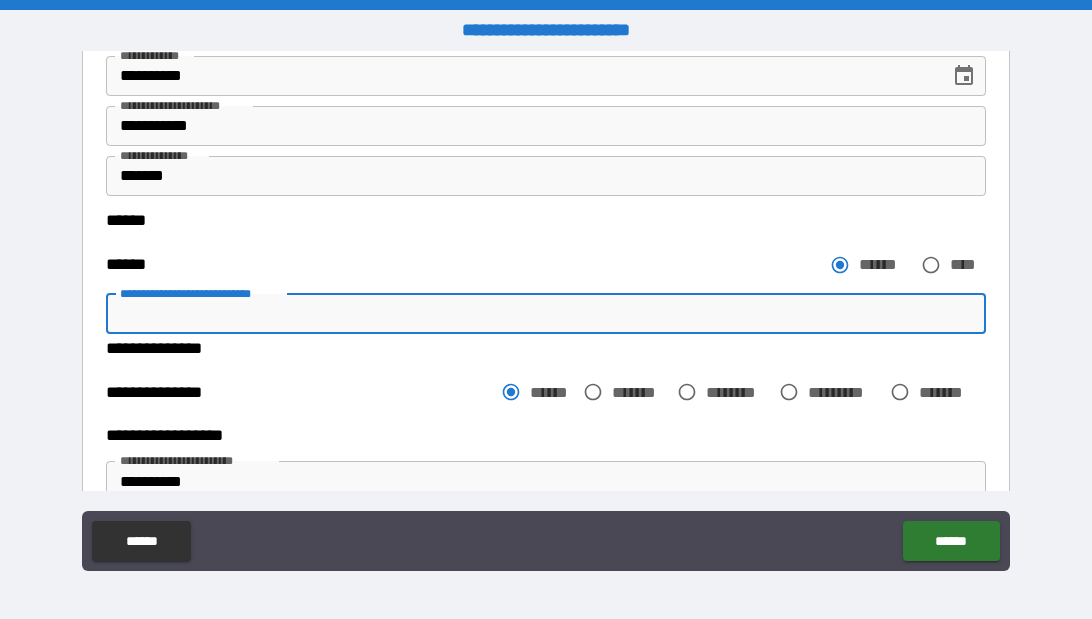 click on "**********" at bounding box center [546, 392] 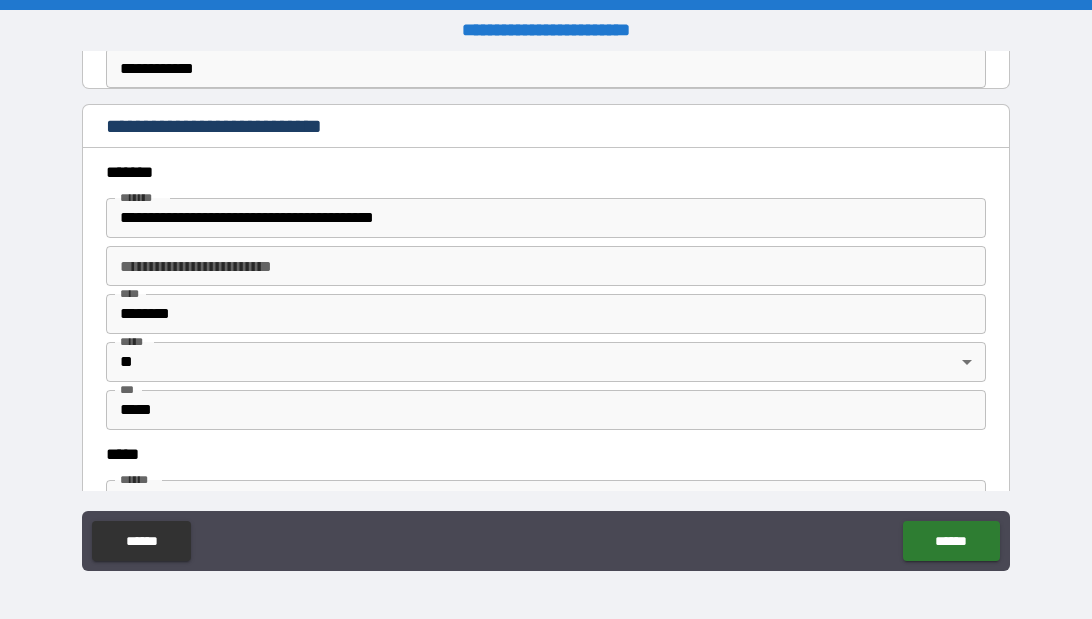 scroll, scrollTop: 853, scrollLeft: 0, axis: vertical 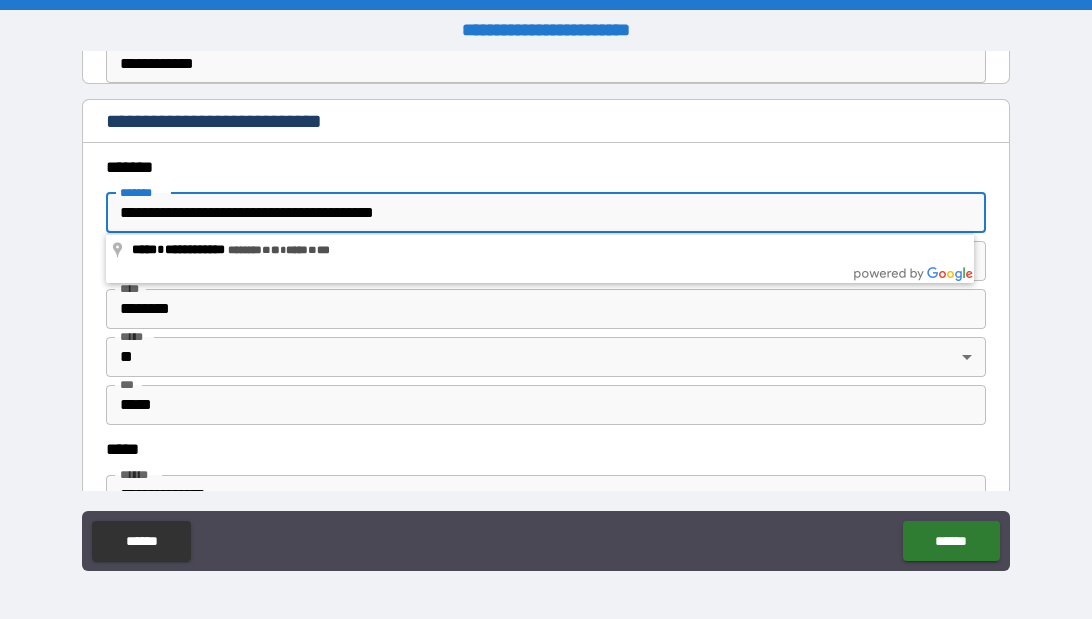 drag, startPoint x: 289, startPoint y: 209, endPoint x: 538, endPoint y: 197, distance: 249.28899 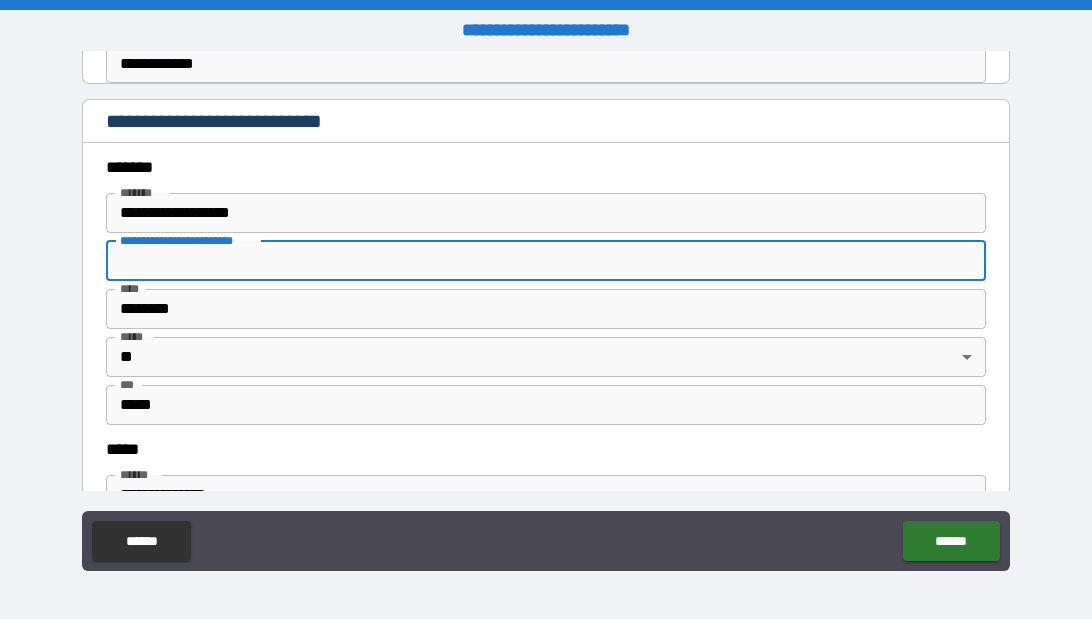 click on "**********" at bounding box center [546, 261] 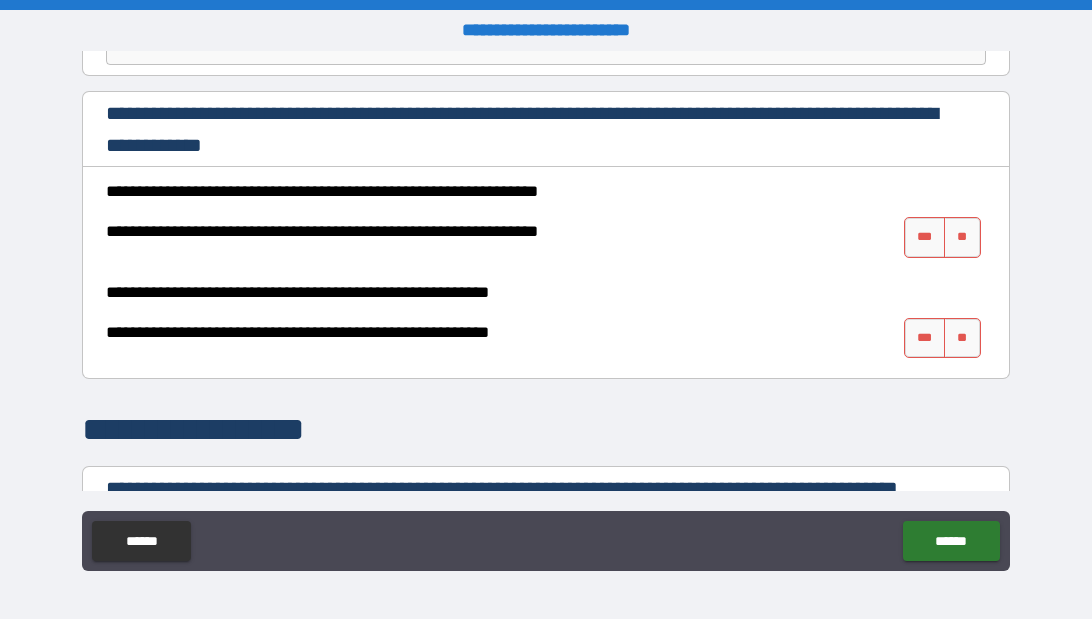 scroll, scrollTop: 1494, scrollLeft: 0, axis: vertical 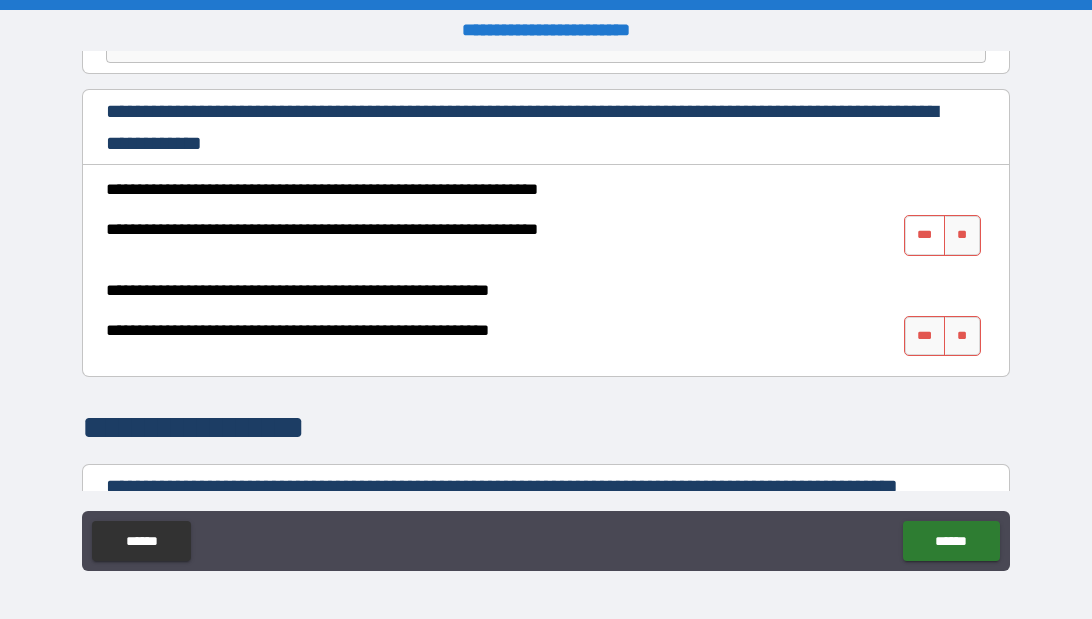 click on "***" at bounding box center (925, 235) 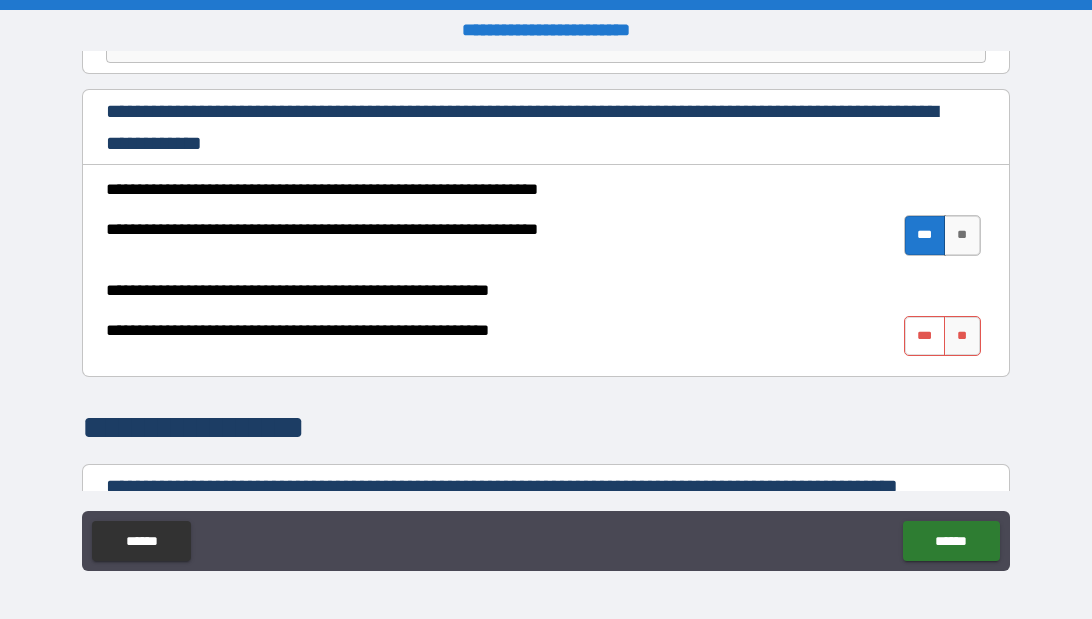 click on "***" at bounding box center (925, 336) 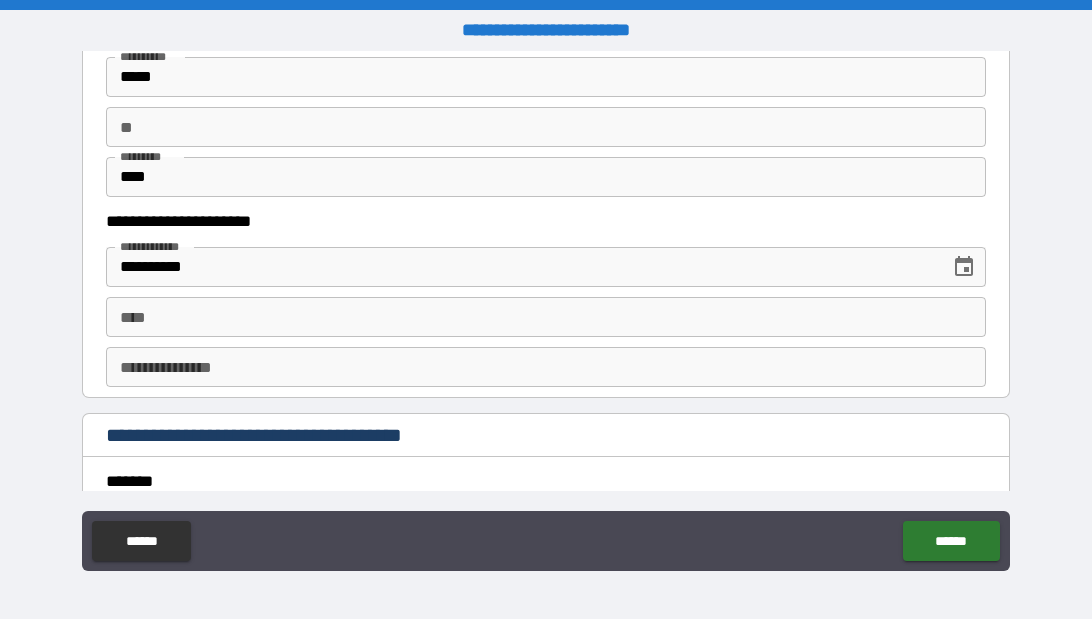 scroll, scrollTop: 2224, scrollLeft: 0, axis: vertical 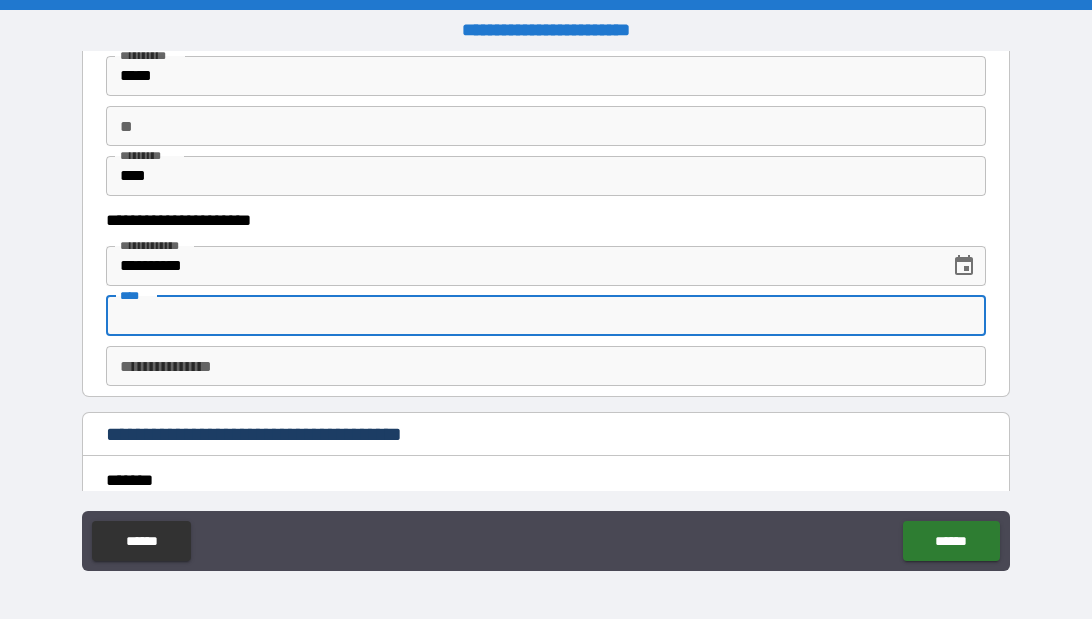 click on "****" at bounding box center (546, 316) 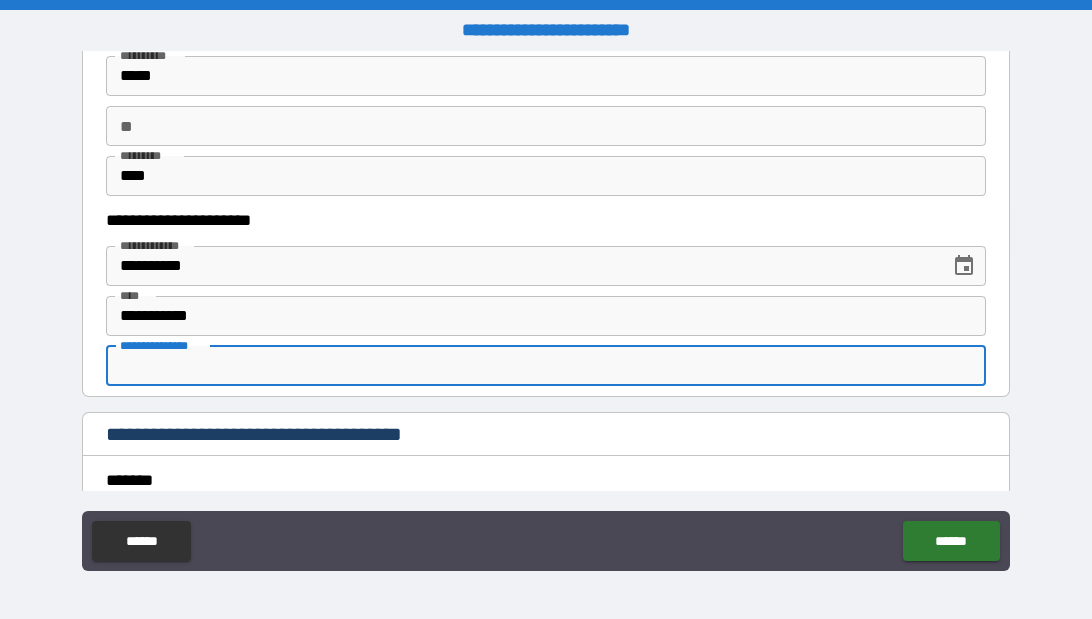 click on "**********" at bounding box center (546, 366) 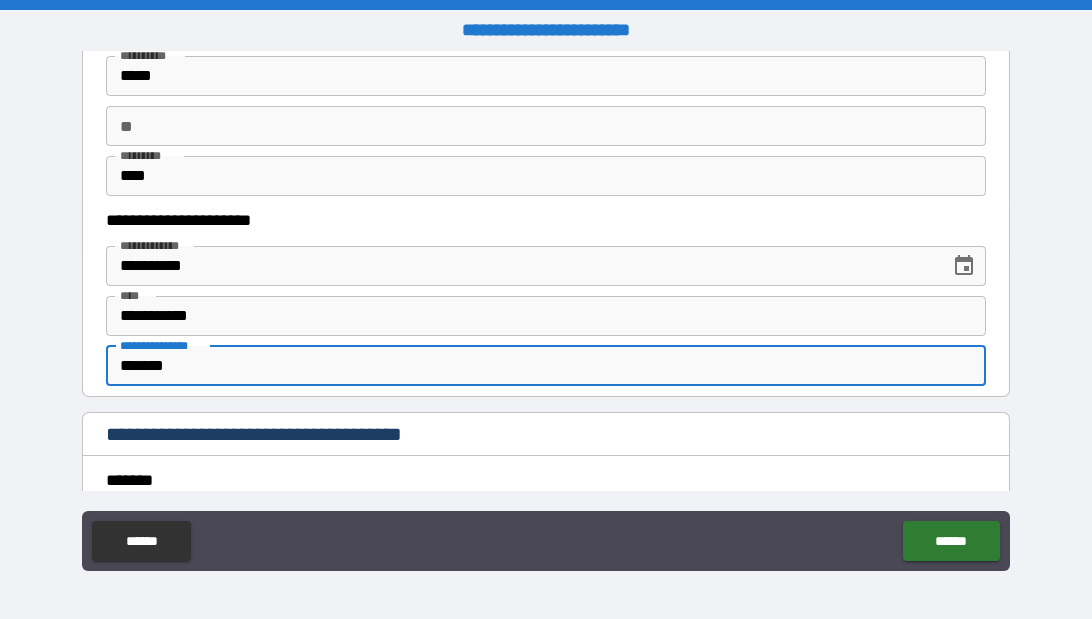 click on "[STREET_NAME] [STREET_TYPE], [CITY], [STATE] [ZIP_CODE] [COUNTRY] [APARTMENT_INFO] [UNIT_INFO] [FLOOR_INFO] [BUILDING_INFO] [POSTAL_CODE] [POST_OFFICE_BOX] [ADDRESS_LINE_3] [ADDRESS_LINE_4] [ADDRESS_LINE_5] [ADDRESS_LINE_6] [ADDRESS_LINE_7] [ADDRESS_LINE_8] [ADDRESS_LINE_9] [ADDRESS_LINE_10] [ADDRESS_LINE_11] [ADDRESS_LINE_12] [ADDRESS_LINE_13] [ADDRESS_LINE_14] [ADDRESS_LINE_15] [ADDRESS_LINE_16] [ADDRESS_LINE_17] [ADDRESS_LINE_18] [ADDRESS_LINE_19] [ADDRESS_LINE_20] [ADDRESS_LINE_21] [ADDRESS_LINE_22] [ADDRESS_LINE_23] [ADDRESS_LINE_24] [ADDRESS_LINE_25] [ADDRESS_LINE_26] [ADDRESS_LINE_27] [ADDRESS_LINE_28] [ADDRESS_LINE_29] [ADDRESS_LINE_30] [ADDRESS_LINE_31] [ADDRESS_LINE_32] [ADDRESS_LINE_33] [ADDRESS_LINE_34] [ADDRESS_LINE_35] [ADDRESS_LINE_36] [ADDRESS_LINE_37] [ADDRESS_LINE_38] [ADDRESS_LINE_39] [ADDRESS_LINE_40] [ADDRESS_LINE_41] [ADDRESS_LINE_42] [ADDRESS_LINE_43] [ADDRESS_LINE_44] [ADDRESS_LINE_45] [ADDRESS_LINE_46] [ADDRESS_LINE_47] [ADDRESS_LINE_48] [ADDRESS_LINE_49] [ADDRESS_LINE_50] [ADDRESS_LINE_51] [ADDRESS_LINE_52] [ADDRESS_LINE_53] [ADDRESS_LINE_54] [ADDRESS_LINE_55] [ADDRESS_LINE_56] [ADDRESS_LINE_57] [ADDRESS_LINE_58] [ADDRESS_LINE_59] [ADDRESS_LINE_60] [ADDRESS_LINE_61] [ADDRESS_LINE_62] [ADDRESS_LINE_63] [ADDRESS_LINE_64] [ADDRESS_LINE_65] [ADDRESS_LINE_66] [ADDRESS_LINE_67] [ADDRESS_LINE_68] [ADDRESS_LINE_69] [ADDRESS_LINE_70] [ADDRESS_LINE_71] [ADDRESS_LINE_72] [ADDRESS_LINE_73] [ADDRESS_LINE_74] [ADDRESS_LINE_75] [ADDRESS_LINE_76] [ADDRESS_LINE_77] [ADDRESS_LINE_78] [ADDRESS_LINE_79] [ADDRESS_LINE_80] [ADDRESS_LINE_81] [ADDRESS_LINE_82] [ADDRESS_LINE_83] [ADDRESS_LINE_84] [ADDRESS_LINE_85] [ADDRESS_LINE_86] [ADDRESS_LINE_87] [ADDRESS_LINE_88] [ADDRESS_LINE_89] [ADDRESS_LINE_90] [ADDRESS_LINE_91] [ADDRESS_LINE_92] [ADDRESS_LINE_93] [ADDRESS_LINE_94] [ADDRESS_LINE_95] [ADDRESS_LINE_96] [ADDRESS_LINE_97] [ADDRESS_LINE_98] [ADDRESS_LINE_99] [ADDRESS_LINE_100]" at bounding box center [546, 312] 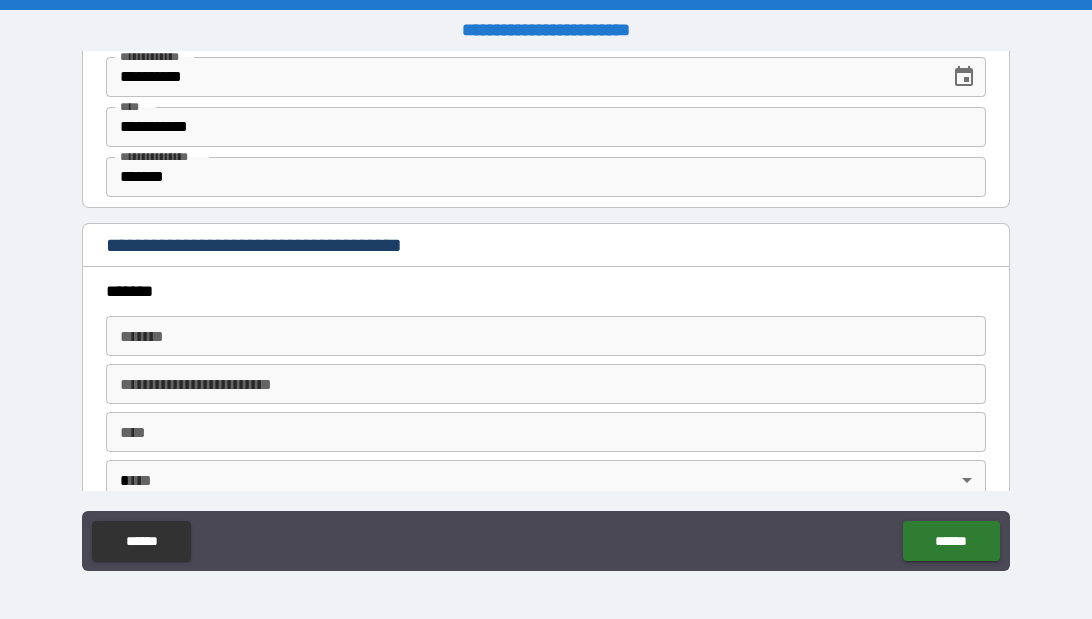 scroll, scrollTop: 2406, scrollLeft: 0, axis: vertical 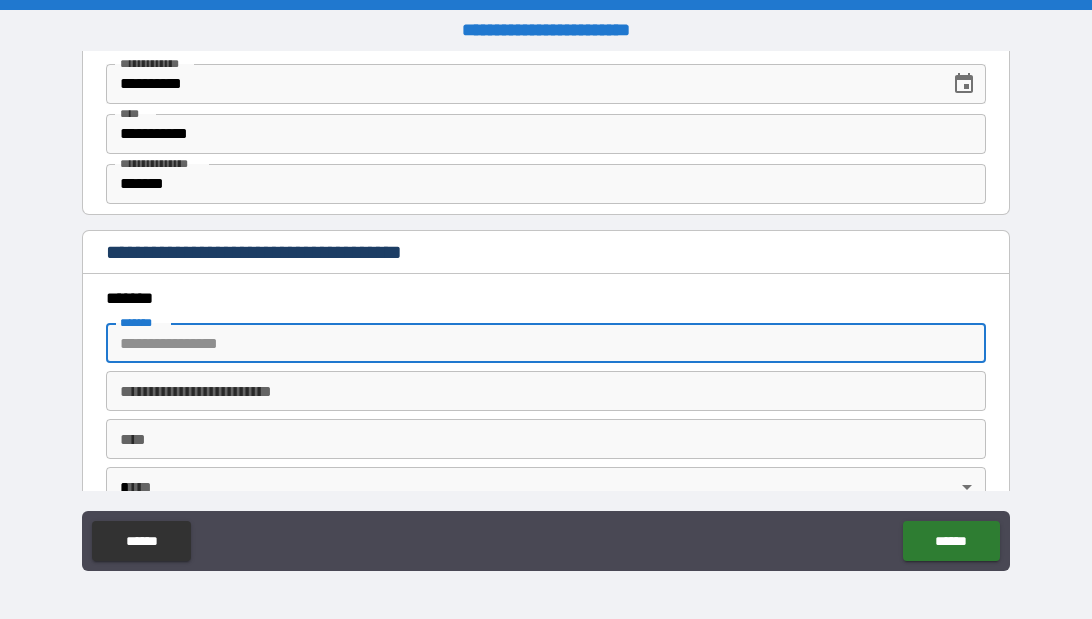 click on "*******" at bounding box center [546, 343] 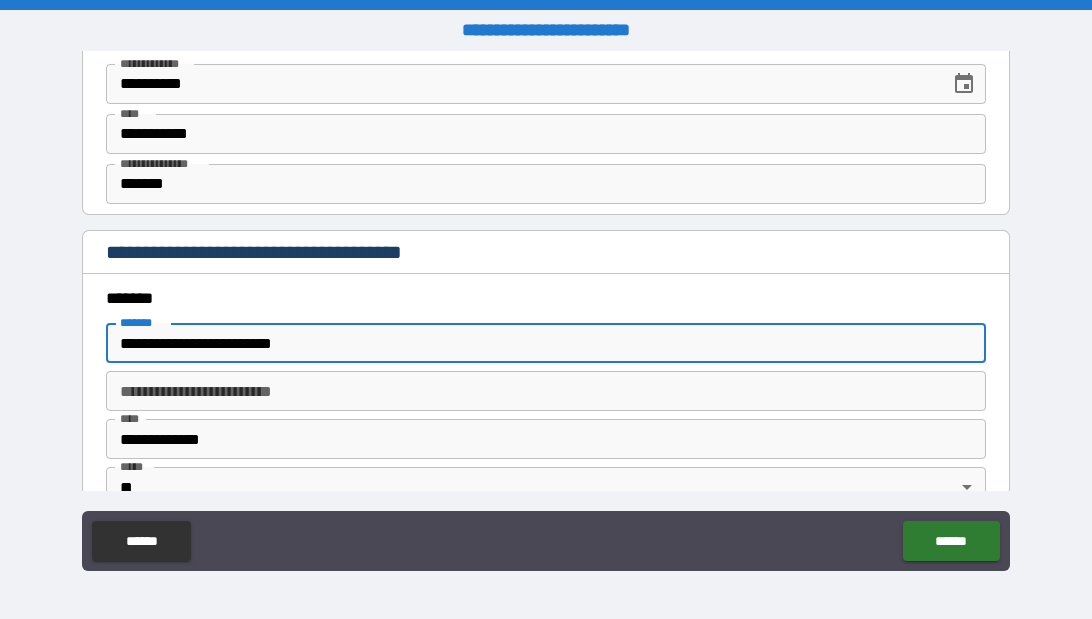 click on "[STREET_NAME] [STREET_TYPE], [CITY], [STATE] [ZIP_CODE] [COUNTRY] [APARTMENT_INFO] [UNIT_INFO] [FLOOR_INFO] [BUILDING_INFO] [POSTAL_CODE] [POST_OFFICE_BOX] [ADDRESS_LINE_3] [ADDRESS_LINE_4] [ADDRESS_LINE_5] [ADDRESS_LINE_6] [ADDRESS_LINE_7] [ADDRESS_LINE_8] [ADDRESS_LINE_9] [ADDRESS_LINE_10] [ADDRESS_LINE_11] [ADDRESS_LINE_12] [ADDRESS_LINE_13] [ADDRESS_LINE_14] [ADDRESS_LINE_15] [ADDRESS_LINE_16] [ADDRESS_LINE_17] [ADDRESS_LINE_18] [ADDRESS_LINE_19] [ADDRESS_LINE_20] [ADDRESS_LINE_21] [ADDRESS_LINE_22] [ADDRESS_LINE_23] [ADDRESS_LINE_24] [ADDRESS_LINE_25] [ADDRESS_LINE_26] [ADDRESS_LINE_27] [ADDRESS_LINE_28] [ADDRESS_LINE_29] [ADDRESS_LINE_30] [ADDRESS_LINE_31] [ADDRESS_LINE_32] [ADDRESS_LINE_33] [ADDRESS_LINE_34] [ADDRESS_LINE_35] [ADDRESS_LINE_36] [ADDRESS_LINE_37] [ADDRESS_LINE_38] [ADDRESS_LINE_39] [ADDRESS_LINE_40] [ADDRESS_LINE_41] [ADDRESS_LINE_42] [ADDRESS_LINE_43] [ADDRESS_LINE_44] [ADDRESS_LINE_45] [ADDRESS_LINE_46] [ADDRESS_LINE_47] [ADDRESS_LINE_48] [ADDRESS_LINE_49] [ADDRESS_LINE_50] [ADDRESS_LINE_51] [ADDRESS_LINE_52] [ADDRESS_LINE_53] [ADDRESS_LINE_54] [ADDRESS_LINE_55] [ADDRESS_LINE_56] [ADDRESS_LINE_57] [ADDRESS_LINE_58] [ADDRESS_LINE_59] [ADDRESS_LINE_60] [ADDRESS_LINE_61] [ADDRESS_LINE_62] [ADDRESS_LINE_63] [ADDRESS_LINE_64] [ADDRESS_LINE_65] [ADDRESS_LINE_66] [ADDRESS_LINE_67] [ADDRESS_LINE_68] [ADDRESS_LINE_69] [ADDRESS_LINE_70] [ADDRESS_LINE_71] [ADDRESS_LINE_72] [ADDRESS_LINE_73] [ADDRESS_LINE_74] [ADDRESS_LINE_75] [ADDRESS_LINE_76] [ADDRESS_LINE_77] [ADDRESS_LINE_78] [ADDRESS_LINE_79] [ADDRESS_LINE_80] [ADDRESS_LINE_81] [ADDRESS_LINE_82] [ADDRESS_LINE_83] [ADDRESS_LINE_84] [ADDRESS_LINE_85] [ADDRESS_LINE_86] [ADDRESS_LINE_87] [ADDRESS_LINE_88] [ADDRESS_LINE_89] [ADDRESS_LINE_90] [ADDRESS_LINE_91] [ADDRESS_LINE_92] [ADDRESS_LINE_93] [ADDRESS_LINE_94] [ADDRESS_LINE_95] [ADDRESS_LINE_96] [ADDRESS_LINE_97] [ADDRESS_LINE_98] [ADDRESS_LINE_99] [ADDRESS_LINE_100]" at bounding box center [546, 312] 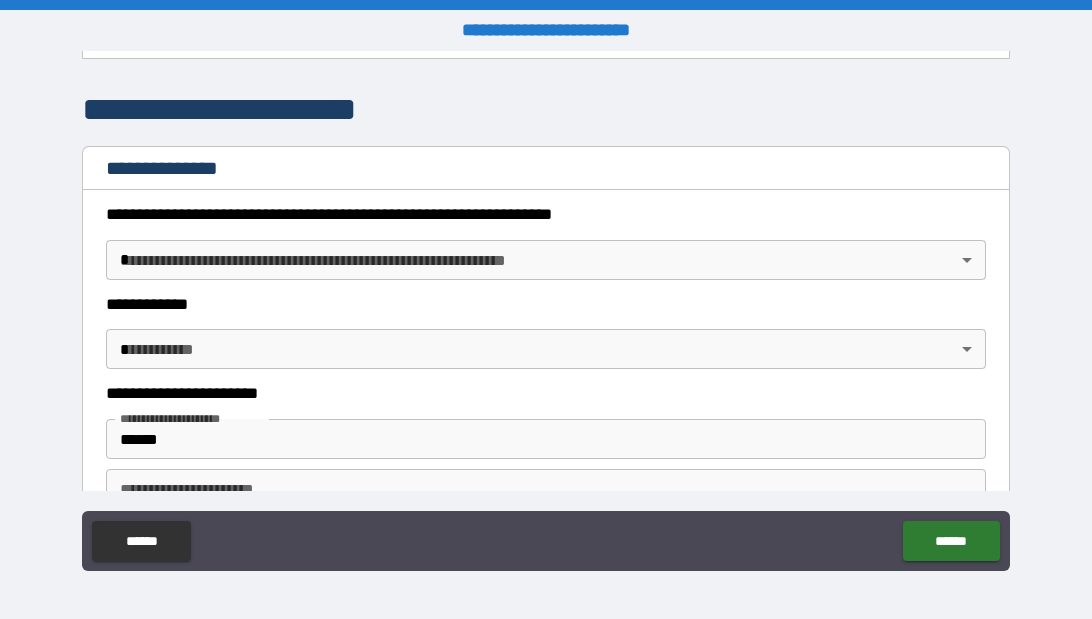 scroll, scrollTop: 3210, scrollLeft: 0, axis: vertical 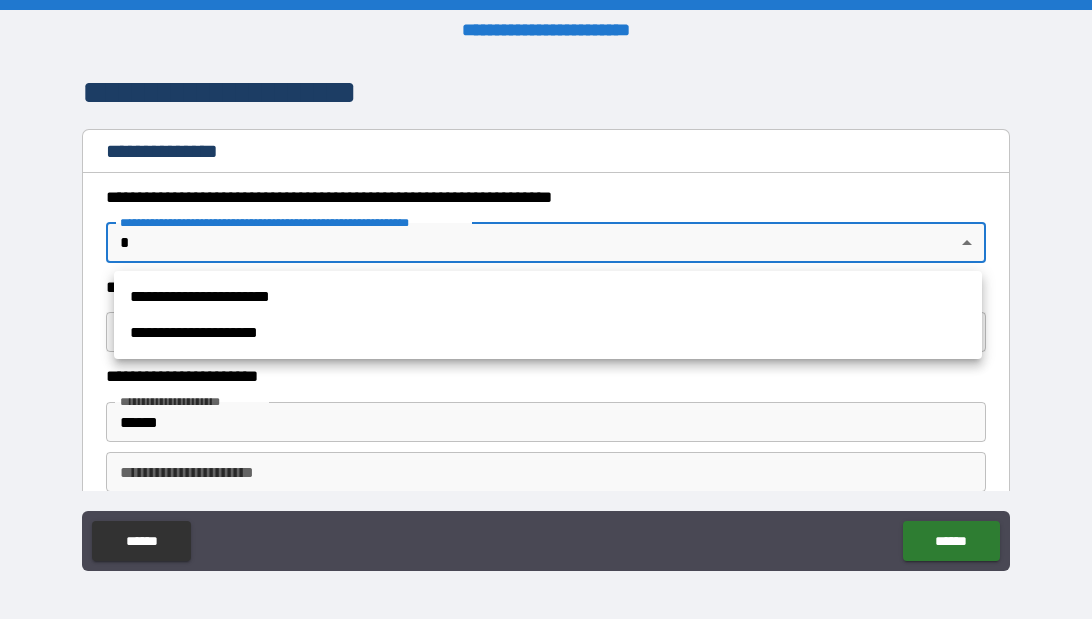 click on "[STREET_NAME] [STREET_TYPE], [CITY], [STATE] [ZIP_CODE] [COUNTRY] [APARTMENT_INFO] [UNIT_INFO] [FLOOR_INFO] [BUILDING_INFO] [POSTAL_CODE] [POST_OFFICE_BOX] [ADDRESS_LINE_3] [ADDRESS_LINE_4] [ADDRESS_LINE_5] [ADDRESS_LINE_6] [ADDRESS_LINE_7] [ADDRESS_LINE_8] [ADDRESS_LINE_9] [ADDRESS_LINE_10] [ADDRESS_LINE_11] [ADDRESS_LINE_12] [ADDRESS_LINE_13] [ADDRESS_LINE_14] [ADDRESS_LINE_15] [ADDRESS_LINE_16] [ADDRESS_LINE_17] [ADDRESS_LINE_18] [ADDRESS_LINE_19] [ADDRESS_LINE_20] [ADDRESS_LINE_21] [ADDRESS_LINE_22] [ADDRESS_LINE_23] [ADDRESS_LINE_24] [ADDRESS_LINE_25] [ADDRESS_LINE_26] [ADDRESS_LINE_27] [ADDRESS_LINE_28] [ADDRESS_LINE_29] [ADDRESS_LINE_30] [ADDRESS_LINE_31] [ADDRESS_LINE_32] [ADDRESS_LINE_33] [ADDRESS_LINE_34] [ADDRESS_LINE_35] [ADDRESS_LINE_36] [ADDRESS_LINE_37] [ADDRESS_LINE_38] [ADDRESS_LINE_39] [ADDRESS_LINE_40] [ADDRESS_LINE_41] [ADDRESS_LINE_42] [ADDRESS_LINE_43] [ADDRESS_LINE_44] [ADDRESS_LINE_45] [ADDRESS_LINE_46] [ADDRESS_LINE_47] [ADDRESS_LINE_48] [ADDRESS_LINE_49] [ADDRESS_LINE_50] [ADDRESS_LINE_51] [ADDRESS_LINE_52] [ADDRESS_LINE_53] [ADDRESS_LINE_54] [ADDRESS_LINE_55] [ADDRESS_LINE_56] [ADDRESS_LINE_57] [ADDRESS_LINE_58] [ADDRESS_LINE_59] [ADDRESS_LINE_60] [ADDRESS_LINE_61] [ADDRESS_LINE_62] [ADDRESS_LINE_63] [ADDRESS_LINE_64] [ADDRESS_LINE_65] [ADDRESS_LINE_66] [ADDRESS_LINE_67] [ADDRESS_LINE_68] [ADDRESS_LINE_69] [ADDRESS_LINE_70] [ADDRESS_LINE_71] [ADDRESS_LINE_72] [ADDRESS_LINE_73] [ADDRESS_LINE_74] [ADDRESS_LINE_75] [ADDRESS_LINE_76] [ADDRESS_LINE_77] [ADDRESS_LINE_78] [ADDRESS_LINE_79] [ADDRESS_LINE_80] [ADDRESS_LINE_81] [ADDRESS_LINE_82] [ADDRESS_LINE_83] [ADDRESS_LINE_84] [ADDRESS_LINE_85] [ADDRESS_LINE_86] [ADDRESS_LINE_87] [ADDRESS_LINE_88] [ADDRESS_LINE_89] [ADDRESS_LINE_90] [ADDRESS_LINE_91] [ADDRESS_LINE_92] [ADDRESS_LINE_93] [ADDRESS_LINE_94] [ADDRESS_LINE_95] [ADDRESS_LINE_96] [ADDRESS_LINE_97] [ADDRESS_LINE_98] [ADDRESS_LINE_99] [ADDRESS_LINE_100]" at bounding box center (546, 309) 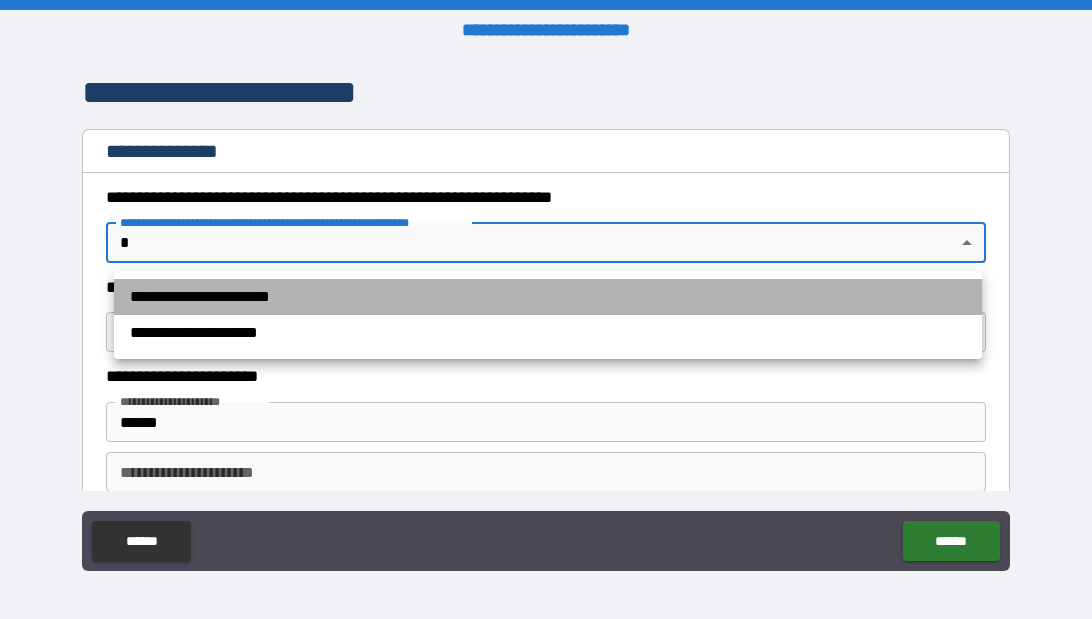 click on "**********" at bounding box center [548, 297] 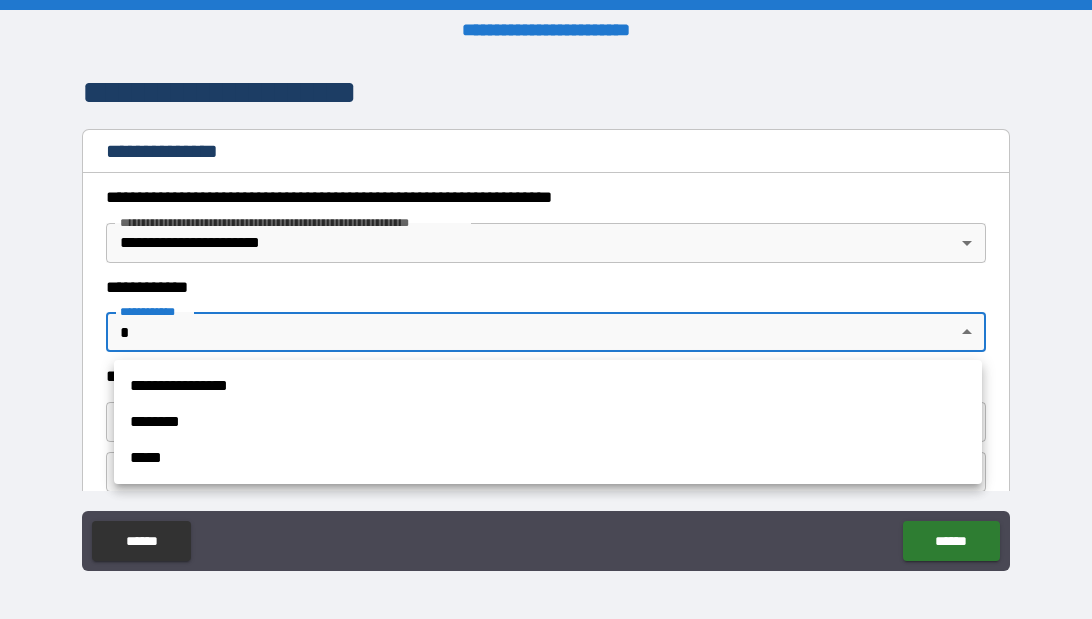 click on "[STREET_NAME] [STREET_TYPE], [CITY], [STATE] [ZIP_CODE] [COUNTRY] [APARTMENT_INFO] [UNIT_INFO] [FLOOR_INFO] [BUILDING_INFO] [POSTAL_CODE] [POST_OFFICE_BOX] [ADDRESS_LINE_3] [ADDRESS_LINE_4] [ADDRESS_LINE_5] [ADDRESS_LINE_6] [ADDRESS_LINE_7] [ADDRESS_LINE_8] [ADDRESS_LINE_9] [ADDRESS_LINE_10] [ADDRESS_LINE_11] [ADDRESS_LINE_12] [ADDRESS_LINE_13] [ADDRESS_LINE_14] [ADDRESS_LINE_15] [ADDRESS_LINE_16] [ADDRESS_LINE_17] [ADDRESS_LINE_18] [ADDRESS_LINE_19] [ADDRESS_LINE_20] [ADDRESS_LINE_21] [ADDRESS_LINE_22] [ADDRESS_LINE_23] [ADDRESS_LINE_24] [ADDRESS_LINE_25] [ADDRESS_LINE_26] [ADDRESS_LINE_27] [ADDRESS_LINE_28] [ADDRESS_LINE_29] [ADDRESS_LINE_30] [ADDRESS_LINE_31] [ADDRESS_LINE_32] [ADDRESS_LINE_33] [ADDRESS_LINE_34] [ADDRESS_LINE_35] [ADDRESS_LINE_36] [ADDRESS_LINE_37] [ADDRESS_LINE_38] [ADDRESS_LINE_39] [ADDRESS_LINE_40] [ADDRESS_LINE_41] [ADDRESS_LINE_42] [ADDRESS_LINE_43] [ADDRESS_LINE_44] [ADDRESS_LINE_45] [ADDRESS_LINE_46] [ADDRESS_LINE_47] [ADDRESS_LINE_48] [ADDRESS_LINE_49] [ADDRESS_LINE_50] [ADDRESS_LINE_51] [ADDRESS_LINE_52] [ADDRESS_LINE_53] [ADDRESS_LINE_54] [ADDRESS_LINE_55] [ADDRESS_LINE_56] [ADDRESS_LINE_57] [ADDRESS_LINE_58] [ADDRESS_LINE_59] [ADDRESS_LINE_60] [ADDRESS_LINE_61] [ADDRESS_LINE_62] [ADDRESS_LINE_63] [ADDRESS_LINE_64] [ADDRESS_LINE_65] [ADDRESS_LINE_66] [ADDRESS_LINE_67] [ADDRESS_LINE_68] [ADDRESS_LINE_69] [ADDRESS_LINE_70] [ADDRESS_LINE_71] [ADDRESS_LINE_72] [ADDRESS_LINE_73] [ADDRESS_LINE_74] [ADDRESS_LINE_75] [ADDRESS_LINE_76] [ADDRESS_LINE_77] [ADDRESS_LINE_78] [ADDRESS_LINE_79] [ADDRESS_LINE_80] [ADDRESS_LINE_81] [ADDRESS_LINE_82] [ADDRESS_LINE_83] [ADDRESS_LINE_84] [ADDRESS_LINE_85] [ADDRESS_LINE_86] [ADDRESS_LINE_87] [ADDRESS_LINE_88] [ADDRESS_LINE_89] [ADDRESS_LINE_90] [ADDRESS_LINE_91] [ADDRESS_LINE_92] [ADDRESS_LINE_93] [ADDRESS_LINE_94] [ADDRESS_LINE_95] [ADDRESS_LINE_96] [ADDRESS_LINE_97] [ADDRESS_LINE_98] [ADDRESS_LINE_99] [ADDRESS_LINE_100]" at bounding box center (546, 309) 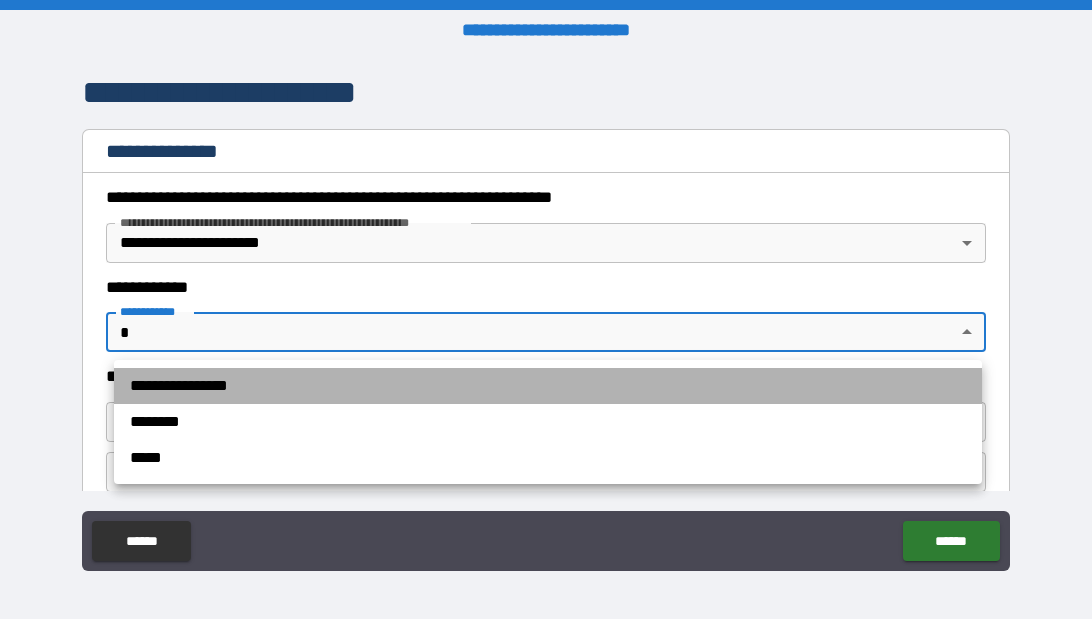 click on "**********" at bounding box center (548, 386) 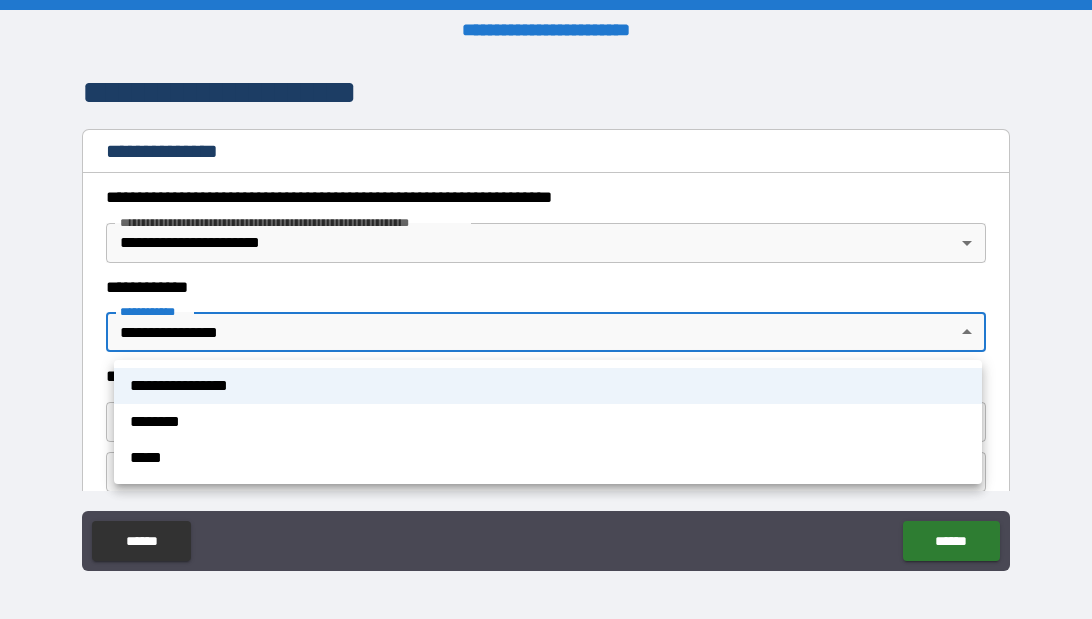click on "[STREET_NAME] [STREET_TYPE], [CITY], [STATE] [ZIP_CODE] [COUNTRY] [APARTMENT_INFO] [UNIT_INFO] [FLOOR_INFO] [BUILDING_INFO] [POSTAL_CODE] [POST_OFFICE_BOX] [ADDRESS_LINE_3] [ADDRESS_LINE_4] [ADDRESS_LINE_5] [ADDRESS_LINE_6] [ADDRESS_LINE_7] [ADDRESS_LINE_8] [ADDRESS_LINE_9] [ADDRESS_LINE_10] [ADDRESS_LINE_11] [ADDRESS_LINE_12] [ADDRESS_LINE_13] [ADDRESS_LINE_14] [ADDRESS_LINE_15] [ADDRESS_LINE_16] [ADDRESS_LINE_17] [ADDRESS_LINE_18] [ADDRESS_LINE_19] [ADDRESS_LINE_20] [ADDRESS_LINE_21] [ADDRESS_LINE_22] [ADDRESS_LINE_23] [ADDRESS_LINE_24] [ADDRESS_LINE_25] [ADDRESS_LINE_26] [ADDRESS_LINE_27] [ADDRESS_LINE_28] [ADDRESS_LINE_29] [ADDRESS_LINE_30] [ADDRESS_LINE_31] [ADDRESS_LINE_32] [ADDRESS_LINE_33] [ADDRESS_LINE_34] [ADDRESS_LINE_35] [ADDRESS_LINE_36] [ADDRESS_LINE_37] [ADDRESS_LINE_38] [ADDRESS_LINE_39] [ADDRESS_LINE_40] [ADDRESS_LINE_41] [ADDRESS_LINE_42] [ADDRESS_LINE_43] [ADDRESS_LINE_44] [ADDRESS_LINE_45] [ADDRESS_LINE_46] [ADDRESS_LINE_47] [ADDRESS_LINE_48] [ADDRESS_LINE_49] [ADDRESS_LINE_50] [ADDRESS_LINE_51] [ADDRESS_LINE_52] [ADDRESS_LINE_53] [ADDRESS_LINE_54] [ADDRESS_LINE_55] [ADDRESS_LINE_56] [ADDRESS_LINE_57] [ADDRESS_LINE_58] [ADDRESS_LINE_59] [ADDRESS_LINE_60] [ADDRESS_LINE_61] [ADDRESS_LINE_62] [ADDRESS_LINE_63] [ADDRESS_LINE_64] [ADDRESS_LINE_65] [ADDRESS_LINE_66] [ADDRESS_LINE_67] [ADDRESS_LINE_68] [ADDRESS_LINE_69] [ADDRESS_LINE_70] [ADDRESS_LINE_71] [ADDRESS_LINE_72] [ADDRESS_LINE_73] [ADDRESS_LINE_74] [ADDRESS_LINE_75] [ADDRESS_LINE_76] [ADDRESS_LINE_77] [ADDRESS_LINE_78] [ADDRESS_LINE_79] [ADDRESS_LINE_80] [ADDRESS_LINE_81] [ADDRESS_LINE_82] [ADDRESS_LINE_83] [ADDRESS_LINE_84] [ADDRESS_LINE_85] [ADDRESS_LINE_86] [ADDRESS_LINE_87] [ADDRESS_LINE_88] [ADDRESS_LINE_89] [ADDRESS_LINE_90] [ADDRESS_LINE_91] [ADDRESS_LINE_92] [ADDRESS_LINE_93] [ADDRESS_LINE_94] [ADDRESS_LINE_95] [ADDRESS_LINE_96] [ADDRESS_LINE_97] [ADDRESS_LINE_98] [ADDRESS_LINE_99] [ADDRESS_LINE_100]" at bounding box center [546, 309] 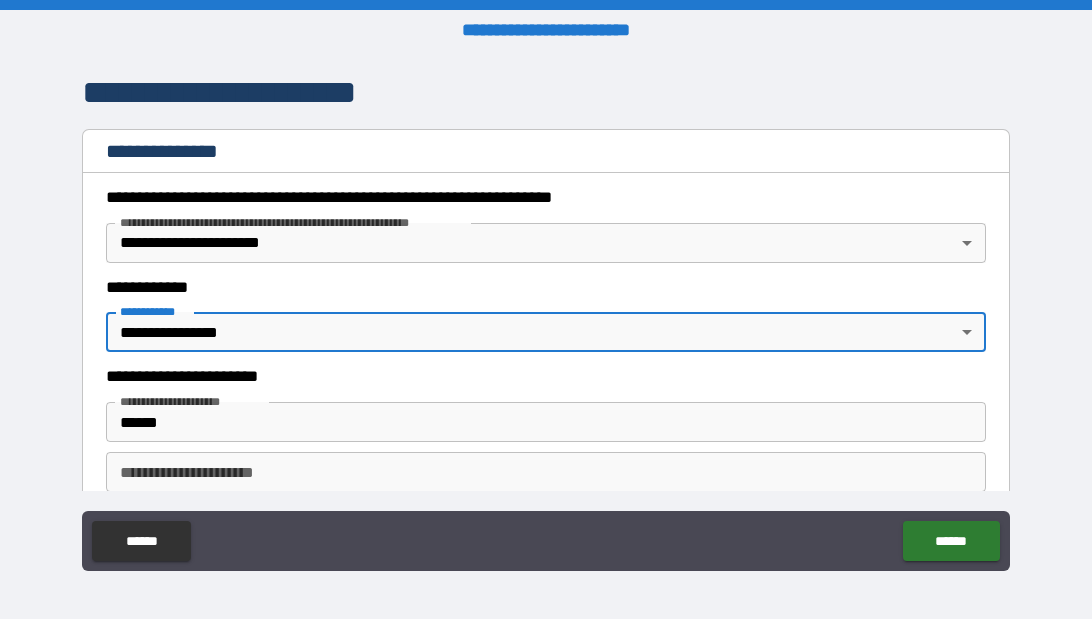 click on "[STREET_NAME] [STREET_TYPE], [CITY], [STATE] [ZIP_CODE] [COUNTRY] [APARTMENT_INFO] [UNIT_INFO] [FLOOR_INFO] [BUILDING_INFO] [POSTAL_CODE] [POST_OFFICE_BOX] [ADDRESS_LINE_3] [ADDRESS_LINE_4] [ADDRESS_LINE_5] [ADDRESS_LINE_6] [ADDRESS_LINE_7] [ADDRESS_LINE_8] [ADDRESS_LINE_9] [ADDRESS_LINE_10] [ADDRESS_LINE_11] [ADDRESS_LINE_12] [ADDRESS_LINE_13] [ADDRESS_LINE_14] [ADDRESS_LINE_15] [ADDRESS_LINE_16] [ADDRESS_LINE_17] [ADDRESS_LINE_18] [ADDRESS_LINE_19] [ADDRESS_LINE_20] [ADDRESS_LINE_21] [ADDRESS_LINE_22] [ADDRESS_LINE_23] [ADDRESS_LINE_24] [ADDRESS_LINE_25] [ADDRESS_LINE_26] [ADDRESS_LINE_27] [ADDRESS_LINE_28] [ADDRESS_LINE_29] [ADDRESS_LINE_30] [ADDRESS_LINE_31] [ADDRESS_LINE_32] [ADDRESS_LINE_33] [ADDRESS_LINE_34] [ADDRESS_LINE_35] [ADDRESS_LINE_36] [ADDRESS_LINE_37] [ADDRESS_LINE_38] [ADDRESS_LINE_39] [ADDRESS_LINE_40] [ADDRESS_LINE_41] [ADDRESS_LINE_42] [ADDRESS_LINE_43] [ADDRESS_LINE_44] [ADDRESS_LINE_45] [ADDRESS_LINE_46] [ADDRESS_LINE_47] [ADDRESS_LINE_48] [ADDRESS_LINE_49] [ADDRESS_LINE_50] [ADDRESS_LINE_51] [ADDRESS_LINE_52] [ADDRESS_LINE_53] [ADDRESS_LINE_54] [ADDRESS_LINE_55] [ADDRESS_LINE_56] [ADDRESS_LINE_57] [ADDRESS_LINE_58] [ADDRESS_LINE_59] [ADDRESS_LINE_60] [ADDRESS_LINE_61] [ADDRESS_LINE_62] [ADDRESS_LINE_63] [ADDRESS_LINE_64] [ADDRESS_LINE_65] [ADDRESS_LINE_66] [ADDRESS_LINE_67] [ADDRESS_LINE_68] [ADDRESS_LINE_69] [ADDRESS_LINE_70] [ADDRESS_LINE_71] [ADDRESS_LINE_72] [ADDRESS_LINE_73] [ADDRESS_LINE_74] [ADDRESS_LINE_75] [ADDRESS_LINE_76] [ADDRESS_LINE_77] [ADDRESS_LINE_78] [ADDRESS_LINE_79] [ADDRESS_LINE_80] [ADDRESS_LINE_81] [ADDRESS_LINE_82] [ADDRESS_LINE_83] [ADDRESS_LINE_84] [ADDRESS_LINE_85] [ADDRESS_LINE_86] [ADDRESS_LINE_87] [ADDRESS_LINE_88] [ADDRESS_LINE_89] [ADDRESS_LINE_90] [ADDRESS_LINE_91] [ADDRESS_LINE_92] [ADDRESS_LINE_93] [ADDRESS_LINE_94] [ADDRESS_LINE_95] [ADDRESS_LINE_96] [ADDRESS_LINE_97] [ADDRESS_LINE_98] [ADDRESS_LINE_99] [ADDRESS_LINE_100]" at bounding box center [546, 312] 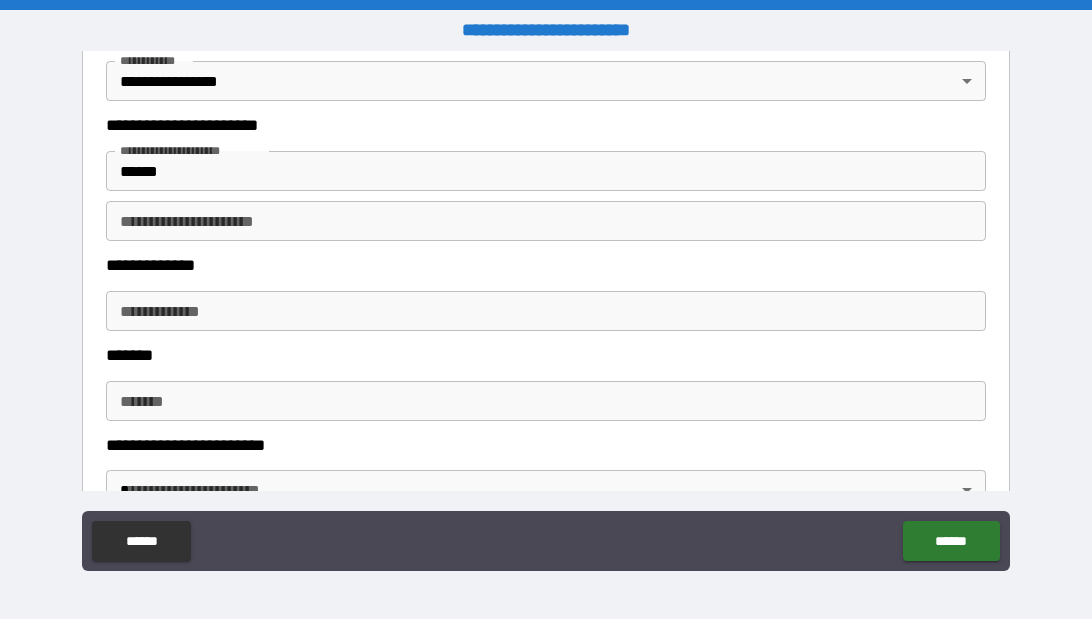 scroll, scrollTop: 3486, scrollLeft: 0, axis: vertical 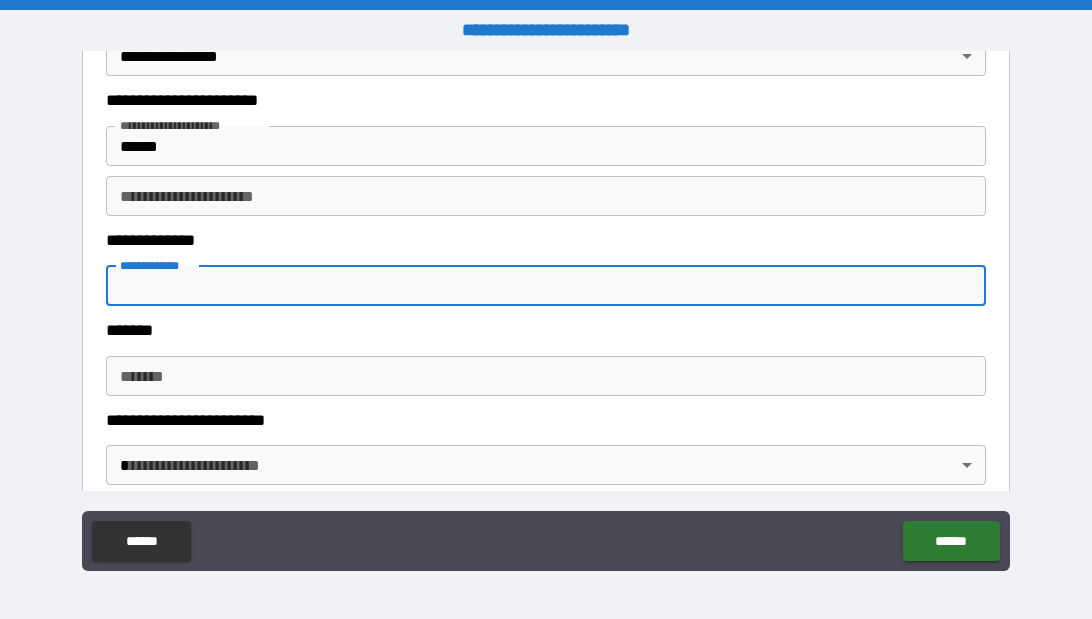 click on "**********" at bounding box center [546, 286] 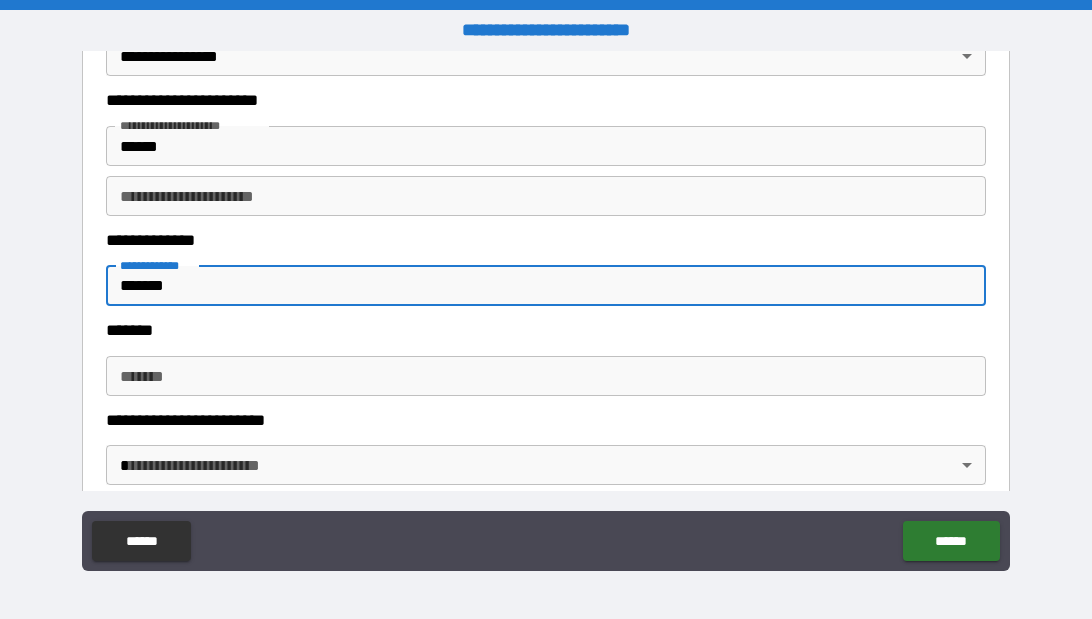 click on "*******" at bounding box center [546, 376] 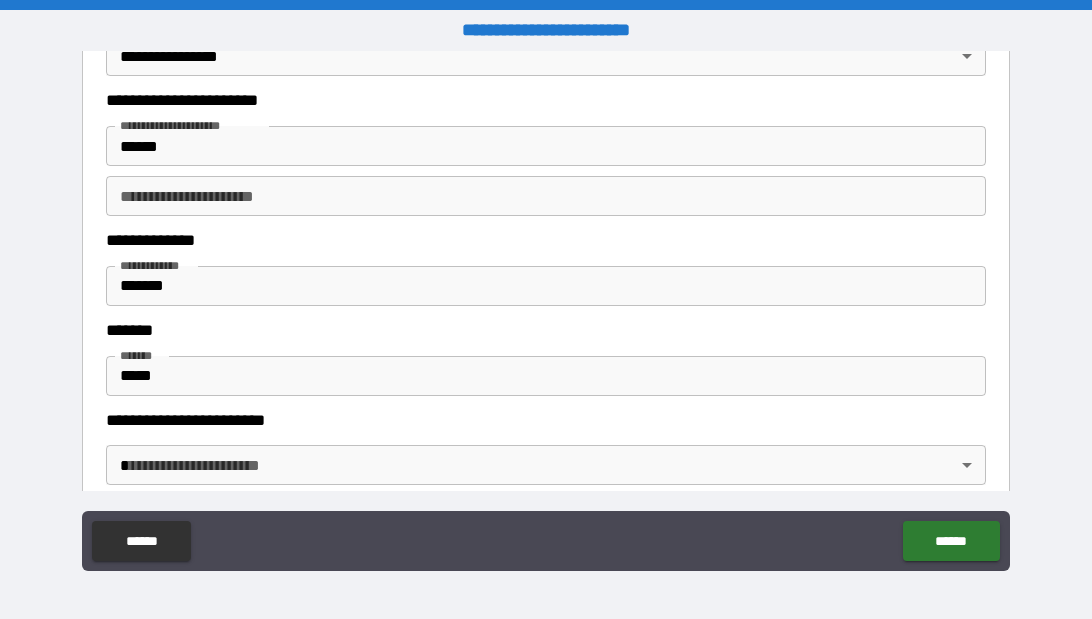 click on "[STREET_NAME] [STREET_TYPE], [CITY], [STATE] [ZIP_CODE] [COUNTRY] [APARTMENT_INFO] [UNIT_INFO] [FLOOR_INFO] [BUILDING_INFO] [POSTAL_CODE] [POST_OFFICE_BOX] [ADDRESS_LINE_3] [ADDRESS_LINE_4] [ADDRESS_LINE_5] [ADDRESS_LINE_6] [ADDRESS_LINE_7] [ADDRESS_LINE_8] [ADDRESS_LINE_9] [ADDRESS_LINE_10] [ADDRESS_LINE_11] [ADDRESS_LINE_12] [ADDRESS_LINE_13] [ADDRESS_LINE_14] [ADDRESS_LINE_15] [ADDRESS_LINE_16] [ADDRESS_LINE_17] [ADDRESS_LINE_18] [ADDRESS_LINE_19] [ADDRESS_LINE_20] [ADDRESS_LINE_21] [ADDRESS_LINE_22] [ADDRESS_LINE_23] [ADDRESS_LINE_24] [ADDRESS_LINE_25] [ADDRESS_LINE_26] [ADDRESS_LINE_27] [ADDRESS_LINE_28] [ADDRESS_LINE_29] [ADDRESS_LINE_30] [ADDRESS_LINE_31] [ADDRESS_LINE_32] [ADDRESS_LINE_33] [ADDRESS_LINE_34] [ADDRESS_LINE_35] [ADDRESS_LINE_36] [ADDRESS_LINE_37] [ADDRESS_LINE_38] [ADDRESS_LINE_39] [ADDRESS_LINE_40] [ADDRESS_LINE_41] [ADDRESS_LINE_42] [ADDRESS_LINE_43] [ADDRESS_LINE_44] [ADDRESS_LINE_45] [ADDRESS_LINE_46] [ADDRESS_LINE_47] [ADDRESS_LINE_48] [ADDRESS_LINE_49] [ADDRESS_LINE_50] [ADDRESS_LINE_51] [ADDRESS_LINE_52] [ADDRESS_LINE_53] [ADDRESS_LINE_54] [ADDRESS_LINE_55] [ADDRESS_LINE_56] [ADDRESS_LINE_57] [ADDRESS_LINE_58] [ADDRESS_LINE_59] [ADDRESS_LINE_60] [ADDRESS_LINE_61] [ADDRESS_LINE_62] [ADDRESS_LINE_63] [ADDRESS_LINE_64] [ADDRESS_LINE_65] [ADDRESS_LINE_66] [ADDRESS_LINE_67] [ADDRESS_LINE_68] [ADDRESS_LINE_69] [ADDRESS_LINE_70] [ADDRESS_LINE_71] [ADDRESS_LINE_72] [ADDRESS_LINE_73] [ADDRESS_LINE_74] [ADDRESS_LINE_75] [ADDRESS_LINE_76] [ADDRESS_LINE_77] [ADDRESS_LINE_78] [ADDRESS_LINE_79] [ADDRESS_LINE_80] [ADDRESS_LINE_81] [ADDRESS_LINE_82] [ADDRESS_LINE_83] [ADDRESS_LINE_84] [ADDRESS_LINE_85] [ADDRESS_LINE_86] [ADDRESS_LINE_87] [ADDRESS_LINE_88] [ADDRESS_LINE_89] [ADDRESS_LINE_90] [ADDRESS_LINE_91] [ADDRESS_LINE_92] [ADDRESS_LINE_93] [ADDRESS_LINE_94] [ADDRESS_LINE_95] [ADDRESS_LINE_96] [ADDRESS_LINE_97] [ADDRESS_LINE_98] [ADDRESS_LINE_99] [ADDRESS_LINE_100]" at bounding box center (546, 312) 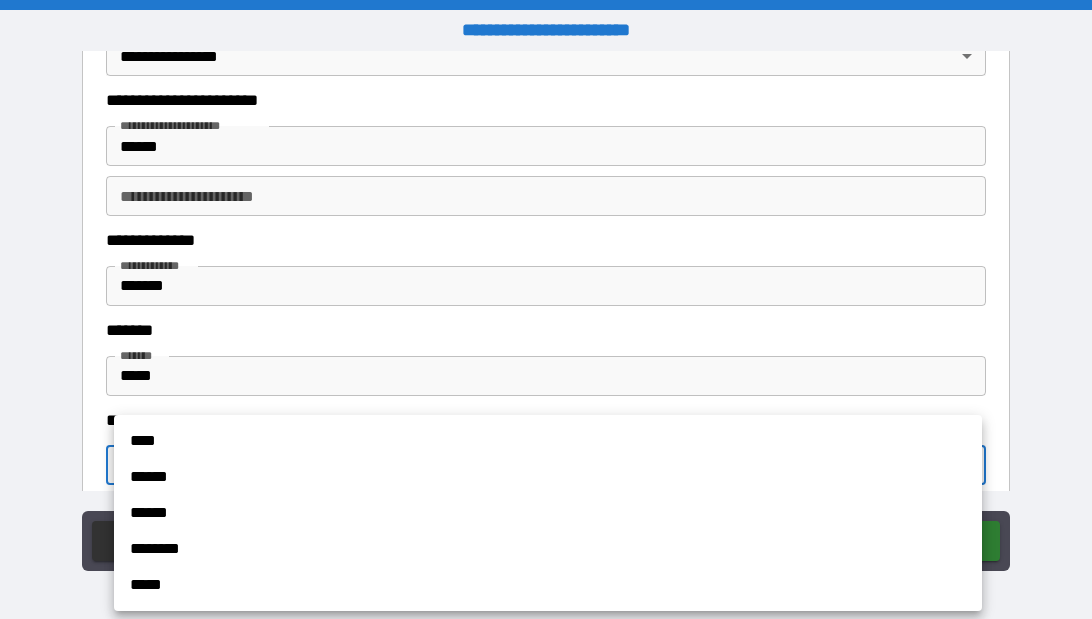 click on "[STREET_NAME] [STREET_TYPE], [CITY], [STATE] [ZIP_CODE] [COUNTRY] [APARTMENT_INFO] [UNIT_INFO] [FLOOR_INFO] [BUILDING_INFO] [POSTAL_CODE] [POST_OFFICE_BOX] [ADDRESS_LINE_3] [ADDRESS_LINE_4] [ADDRESS_LINE_5] [ADDRESS_LINE_6] [ADDRESS_LINE_7] [ADDRESS_LINE_8] [ADDRESS_LINE_9] [ADDRESS_LINE_10] [ADDRESS_LINE_11] [ADDRESS_LINE_12] [ADDRESS_LINE_13] [ADDRESS_LINE_14] [ADDRESS_LINE_15] [ADDRESS_LINE_16] [ADDRESS_LINE_17] [ADDRESS_LINE_18] [ADDRESS_LINE_19] [ADDRESS_LINE_20] [ADDRESS_LINE_21] [ADDRESS_LINE_22] [ADDRESS_LINE_23] [ADDRESS_LINE_24] [ADDRESS_LINE_25] [ADDRESS_LINE_26] [ADDRESS_LINE_27] [ADDRESS_LINE_28] [ADDRESS_LINE_29] [ADDRESS_LINE_30] [ADDRESS_LINE_31] [ADDRESS_LINE_32] [ADDRESS_LINE_33] [ADDRESS_LINE_34] [ADDRESS_LINE_35] [ADDRESS_LINE_36] [ADDRESS_LINE_37] [ADDRESS_LINE_38] [ADDRESS_LINE_39] [ADDRESS_LINE_40] [ADDRESS_LINE_41] [ADDRESS_LINE_42] [ADDRESS_LINE_43] [ADDRESS_LINE_44] [ADDRESS_LINE_45] [ADDRESS_LINE_46] [ADDRESS_LINE_47] [ADDRESS_LINE_48] [ADDRESS_LINE_49] [ADDRESS_LINE_50] [ADDRESS_LINE_51] [ADDRESS_LINE_52] [ADDRESS_LINE_53] [ADDRESS_LINE_54] [ADDRESS_LINE_55] [ADDRESS_LINE_56] [ADDRESS_LINE_57] [ADDRESS_LINE_58] [ADDRESS_LINE_59] [ADDRESS_LINE_60] [ADDRESS_LINE_61] [ADDRESS_LINE_62] [ADDRESS_LINE_63] [ADDRESS_LINE_64] [ADDRESS_LINE_65] [ADDRESS_LINE_66] [ADDRESS_LINE_67] [ADDRESS_LINE_68] [ADDRESS_LINE_69] [ADDRESS_LINE_70] [ADDRESS_LINE_71] [ADDRESS_LINE_72] [ADDRESS_LINE_73] [ADDRESS_LINE_74] [ADDRESS_LINE_75] [ADDRESS_LINE_76] [ADDRESS_LINE_77] [ADDRESS_LINE_78] [ADDRESS_LINE_79] [ADDRESS_LINE_80] [ADDRESS_LINE_81] [ADDRESS_LINE_82] [ADDRESS_LINE_83] [ADDRESS_LINE_84] [ADDRESS_LINE_85] [ADDRESS_LINE_86] [ADDRESS_LINE_87] [ADDRESS_LINE_88] [ADDRESS_LINE_89] [ADDRESS_LINE_90] [ADDRESS_LINE_91] [ADDRESS_LINE_92] [ADDRESS_LINE_93] [ADDRESS_LINE_94] [ADDRESS_LINE_95] [ADDRESS_LINE_96] [ADDRESS_LINE_97] [ADDRESS_LINE_98] [ADDRESS_LINE_99] [ADDRESS_LINE_100]" at bounding box center (546, 309) 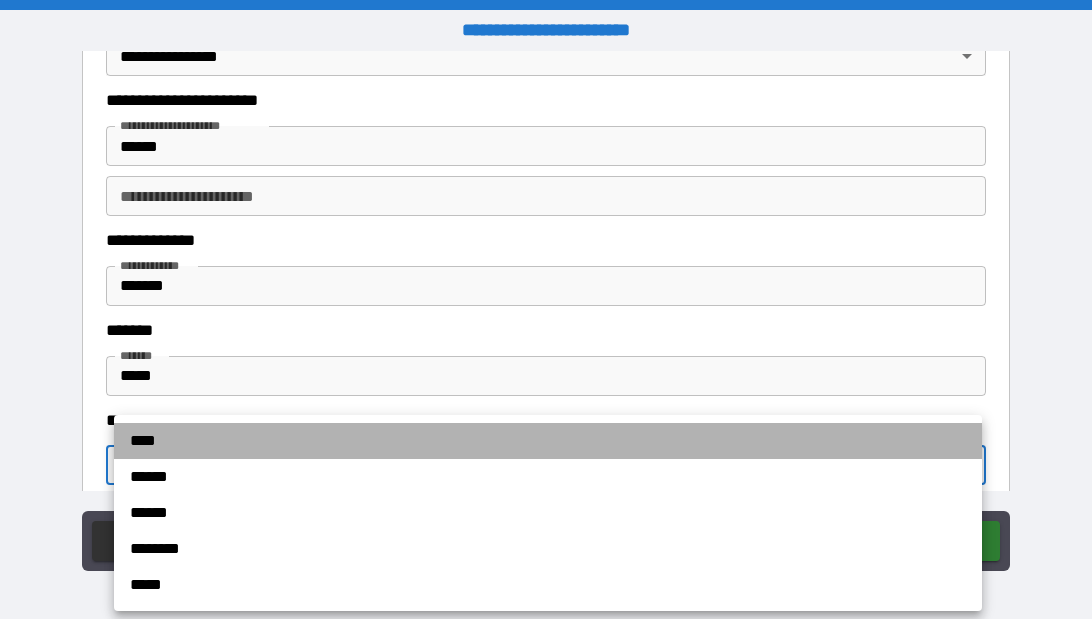 click on "****" at bounding box center (548, 441) 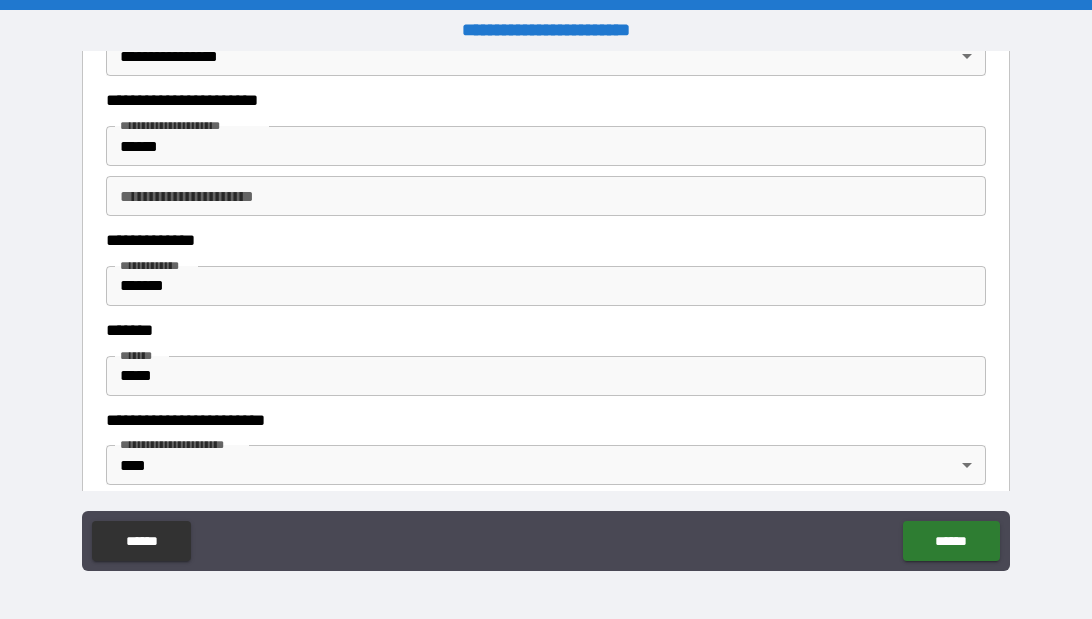 click on "[STREET_NAME] [STREET_TYPE], [CITY], [STATE] [ZIP_CODE] [COUNTRY] [APARTMENT_INFO] [UNIT_INFO] [FLOOR_INFO] [BUILDING_INFO] [POSTAL_CODE] [POST_OFFICE_BOX] [ADDRESS_LINE_3] [ADDRESS_LINE_4] [ADDRESS_LINE_5] [ADDRESS_LINE_6] [ADDRESS_LINE_7] [ADDRESS_LINE_8] [ADDRESS_LINE_9] [ADDRESS_LINE_10] [ADDRESS_LINE_11] [ADDRESS_LINE_12] [ADDRESS_LINE_13] [ADDRESS_LINE_14] [ADDRESS_LINE_15] [ADDRESS_LINE_16] [ADDRESS_LINE_17] [ADDRESS_LINE_18] [ADDRESS_LINE_19] [ADDRESS_LINE_20] [ADDRESS_LINE_21] [ADDRESS_LINE_22] [ADDRESS_LINE_23] [ADDRESS_LINE_24] [ADDRESS_LINE_25] [ADDRESS_LINE_26] [ADDRESS_LINE_27] [ADDRESS_LINE_28] [ADDRESS_LINE_29] [ADDRESS_LINE_30] [ADDRESS_LINE_31] [ADDRESS_LINE_32] [ADDRESS_LINE_33] [ADDRESS_LINE_34] [ADDRESS_LINE_35] [ADDRESS_LINE_36] [ADDRESS_LINE_37] [ADDRESS_LINE_38] [ADDRESS_LINE_39] [ADDRESS_LINE_40] [ADDRESS_LINE_41] [ADDRESS_LINE_42] [ADDRESS_LINE_43] [ADDRESS_LINE_44] [ADDRESS_LINE_45] [ADDRESS_LINE_46] [ADDRESS_LINE_47] [ADDRESS_LINE_48] [ADDRESS_LINE_49] [ADDRESS_LINE_50] [ADDRESS_LINE_51] [ADDRESS_LINE_52] [ADDRESS_LINE_53] [ADDRESS_LINE_54] [ADDRESS_LINE_55] [ADDRESS_LINE_56] [ADDRESS_LINE_57] [ADDRESS_LINE_58] [ADDRESS_LINE_59] [ADDRESS_LINE_60] [ADDRESS_LINE_61] [ADDRESS_LINE_62] [ADDRESS_LINE_63] [ADDRESS_LINE_64] [ADDRESS_LINE_65] [ADDRESS_LINE_66] [ADDRESS_LINE_67] [ADDRESS_LINE_68] [ADDRESS_LINE_69] [ADDRESS_LINE_70] [ADDRESS_LINE_71] [ADDRESS_LINE_72] [ADDRESS_LINE_73] [ADDRESS_LINE_74] [ADDRESS_LINE_75] [ADDRESS_LINE_76] [ADDRESS_LINE_77] [ADDRESS_LINE_78] [ADDRESS_LINE_79] [ADDRESS_LINE_80] [ADDRESS_LINE_81] [ADDRESS_LINE_82] [ADDRESS_LINE_83] [ADDRESS_LINE_84] [ADDRESS_LINE_85] [ADDRESS_LINE_86] [ADDRESS_LINE_87] [ADDRESS_LINE_88] [ADDRESS_LINE_89] [ADDRESS_LINE_90] [ADDRESS_LINE_91] [ADDRESS_LINE_92] [ADDRESS_LINE_93] [ADDRESS_LINE_94] [ADDRESS_LINE_95] [ADDRESS_LINE_96] [ADDRESS_LINE_97] [ADDRESS_LINE_98] [ADDRESS_LINE_99] [ADDRESS_LINE_100]" at bounding box center (546, 312) 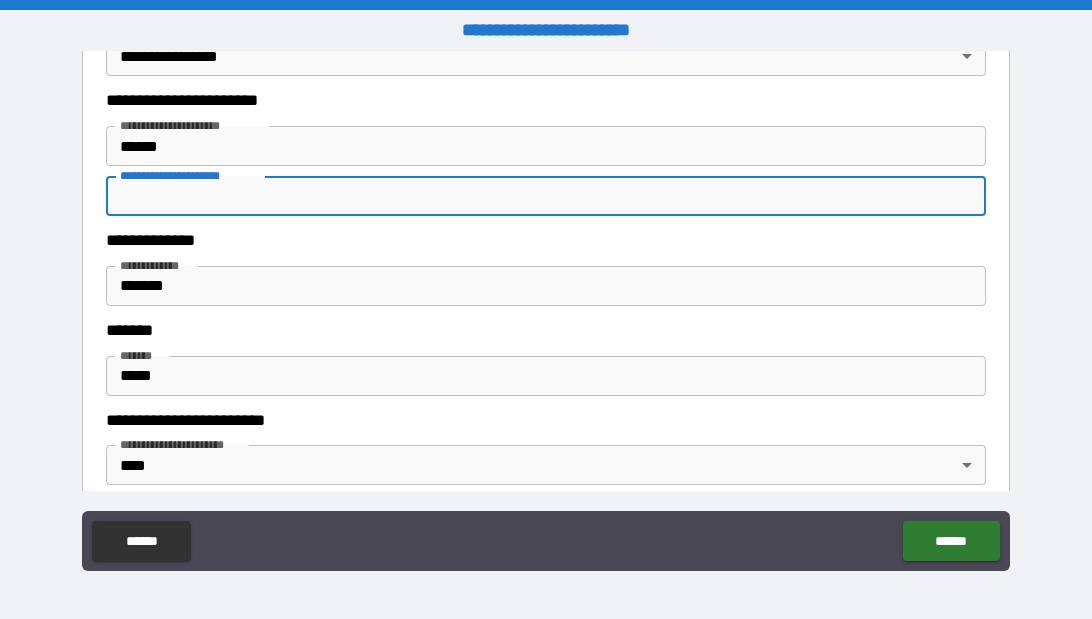 click on "**********" at bounding box center [546, 196] 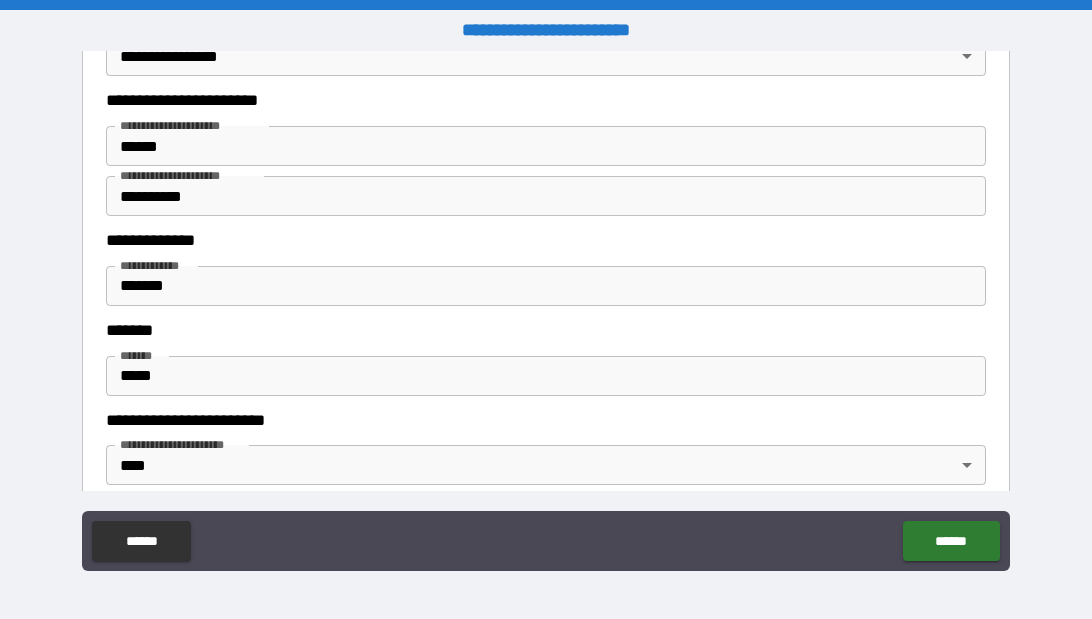 click on "[STREET_NAME] [STREET_TYPE], [CITY], [STATE] [ZIP_CODE] [COUNTRY] [APARTMENT_INFO] [UNIT_INFO] [FLOOR_INFO] [BUILDING_INFO] [POSTAL_CODE] [POST_OFFICE_BOX] [ADDRESS_LINE_3] [ADDRESS_LINE_4] [ADDRESS_LINE_5] [ADDRESS_LINE_6] [ADDRESS_LINE_7] [ADDRESS_LINE_8] [ADDRESS_LINE_9] [ADDRESS_LINE_10] [ADDRESS_LINE_11] [ADDRESS_LINE_12] [ADDRESS_LINE_13] [ADDRESS_LINE_14] [ADDRESS_LINE_15] [ADDRESS_LINE_16] [ADDRESS_LINE_17] [ADDRESS_LINE_18] [ADDRESS_LINE_19] [ADDRESS_LINE_20] [ADDRESS_LINE_21] [ADDRESS_LINE_22] [ADDRESS_LINE_23] [ADDRESS_LINE_24] [ADDRESS_LINE_25] [ADDRESS_LINE_26] [ADDRESS_LINE_27] [ADDRESS_LINE_28] [ADDRESS_LINE_29] [ADDRESS_LINE_30] [ADDRESS_LINE_31] [ADDRESS_LINE_32] [ADDRESS_LINE_33] [ADDRESS_LINE_34] [ADDRESS_LINE_35] [ADDRESS_LINE_36] [ADDRESS_LINE_37] [ADDRESS_LINE_38] [ADDRESS_LINE_39] [ADDRESS_LINE_40] [ADDRESS_LINE_41] [ADDRESS_LINE_42] [ADDRESS_LINE_43] [ADDRESS_LINE_44] [ADDRESS_LINE_45] [ADDRESS_LINE_46] [ADDRESS_LINE_47] [ADDRESS_LINE_48] [ADDRESS_LINE_49] [ADDRESS_LINE_50] [ADDRESS_LINE_51] [ADDRESS_LINE_52] [ADDRESS_LINE_53] [ADDRESS_LINE_54] [ADDRESS_LINE_55] [ADDRESS_LINE_56] [ADDRESS_LINE_57] [ADDRESS_LINE_58] [ADDRESS_LINE_59] [ADDRESS_LINE_60] [ADDRESS_LINE_61] [ADDRESS_LINE_62] [ADDRESS_LINE_63] [ADDRESS_LINE_64] [ADDRESS_LINE_65] [ADDRESS_LINE_66] [ADDRESS_LINE_67] [ADDRESS_LINE_68] [ADDRESS_LINE_69] [ADDRESS_LINE_70] [ADDRESS_LINE_71] [ADDRESS_LINE_72] [ADDRESS_LINE_73] [ADDRESS_LINE_74] [ADDRESS_LINE_75] [ADDRESS_LINE_76] [ADDRESS_LINE_77] [ADDRESS_LINE_78] [ADDRESS_LINE_79] [ADDRESS_LINE_80] [ADDRESS_LINE_81] [ADDRESS_LINE_82] [ADDRESS_LINE_83] [ADDRESS_LINE_84] [ADDRESS_LINE_85] [ADDRESS_LINE_86] [ADDRESS_LINE_87] [ADDRESS_LINE_88] [ADDRESS_LINE_89] [ADDRESS_LINE_90] [ADDRESS_LINE_91] [ADDRESS_LINE_92] [ADDRESS_LINE_93] [ADDRESS_LINE_94] [ADDRESS_LINE_95] [ADDRESS_LINE_96] [ADDRESS_LINE_97] [ADDRESS_LINE_98] [ADDRESS_LINE_99] [ADDRESS_LINE_100]" at bounding box center [546, 312] 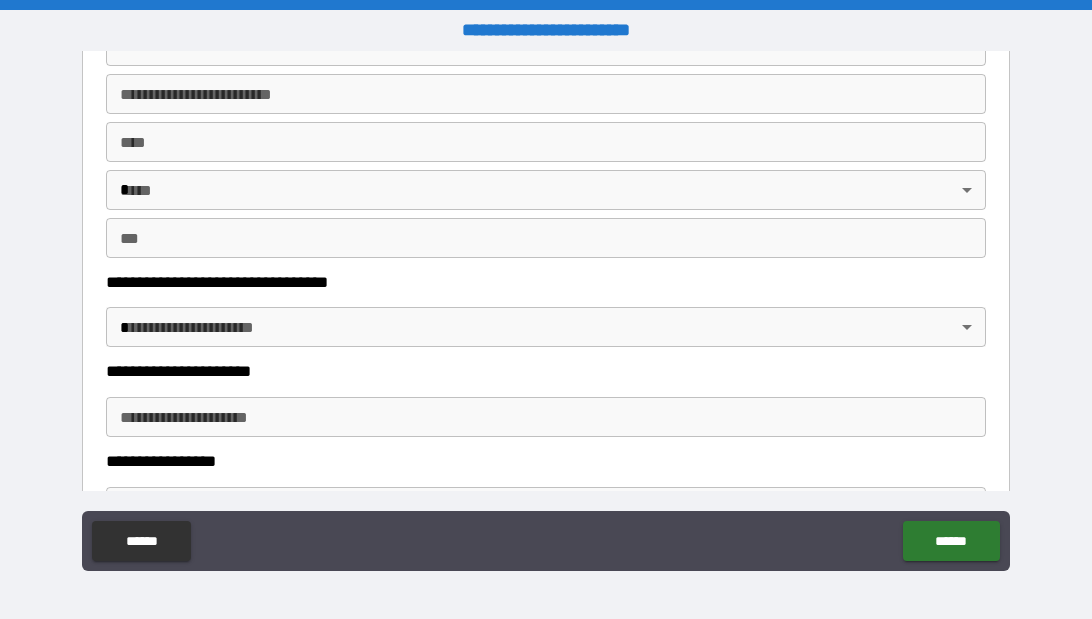 scroll, scrollTop: 4350, scrollLeft: 0, axis: vertical 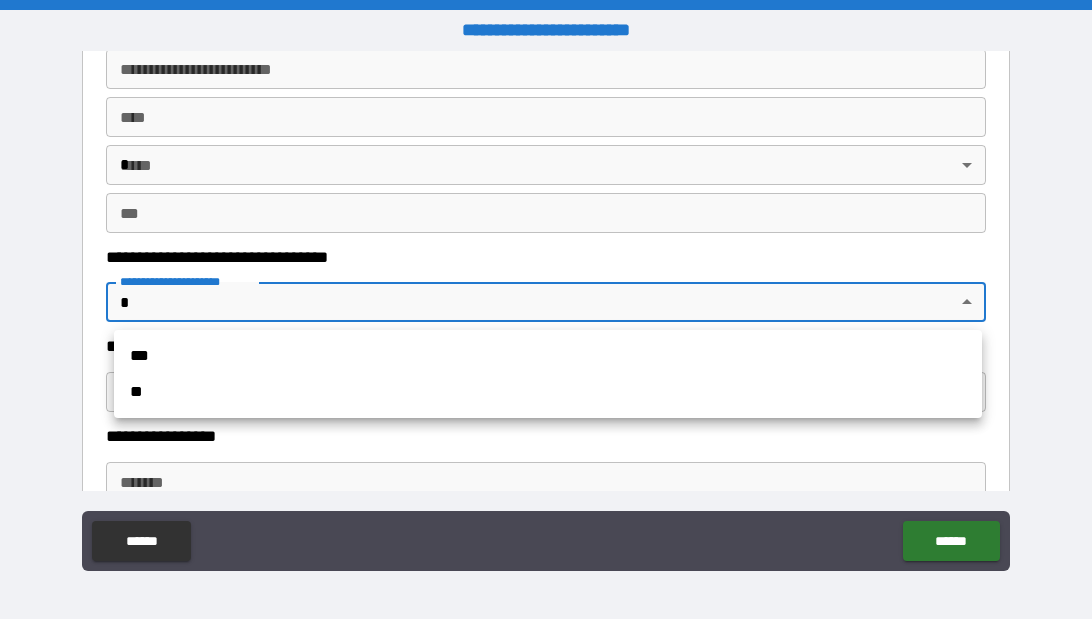 click on "[STREET_NAME] [STREET_TYPE], [CITY], [STATE] [ZIP_CODE] [COUNTRY] [APARTMENT_INFO] [UNIT_INFO] [FLOOR_INFO] [BUILDING_INFO] [POSTAL_CODE] [POST_OFFICE_BOX] [ADDRESS_LINE_3] [ADDRESS_LINE_4] [ADDRESS_LINE_5] [ADDRESS_LINE_6] [ADDRESS_LINE_7] [ADDRESS_LINE_8] [ADDRESS_LINE_9] [ADDRESS_LINE_10] [ADDRESS_LINE_11] [ADDRESS_LINE_12] [ADDRESS_LINE_13] [ADDRESS_LINE_14] [ADDRESS_LINE_15] [ADDRESS_LINE_16] [ADDRESS_LINE_17] [ADDRESS_LINE_18] [ADDRESS_LINE_19] [ADDRESS_LINE_20] [ADDRESS_LINE_21] [ADDRESS_LINE_22] [ADDRESS_LINE_23] [ADDRESS_LINE_24] [ADDRESS_LINE_25] [ADDRESS_LINE_26] [ADDRESS_LINE_27] [ADDRESS_LINE_28] [ADDRESS_LINE_29] [ADDRESS_LINE_30] [ADDRESS_LINE_31] [ADDRESS_LINE_32] [ADDRESS_LINE_33] [ADDRESS_LINE_34] [ADDRESS_LINE_35] [ADDRESS_LINE_36] [ADDRESS_LINE_37] [ADDRESS_LINE_38] [ADDRESS_LINE_39] [ADDRESS_LINE_40] [ADDRESS_LINE_41] [ADDRESS_LINE_42] [ADDRESS_LINE_43] [ADDRESS_LINE_44] [ADDRESS_LINE_45] [ADDRESS_LINE_46] [ADDRESS_LINE_47] [ADDRESS_LINE_48] [ADDRESS_LINE_49] [ADDRESS_LINE_50] [ADDRESS_LINE_51] [ADDRESS_LINE_52] [ADDRESS_LINE_53] [ADDRESS_LINE_54] [ADDRESS_LINE_55] [ADDRESS_LINE_56] [ADDRESS_LINE_57] [ADDRESS_LINE_58] [ADDRESS_LINE_59] [ADDRESS_LINE_60] [ADDRESS_LINE_61] [ADDRESS_LINE_62] [ADDRESS_LINE_63] [ADDRESS_LINE_64] [ADDRESS_LINE_65] [ADDRESS_LINE_66] [ADDRESS_LINE_67] [ADDRESS_LINE_68] [ADDRESS_LINE_69] [ADDRESS_LINE_70] [ADDRESS_LINE_71] [ADDRESS_LINE_72] [ADDRESS_LINE_73] [ADDRESS_LINE_74] [ADDRESS_LINE_75] [ADDRESS_LINE_76] [ADDRESS_LINE_77] [ADDRESS_LINE_78] [ADDRESS_LINE_79] [ADDRESS_LINE_80] [ADDRESS_LINE_81] [ADDRESS_LINE_82] [ADDRESS_LINE_83] [ADDRESS_LINE_84] [ADDRESS_LINE_85] [ADDRESS_LINE_86] [ADDRESS_LINE_87] [ADDRESS_LINE_88] [ADDRESS_LINE_89] [ADDRESS_LINE_90] [ADDRESS_LINE_91] [ADDRESS_LINE_92] [ADDRESS_LINE_93] [ADDRESS_LINE_94] [ADDRESS_LINE_95] [ADDRESS_LINE_96] [ADDRESS_LINE_97] [ADDRESS_LINE_98] [ADDRESS_LINE_99] [ADDRESS_LINE_100]" at bounding box center [546, 309] 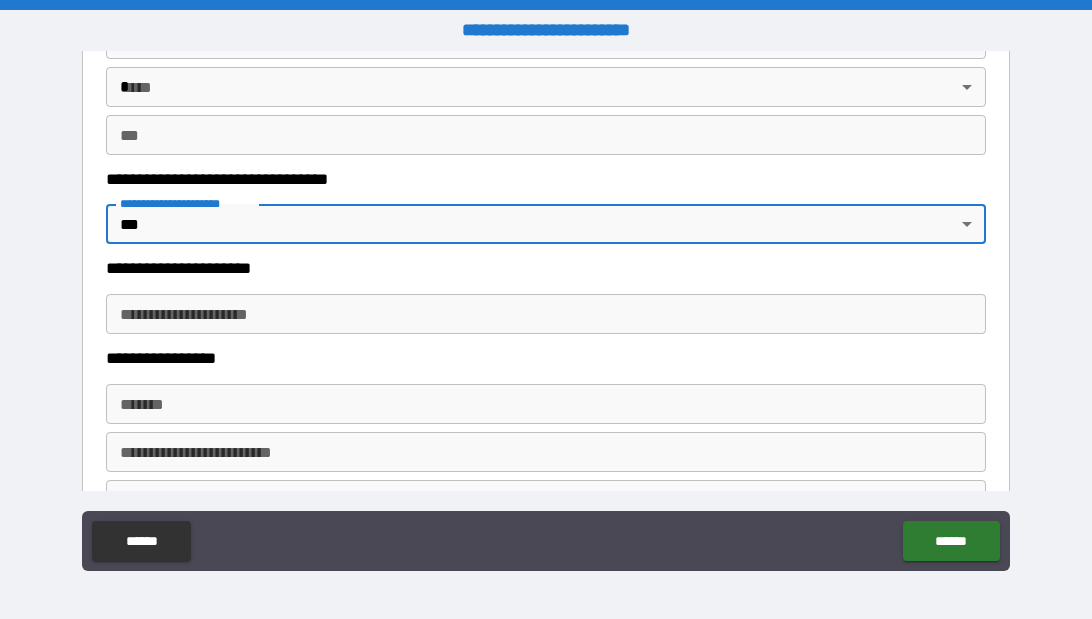 scroll, scrollTop: 4451, scrollLeft: 0, axis: vertical 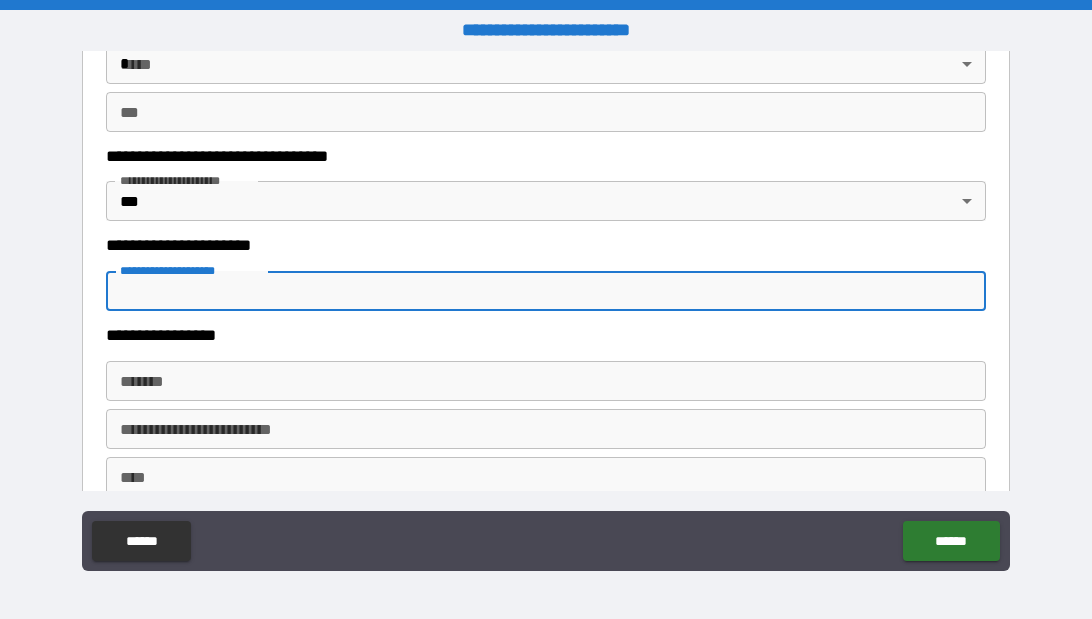 click on "**********" at bounding box center (546, 291) 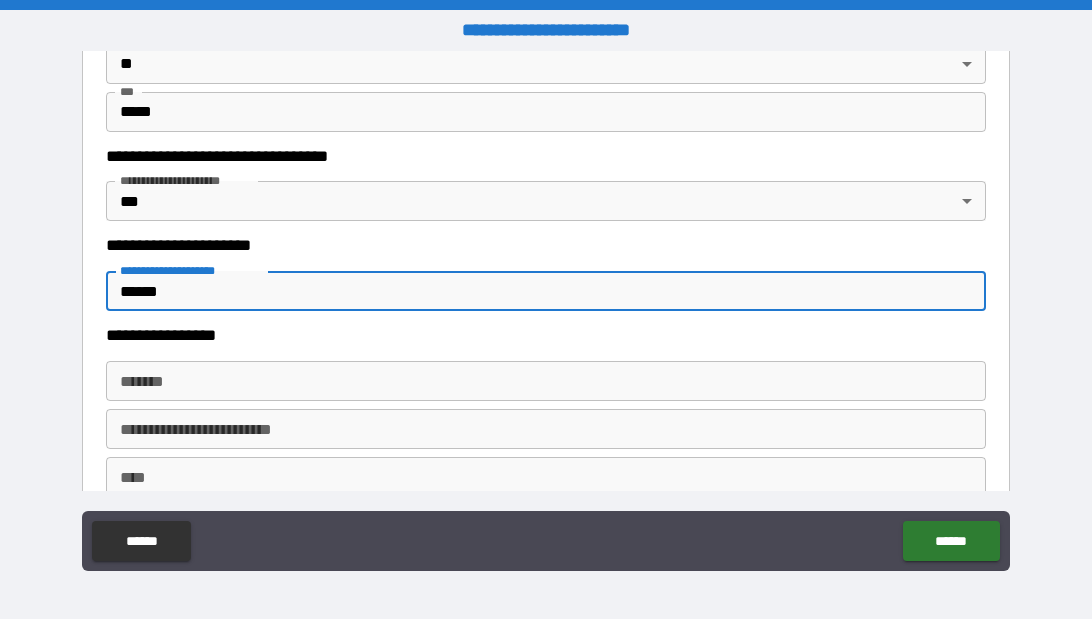 click on "**********" at bounding box center (540, 336) 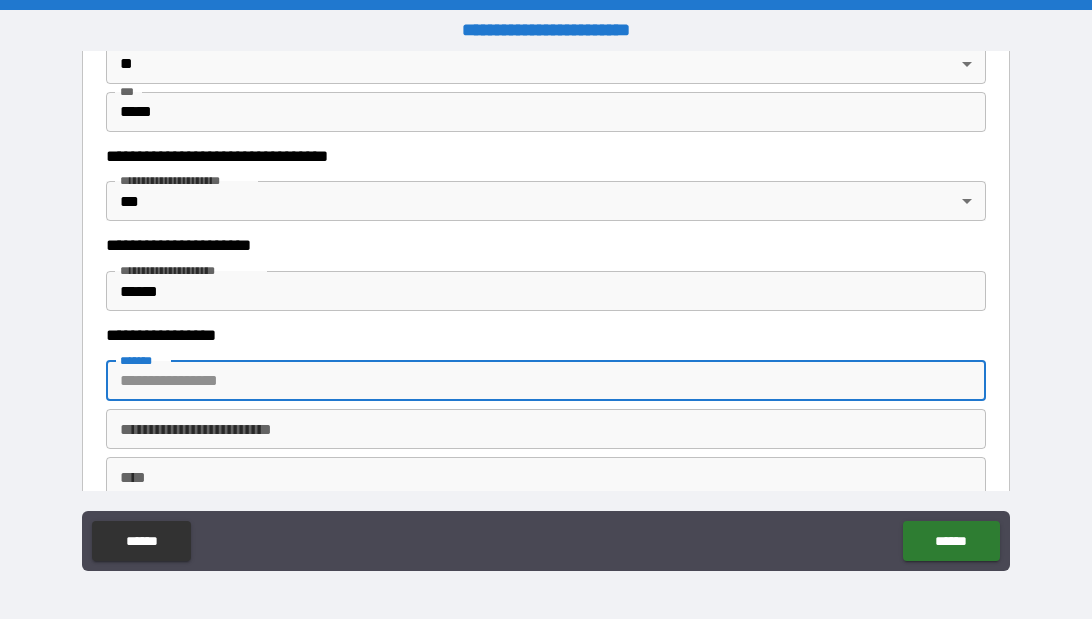 click on "*******" at bounding box center (546, 381) 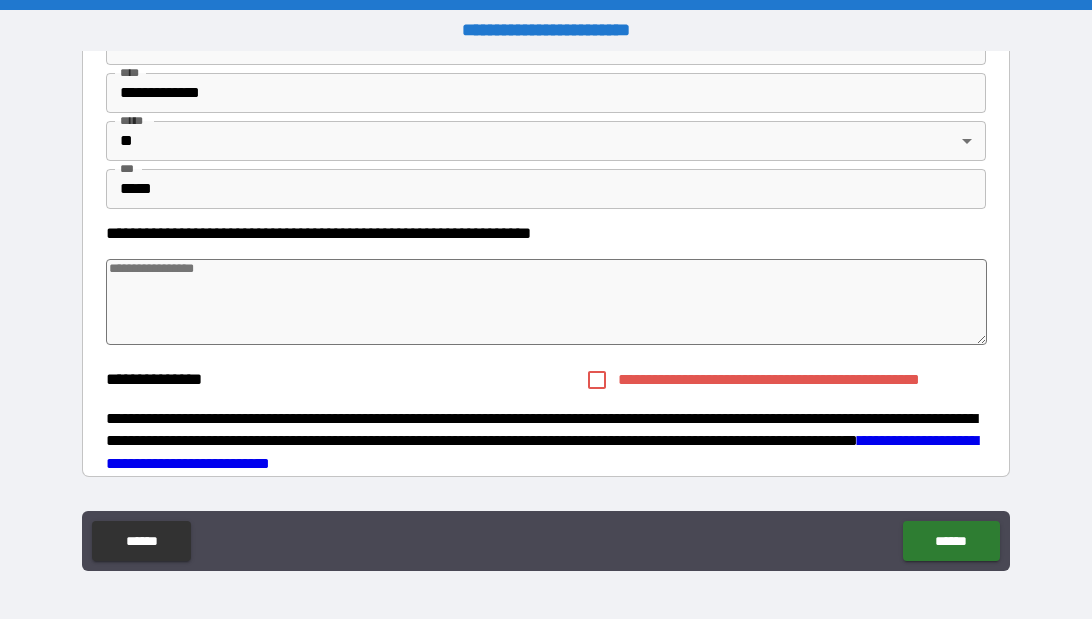 scroll, scrollTop: 4837, scrollLeft: 0, axis: vertical 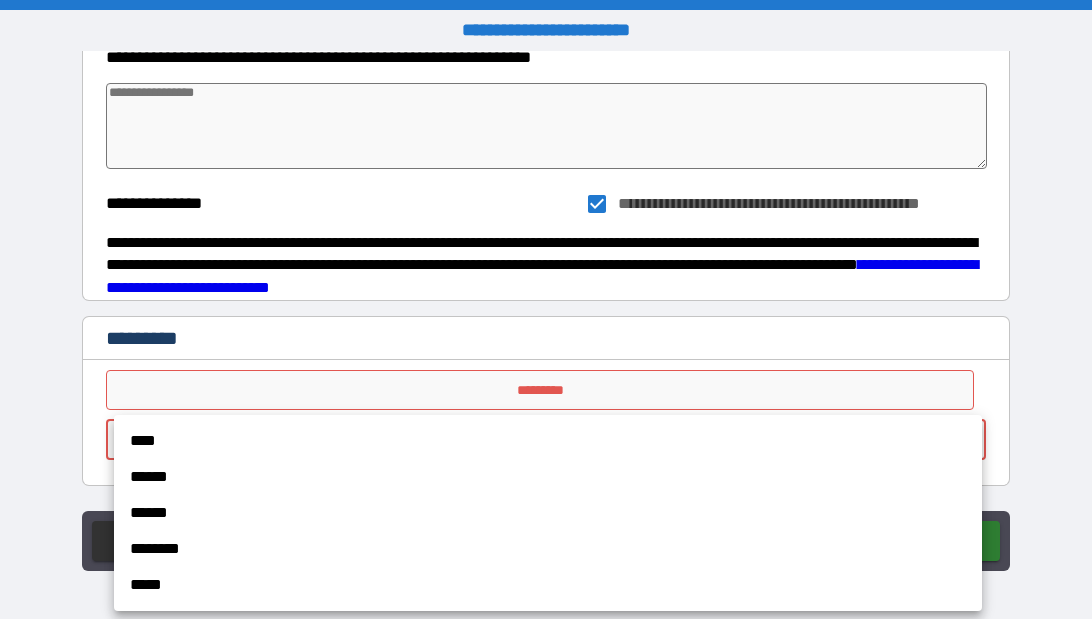 click on "[STREET_NAME] [STREET_TYPE], [CITY], [STATE] [ZIP_CODE] [COUNTRY] [APARTMENT_INFO] [UNIT_INFO] [FLOOR_INFO] [BUILDING_INFO] [POSTAL_CODE] [POST_OFFICE_BOX] [ADDRESS_LINE_3] [ADDRESS_LINE_4] [ADDRESS_LINE_5] [ADDRESS_LINE_6] [ADDRESS_LINE_7] [ADDRESS_LINE_8] [ADDRESS_LINE_9] [ADDRESS_LINE_10] [ADDRESS_LINE_11] [ADDRESS_LINE_12] [ADDRESS_LINE_13] [ADDRESS_LINE_14] [ADDRESS_LINE_15] [ADDRESS_LINE_16] [ADDRESS_LINE_17] [ADDRESS_LINE_18] [ADDRESS_LINE_19] [ADDRESS_LINE_20] [ADDRESS_LINE_21] [ADDRESS_LINE_22] [ADDRESS_LINE_23] [ADDRESS_LINE_24] [ADDRESS_LINE_25] [ADDRESS_LINE_26] [ADDRESS_LINE_27] [ADDRESS_LINE_28] [ADDRESS_LINE_29] [ADDRESS_LINE_30] [ADDRESS_LINE_31] [ADDRESS_LINE_32] [ADDRESS_LINE_33] [ADDRESS_LINE_34] [ADDRESS_LINE_35] [ADDRESS_LINE_36] [ADDRESS_LINE_37] [ADDRESS_LINE_38] [ADDRESS_LINE_39] [ADDRESS_LINE_40] [ADDRESS_LINE_41] [ADDRESS_LINE_42] [ADDRESS_LINE_43] [ADDRESS_LINE_44] [ADDRESS_LINE_45] [ADDRESS_LINE_46] [ADDRESS_LINE_47] [ADDRESS_LINE_48] [ADDRESS_LINE_49] [ADDRESS_LINE_50] [ADDRESS_LINE_51] [ADDRESS_LINE_52] [ADDRESS_LINE_53] [ADDRESS_LINE_54] [ADDRESS_LINE_55] [ADDRESS_LINE_56] [ADDRESS_LINE_57] [ADDRESS_LINE_58] [ADDRESS_LINE_59] [ADDRESS_LINE_60] [ADDRESS_LINE_61] [ADDRESS_LINE_62] [ADDRESS_LINE_63] [ADDRESS_LINE_64] [ADDRESS_LINE_65] [ADDRESS_LINE_66] [ADDRESS_LINE_67] [ADDRESS_LINE_68] [ADDRESS_LINE_69] [ADDRESS_LINE_70] [ADDRESS_LINE_71] [ADDRESS_LINE_72] [ADDRESS_LINE_73] [ADDRESS_LINE_74] [ADDRESS_LINE_75] [ADDRESS_LINE_76] [ADDRESS_LINE_77] [ADDRESS_LINE_78] [ADDRESS_LINE_79] [ADDRESS_LINE_80] [ADDRESS_LINE_81] [ADDRESS_LINE_82] [ADDRESS_LINE_83] [ADDRESS_LINE_84] [ADDRESS_LINE_85] [ADDRESS_LINE_86] [ADDRESS_LINE_87] [ADDRESS_LINE_88] [ADDRESS_LINE_89] [ADDRESS_LINE_90] [ADDRESS_LINE_91] [ADDRESS_LINE_92] [ADDRESS_LINE_93] [ADDRESS_LINE_94] [ADDRESS_LINE_95] [ADDRESS_LINE_96] [ADDRESS_LINE_97] [ADDRESS_LINE_98] [ADDRESS_LINE_99] [ADDRESS_LINE_100]" at bounding box center [546, 309] 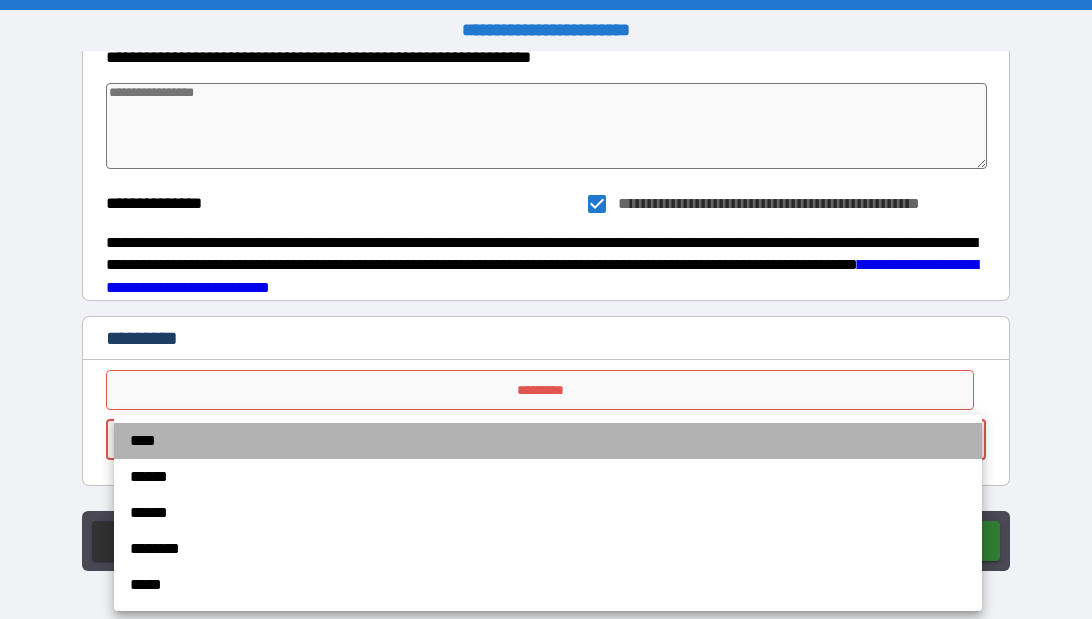 click on "****" at bounding box center (548, 441) 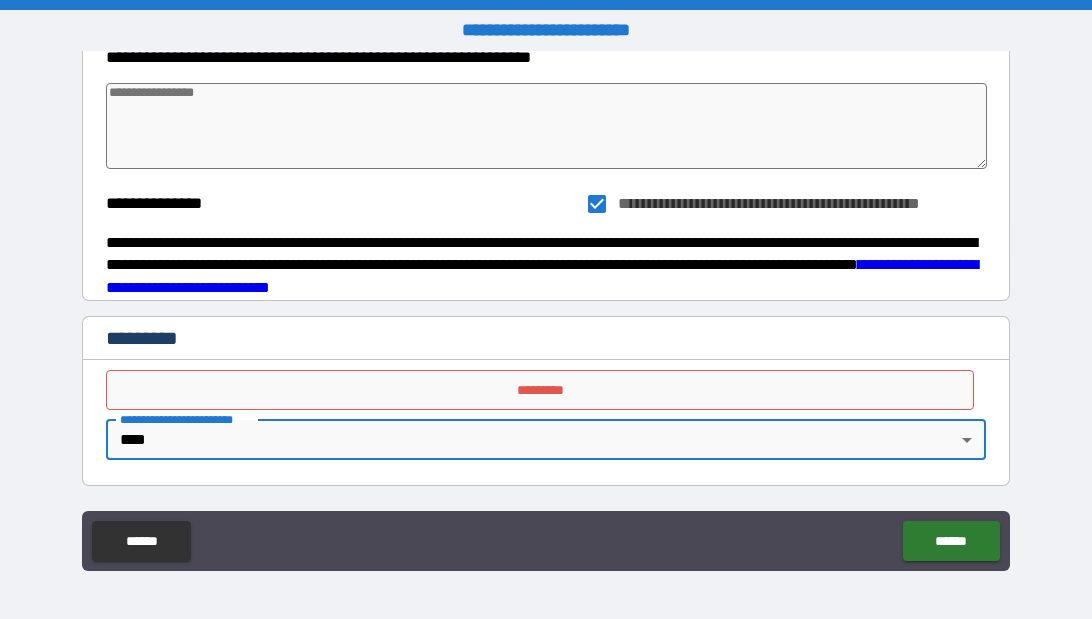 click on "*********" at bounding box center (540, 390) 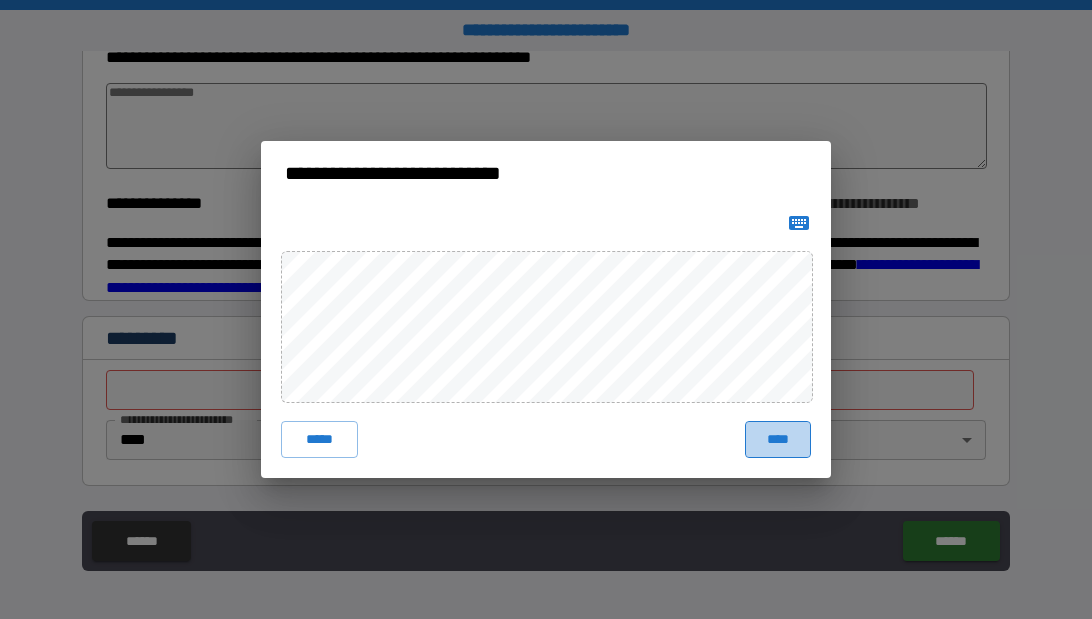 click on "****" at bounding box center [778, 439] 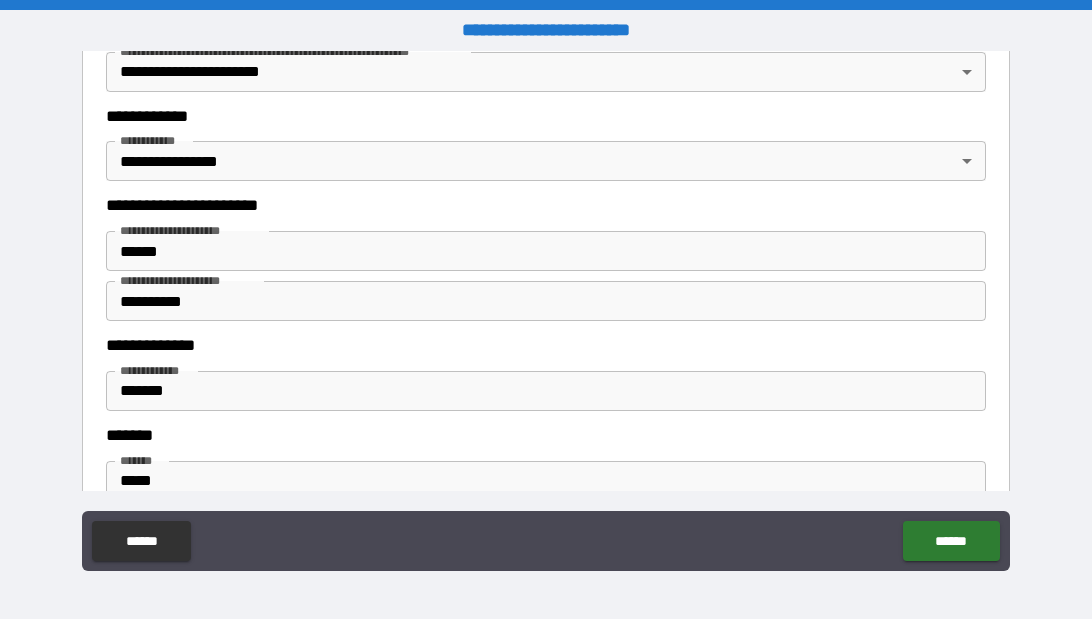 scroll, scrollTop: 3379, scrollLeft: 0, axis: vertical 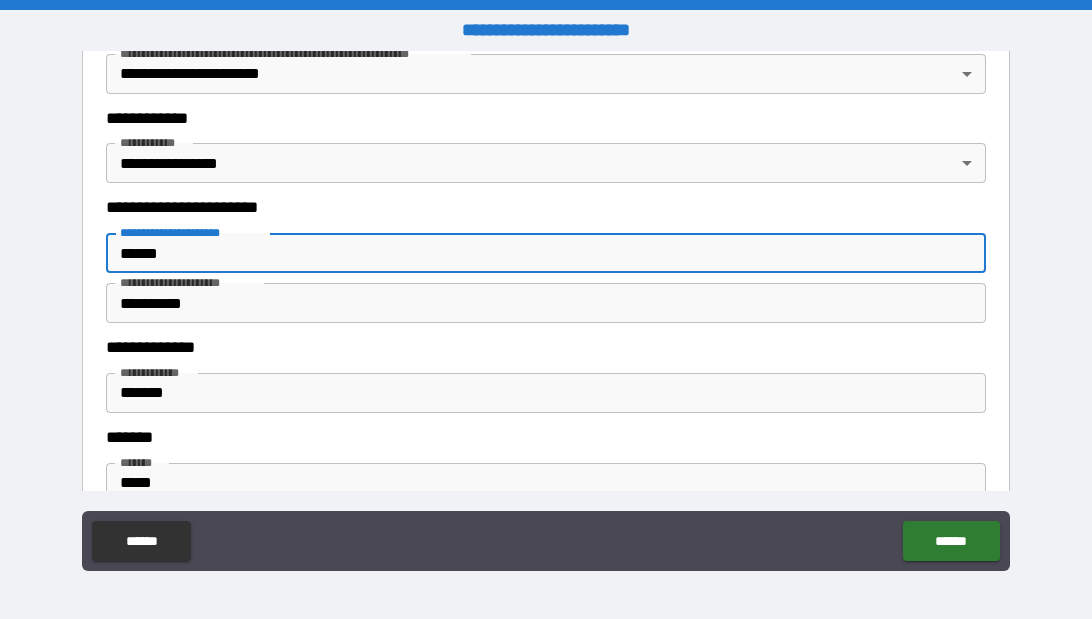 drag, startPoint x: 328, startPoint y: 264, endPoint x: 84, endPoint y: 241, distance: 245.08162 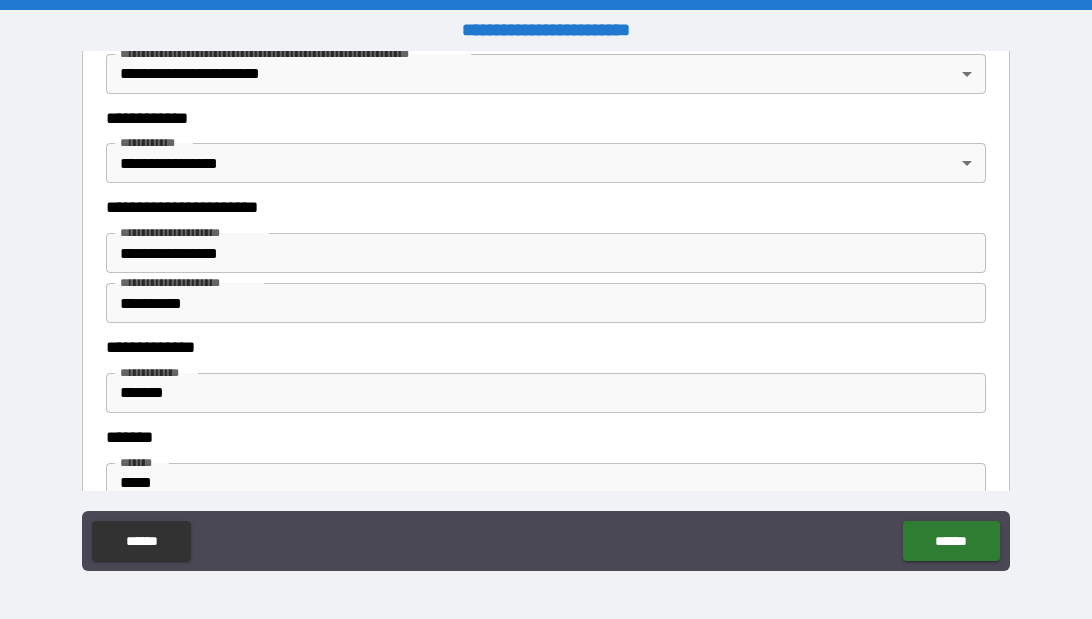 click on "[STREET_NAME] [STREET_TYPE], [CITY], [STATE] [ZIP_CODE] [COUNTRY] [APARTMENT_INFO] [UNIT_INFO] [FLOOR_INFO] [BUILDING_INFO] [POSTAL_CODE] [POST_OFFICE_BOX] [ADDRESS_LINE_3] [ADDRESS_LINE_4] [ADDRESS_LINE_5] [ADDRESS_LINE_6] [ADDRESS_LINE_7] [ADDRESS_LINE_8] [ADDRESS_LINE_9] [ADDRESS_LINE_10] [ADDRESS_LINE_11] [ADDRESS_LINE_12] [ADDRESS_LINE_13] [ADDRESS_LINE_14] [ADDRESS_LINE_15] [ADDRESS_LINE_16] [ADDRESS_LINE_17] [ADDRESS_LINE_18] [ADDRESS_LINE_19] [ADDRESS_LINE_20] [ADDRESS_LINE_21] [ADDRESS_LINE_22] [ADDRESS_LINE_23] [ADDRESS_LINE_24] [ADDRESS_LINE_25] [ADDRESS_LINE_26] [ADDRESS_LINE_27] [ADDRESS_LINE_28] [ADDRESS_LINE_29] [ADDRESS_LINE_30] [ADDRESS_LINE_31] [ADDRESS_LINE_32] [ADDRESS_LINE_33] [ADDRESS_LINE_34] [ADDRESS_LINE_35] [ADDRESS_LINE_36] [ADDRESS_LINE_37] [ADDRESS_LINE_38] [ADDRESS_LINE_39] [ADDRESS_LINE_40] [ADDRESS_LINE_41] [ADDRESS_LINE_42] [ADDRESS_LINE_43] [ADDRESS_LINE_44] [ADDRESS_LINE_45] [ADDRESS_LINE_46] [ADDRESS_LINE_47] [ADDRESS_LINE_48] [ADDRESS_LINE_49] [ADDRESS_LINE_50] [ADDRESS_LINE_51] [ADDRESS_LINE_52] [ADDRESS_LINE_53] [ADDRESS_LINE_54] [ADDRESS_LINE_55] [ADDRESS_LINE_56] [ADDRESS_LINE_57] [ADDRESS_LINE_58] [ADDRESS_LINE_59] [ADDRESS_LINE_60] [ADDRESS_LINE_61] [ADDRESS_LINE_62] [ADDRESS_LINE_63] [ADDRESS_LINE_64] [ADDRESS_LINE_65] [ADDRESS_LINE_66] [ADDRESS_LINE_67] [ADDRESS_LINE_68] [ADDRESS_LINE_69] [ADDRESS_LINE_70] [ADDRESS_LINE_71] [ADDRESS_LINE_72] [ADDRESS_LINE_73] [ADDRESS_LINE_74] [ADDRESS_LINE_75] [ADDRESS_LINE_76] [ADDRESS_LINE_77] [ADDRESS_LINE_78] [ADDRESS_LINE_79] [ADDRESS_LINE_80] [ADDRESS_LINE_81] [ADDRESS_LINE_82] [ADDRESS_LINE_83] [ADDRESS_LINE_84] [ADDRESS_LINE_85] [ADDRESS_LINE_86] [ADDRESS_LINE_87] [ADDRESS_LINE_88] [ADDRESS_LINE_89] [ADDRESS_LINE_90] [ADDRESS_LINE_91] [ADDRESS_LINE_92] [ADDRESS_LINE_93] [ADDRESS_LINE_94] [ADDRESS_LINE_95] [ADDRESS_LINE_96] [ADDRESS_LINE_97] [ADDRESS_LINE_98] [ADDRESS_LINE_99] [ADDRESS_LINE_100]" at bounding box center [546, 312] 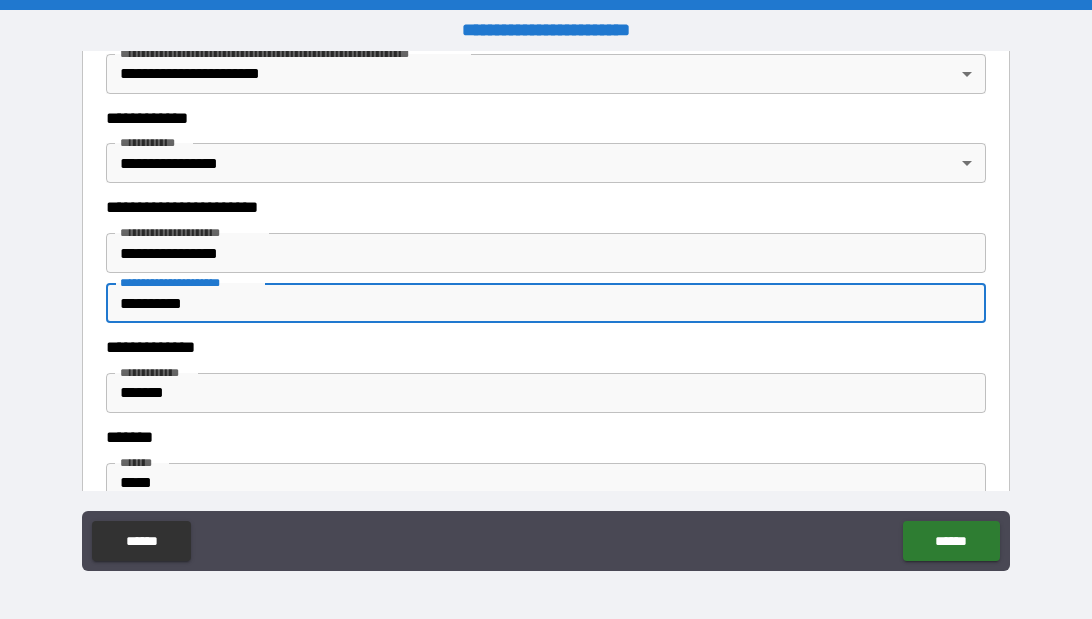 drag, startPoint x: 245, startPoint y: 313, endPoint x: 5, endPoint y: 303, distance: 240.20824 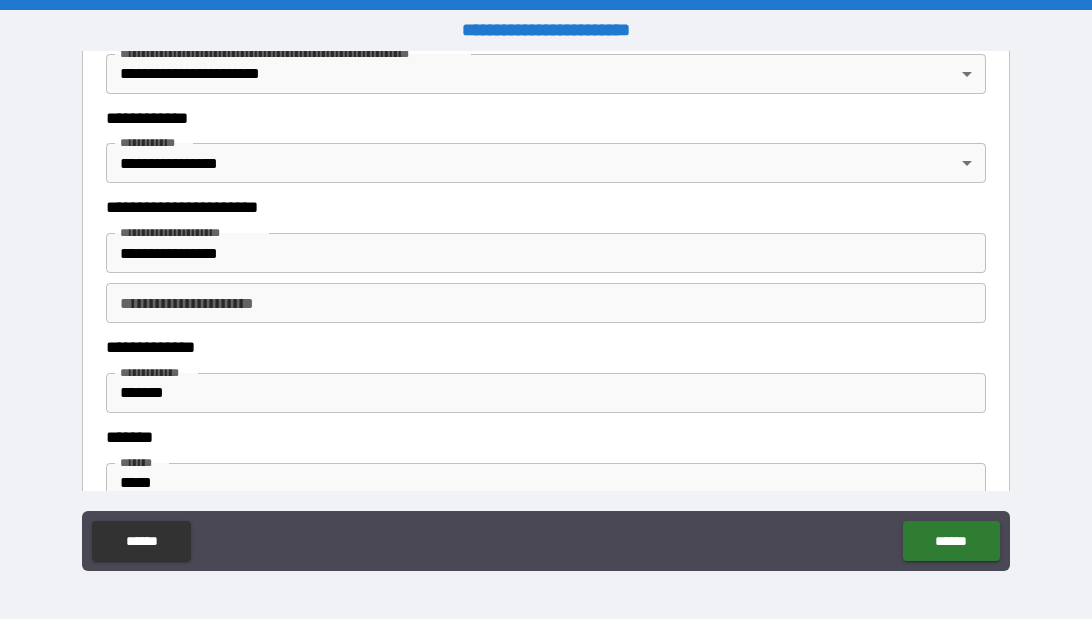 click on "[STREET_NAME] [STREET_TYPE], [CITY], [STATE] [ZIP_CODE] [COUNTRY] [APARTMENT_INFO] [UNIT_INFO] [FLOOR_INFO] [BUILDING_INFO] [POSTAL_CODE] [POST_OFFICE_BOX] [ADDRESS_LINE_3] [ADDRESS_LINE_4] [ADDRESS_LINE_5] [ADDRESS_LINE_6] [ADDRESS_LINE_7] [ADDRESS_LINE_8] [ADDRESS_LINE_9] [ADDRESS_LINE_10] [ADDRESS_LINE_11] [ADDRESS_LINE_12] [ADDRESS_LINE_13] [ADDRESS_LINE_14] [ADDRESS_LINE_15] [ADDRESS_LINE_16] [ADDRESS_LINE_17] [ADDRESS_LINE_18] [ADDRESS_LINE_19] [ADDRESS_LINE_20] [ADDRESS_LINE_21] [ADDRESS_LINE_22] [ADDRESS_LINE_23] [ADDRESS_LINE_24] [ADDRESS_LINE_25] [ADDRESS_LINE_26] [ADDRESS_LINE_27] [ADDRESS_LINE_28] [ADDRESS_LINE_29] [ADDRESS_LINE_30] [ADDRESS_LINE_31] [ADDRESS_LINE_32] [ADDRESS_LINE_33] [ADDRESS_LINE_34] [ADDRESS_LINE_35] [ADDRESS_LINE_36] [ADDRESS_LINE_37] [ADDRESS_LINE_38] [ADDRESS_LINE_39] [ADDRESS_LINE_40] [ADDRESS_LINE_41] [ADDRESS_LINE_42] [ADDRESS_LINE_43] [ADDRESS_LINE_44] [ADDRESS_LINE_45] [ADDRESS_LINE_46] [ADDRESS_LINE_47] [ADDRESS_LINE_48] [ADDRESS_LINE_49] [ADDRESS_LINE_50] [ADDRESS_LINE_51] [ADDRESS_LINE_52] [ADDRESS_LINE_53] [ADDRESS_LINE_54] [ADDRESS_LINE_55] [ADDRESS_LINE_56] [ADDRESS_LINE_57] [ADDRESS_LINE_58] [ADDRESS_LINE_59] [ADDRESS_LINE_60] [ADDRESS_LINE_61] [ADDRESS_LINE_62] [ADDRESS_LINE_63] [ADDRESS_LINE_64] [ADDRESS_LINE_65] [ADDRESS_LINE_66] [ADDRESS_LINE_67] [ADDRESS_LINE_68] [ADDRESS_LINE_69] [ADDRESS_LINE_70] [ADDRESS_LINE_71] [ADDRESS_LINE_72] [ADDRESS_LINE_73] [ADDRESS_LINE_74] [ADDRESS_LINE_75] [ADDRESS_LINE_76] [ADDRESS_LINE_77] [ADDRESS_LINE_78] [ADDRESS_LINE_79] [ADDRESS_LINE_80] [ADDRESS_LINE_81] [ADDRESS_LINE_82] [ADDRESS_LINE_83] [ADDRESS_LINE_84] [ADDRESS_LINE_85] [ADDRESS_LINE_86] [ADDRESS_LINE_87] [ADDRESS_LINE_88] [ADDRESS_LINE_89] [ADDRESS_LINE_90] [ADDRESS_LINE_91] [ADDRESS_LINE_92] [ADDRESS_LINE_93] [ADDRESS_LINE_94] [ADDRESS_LINE_95] [ADDRESS_LINE_96] [ADDRESS_LINE_97] [ADDRESS_LINE_98] [ADDRESS_LINE_99] [ADDRESS_LINE_100]" at bounding box center [546, 312] 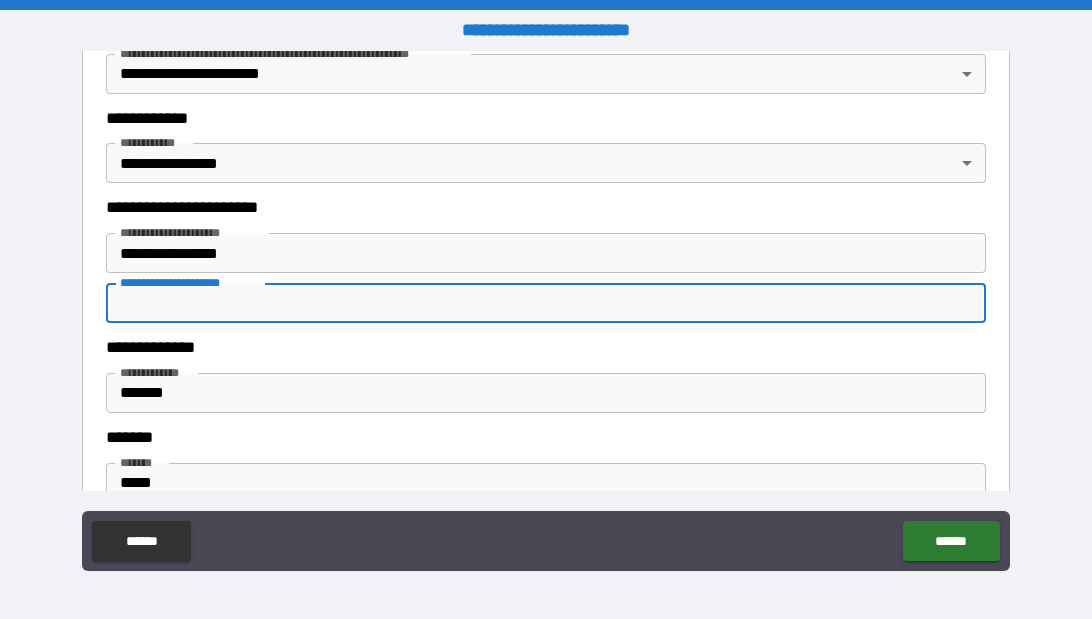 click on "**********" at bounding box center [546, 303] 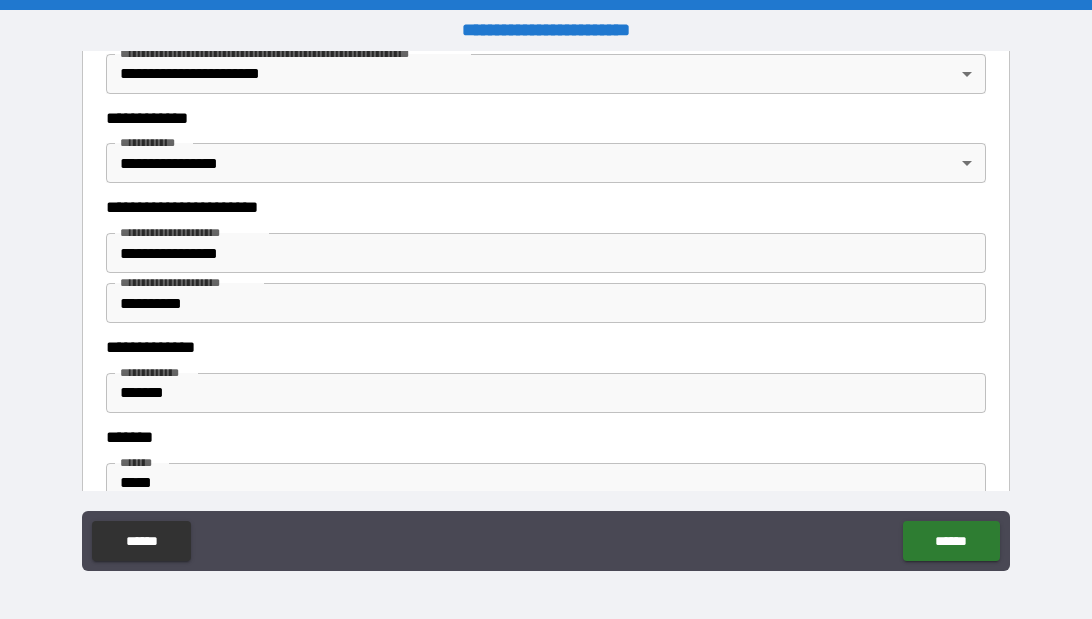 click on "[STREET_NAME] [STREET_TYPE], [CITY], [STATE] [ZIP_CODE] [COUNTRY] [APARTMENT_INFO] [UNIT_INFO] [FLOOR_INFO] [BUILDING_INFO] [POSTAL_CODE] [POST_OFFICE_BOX] [ADDRESS_LINE_3] [ADDRESS_LINE_4] [ADDRESS_LINE_5] [ADDRESS_LINE_6] [ADDRESS_LINE_7] [ADDRESS_LINE_8] [ADDRESS_LINE_9] [ADDRESS_LINE_10] [ADDRESS_LINE_11] [ADDRESS_LINE_12] [ADDRESS_LINE_13] [ADDRESS_LINE_14] [ADDRESS_LINE_15] [ADDRESS_LINE_16] [ADDRESS_LINE_17] [ADDRESS_LINE_18] [ADDRESS_LINE_19] [ADDRESS_LINE_20] [ADDRESS_LINE_21] [ADDRESS_LINE_22] [ADDRESS_LINE_23] [ADDRESS_LINE_24] [ADDRESS_LINE_25] [ADDRESS_LINE_26] [ADDRESS_LINE_27] [ADDRESS_LINE_28] [ADDRESS_LINE_29] [ADDRESS_LINE_30] [ADDRESS_LINE_31] [ADDRESS_LINE_32] [ADDRESS_LINE_33] [ADDRESS_LINE_34] [ADDRESS_LINE_35] [ADDRESS_LINE_36] [ADDRESS_LINE_37] [ADDRESS_LINE_38] [ADDRESS_LINE_39] [ADDRESS_LINE_40] [ADDRESS_LINE_41] [ADDRESS_LINE_42] [ADDRESS_LINE_43] [ADDRESS_LINE_44] [ADDRESS_LINE_45] [ADDRESS_LINE_46] [ADDRESS_LINE_47] [ADDRESS_LINE_48] [ADDRESS_LINE_49] [ADDRESS_LINE_50] [ADDRESS_LINE_51] [ADDRESS_LINE_52] [ADDRESS_LINE_53] [ADDRESS_LINE_54] [ADDRESS_LINE_55] [ADDRESS_LINE_56] [ADDRESS_LINE_57] [ADDRESS_LINE_58] [ADDRESS_LINE_59] [ADDRESS_LINE_60] [ADDRESS_LINE_61] [ADDRESS_LINE_62] [ADDRESS_LINE_63] [ADDRESS_LINE_64] [ADDRESS_LINE_65] [ADDRESS_LINE_66] [ADDRESS_LINE_67] [ADDRESS_LINE_68] [ADDRESS_LINE_69] [ADDRESS_LINE_70] [ADDRESS_LINE_71] [ADDRESS_LINE_72] [ADDRESS_LINE_73] [ADDRESS_LINE_74] [ADDRESS_LINE_75] [ADDRESS_LINE_76] [ADDRESS_LINE_77] [ADDRESS_LINE_78] [ADDRESS_LINE_79] [ADDRESS_LINE_80] [ADDRESS_LINE_81] [ADDRESS_LINE_82] [ADDRESS_LINE_83] [ADDRESS_LINE_84] [ADDRESS_LINE_85] [ADDRESS_LINE_86] [ADDRESS_LINE_87] [ADDRESS_LINE_88] [ADDRESS_LINE_89] [ADDRESS_LINE_90] [ADDRESS_LINE_91] [ADDRESS_LINE_92] [ADDRESS_LINE_93] [ADDRESS_LINE_94] [ADDRESS_LINE_95] [ADDRESS_LINE_96] [ADDRESS_LINE_97] [ADDRESS_LINE_98] [ADDRESS_LINE_99] [ADDRESS_LINE_100]" at bounding box center (546, 312) 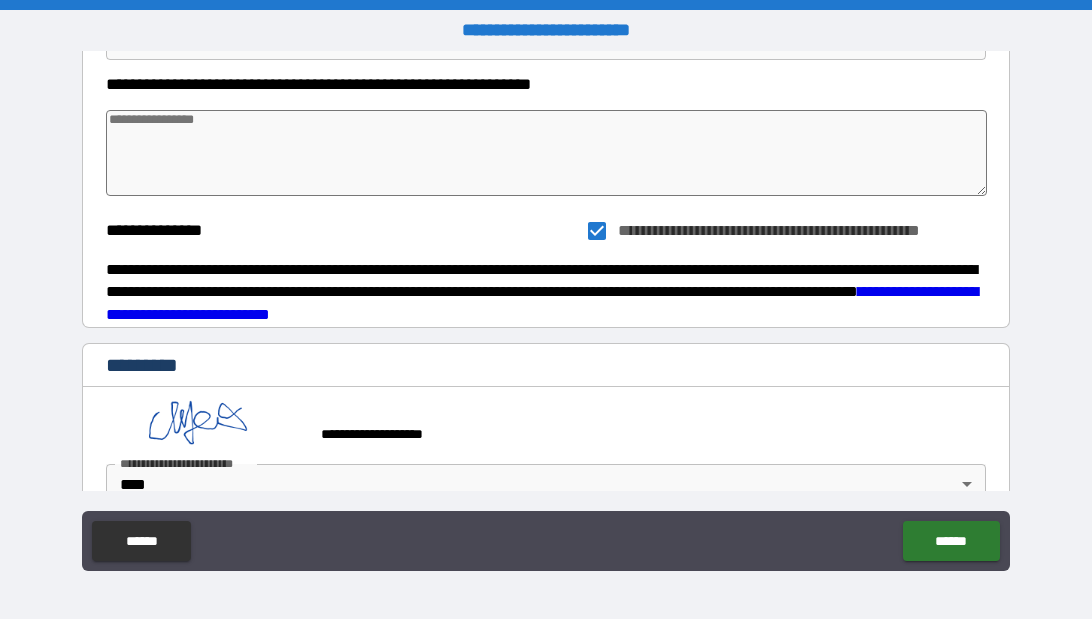 scroll, scrollTop: 5028, scrollLeft: 0, axis: vertical 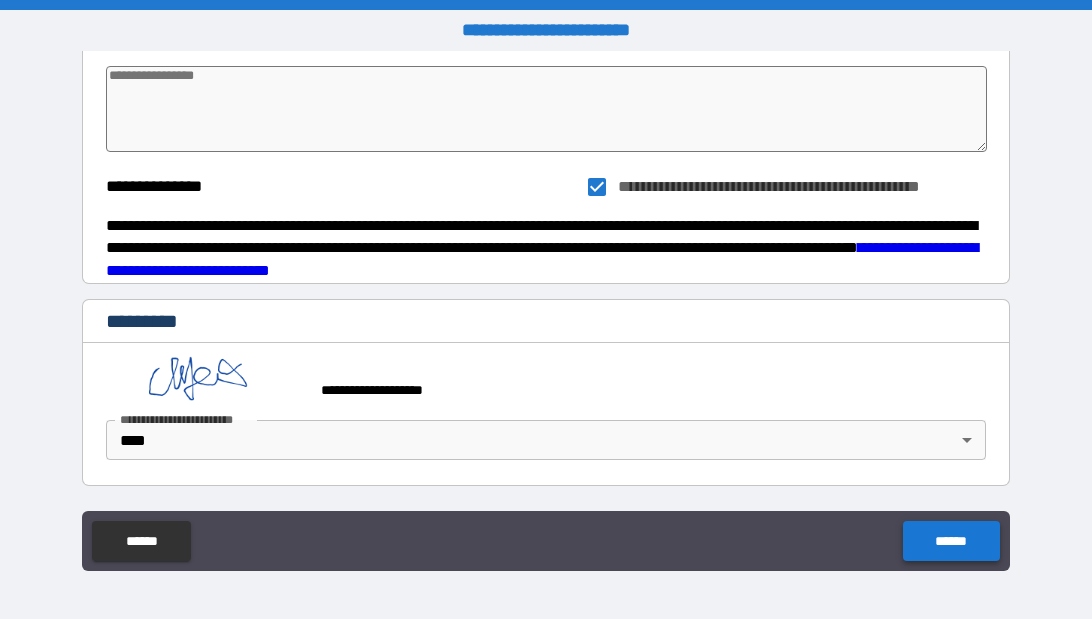click on "******" at bounding box center (951, 541) 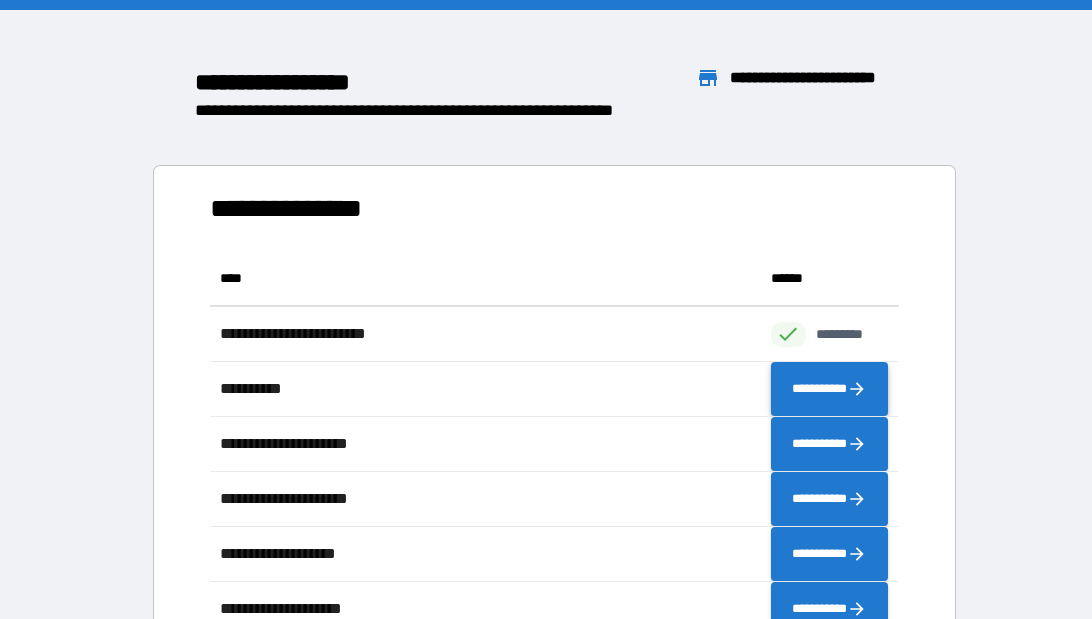 scroll, scrollTop: 1, scrollLeft: 1, axis: both 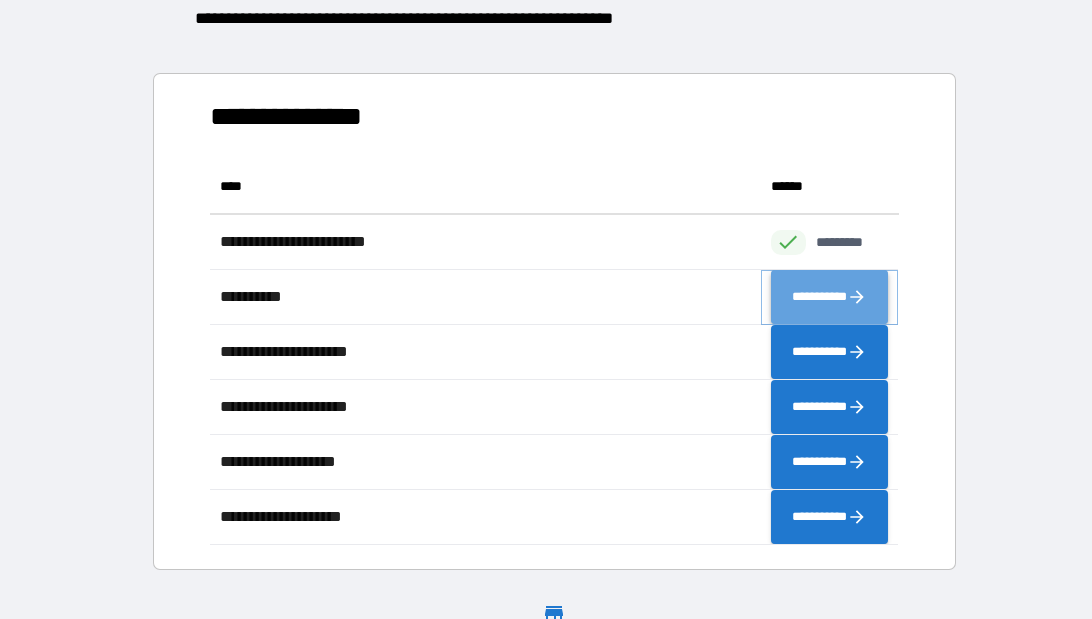 click on "**********" at bounding box center [830, 297] 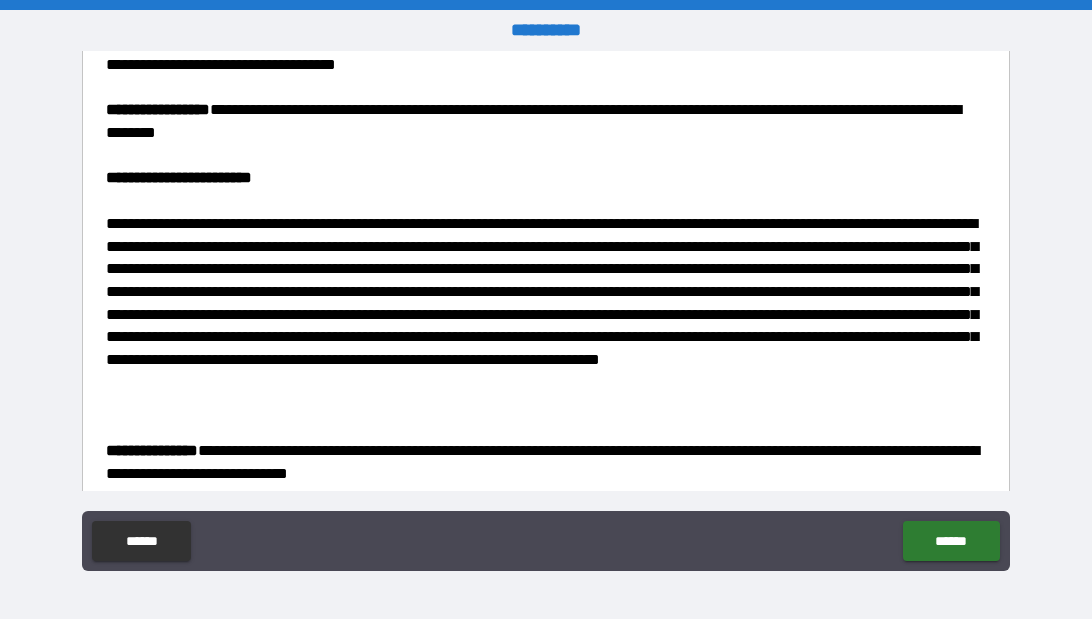 scroll, scrollTop: 2130, scrollLeft: 0, axis: vertical 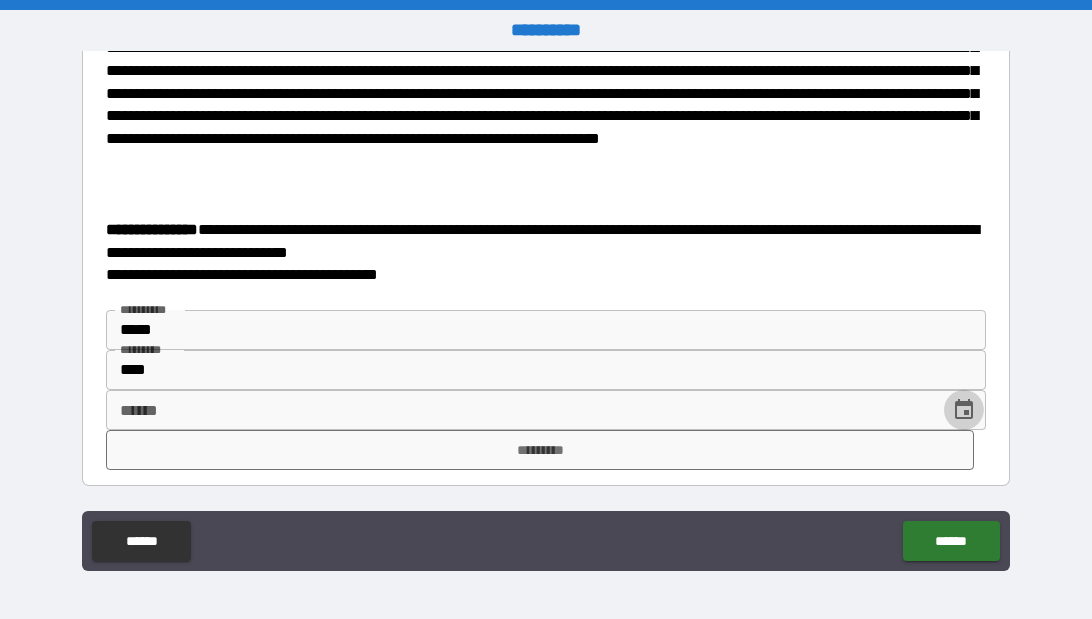 click 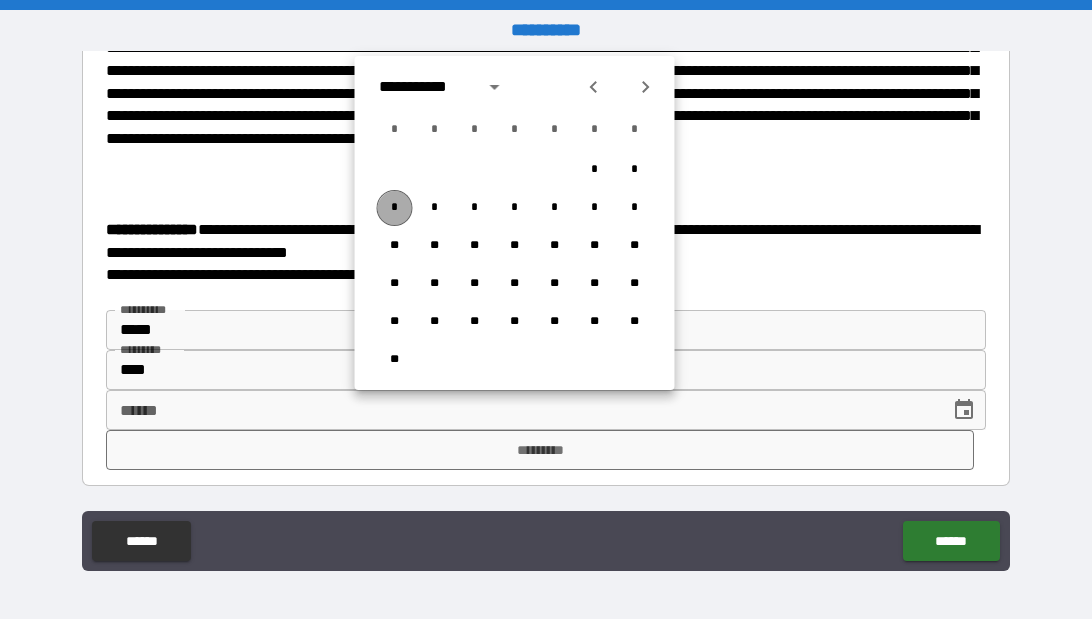 click on "*" at bounding box center (395, 208) 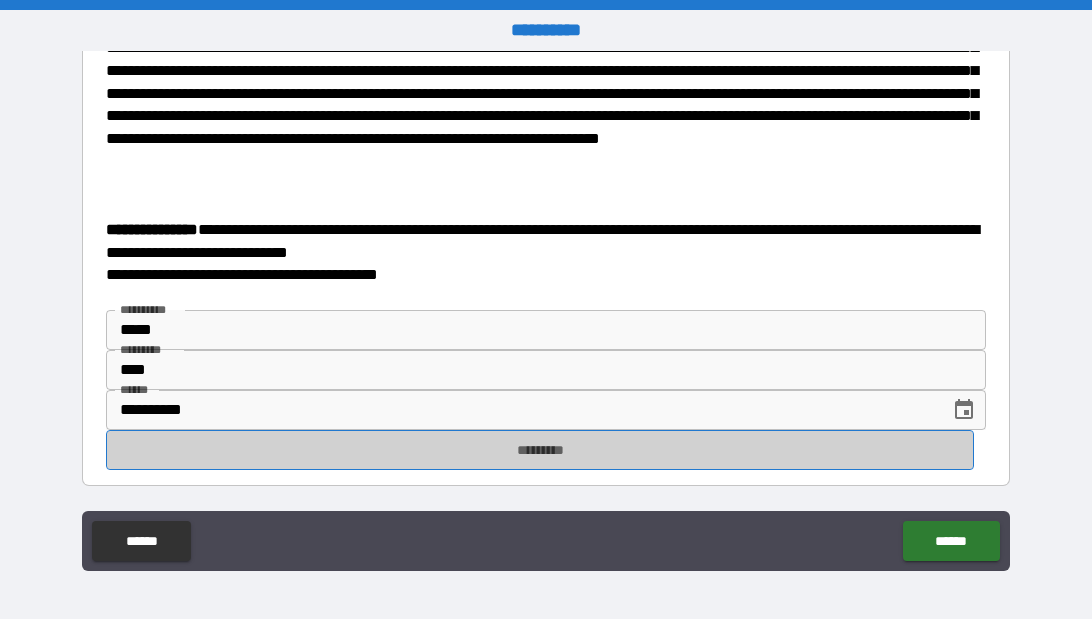click on "*********" at bounding box center [540, 450] 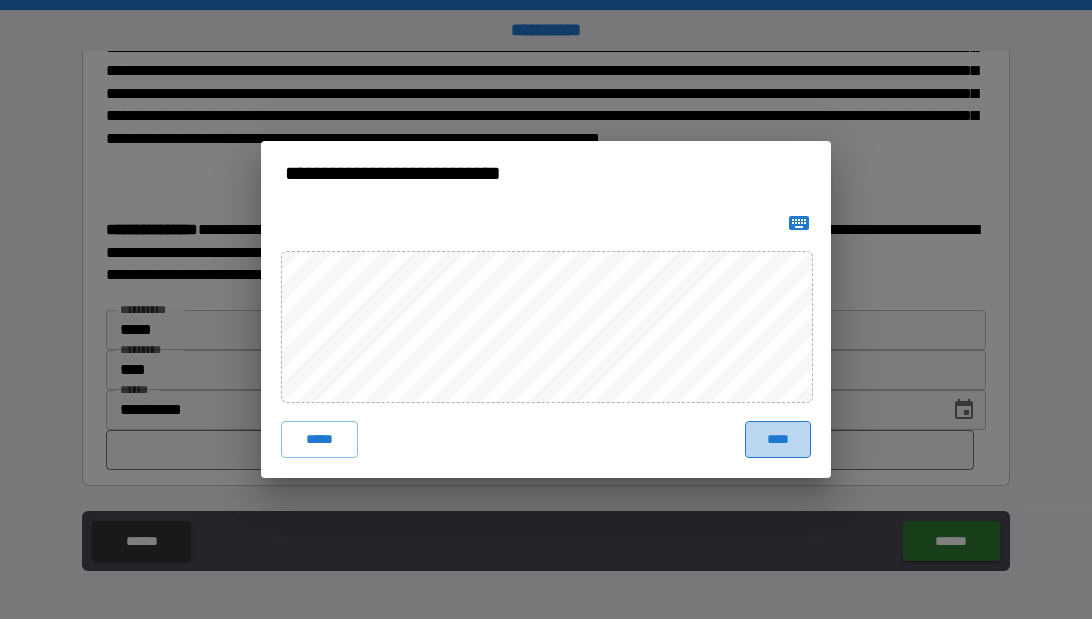 click on "****" at bounding box center (778, 439) 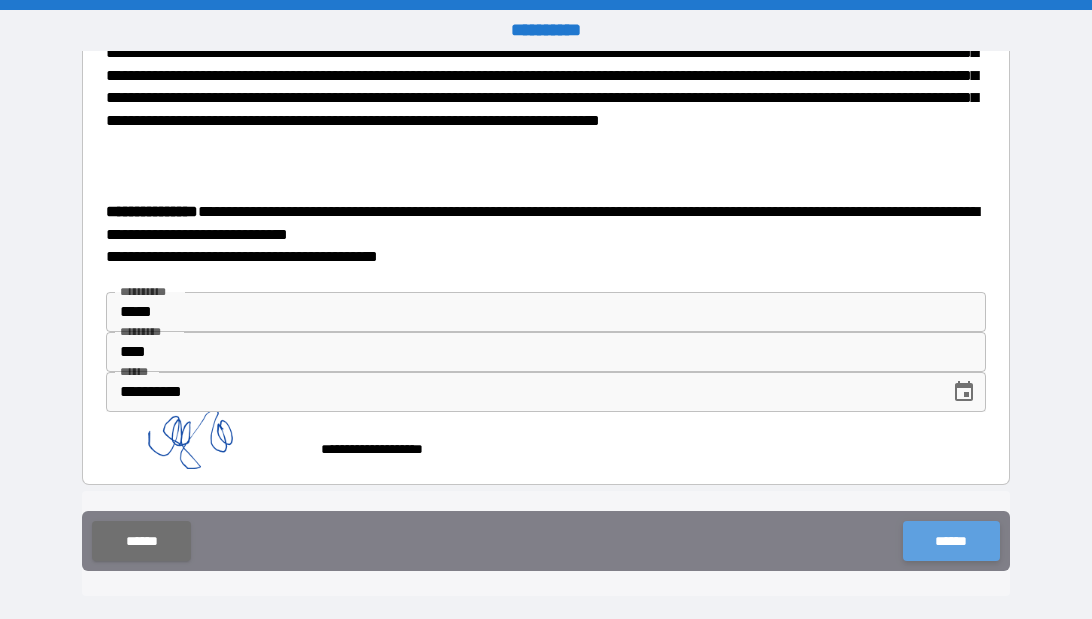 click on "******" at bounding box center [951, 541] 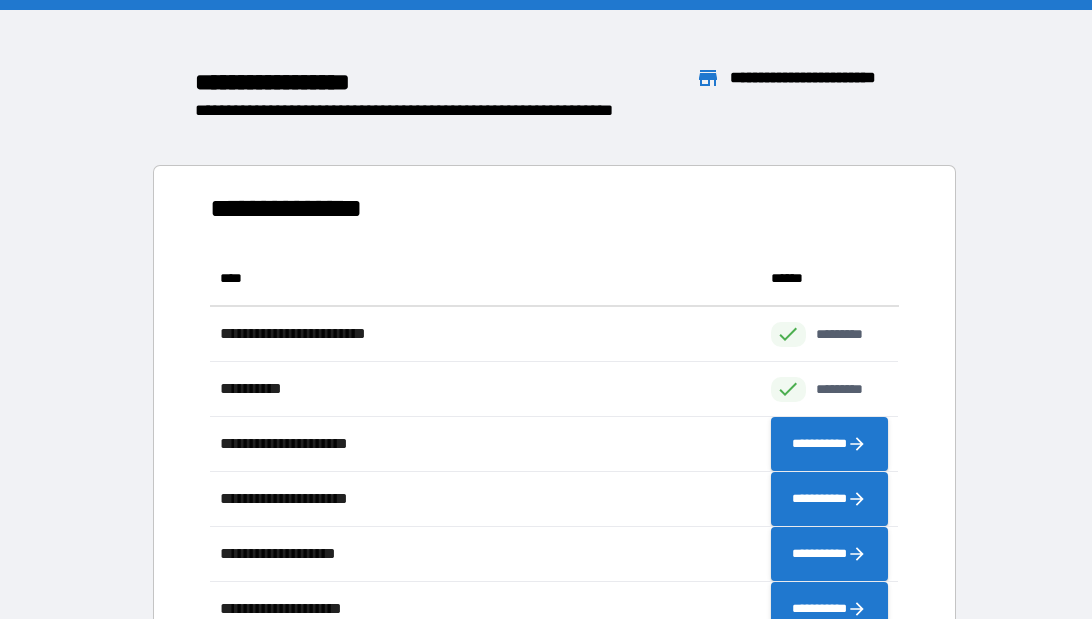 scroll, scrollTop: 1, scrollLeft: 1, axis: both 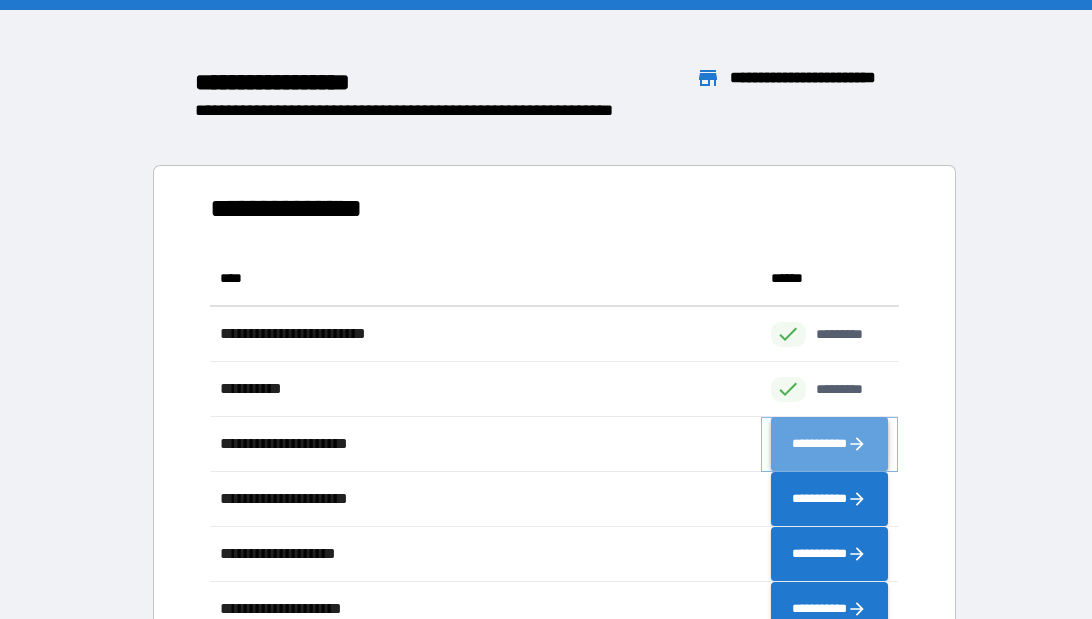 click on "**********" at bounding box center [830, 444] 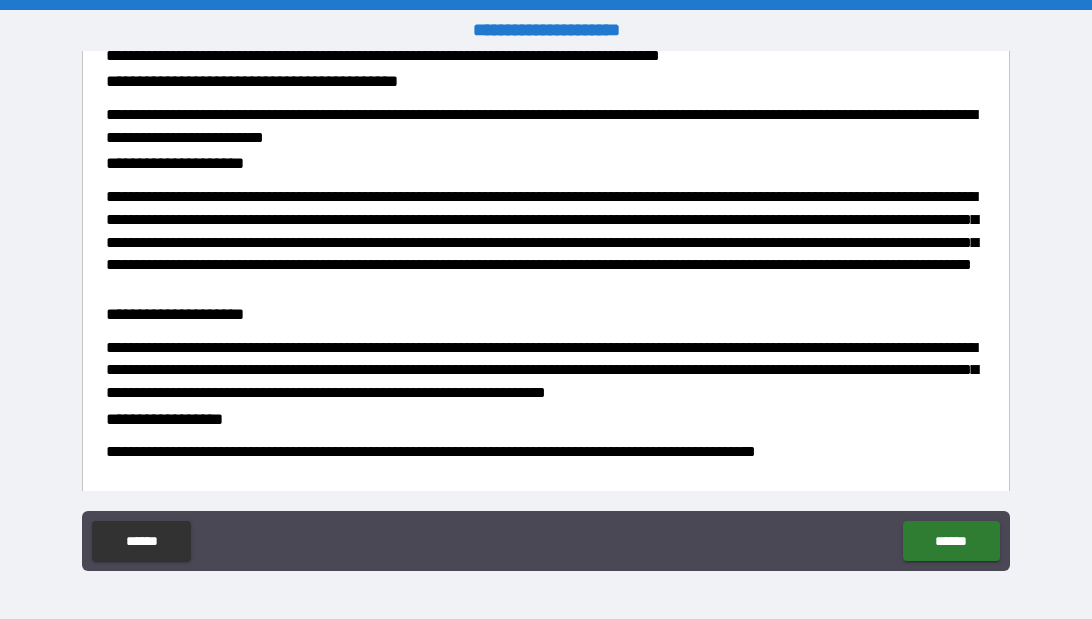 scroll, scrollTop: 589, scrollLeft: 0, axis: vertical 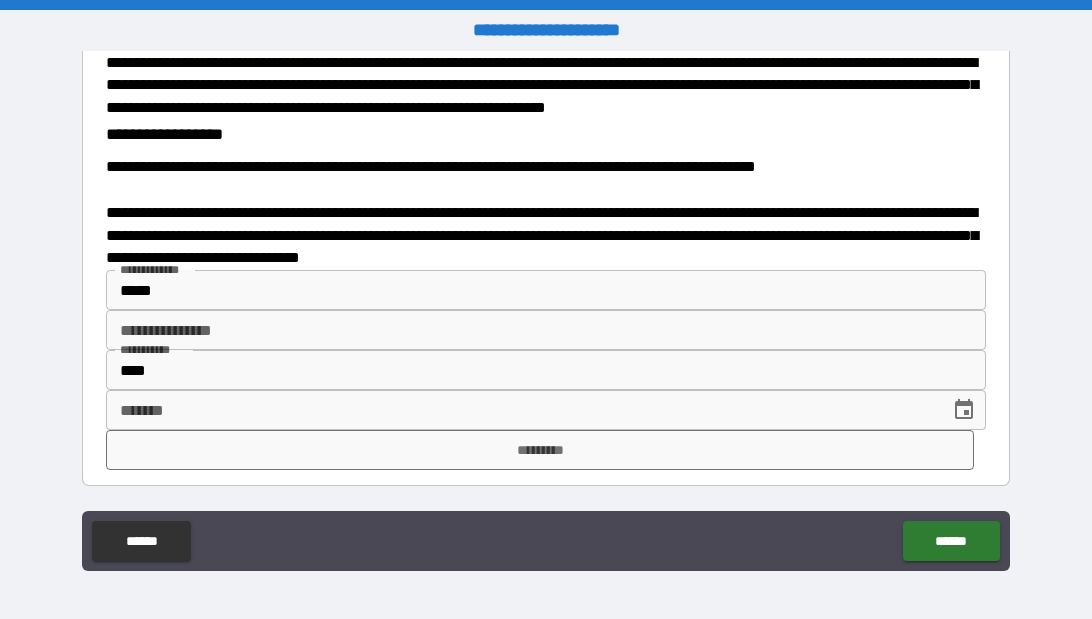click on "****   *" at bounding box center [521, 410] 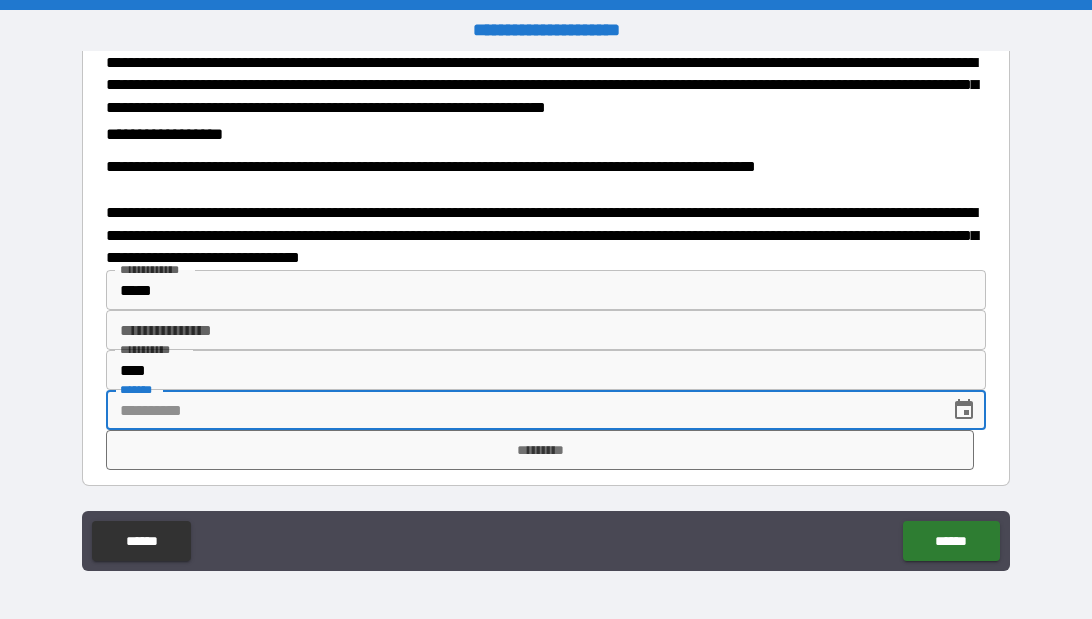 click 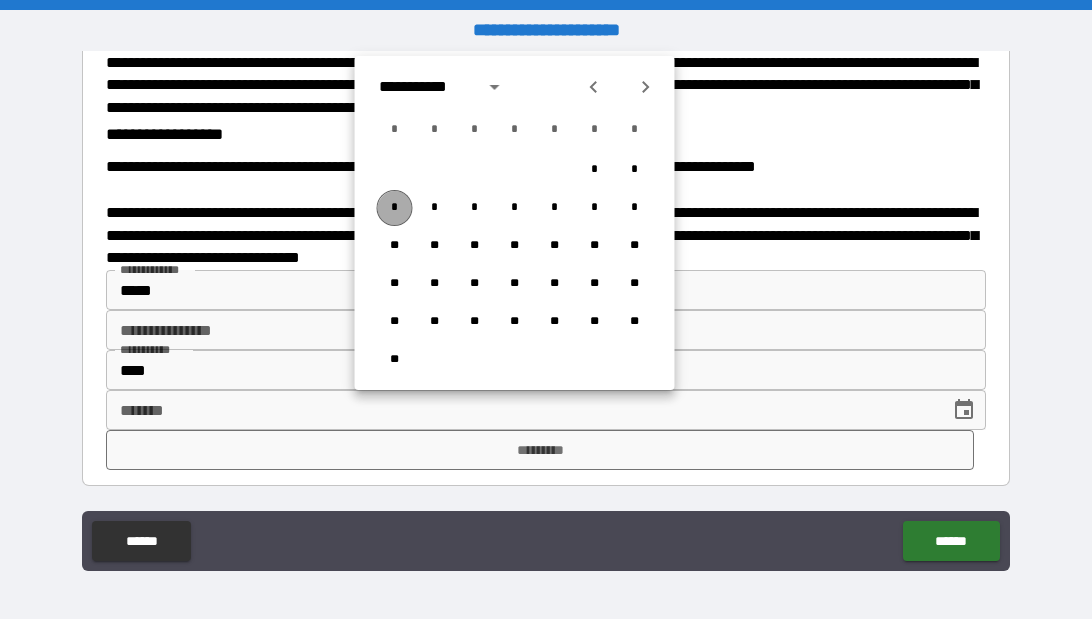 click on "*" at bounding box center (395, 208) 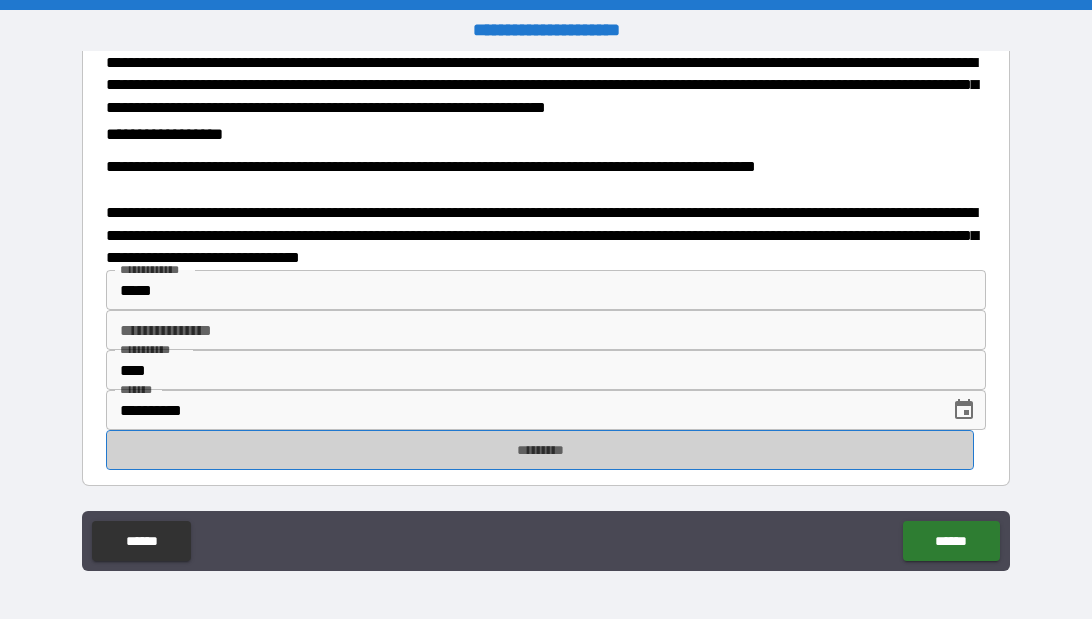 click on "*********" at bounding box center (540, 450) 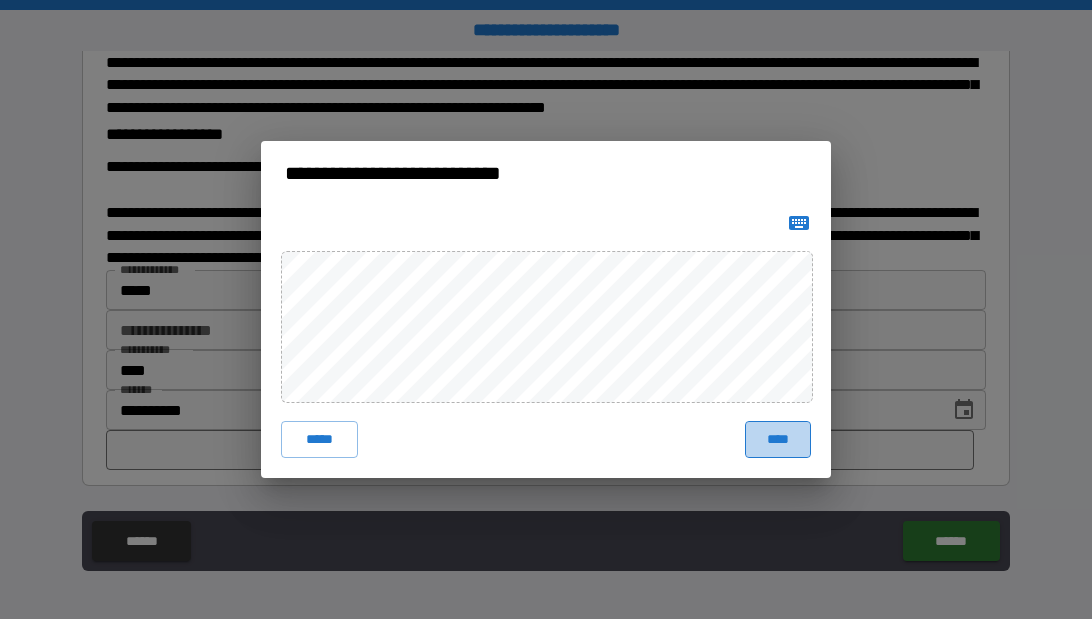 click on "****" at bounding box center (778, 439) 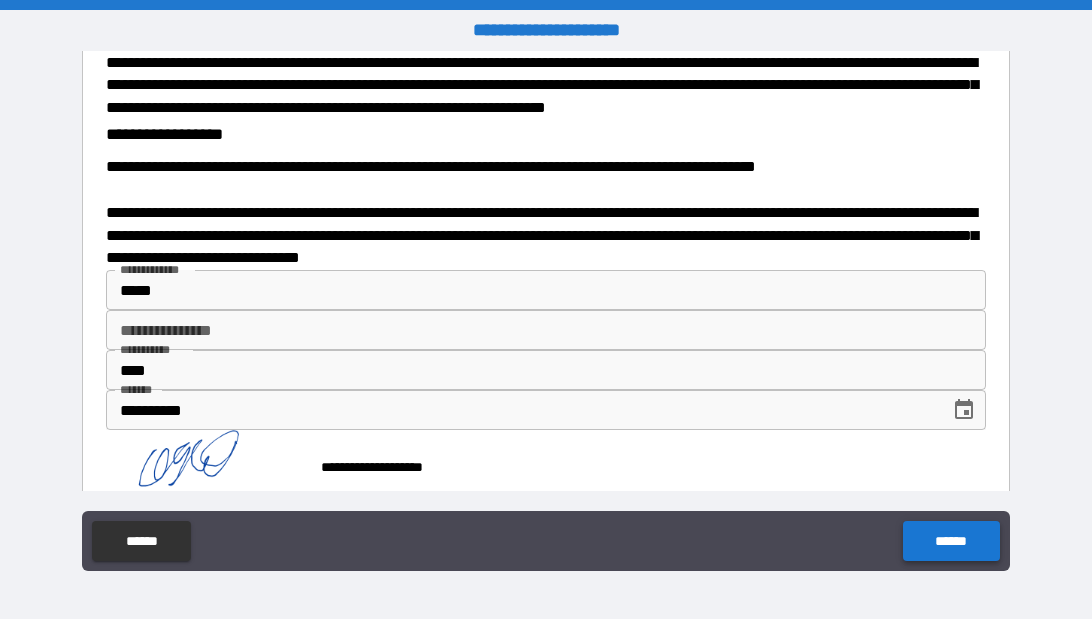 click on "******" at bounding box center [951, 541] 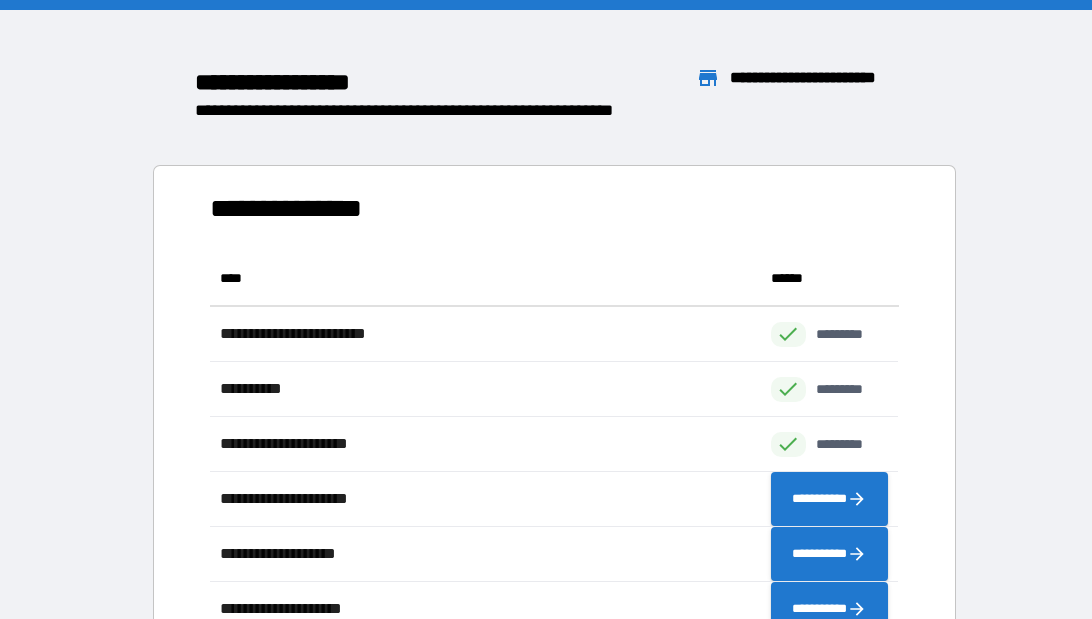 scroll, scrollTop: 1, scrollLeft: 1, axis: both 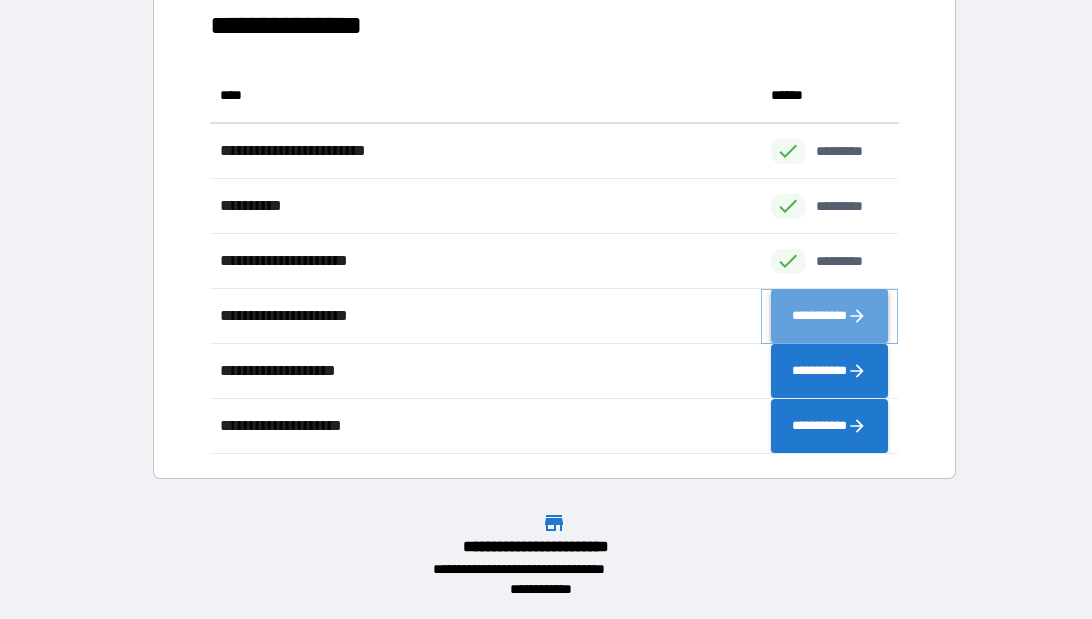 click on "**********" at bounding box center [830, 316] 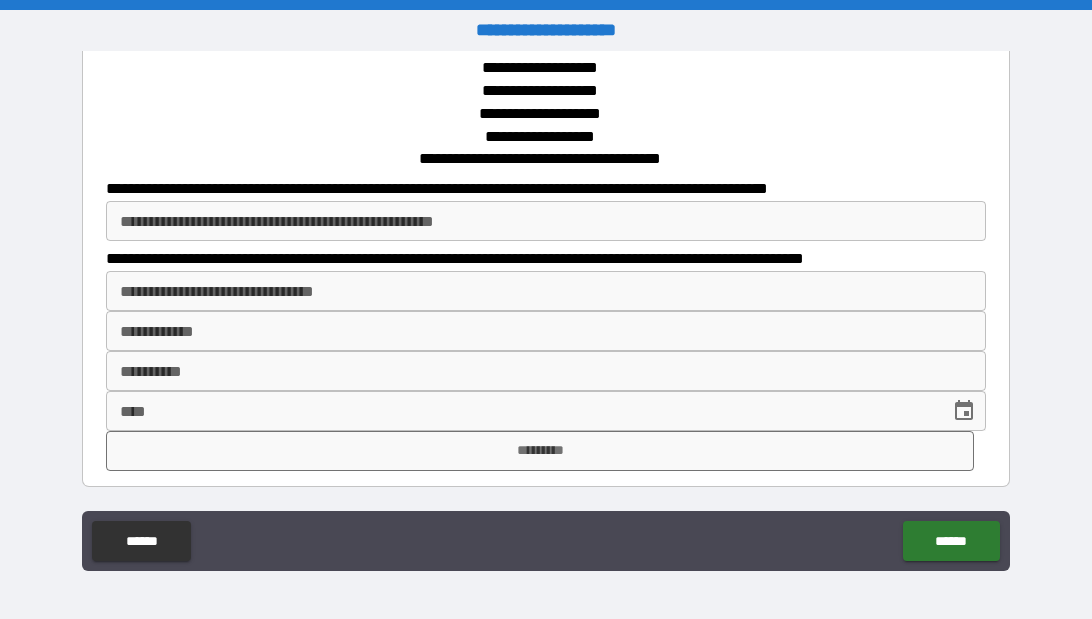 scroll, scrollTop: 111, scrollLeft: 0, axis: vertical 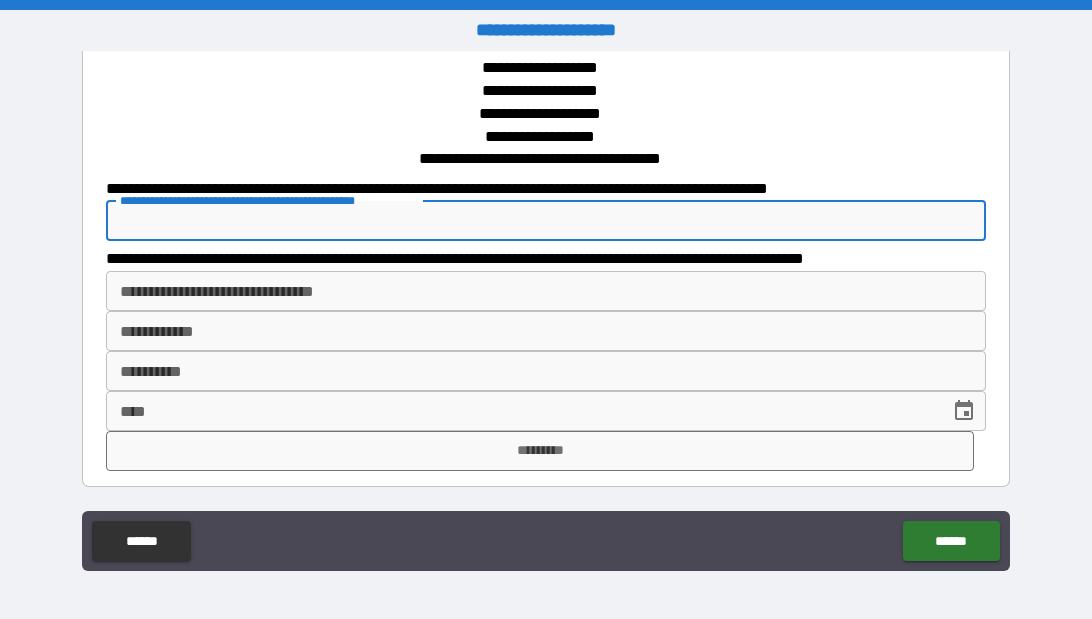 click on "**********" at bounding box center (546, 221) 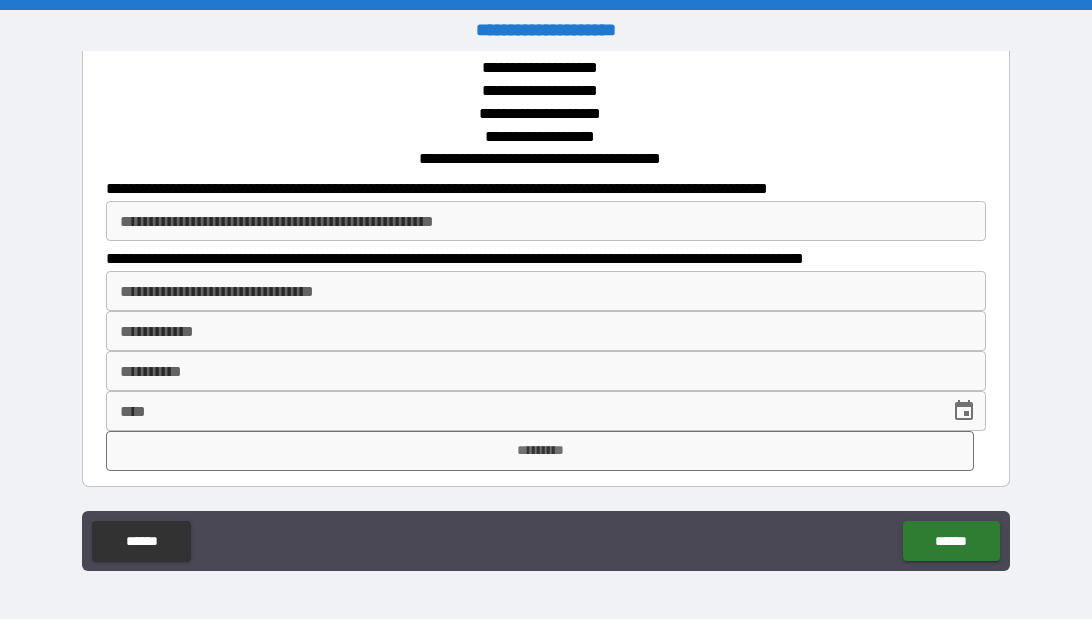 click on "**********" at bounding box center [540, 137] 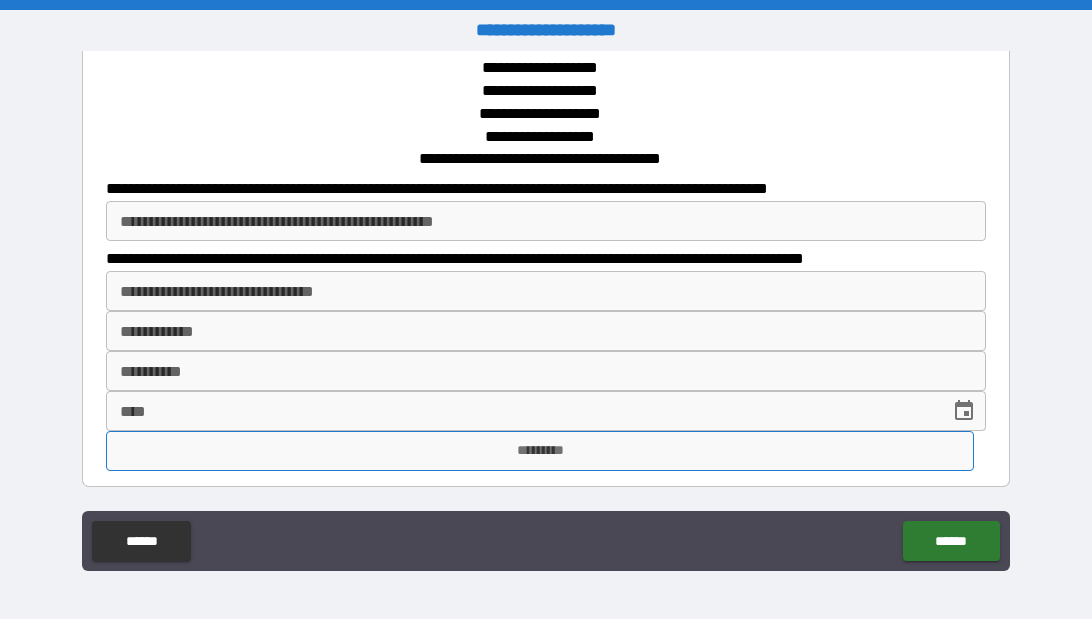 click on "*********" at bounding box center (540, 451) 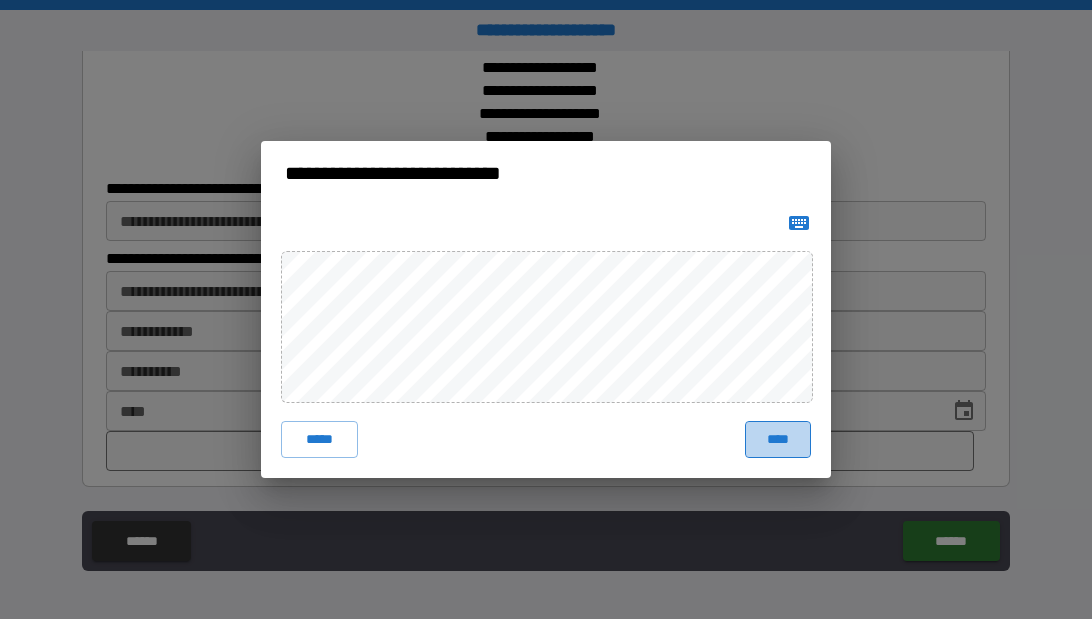 click on "****" at bounding box center [778, 439] 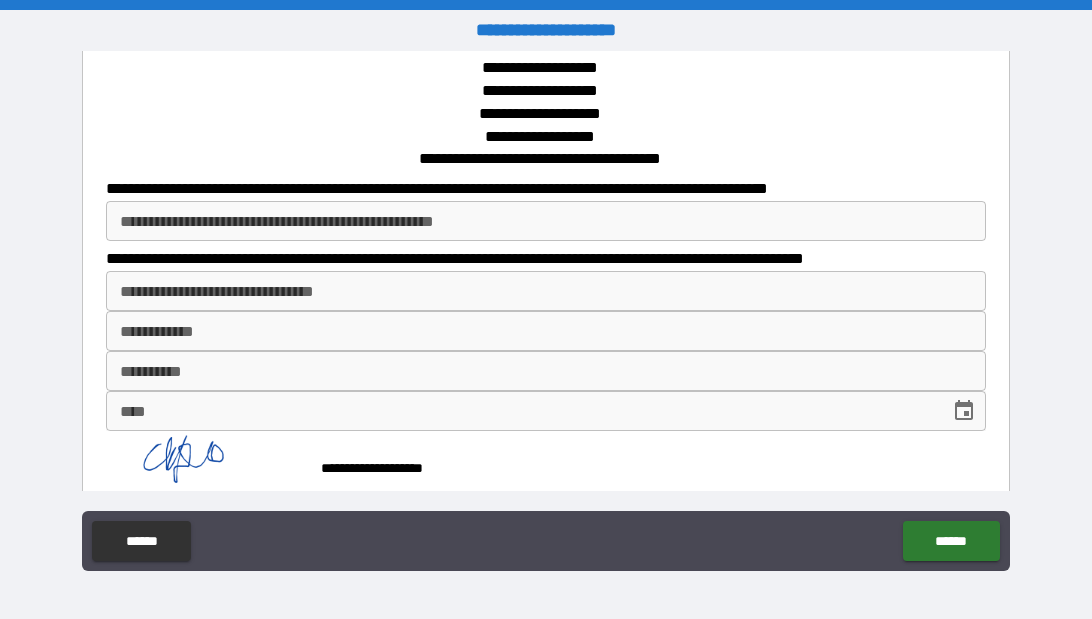 scroll, scrollTop: 128, scrollLeft: 0, axis: vertical 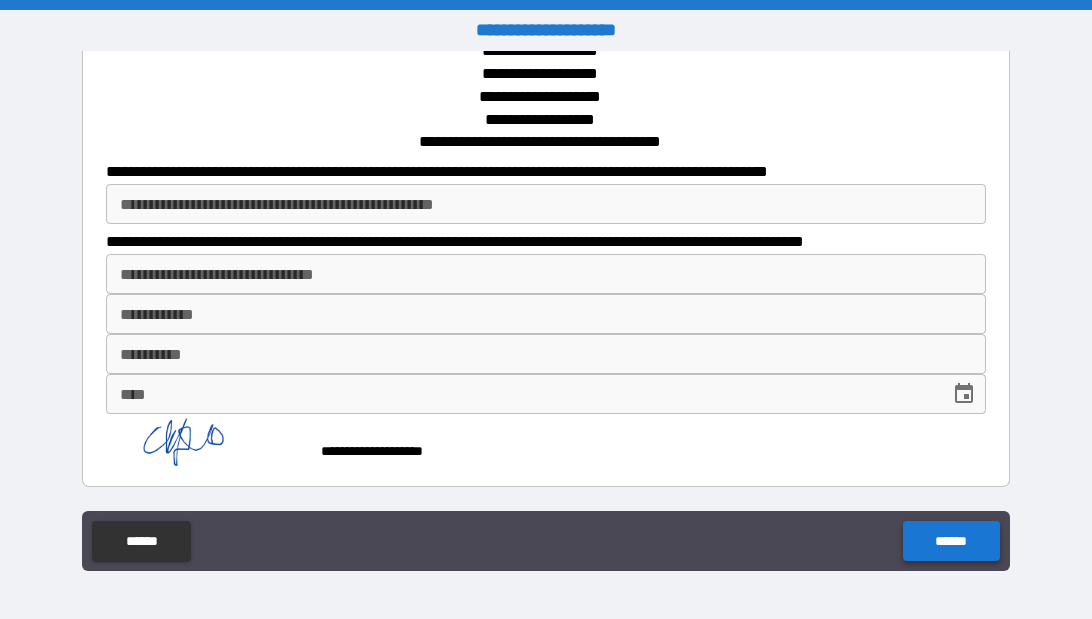 click on "******" at bounding box center (951, 541) 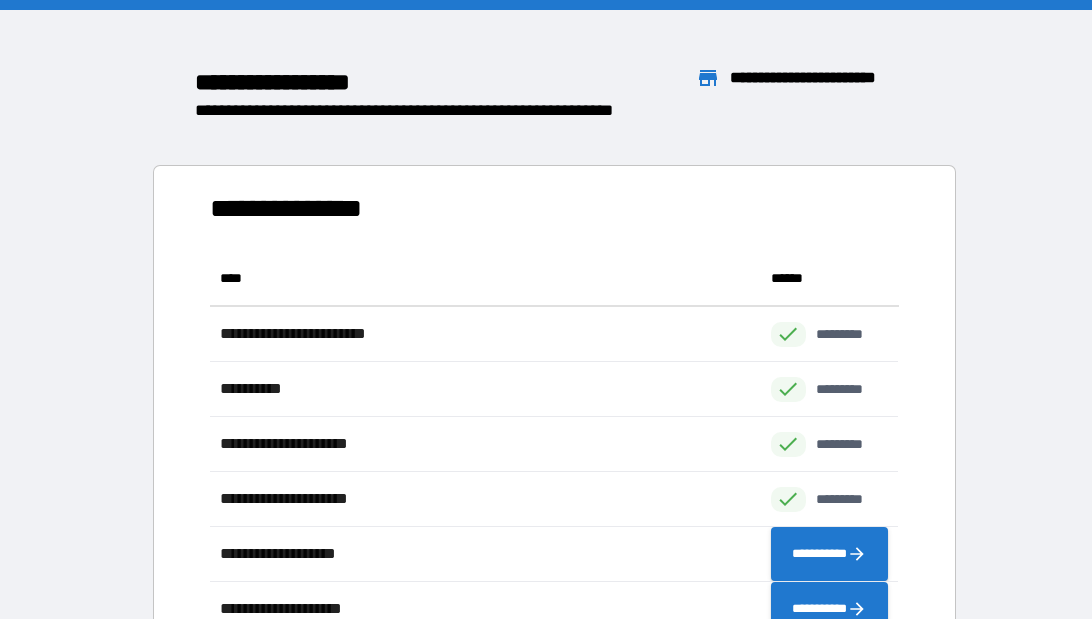 scroll, scrollTop: 1, scrollLeft: 1, axis: both 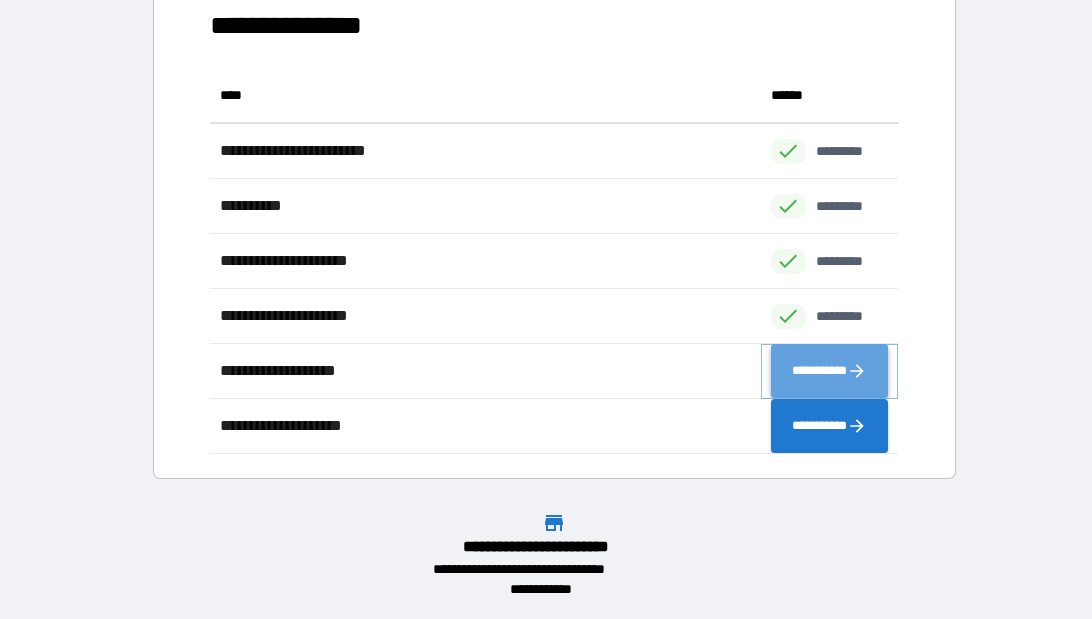 click on "**********" at bounding box center [830, 371] 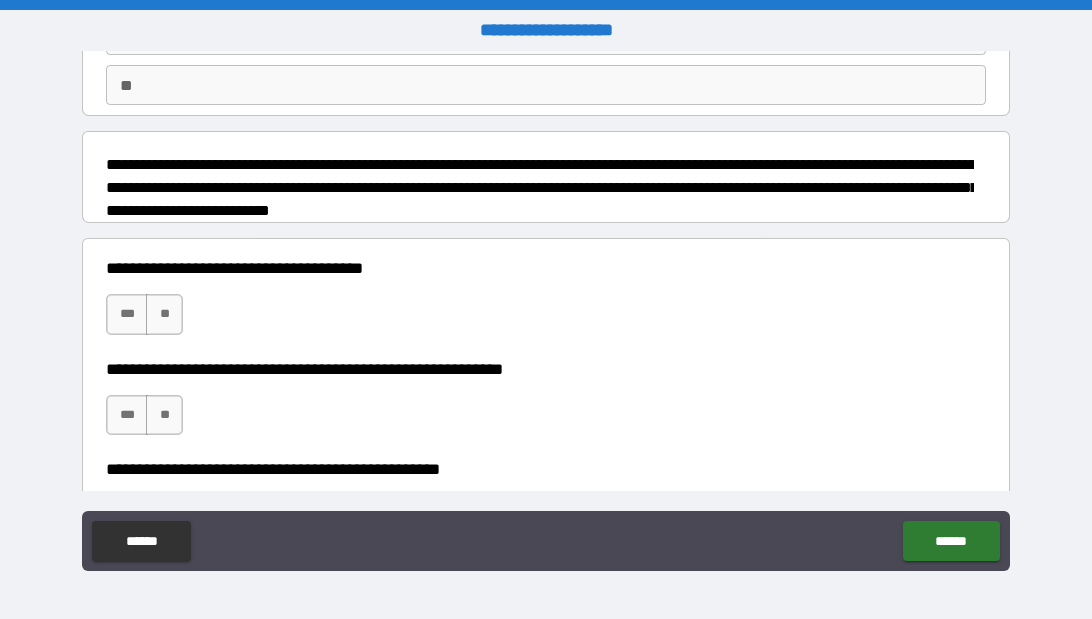 scroll, scrollTop: 192, scrollLeft: 0, axis: vertical 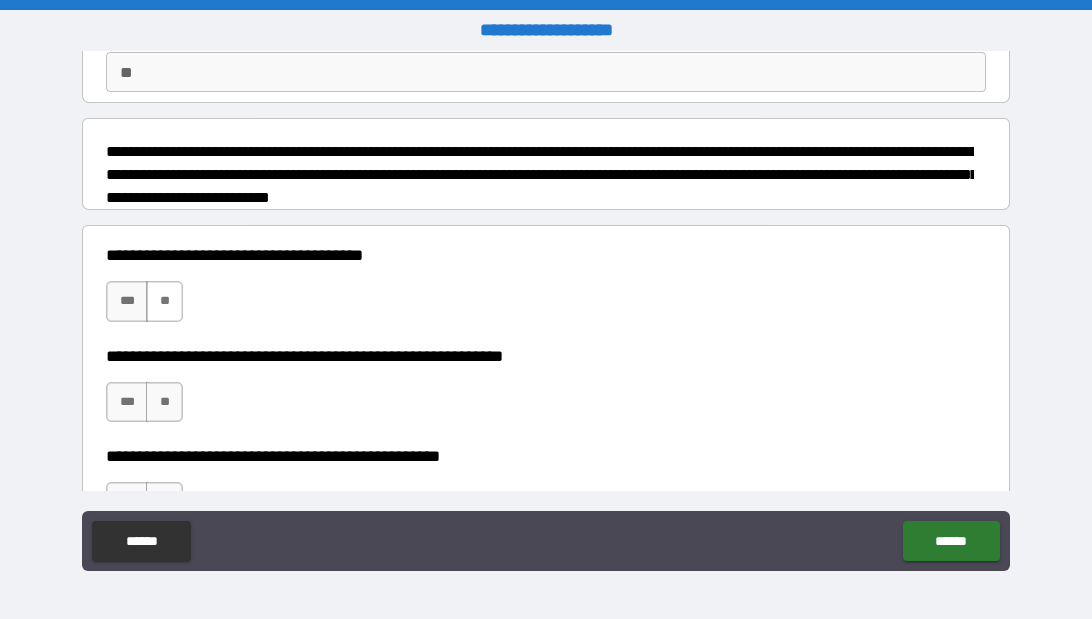 click on "**" at bounding box center [164, 301] 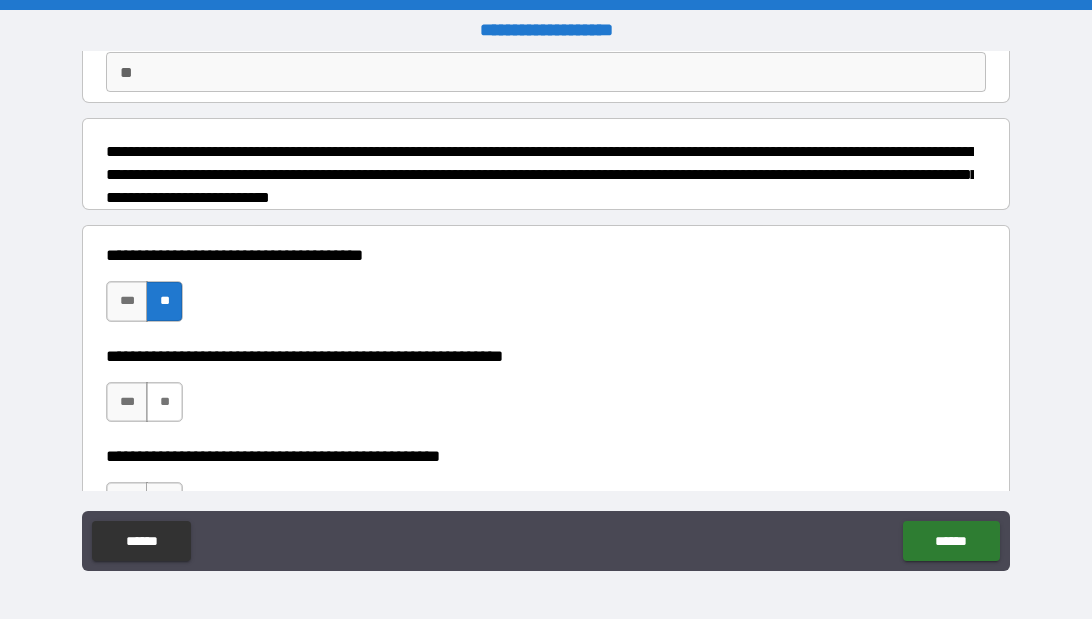 click on "**" at bounding box center [164, 402] 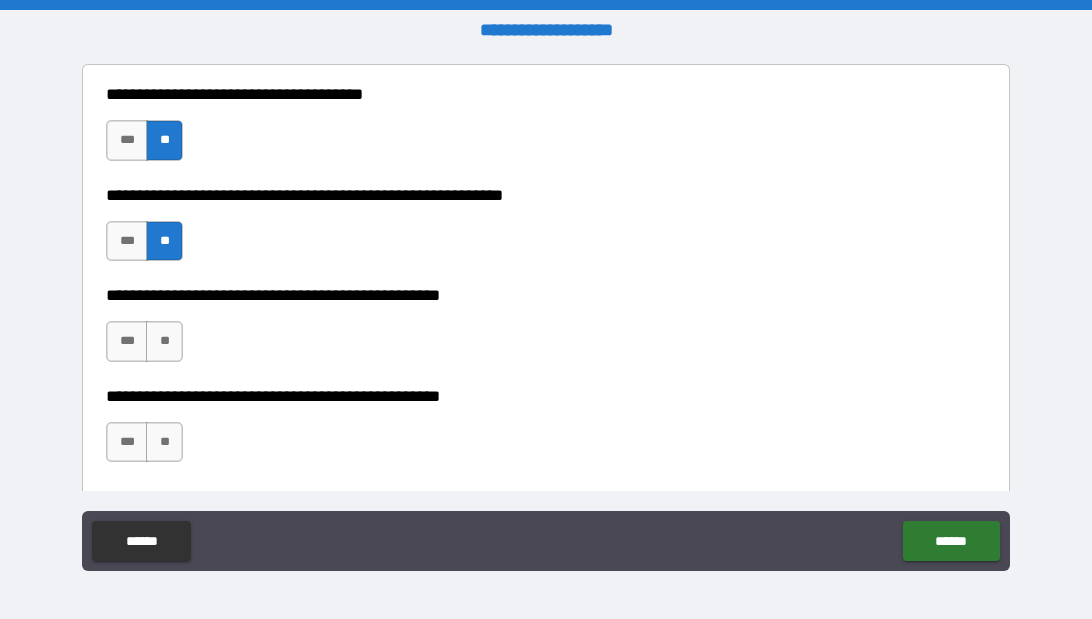 scroll, scrollTop: 364, scrollLeft: 0, axis: vertical 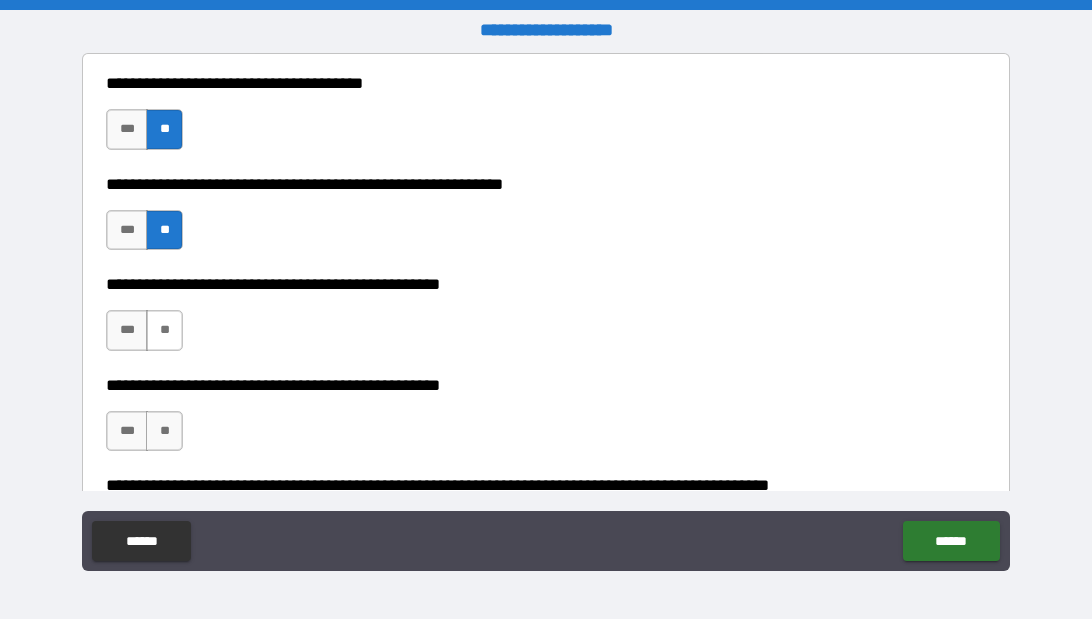 click on "**" at bounding box center (164, 330) 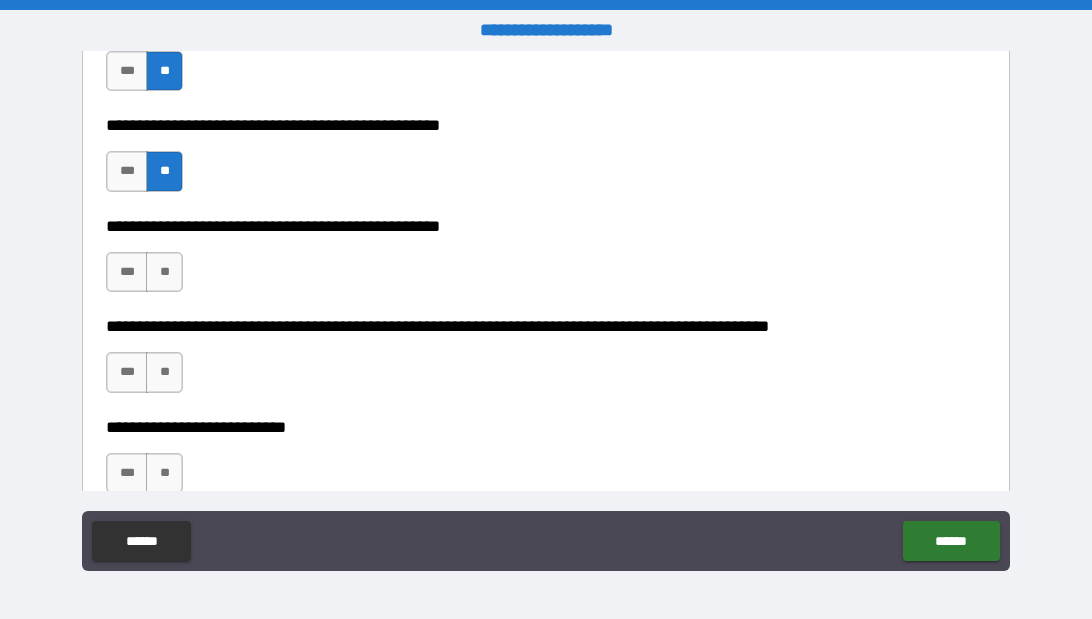 scroll, scrollTop: 525, scrollLeft: 0, axis: vertical 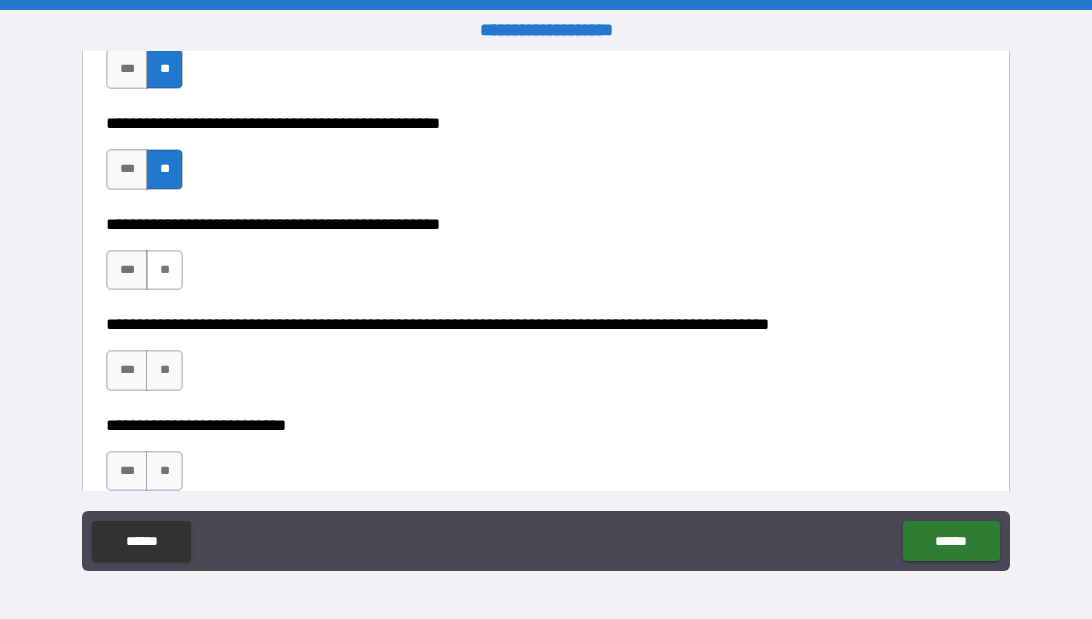 click on "**" at bounding box center (164, 270) 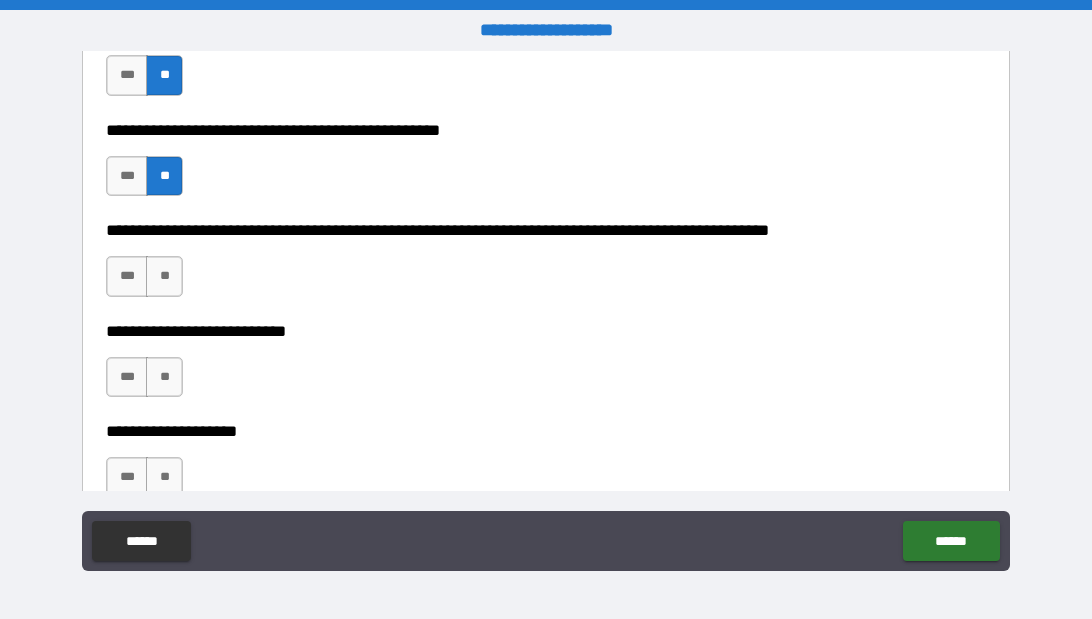 scroll, scrollTop: 646, scrollLeft: 0, axis: vertical 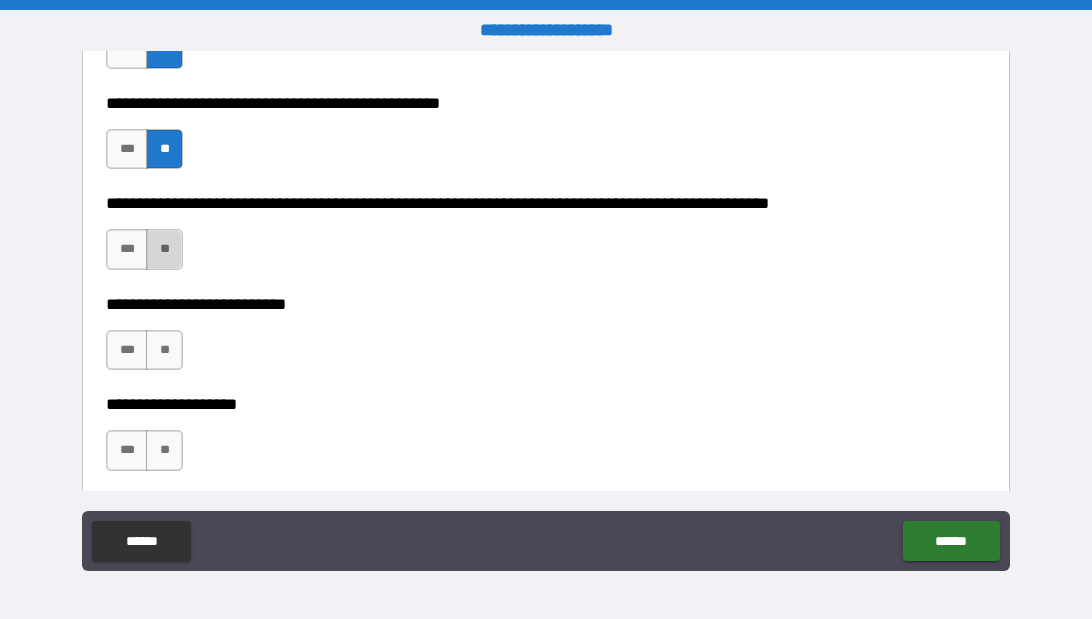 click on "**" at bounding box center (164, 249) 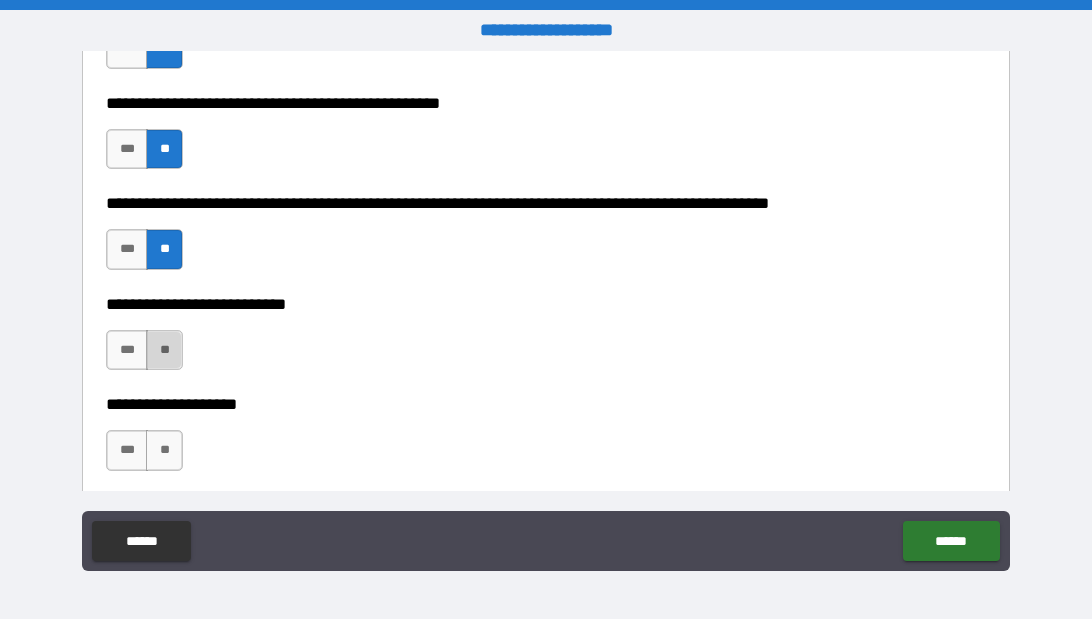 click on "**" at bounding box center [164, 350] 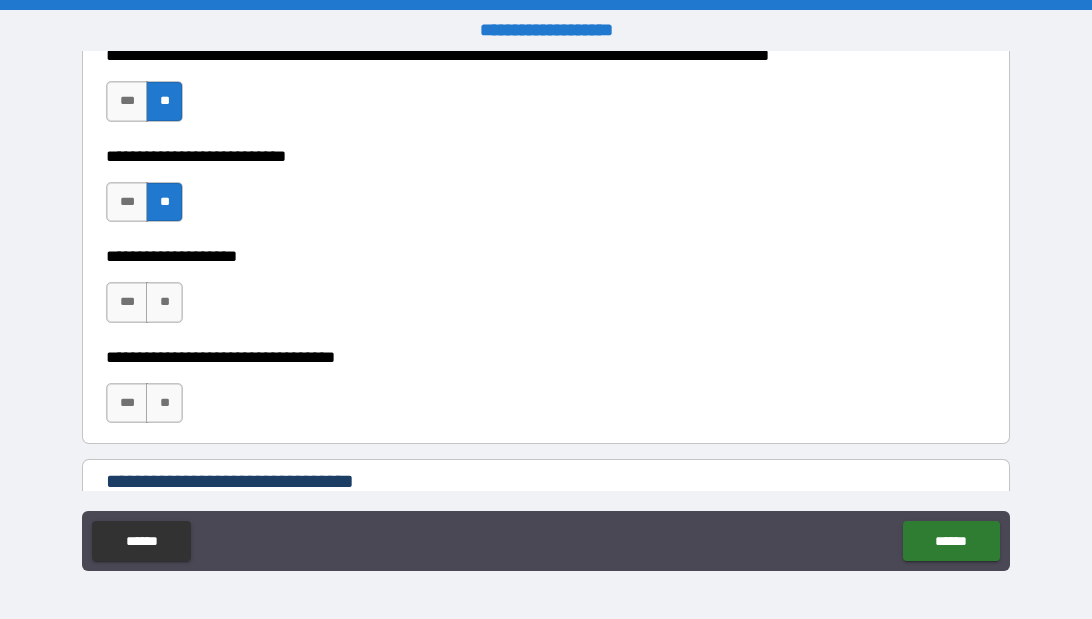 scroll, scrollTop: 795, scrollLeft: 0, axis: vertical 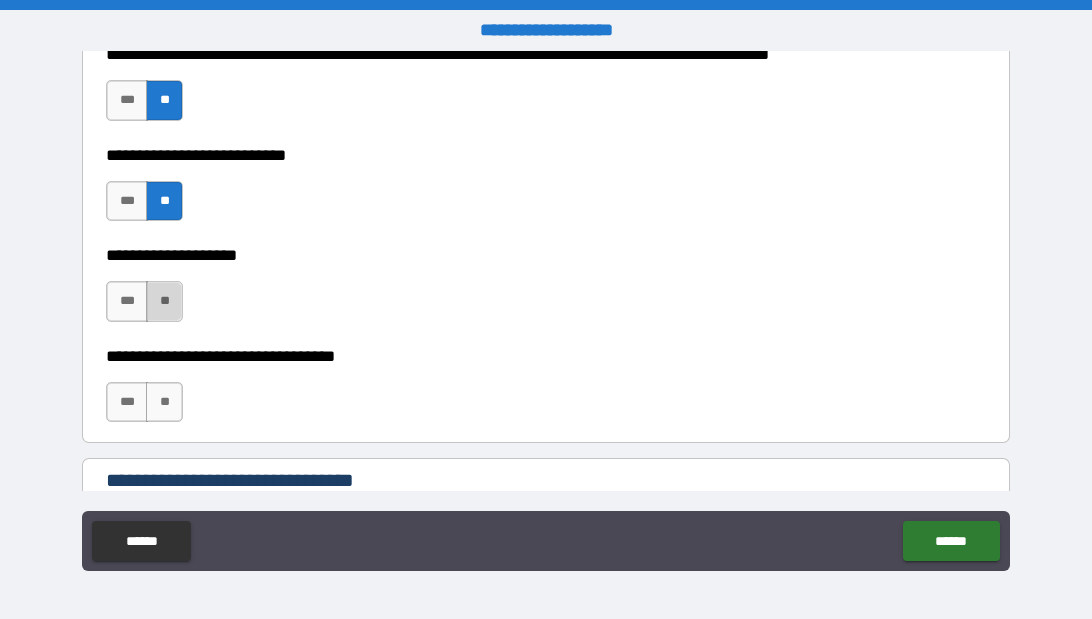 click on "**" at bounding box center (164, 301) 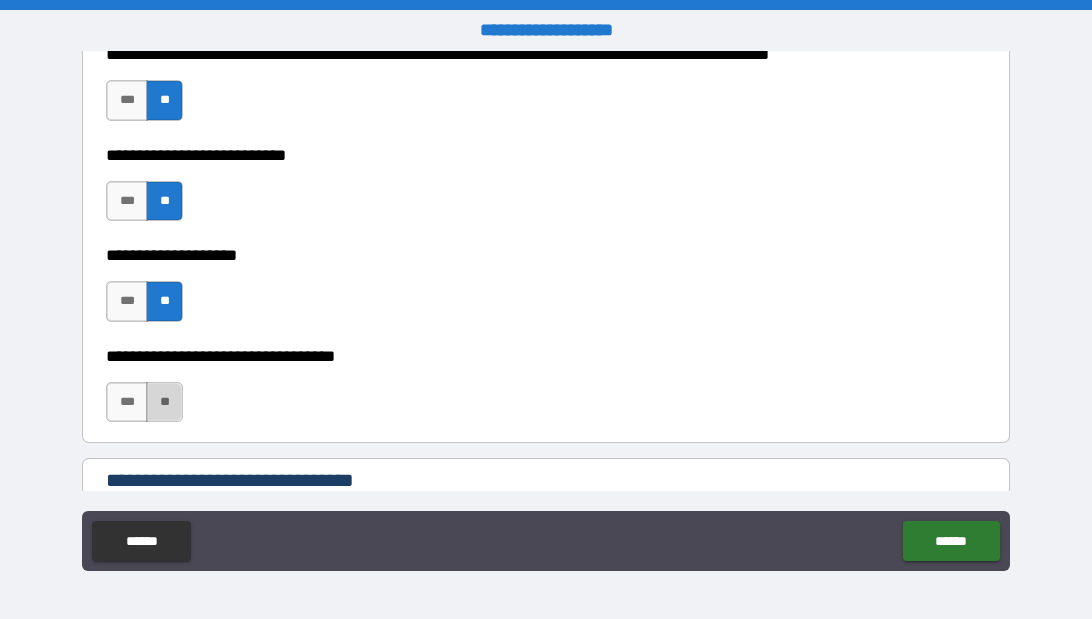 click on "**" at bounding box center [164, 402] 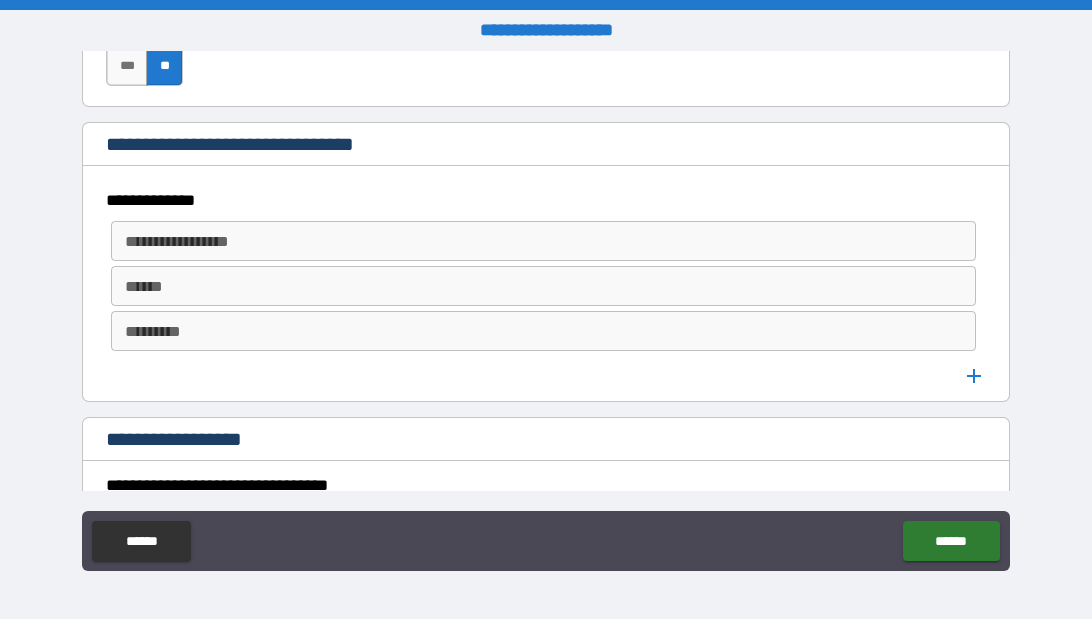 scroll, scrollTop: 1153, scrollLeft: 0, axis: vertical 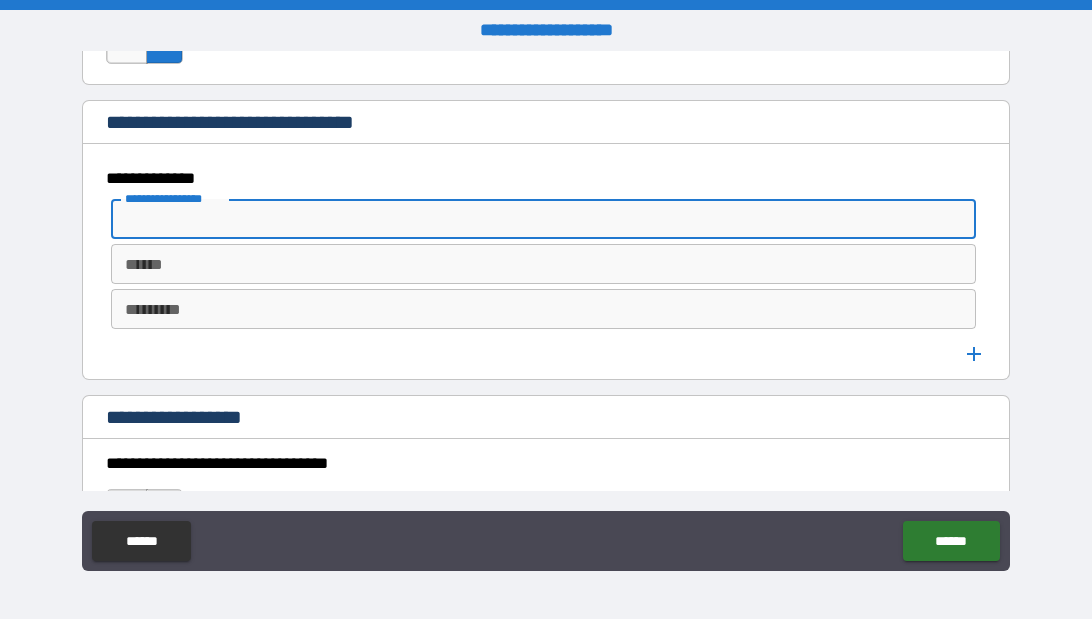 click on "**********" at bounding box center [542, 219] 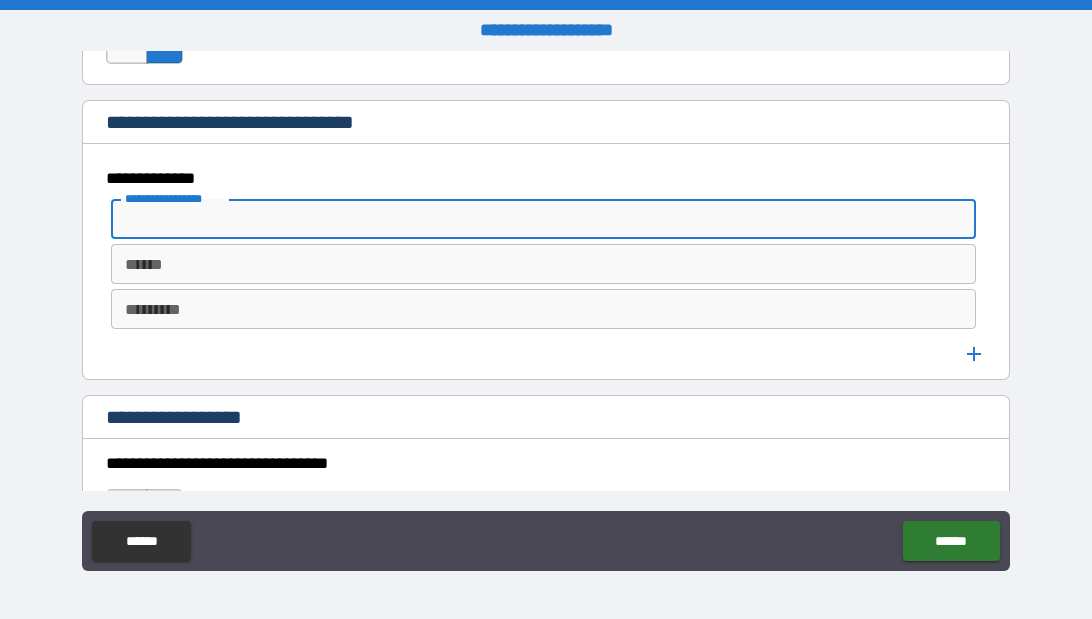 click on "**********" at bounding box center [546, 262] 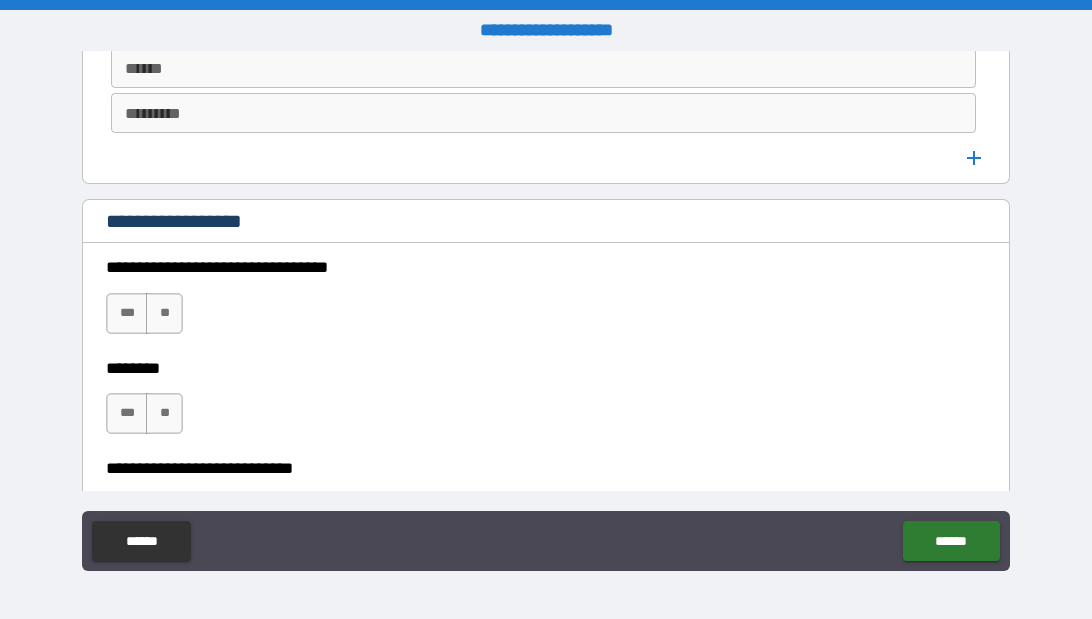 scroll, scrollTop: 1351, scrollLeft: 0, axis: vertical 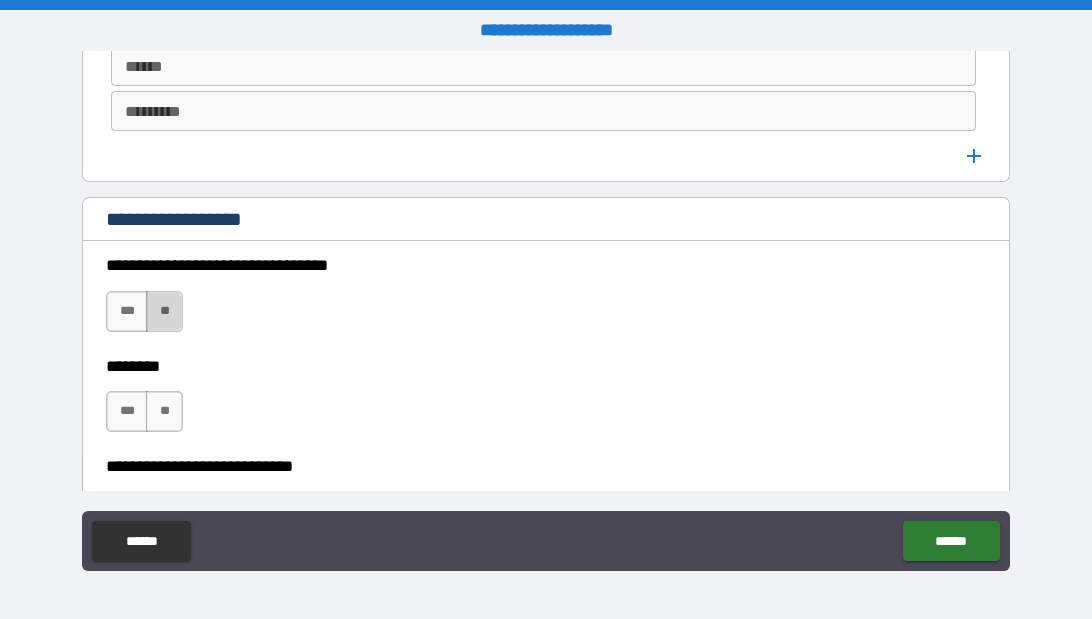 click on "**" at bounding box center [164, 311] 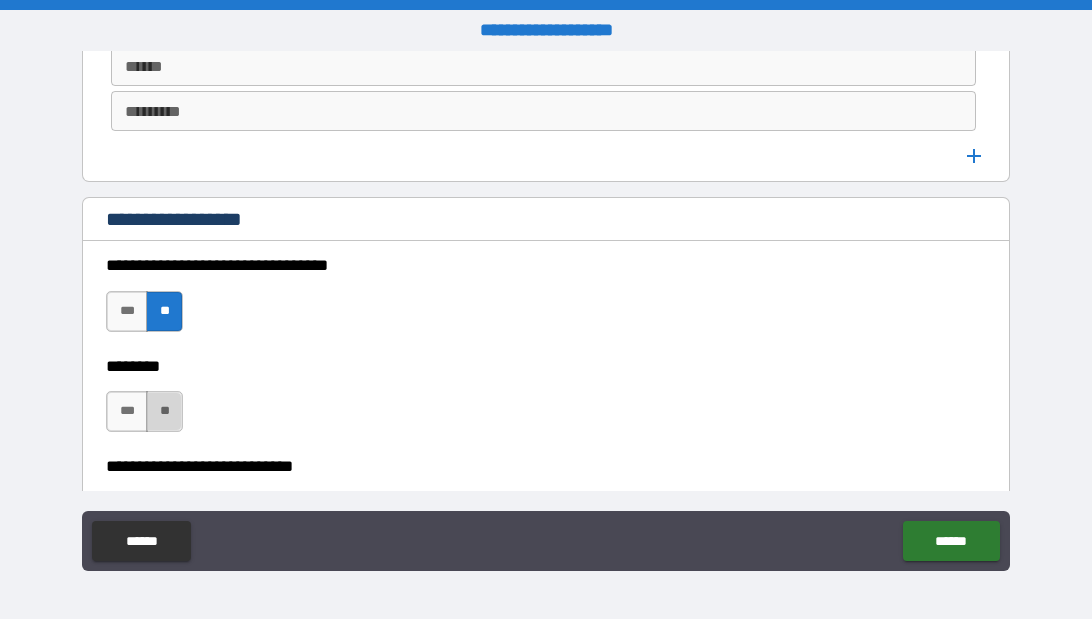 click on "**" at bounding box center [164, 411] 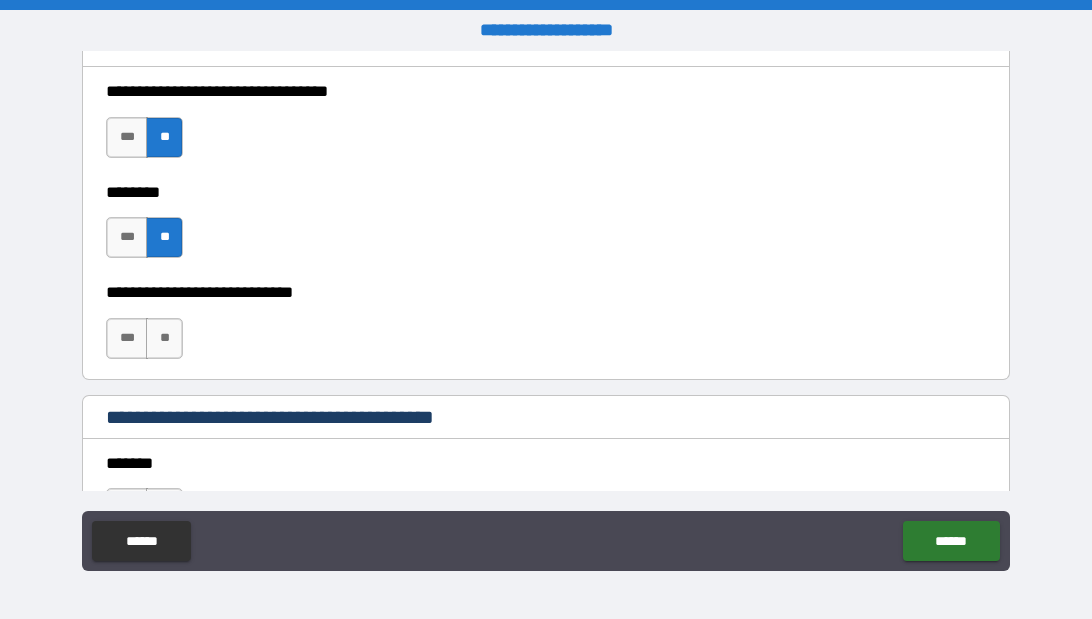 scroll, scrollTop: 1537, scrollLeft: 0, axis: vertical 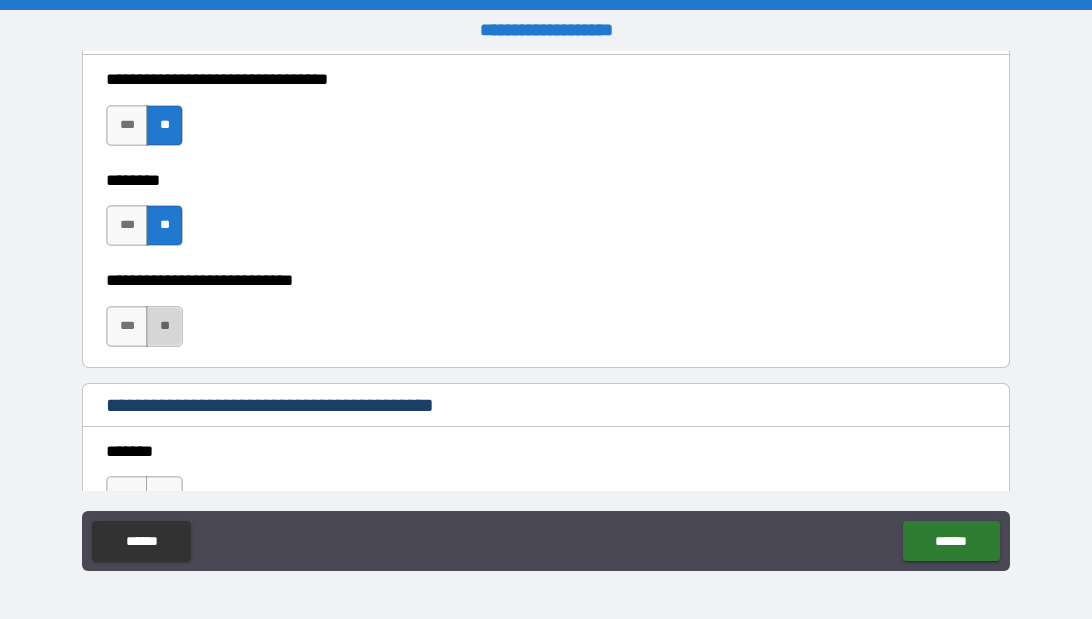 click on "**" at bounding box center [164, 326] 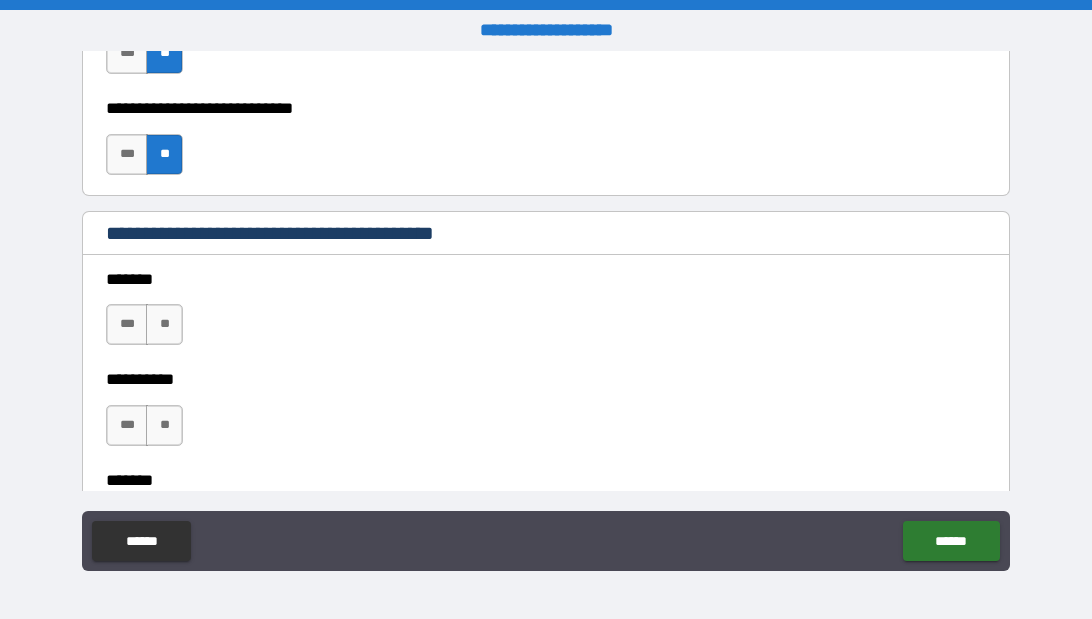scroll, scrollTop: 1716, scrollLeft: 0, axis: vertical 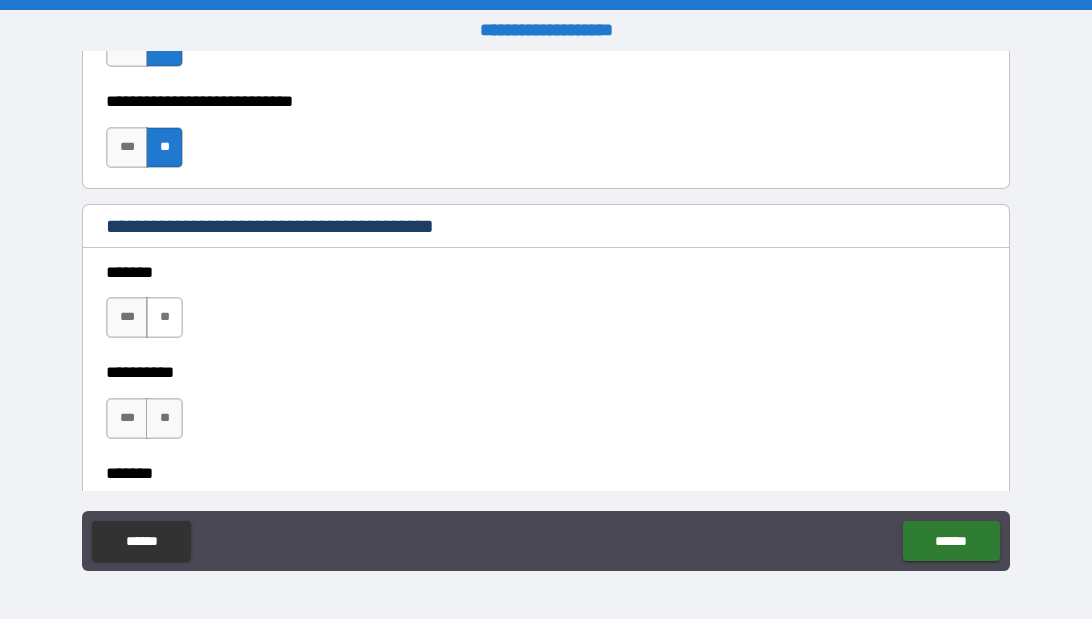 click on "**" at bounding box center (164, 317) 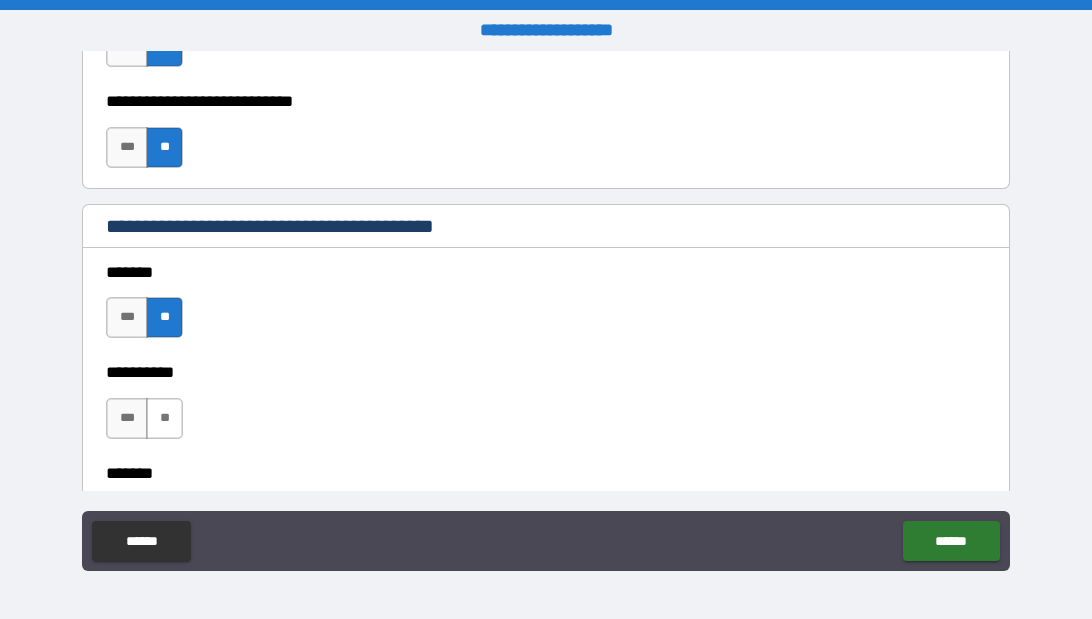 click on "**" at bounding box center (164, 418) 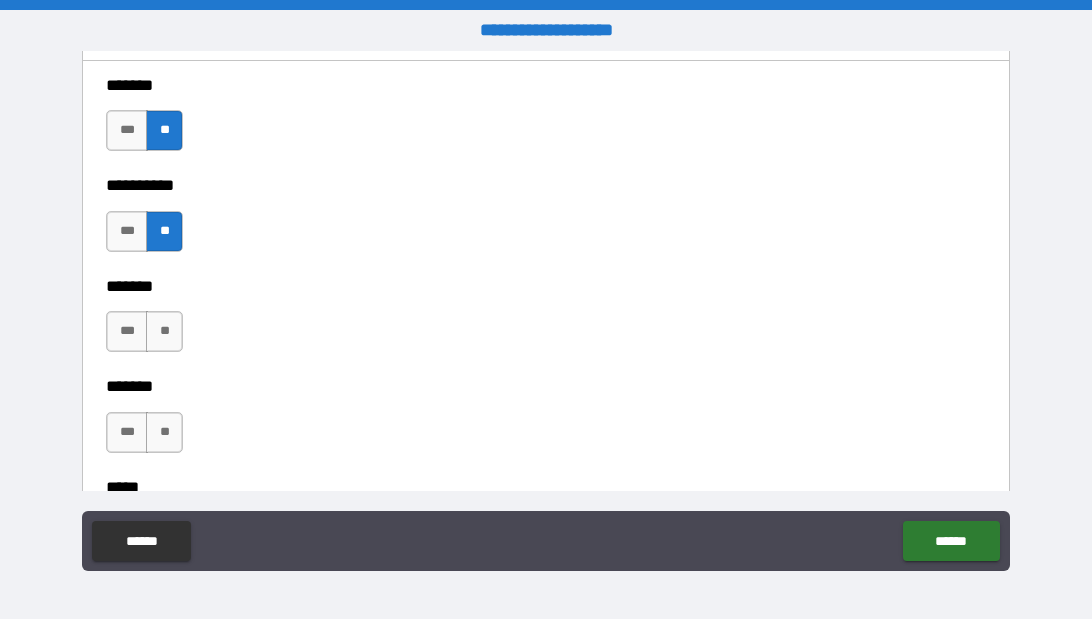 scroll, scrollTop: 1907, scrollLeft: 0, axis: vertical 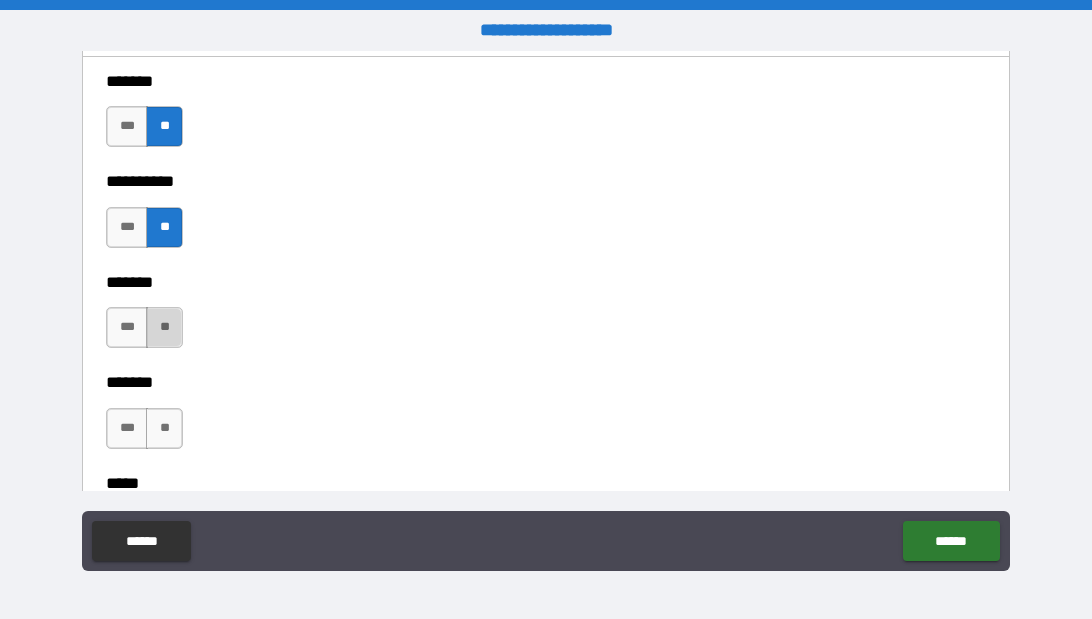 click on "**" at bounding box center (164, 327) 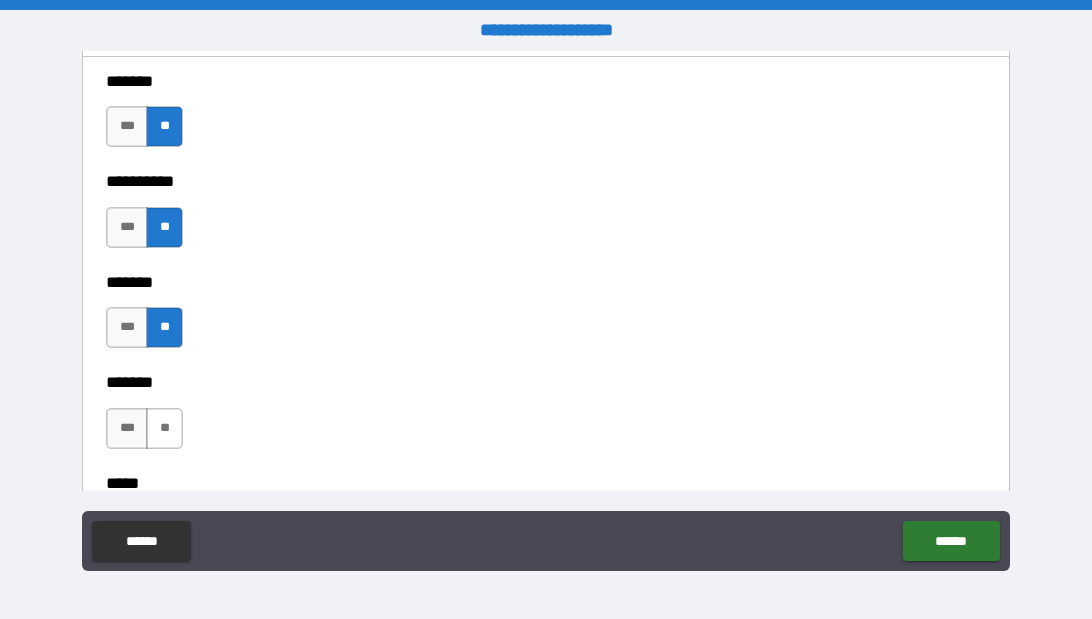 click on "**" at bounding box center [164, 428] 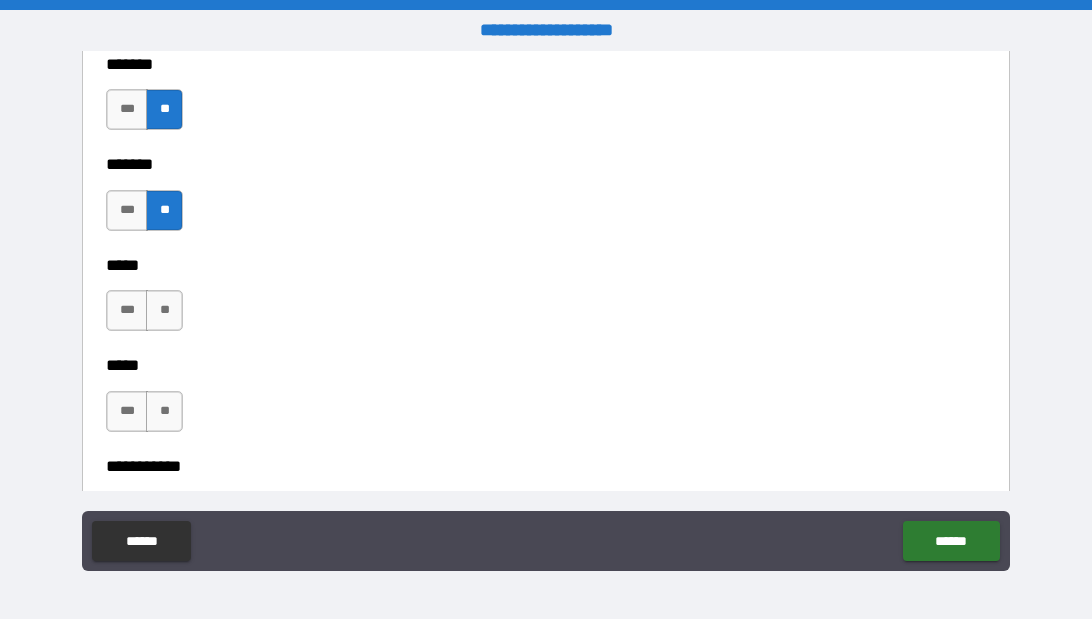 scroll, scrollTop: 2127, scrollLeft: 0, axis: vertical 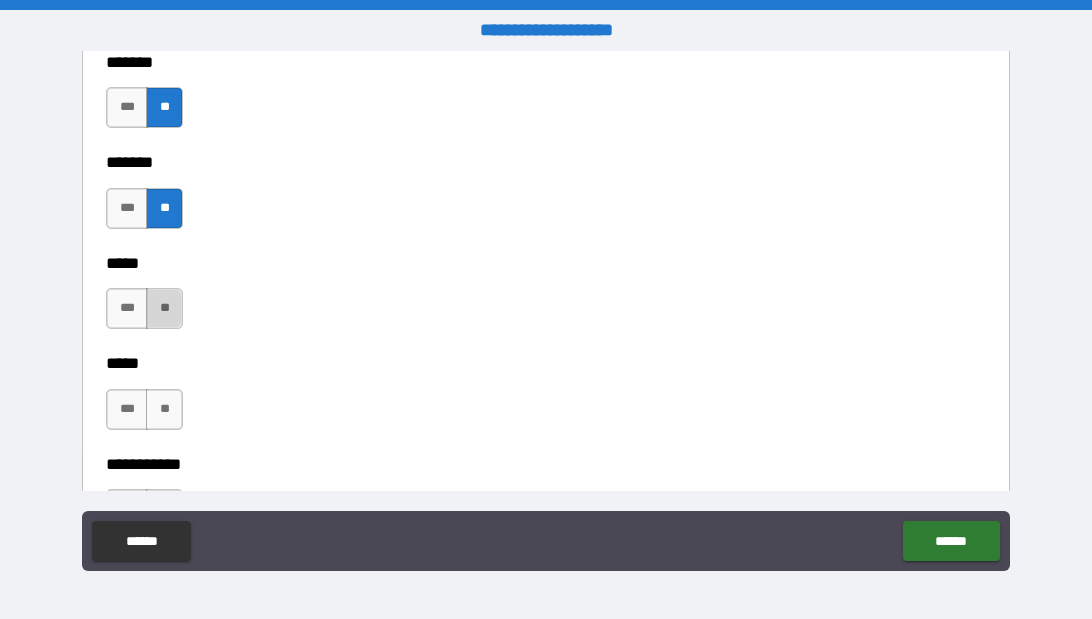 click on "**" at bounding box center (164, 308) 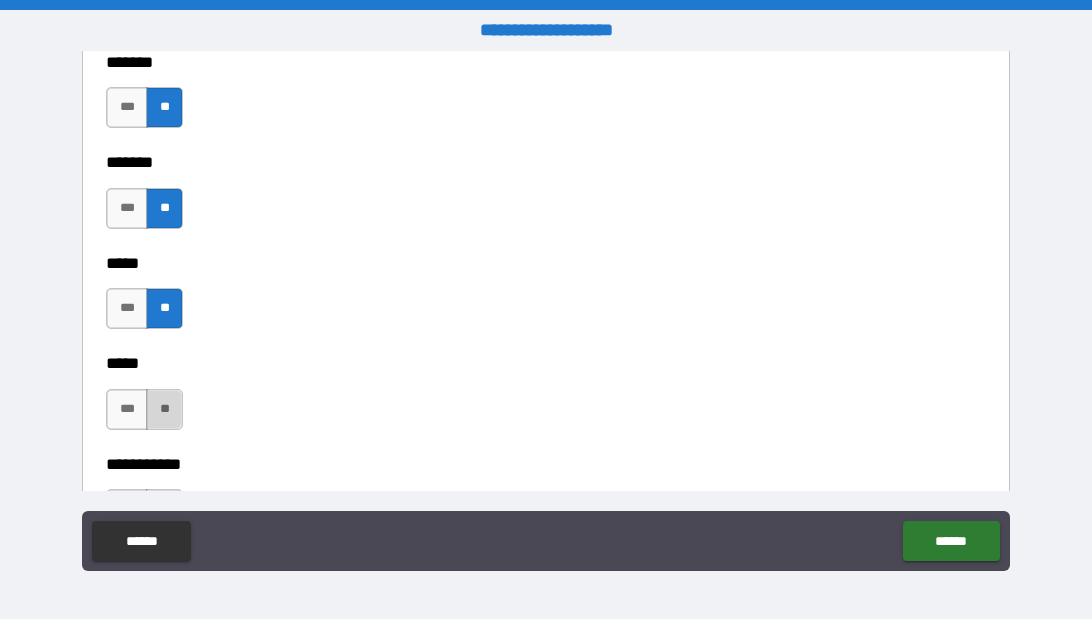 click on "**" at bounding box center [164, 409] 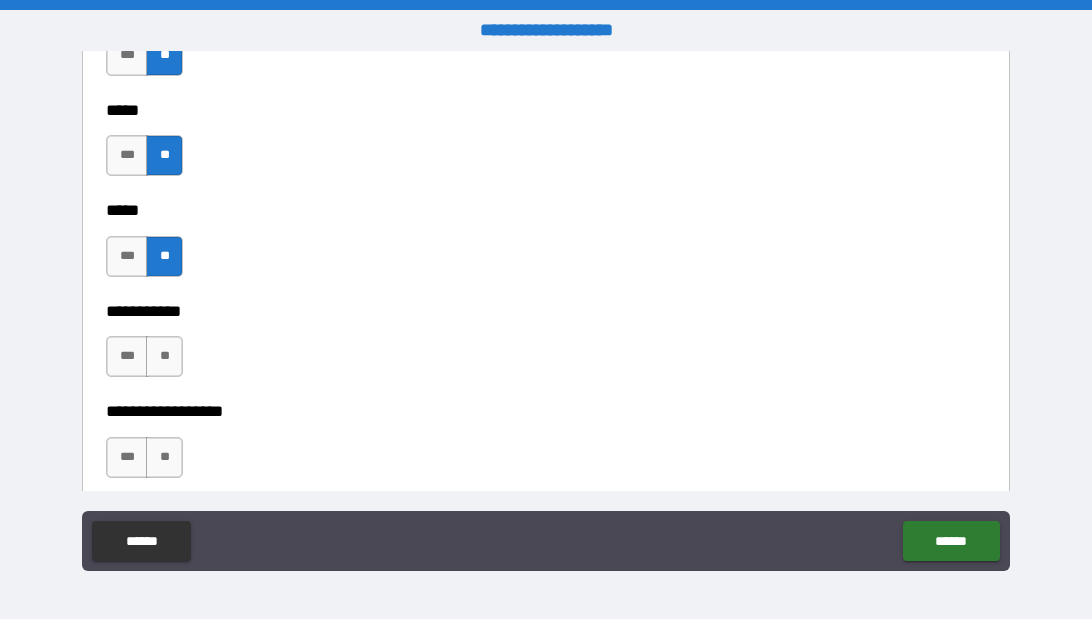 scroll, scrollTop: 2283, scrollLeft: 0, axis: vertical 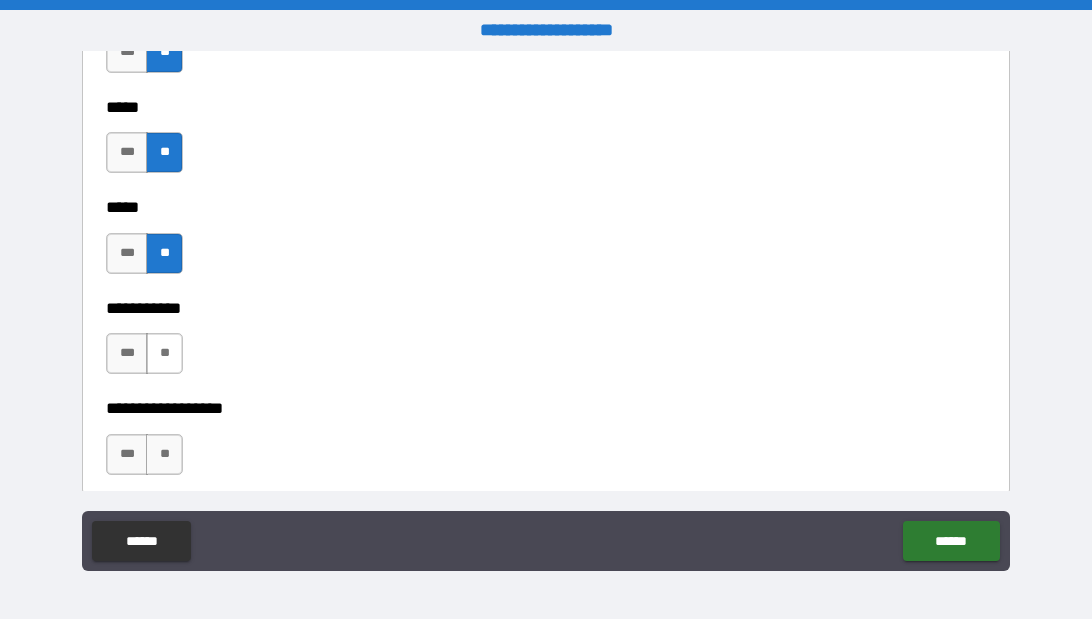 click on "**" at bounding box center [164, 353] 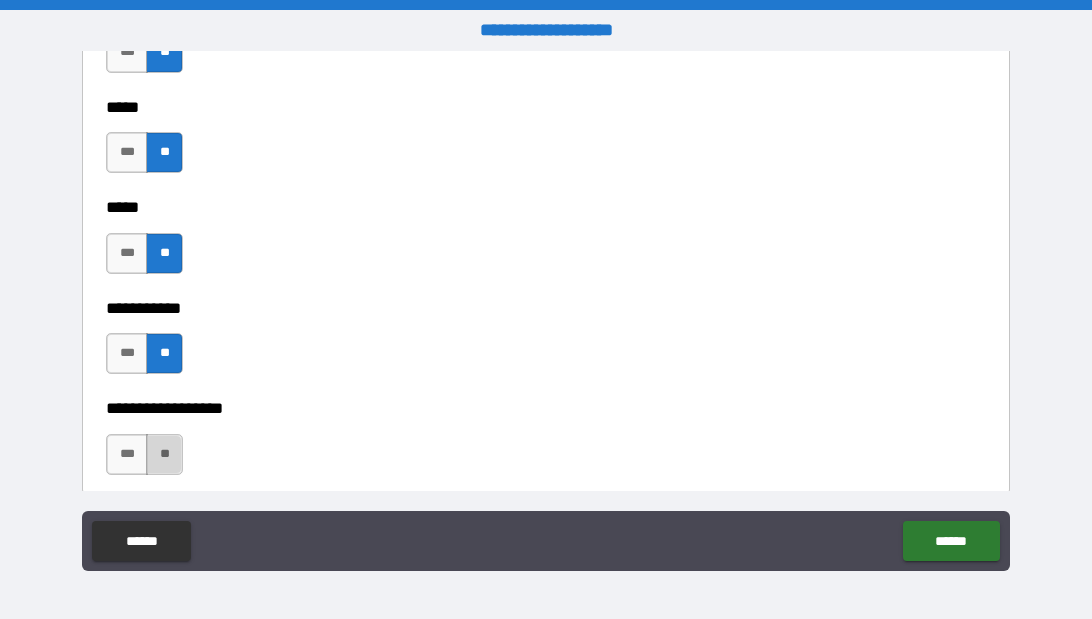 click on "**" at bounding box center (164, 454) 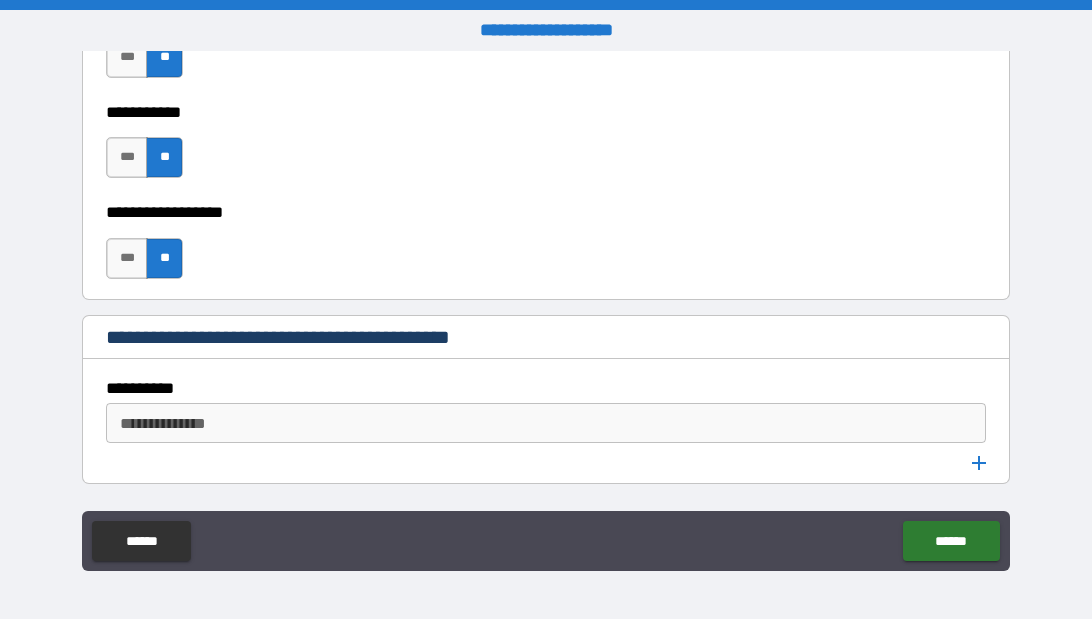 scroll, scrollTop: 2486, scrollLeft: 0, axis: vertical 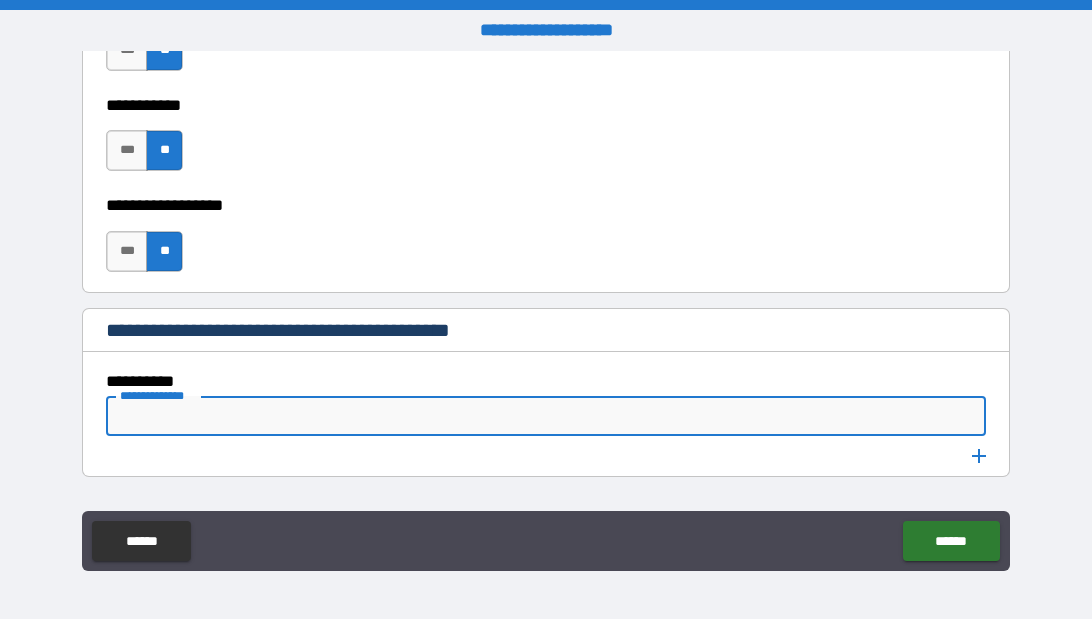 click on "**********" at bounding box center [544, 416] 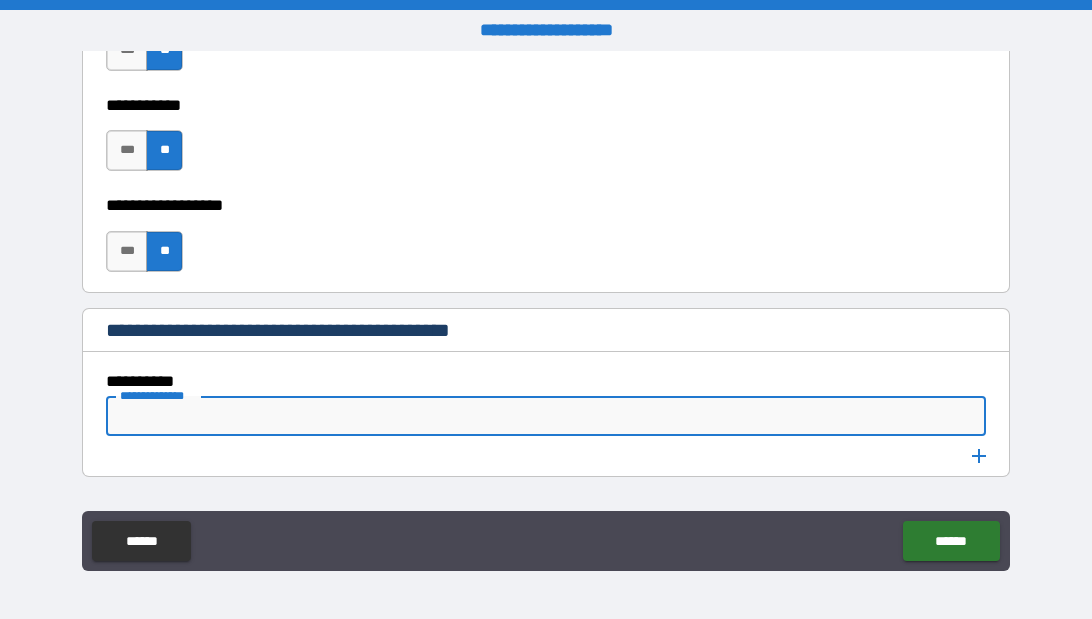 paste on "**********" 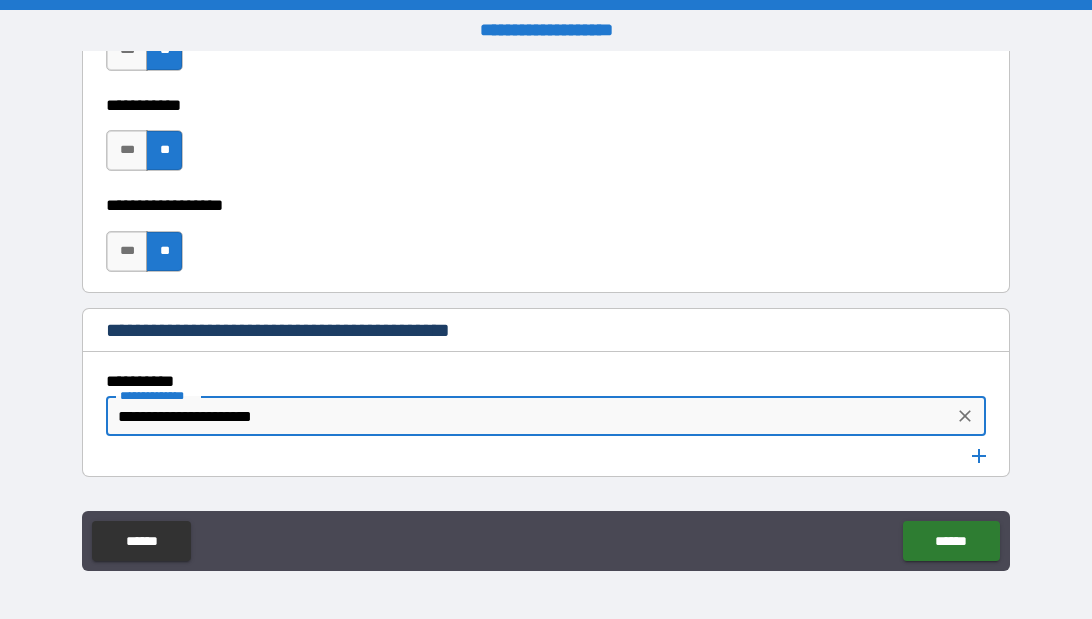click on "**********" at bounding box center (546, 332) 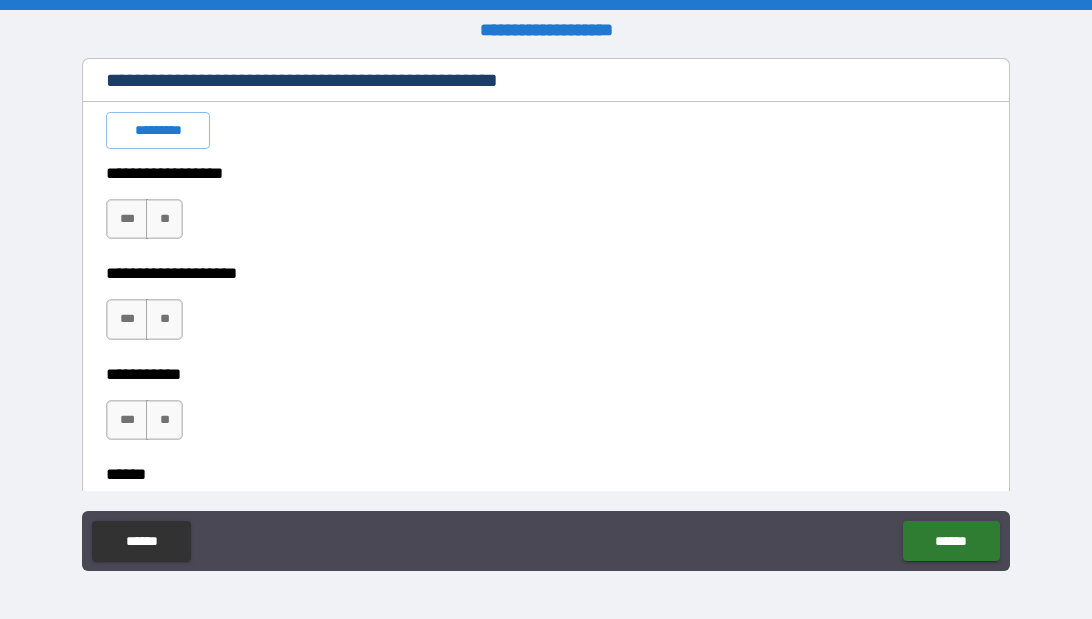 scroll, scrollTop: 2925, scrollLeft: 0, axis: vertical 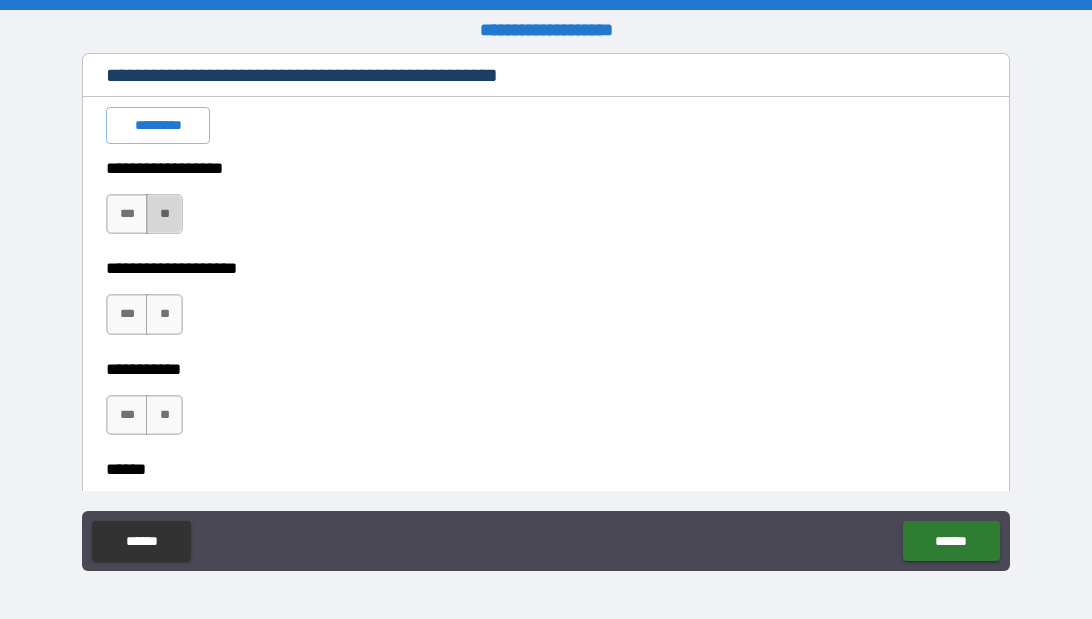 click on "**" at bounding box center (164, 214) 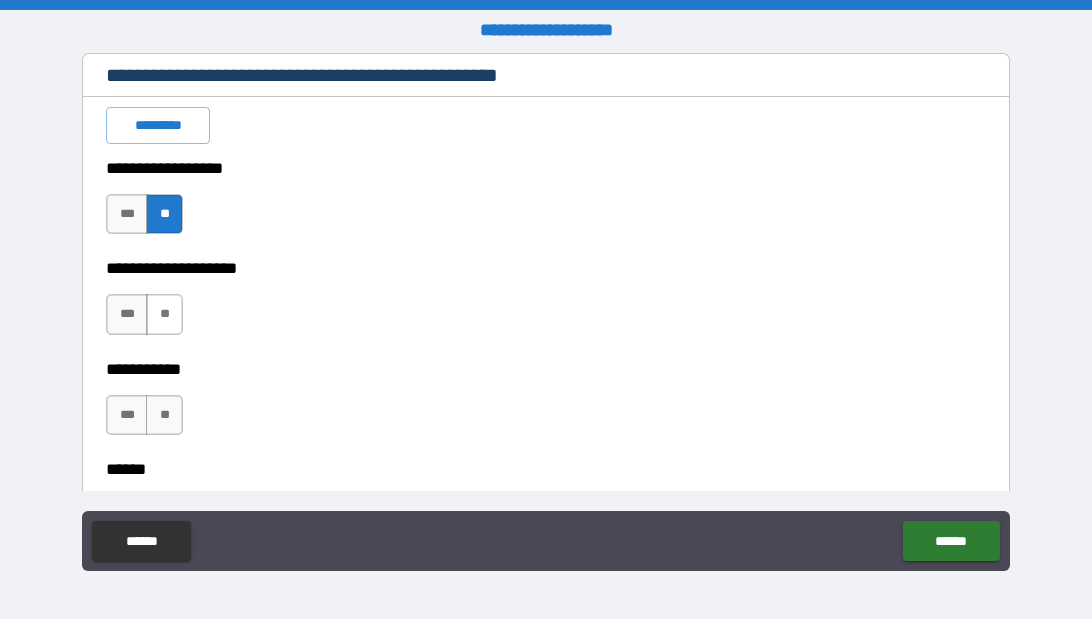 click on "**" at bounding box center (164, 314) 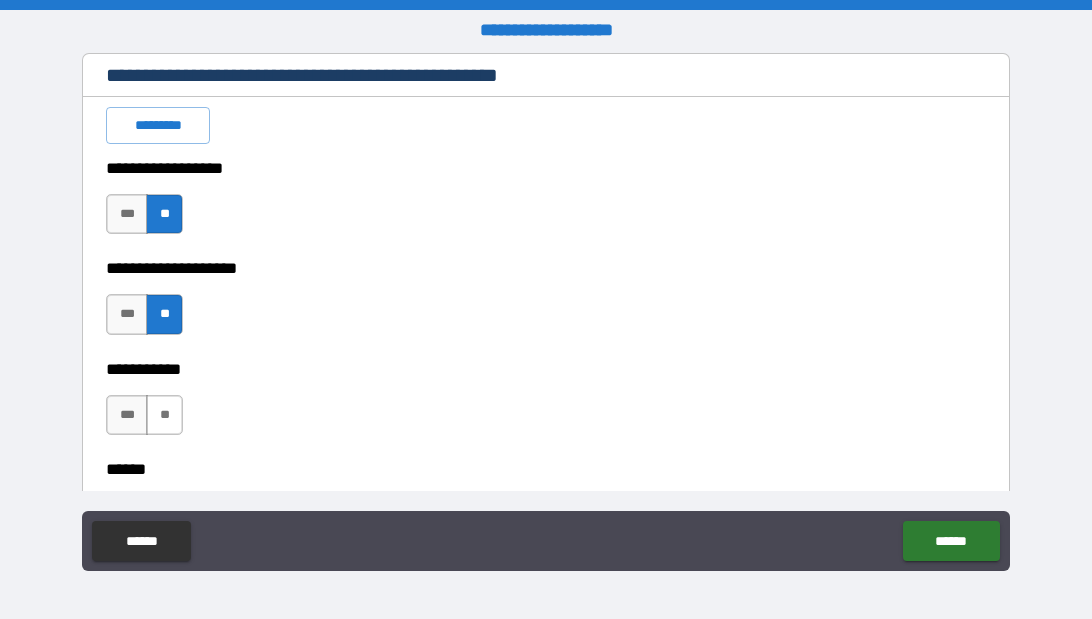 click on "**" at bounding box center [164, 415] 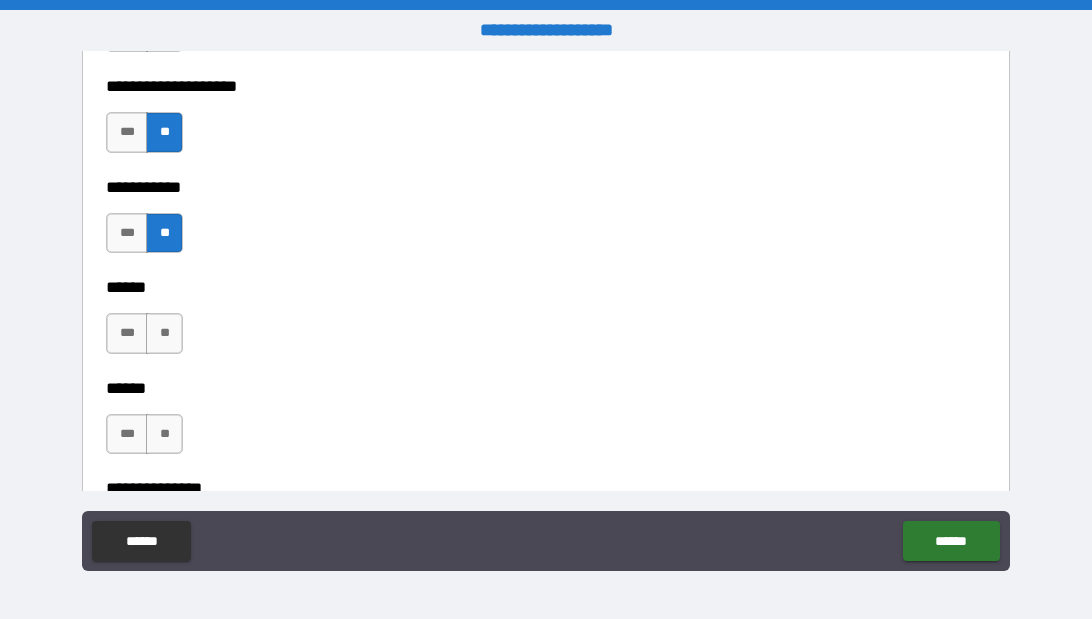 scroll, scrollTop: 3146, scrollLeft: 0, axis: vertical 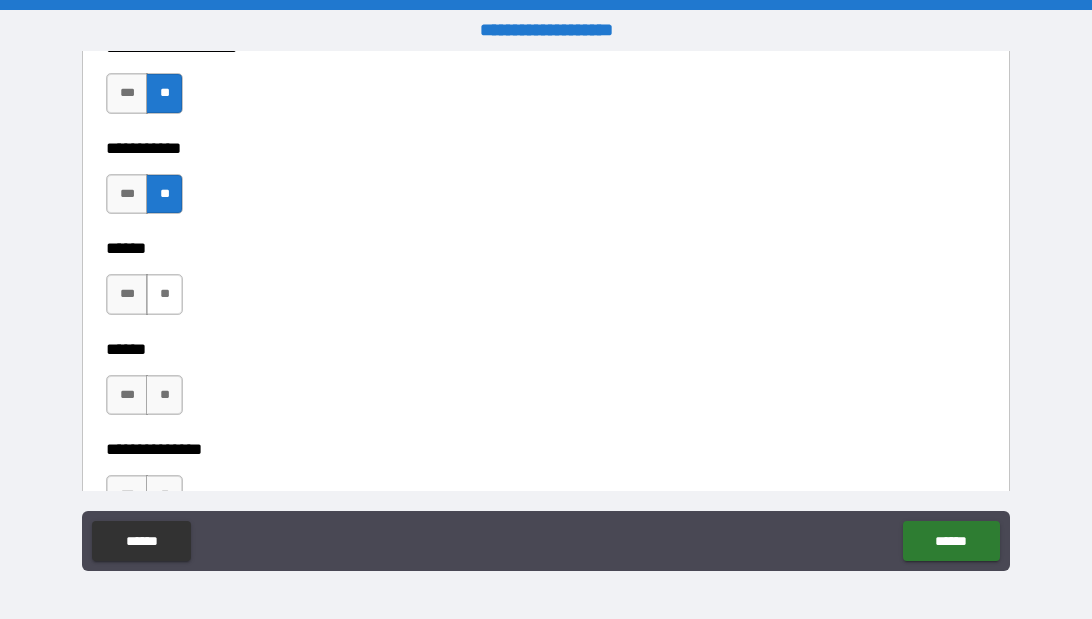 click on "**" at bounding box center [164, 294] 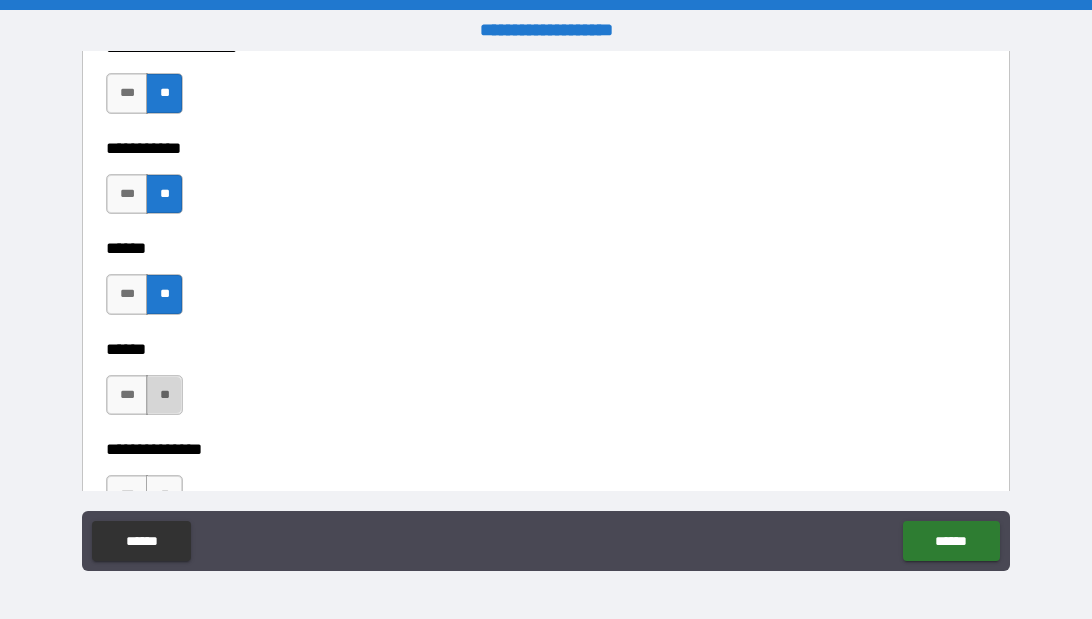 click on "**" at bounding box center (164, 395) 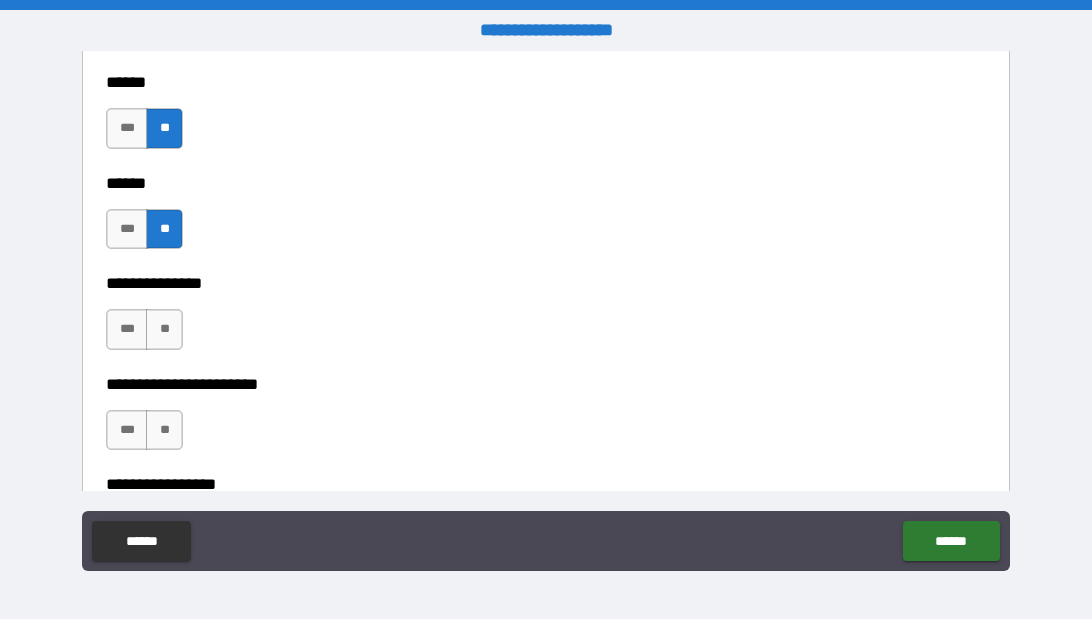scroll, scrollTop: 3317, scrollLeft: 0, axis: vertical 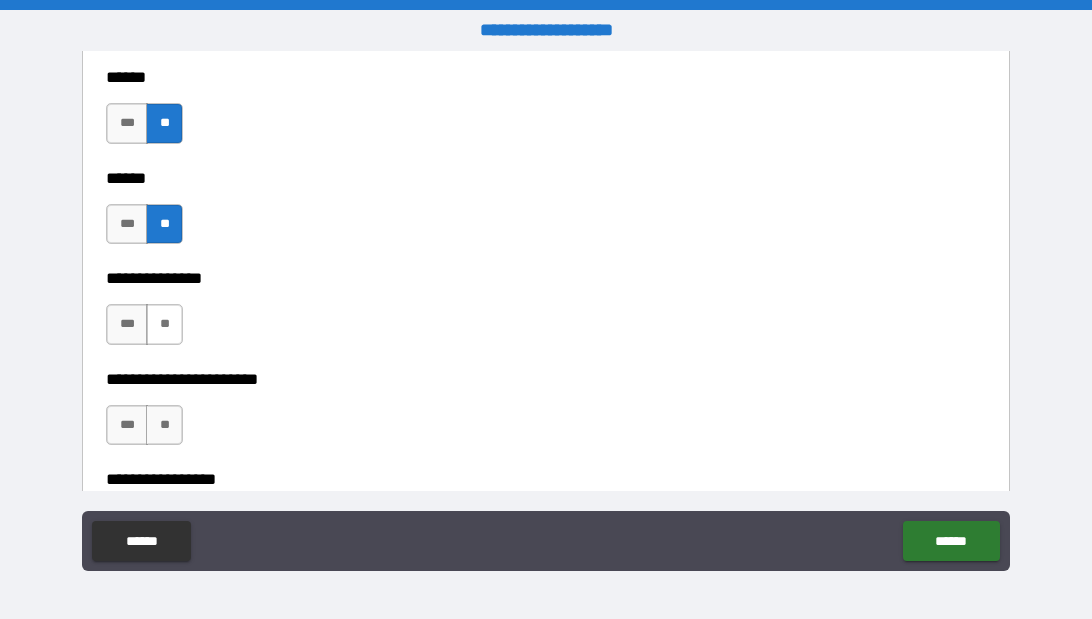 click on "**" at bounding box center [164, 324] 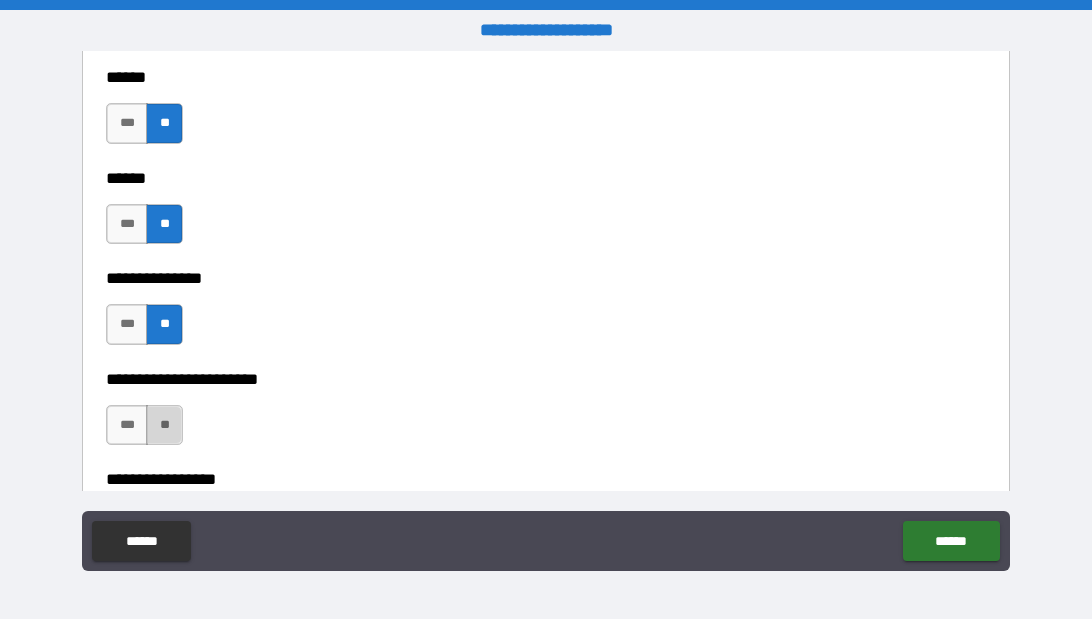 click on "**" at bounding box center (164, 425) 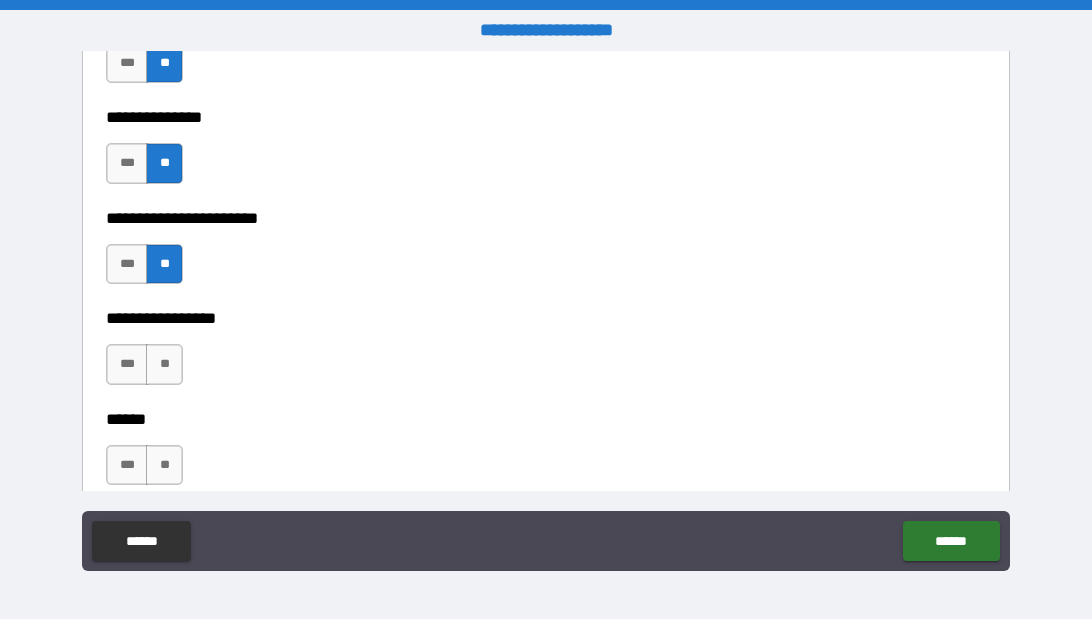 scroll, scrollTop: 3504, scrollLeft: 0, axis: vertical 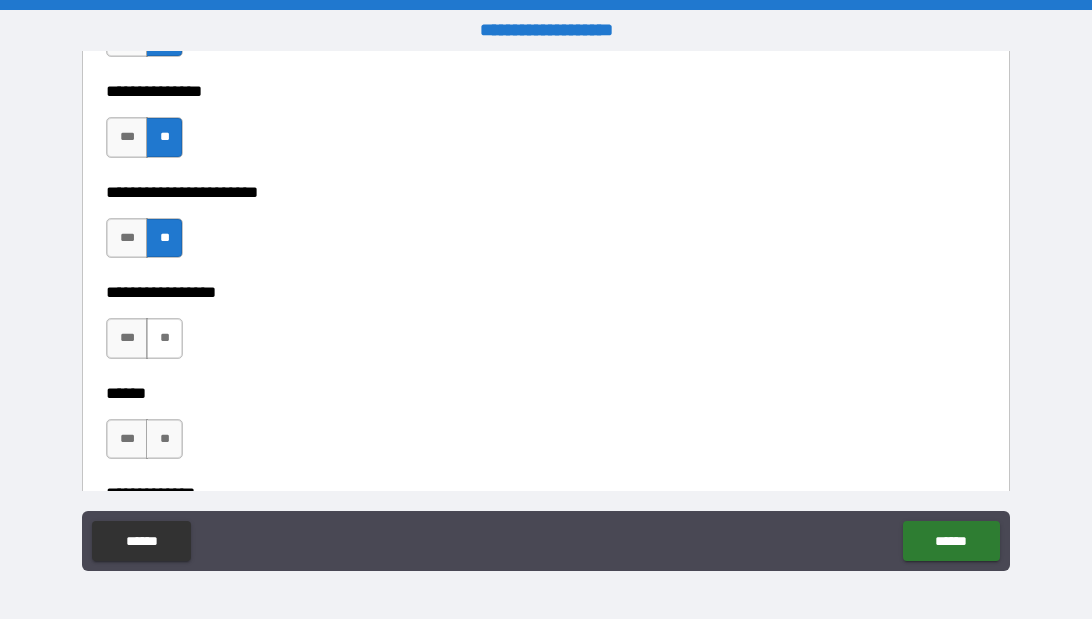 click on "**" at bounding box center [164, 338] 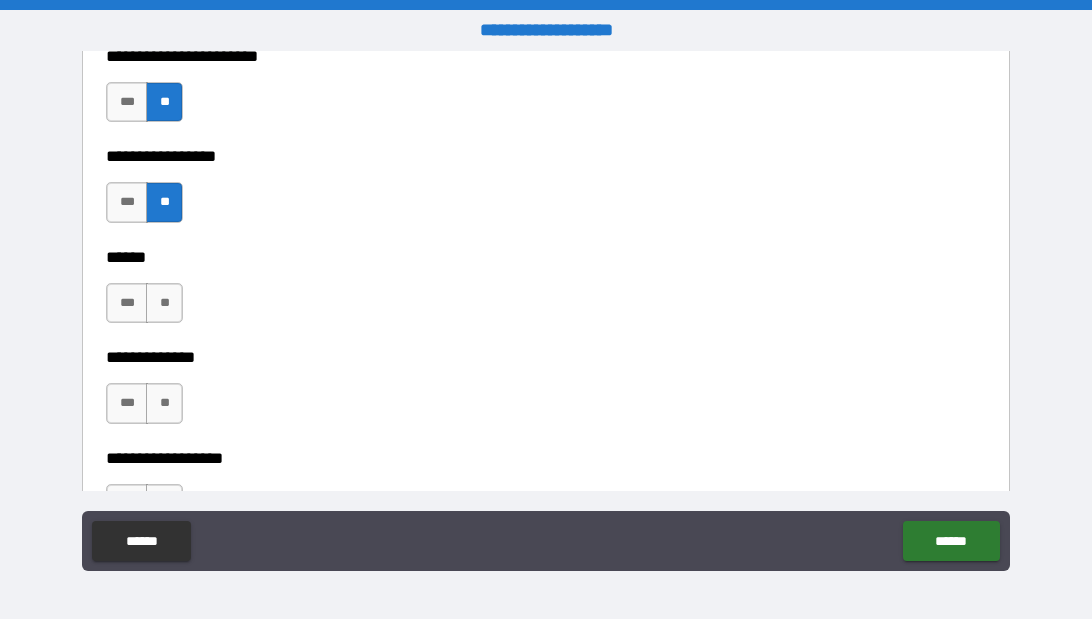 scroll, scrollTop: 3641, scrollLeft: 0, axis: vertical 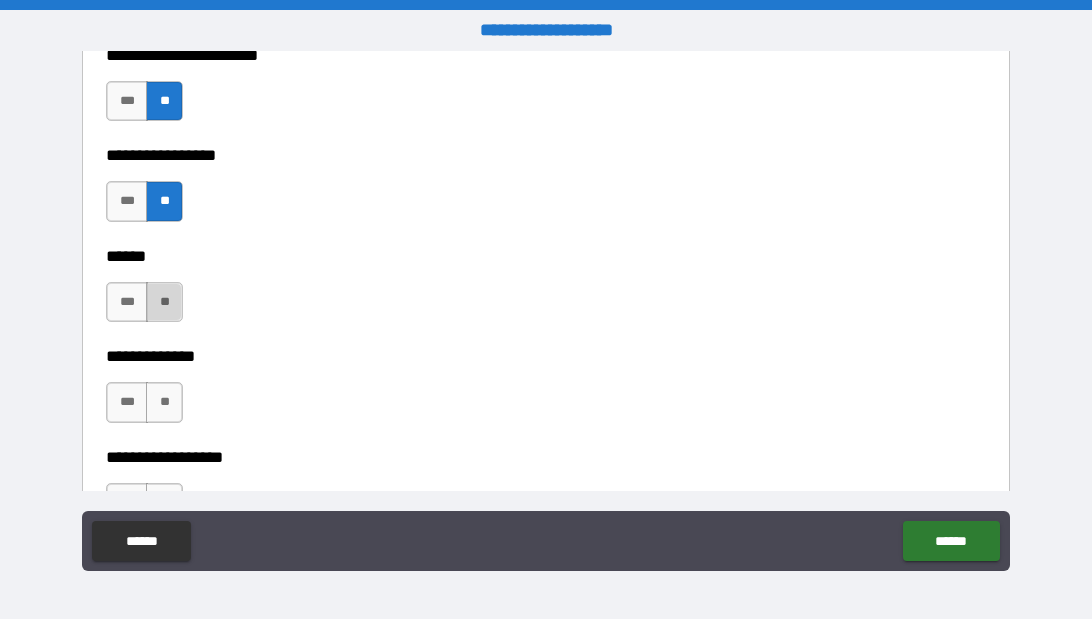 click on "**" at bounding box center [164, 302] 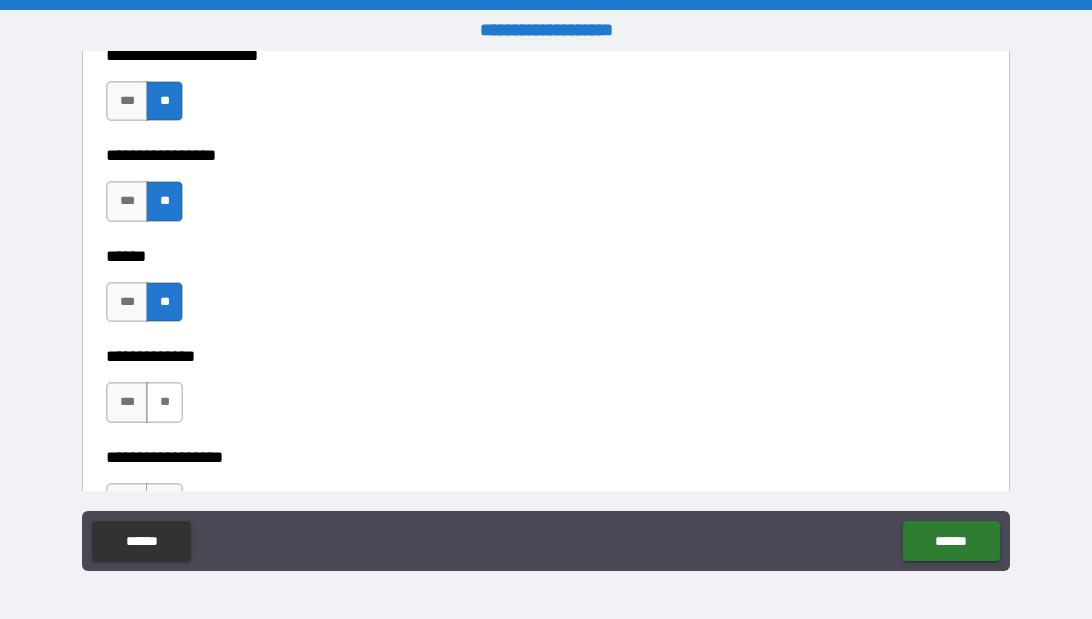 click on "**" at bounding box center [164, 402] 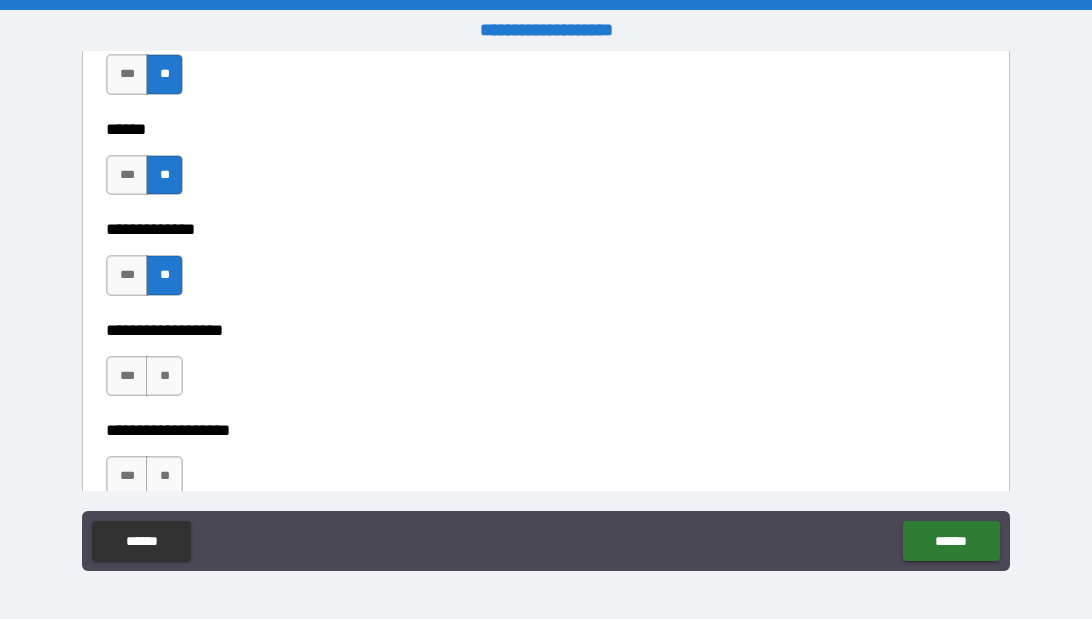scroll, scrollTop: 3793, scrollLeft: 0, axis: vertical 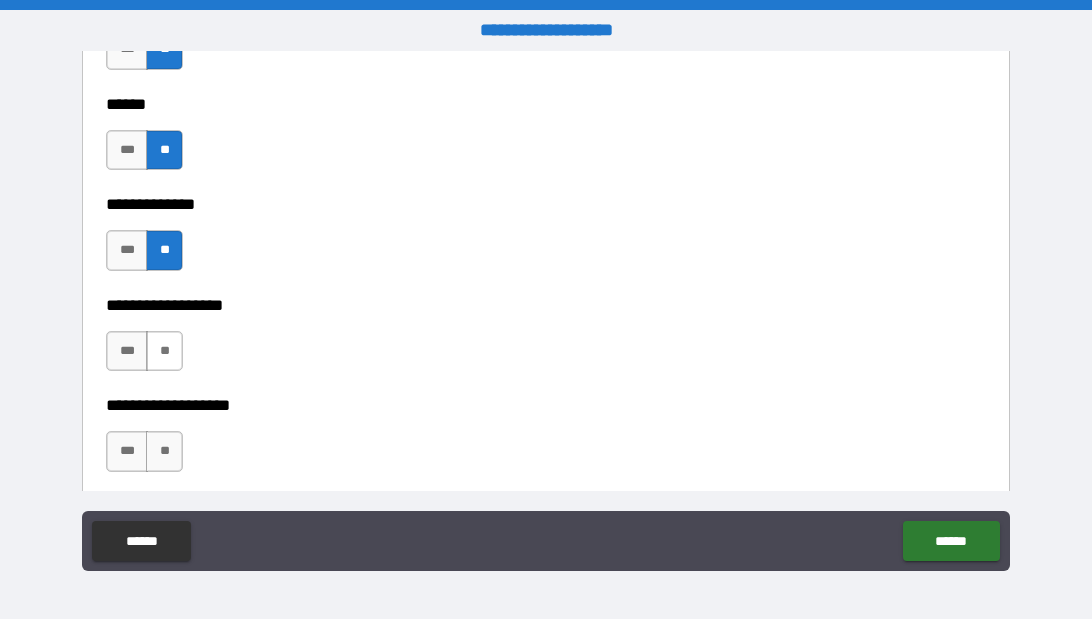 click on "**" at bounding box center [164, 351] 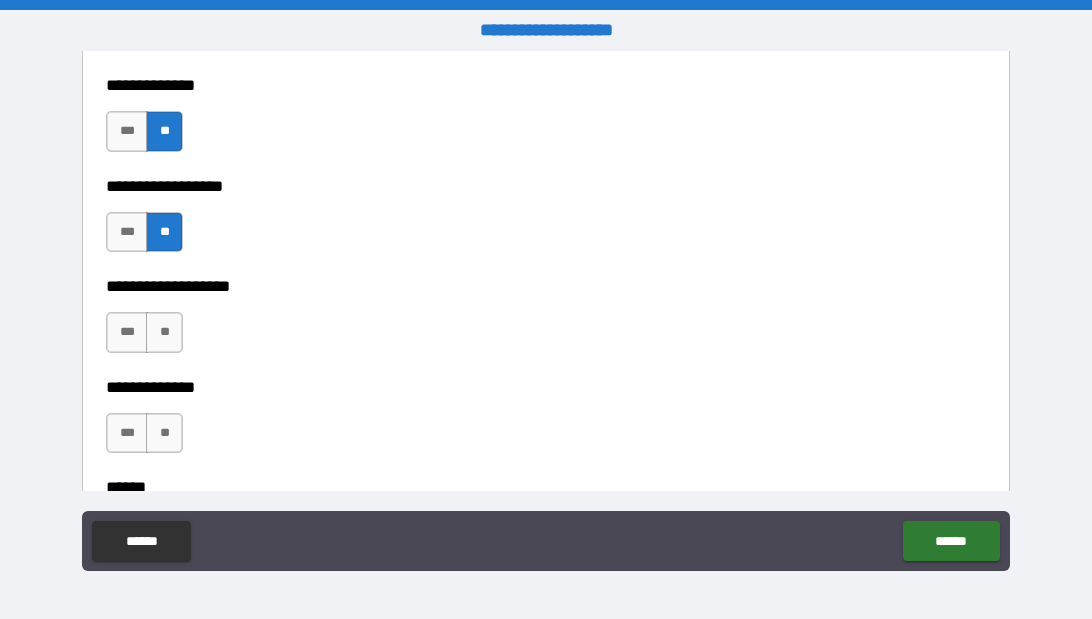 scroll, scrollTop: 3914, scrollLeft: 0, axis: vertical 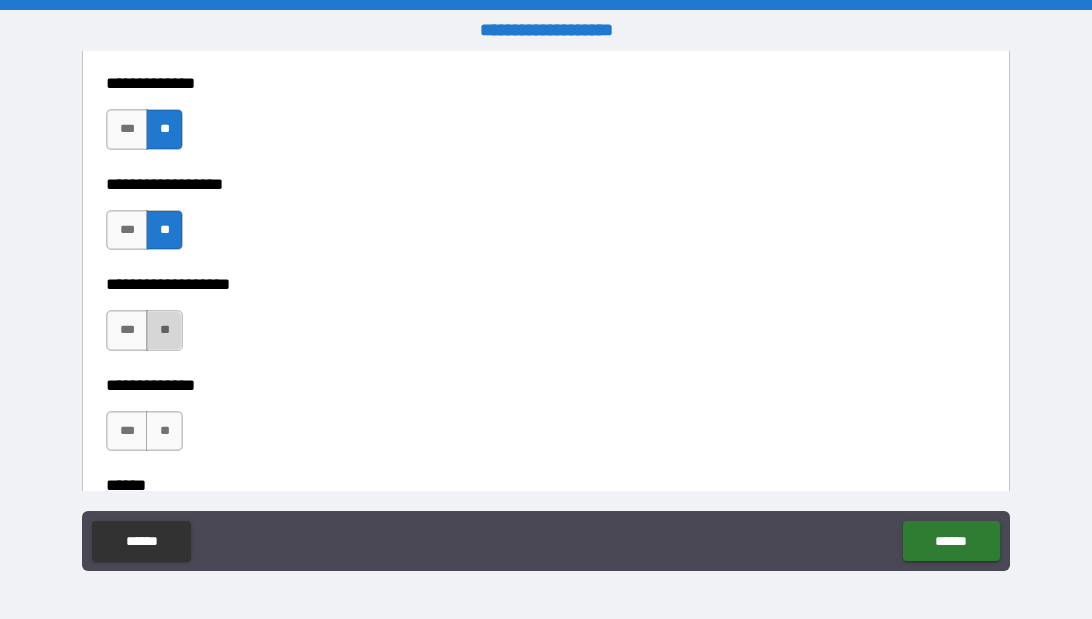 click on "**" at bounding box center (164, 330) 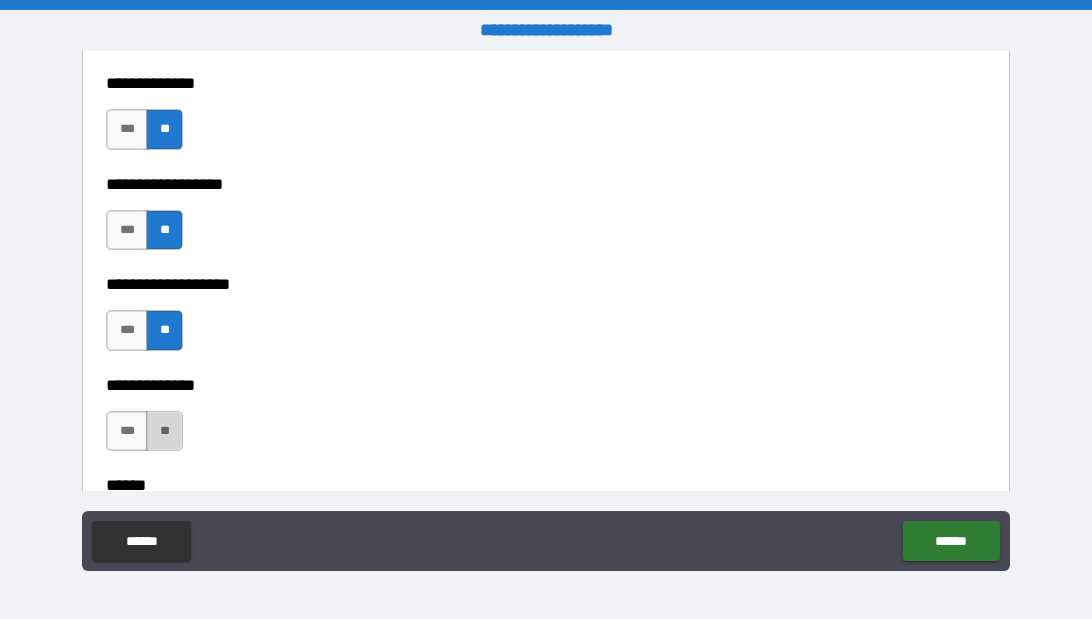click on "**" at bounding box center [164, 431] 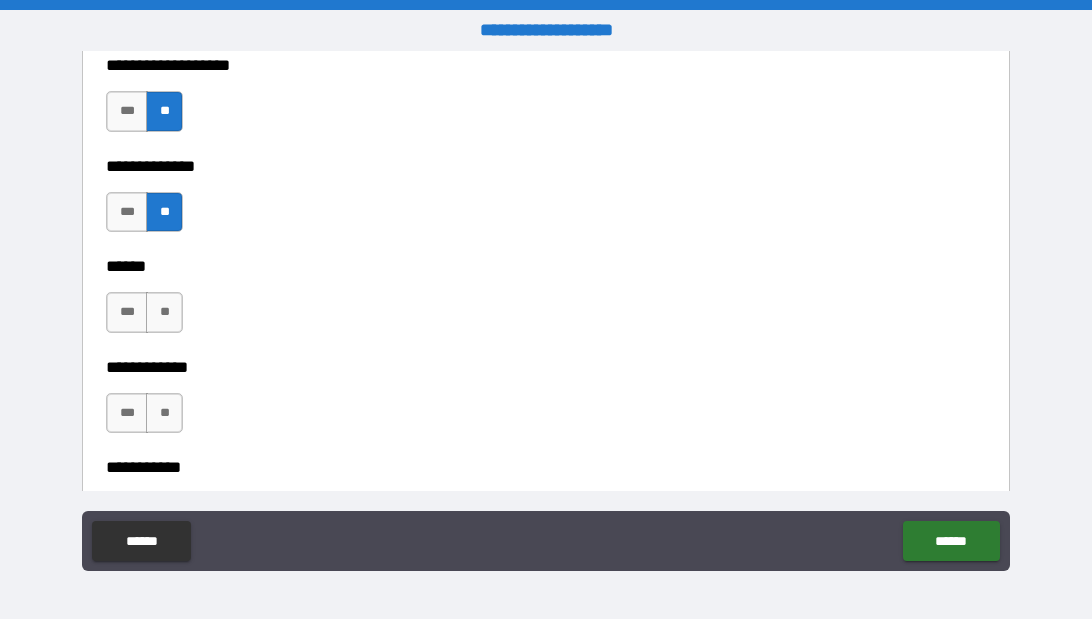 scroll, scrollTop: 4151, scrollLeft: 0, axis: vertical 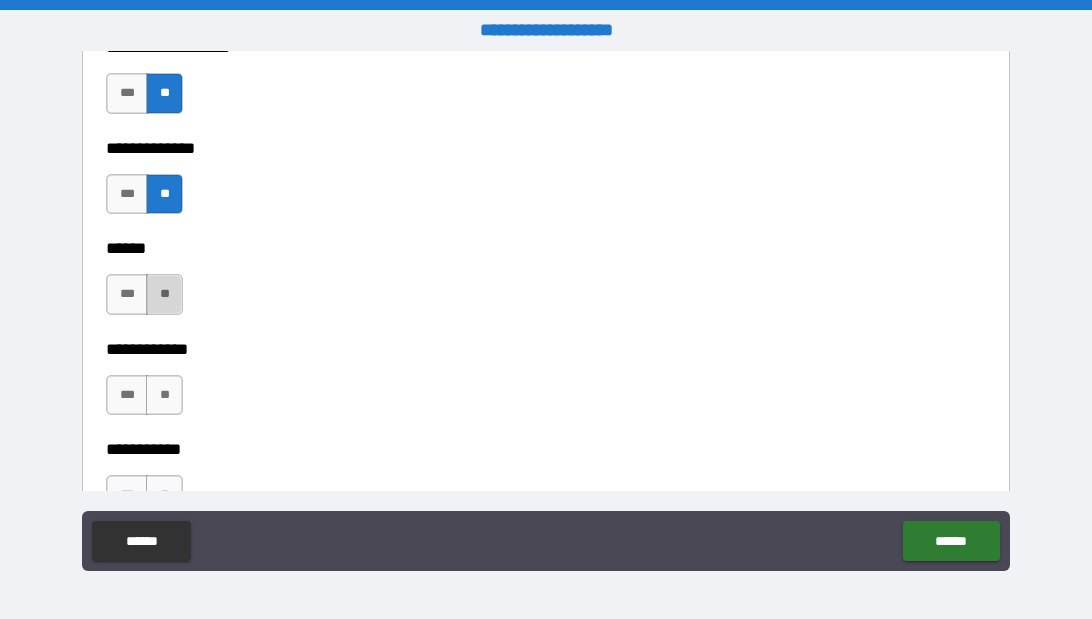 click on "**" at bounding box center (164, 294) 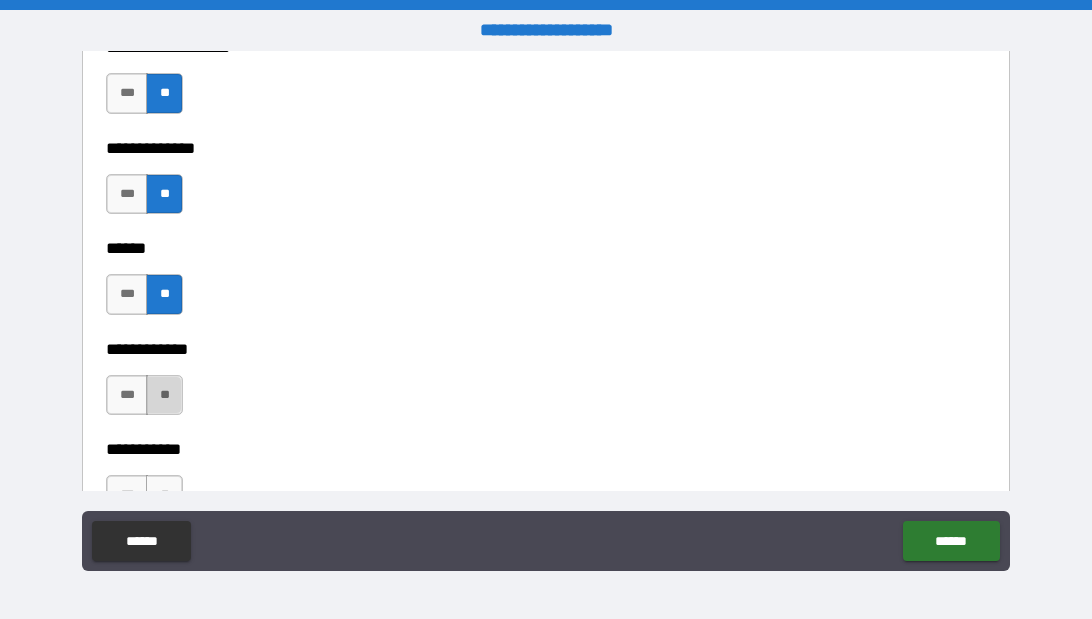 click on "**" at bounding box center [164, 395] 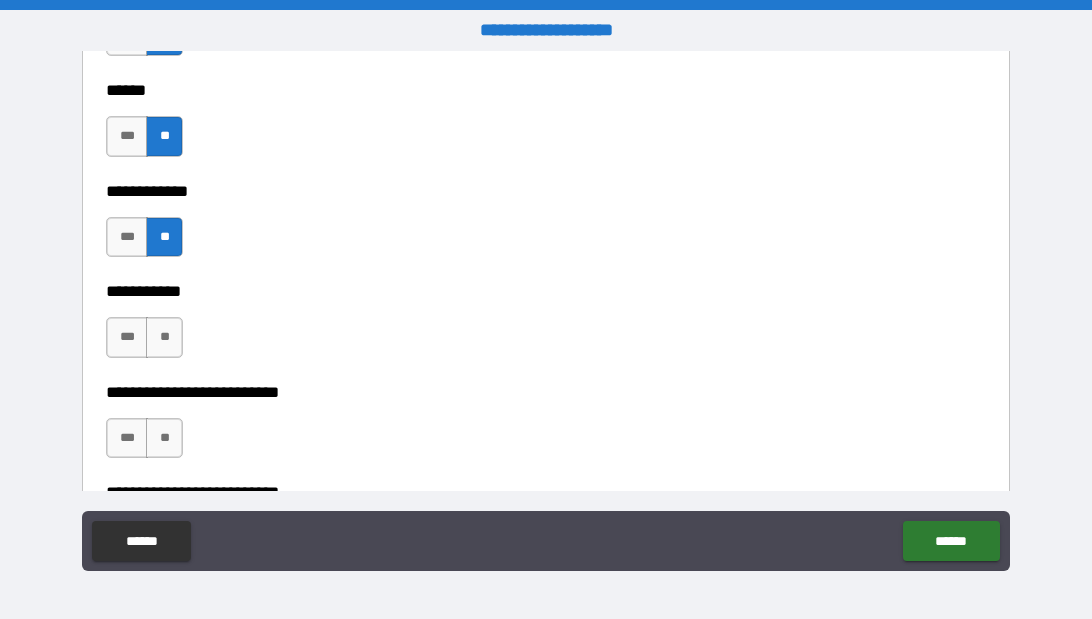 scroll, scrollTop: 4317, scrollLeft: 0, axis: vertical 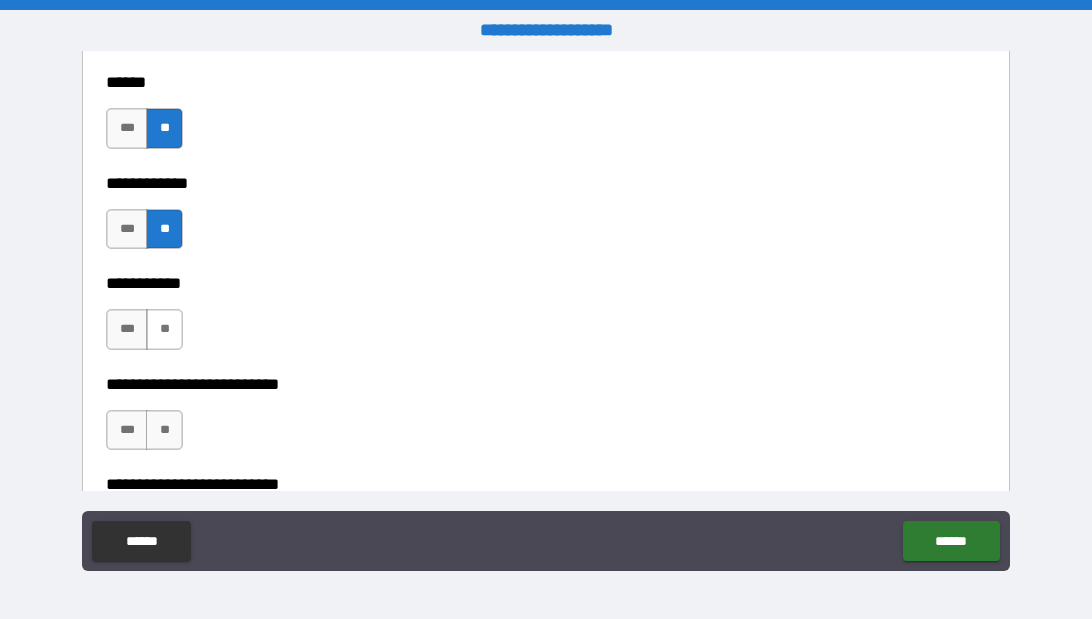 click on "**" at bounding box center (164, 329) 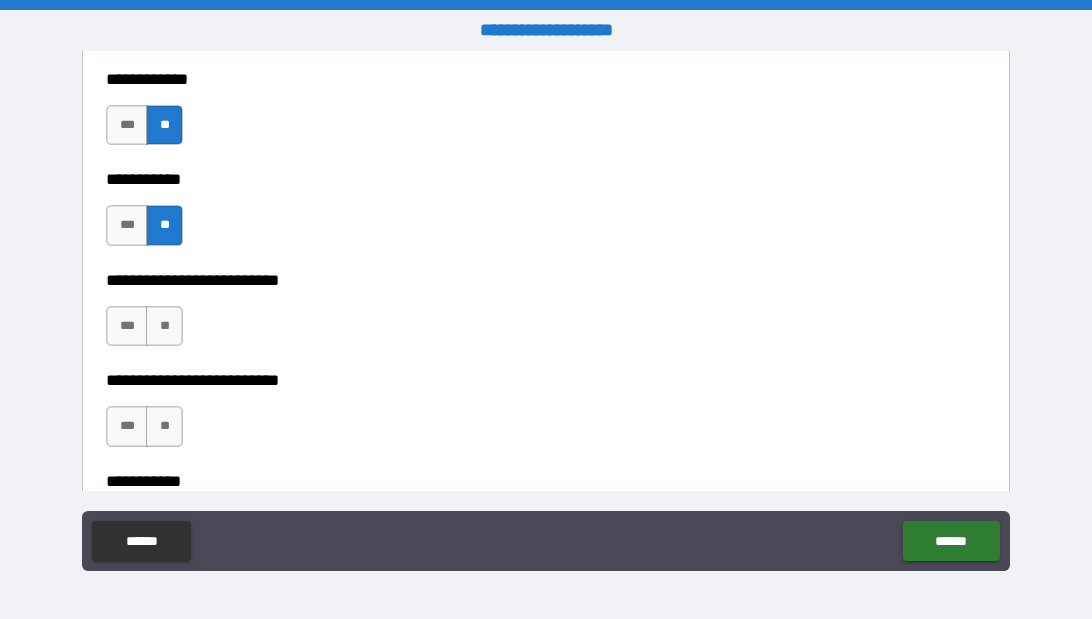 scroll, scrollTop: 4432, scrollLeft: 0, axis: vertical 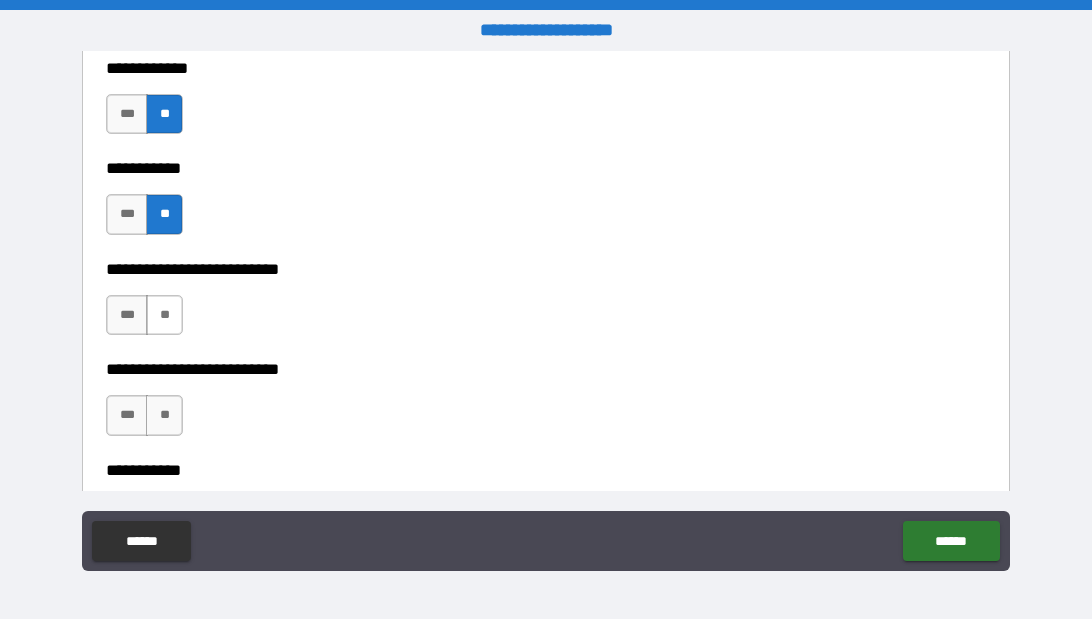 click on "**" at bounding box center (164, 315) 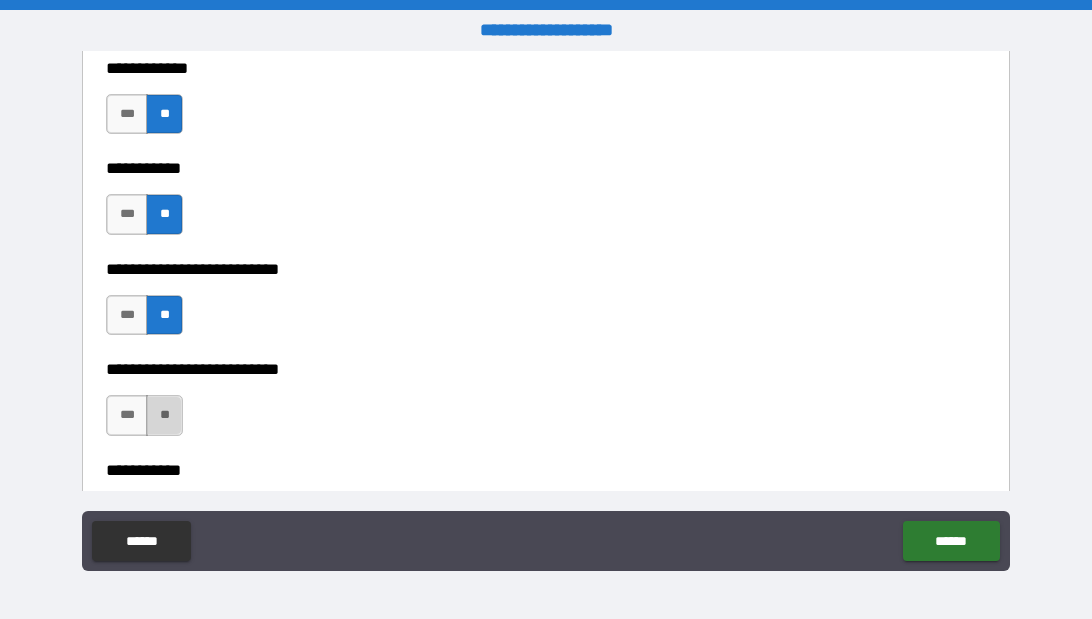 click on "**" at bounding box center (164, 415) 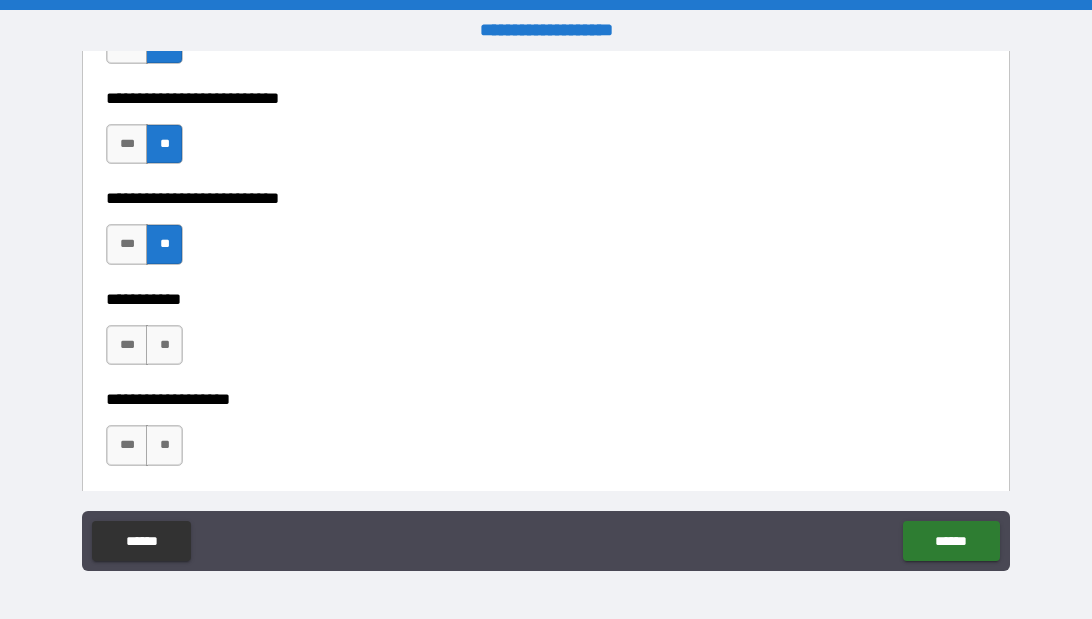 scroll, scrollTop: 4647, scrollLeft: 0, axis: vertical 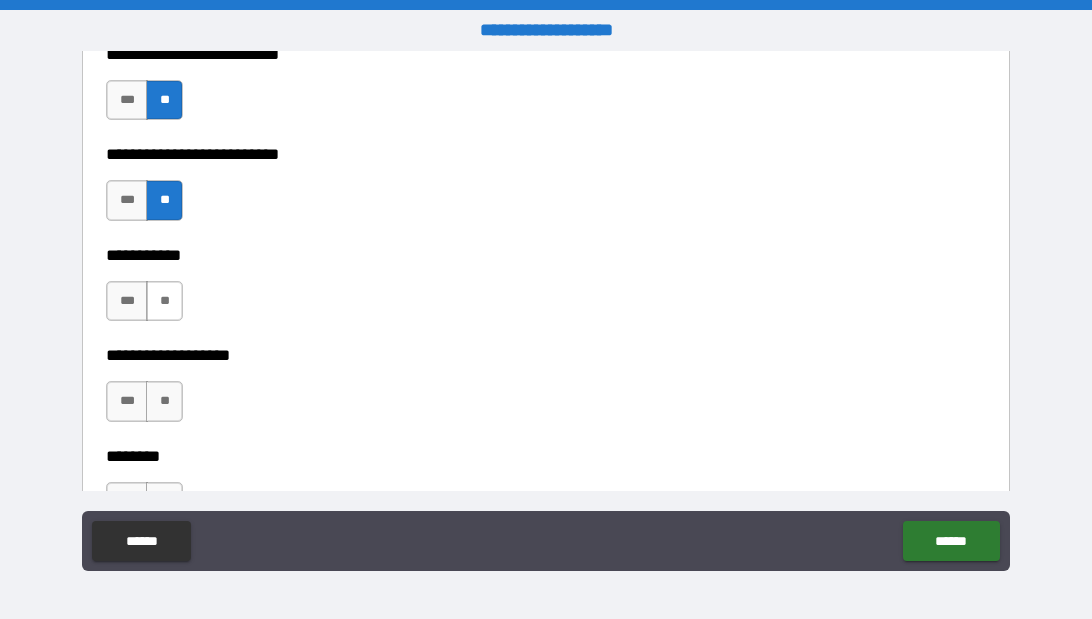 click on "**" at bounding box center (164, 301) 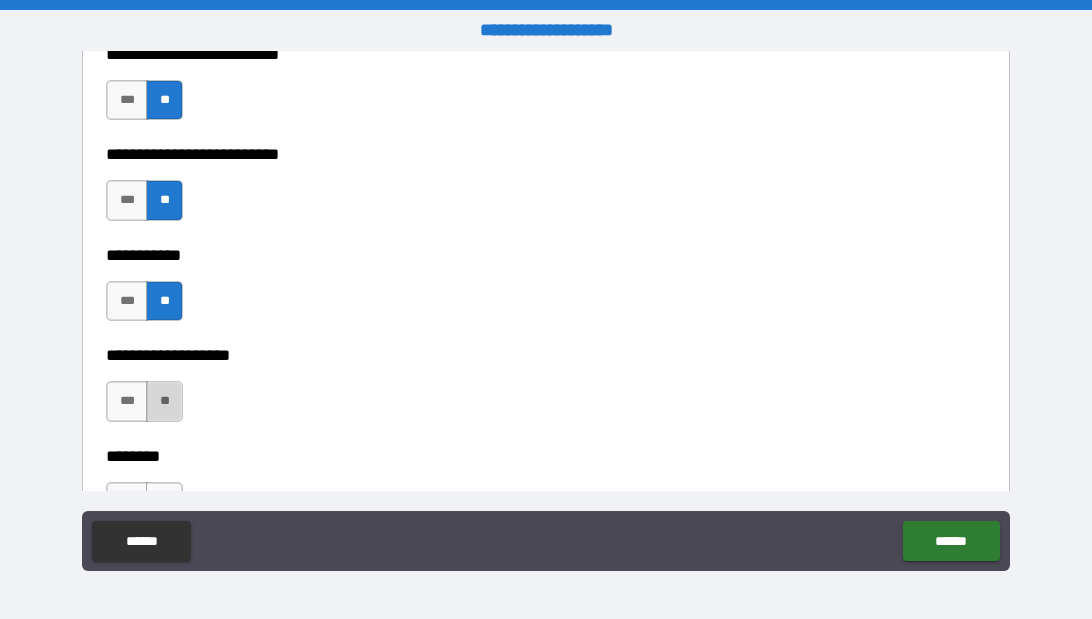 click on "**" at bounding box center (164, 401) 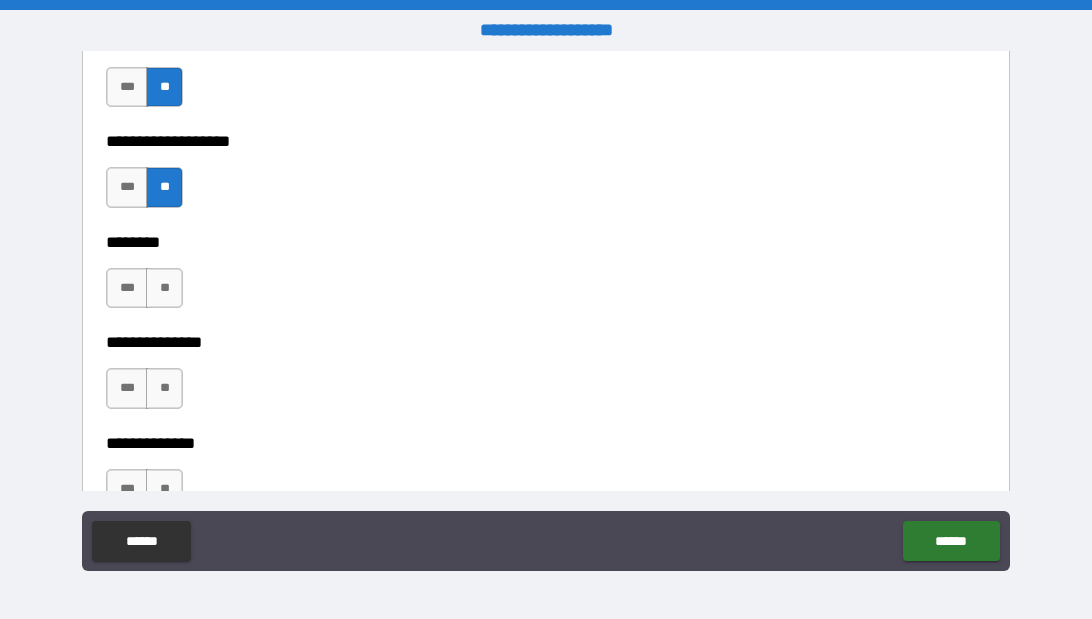 scroll, scrollTop: 4870, scrollLeft: 0, axis: vertical 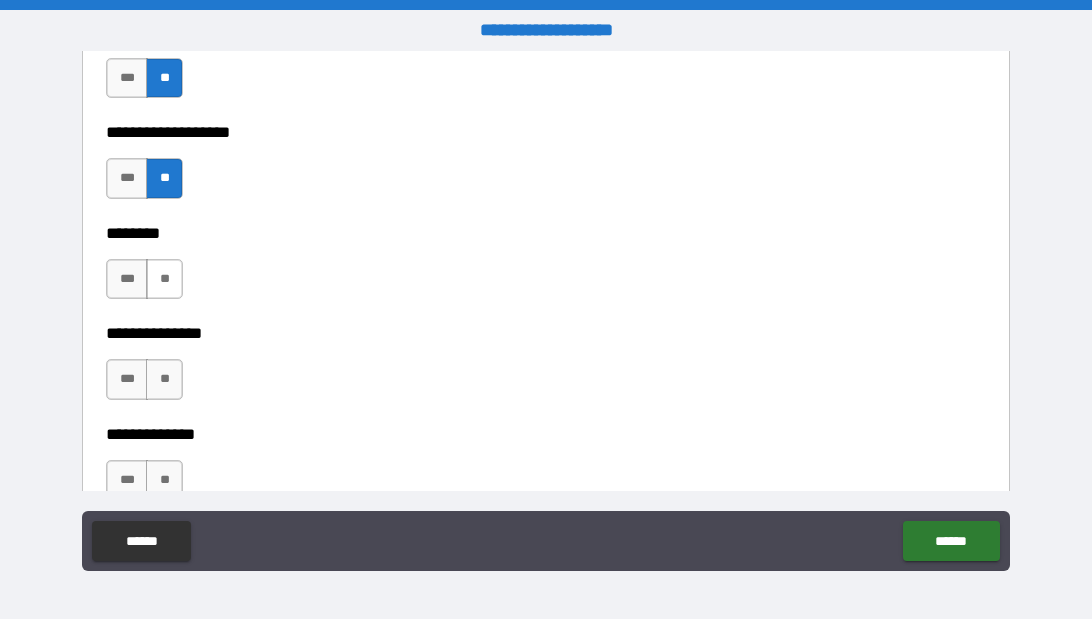 click on "**" at bounding box center [164, 279] 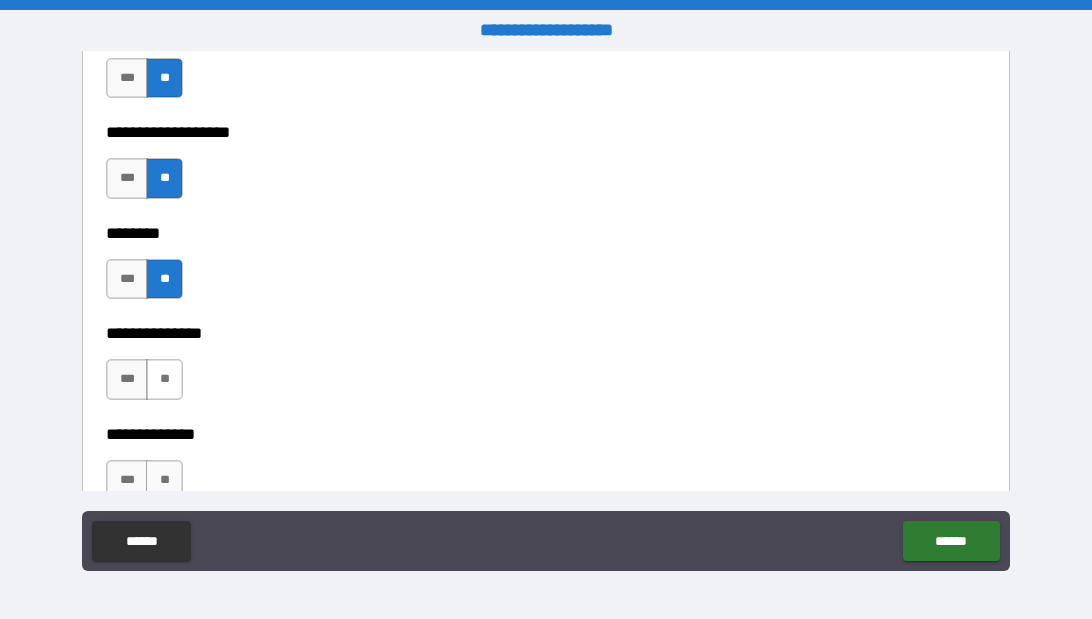 click on "**" at bounding box center [164, 379] 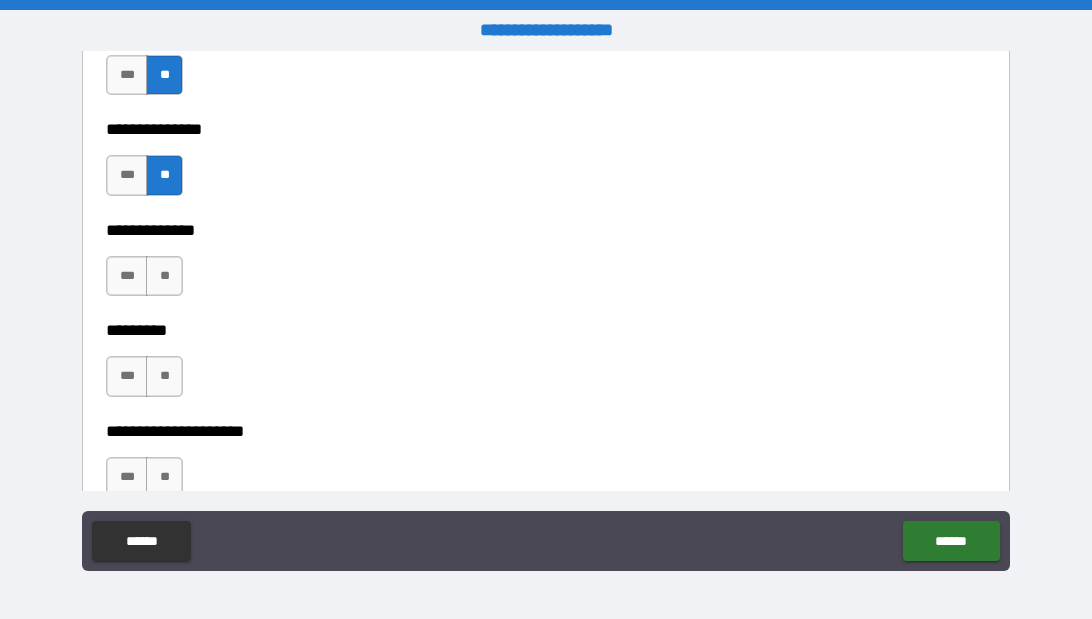scroll, scrollTop: 5081, scrollLeft: 0, axis: vertical 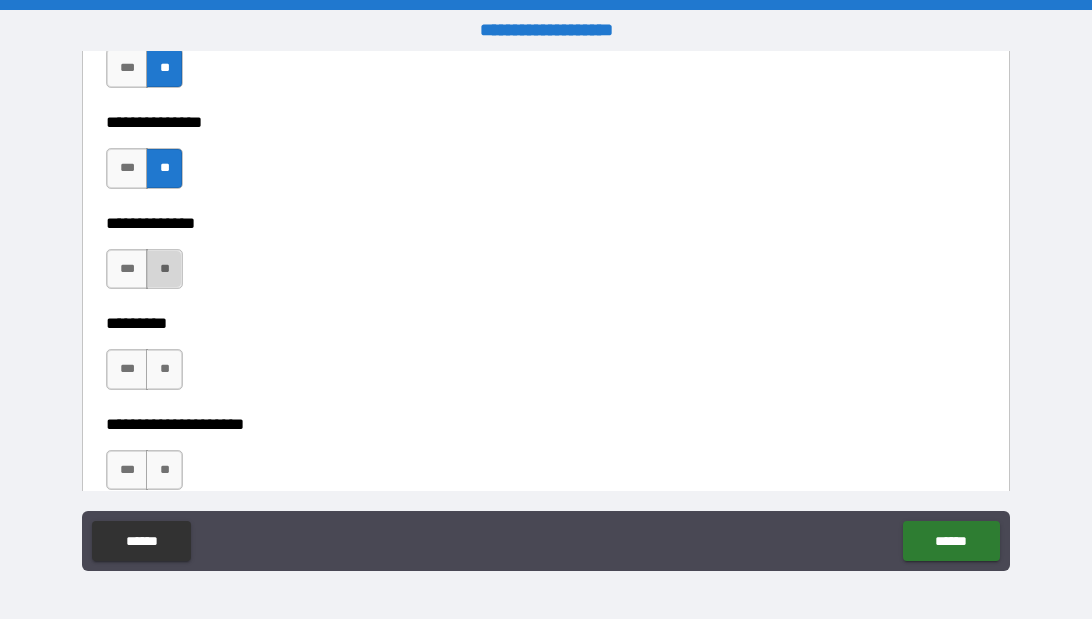 click on "**" at bounding box center [164, 269] 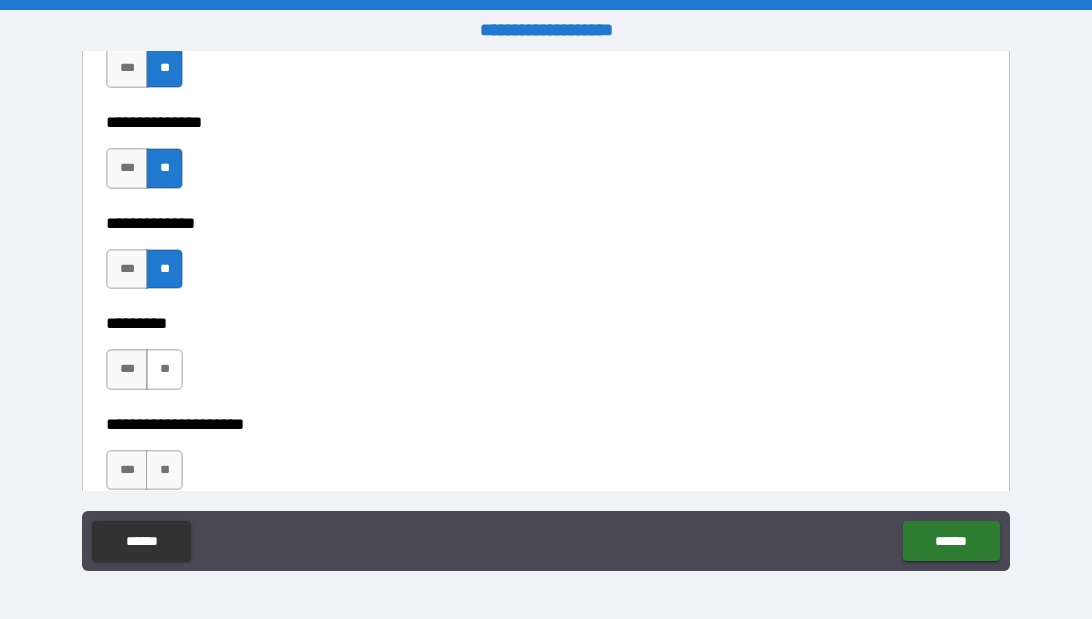 click on "**" at bounding box center [164, 369] 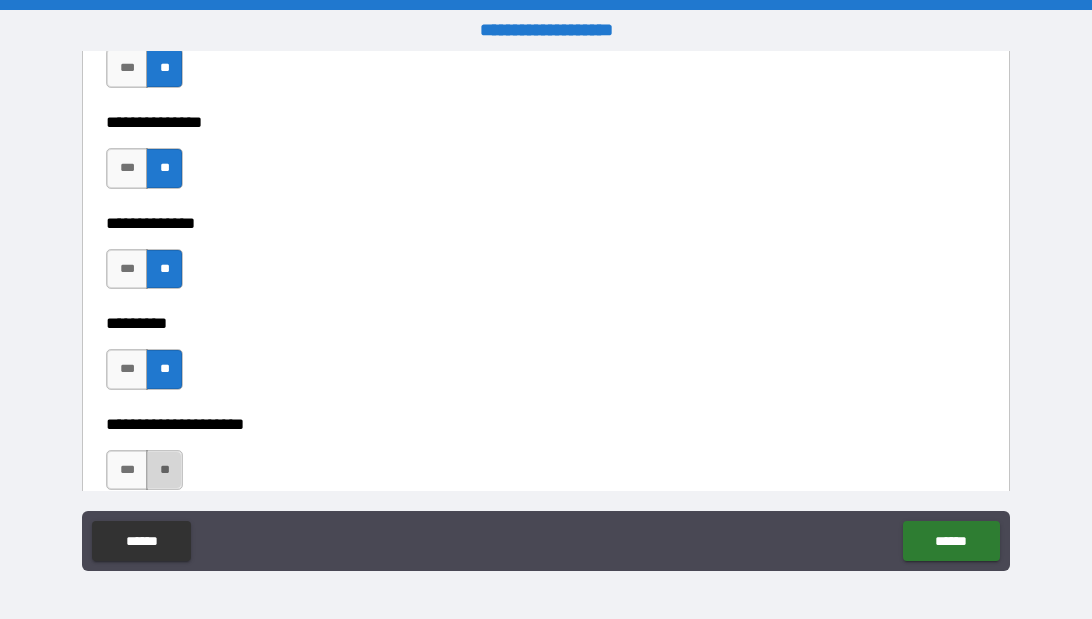 click on "**" at bounding box center [164, 470] 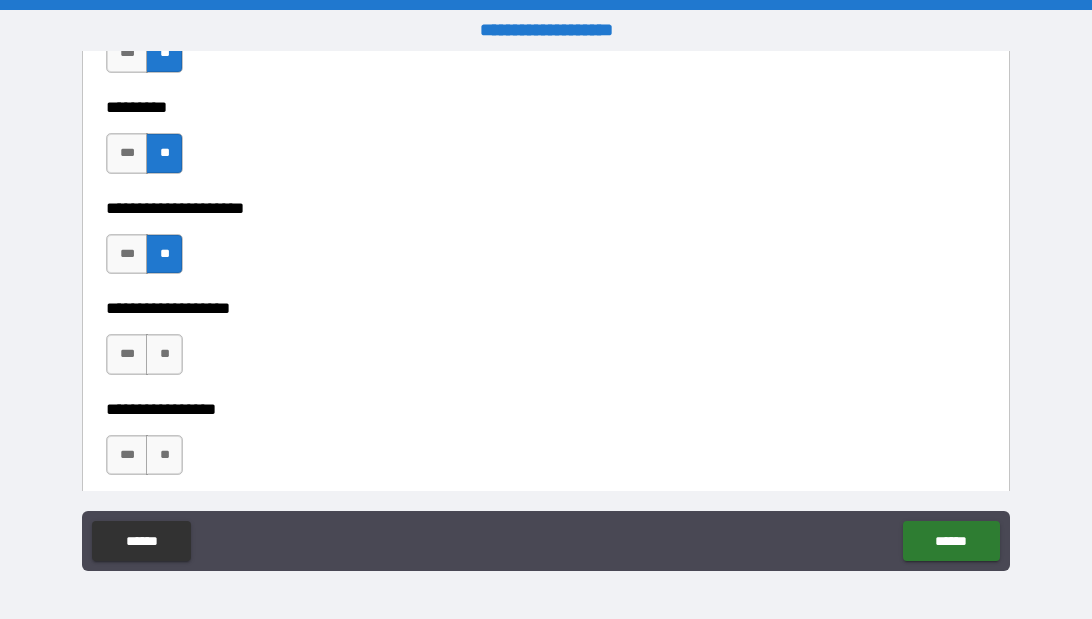 scroll, scrollTop: 5341, scrollLeft: 0, axis: vertical 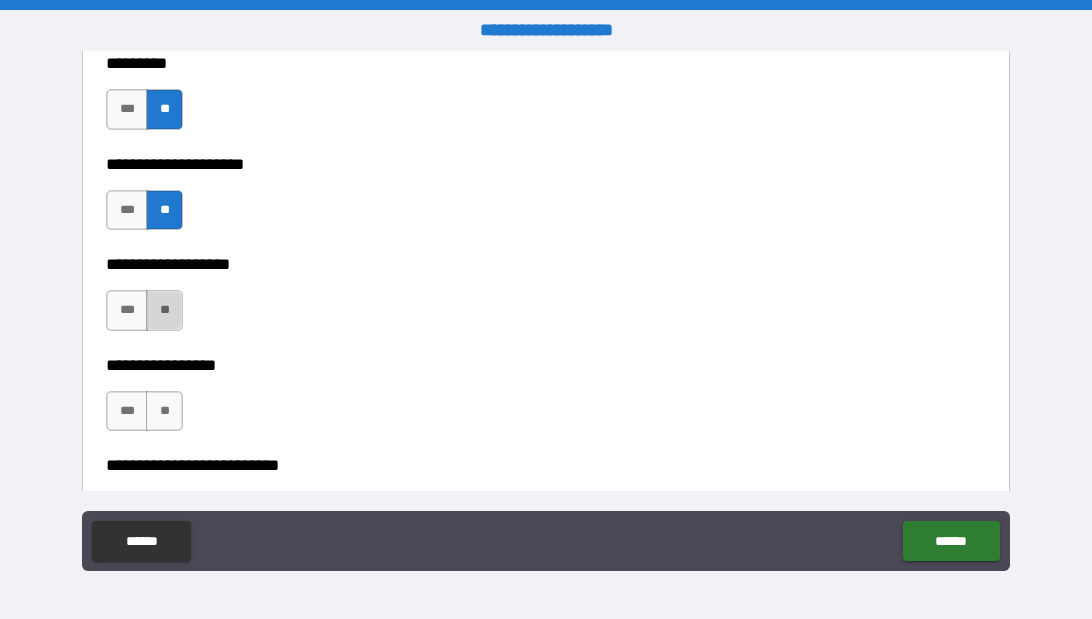 click on "**" at bounding box center (164, 310) 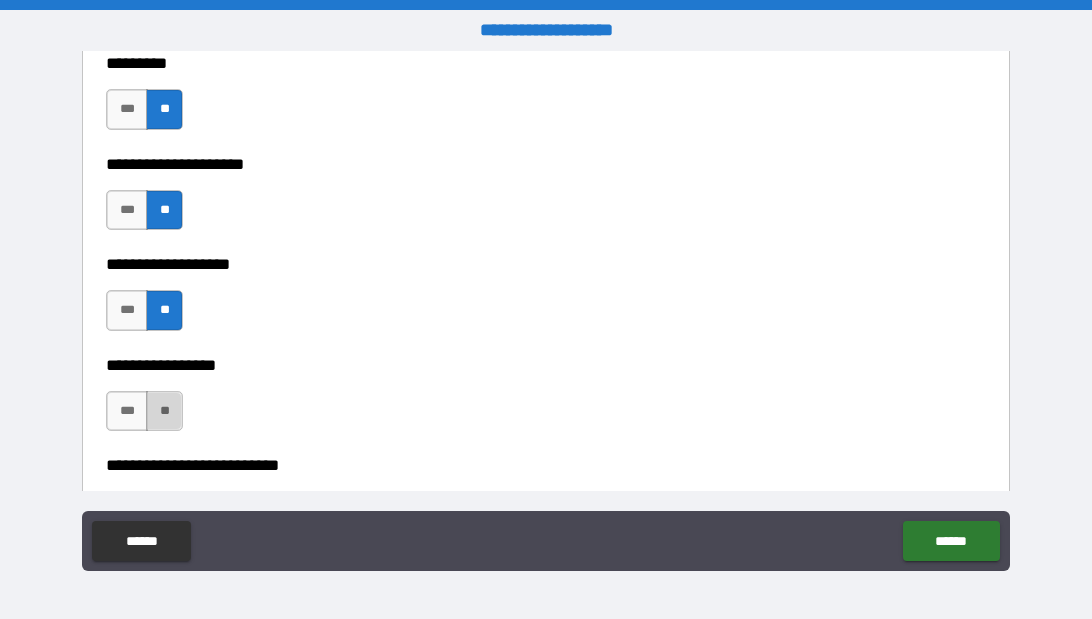 click on "**" at bounding box center (164, 411) 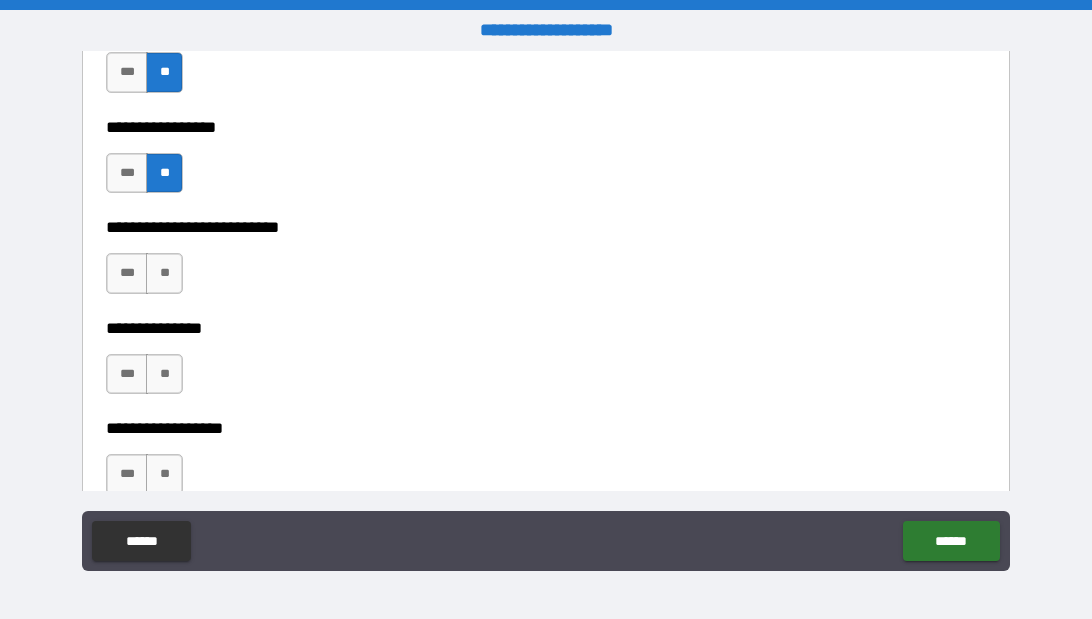 scroll, scrollTop: 5582, scrollLeft: 0, axis: vertical 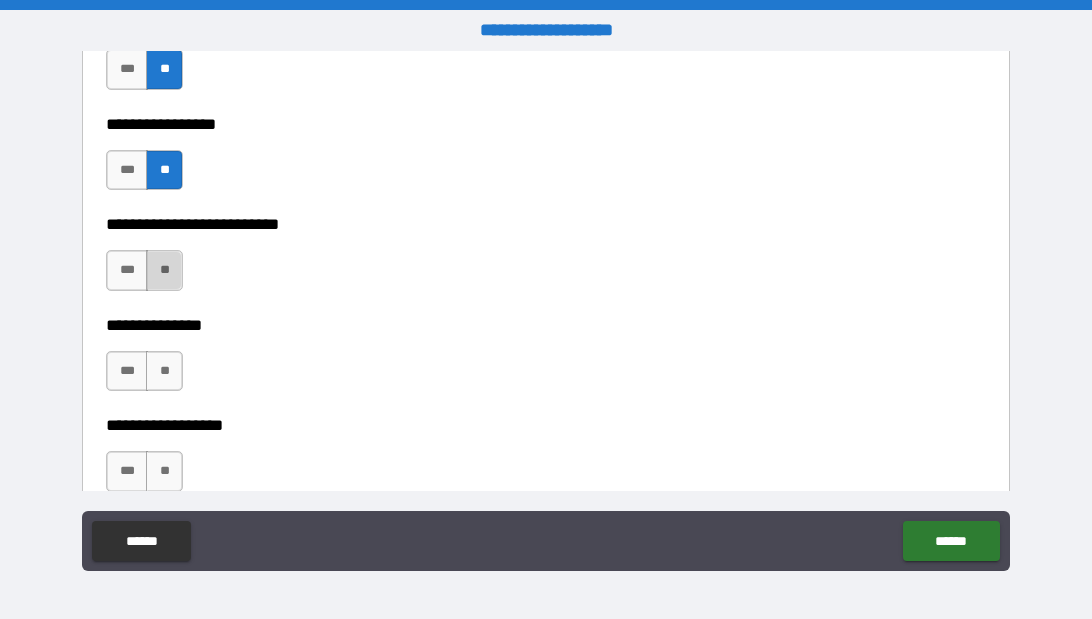 click on "**" at bounding box center [164, 270] 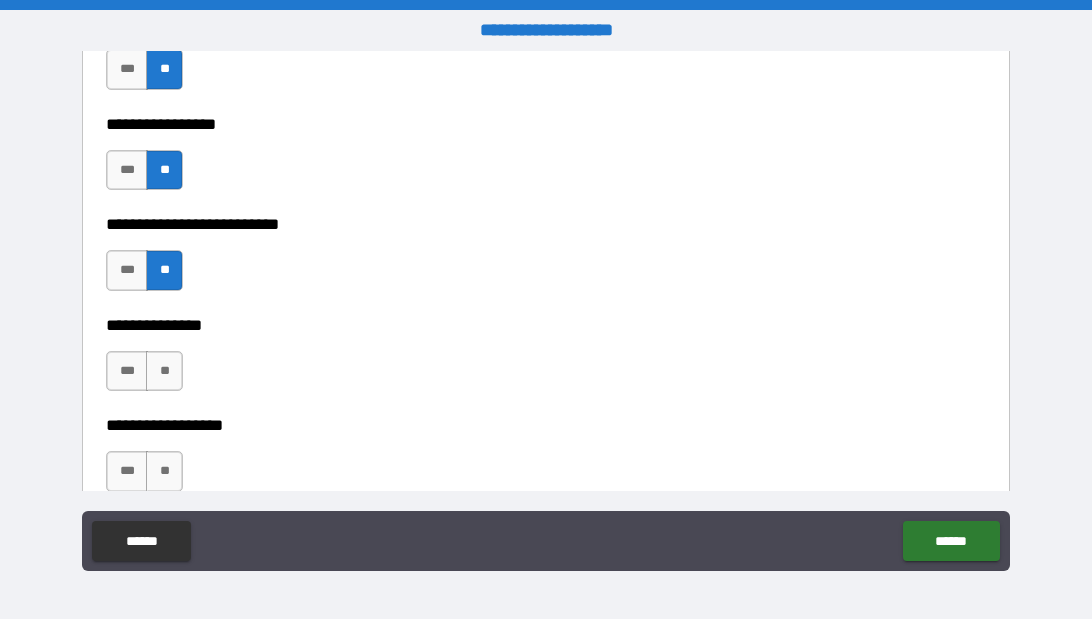 click on "[BRAND] [PRODUCT] [VERSION]" at bounding box center (546, 411) 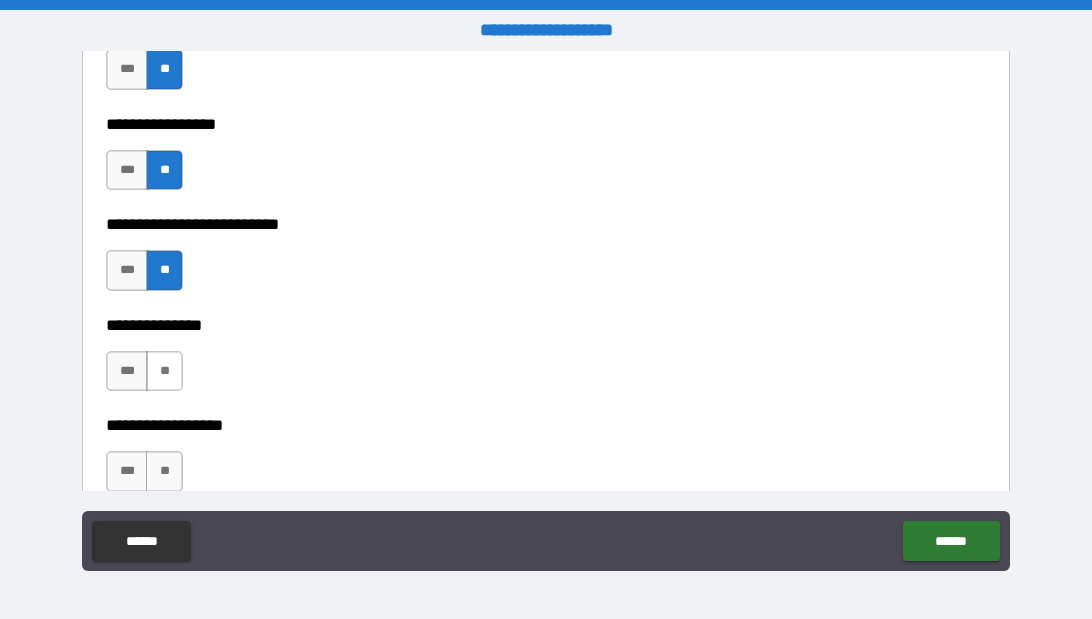 click on "**" at bounding box center [164, 371] 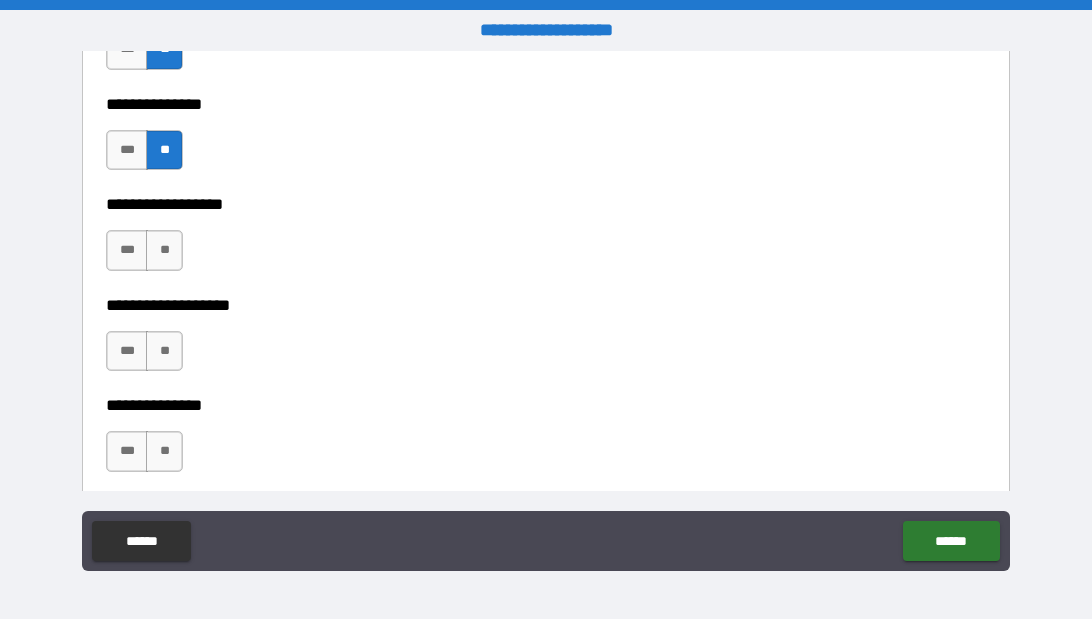 scroll, scrollTop: 5812, scrollLeft: 0, axis: vertical 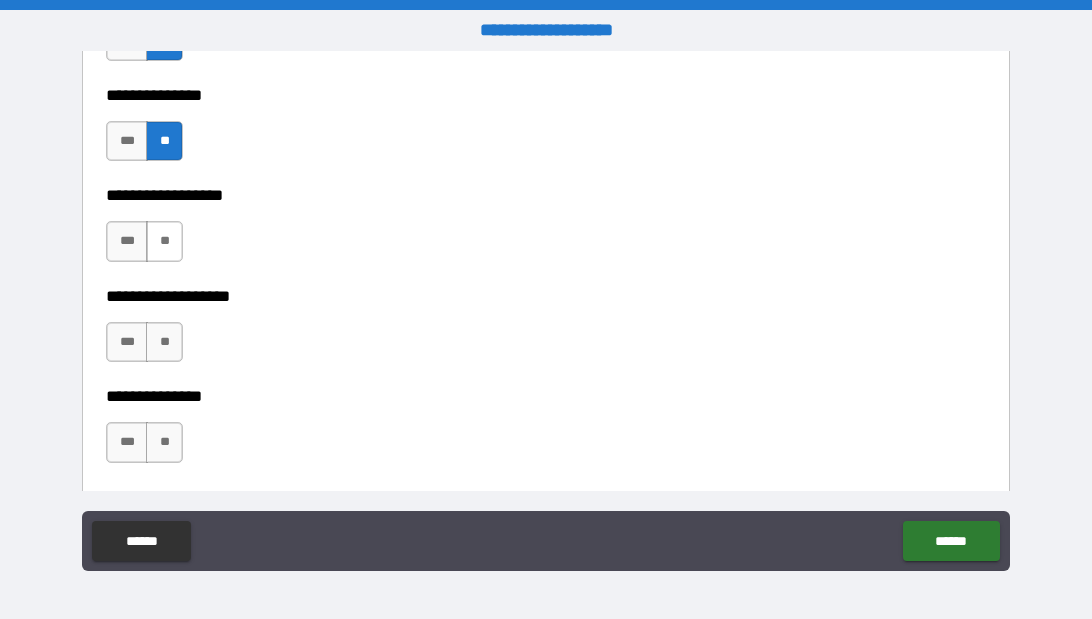 click on "**" at bounding box center [164, 241] 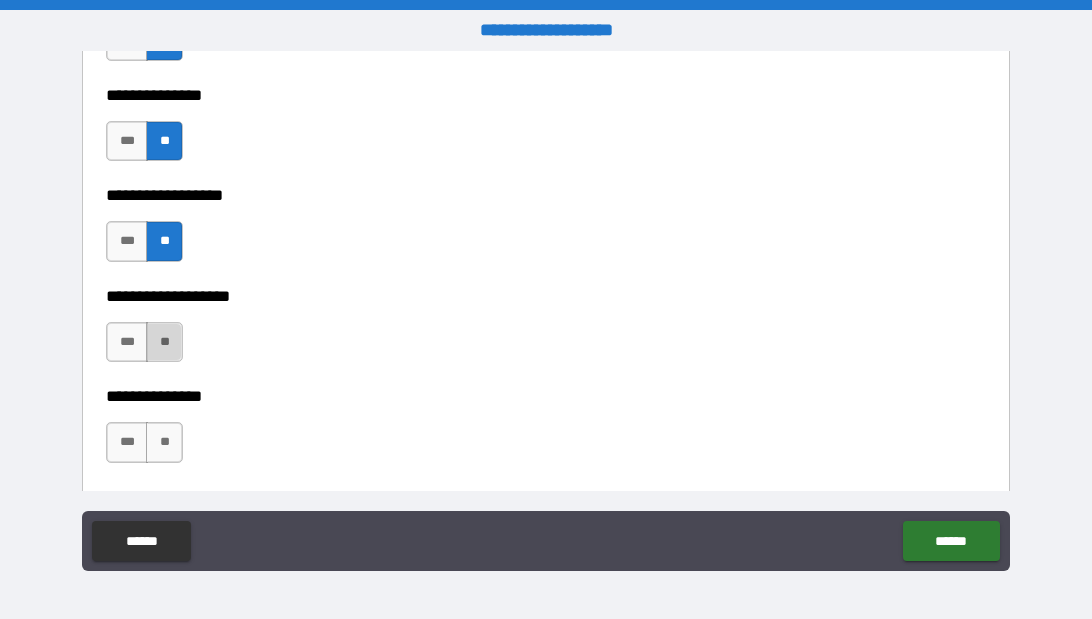 click on "**" at bounding box center [164, 342] 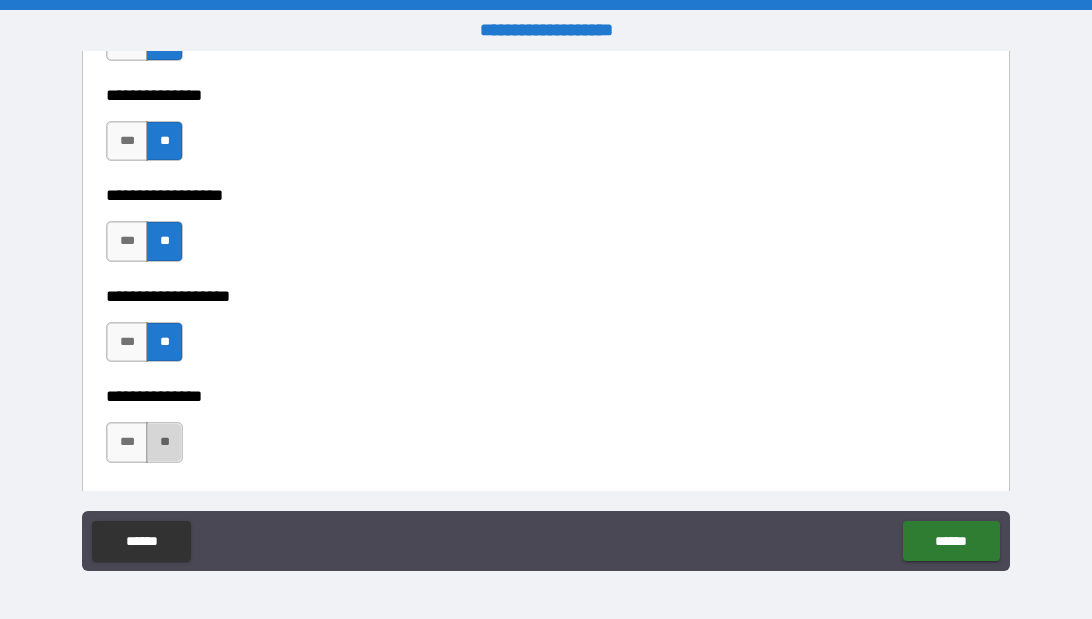 click on "**" at bounding box center [164, 442] 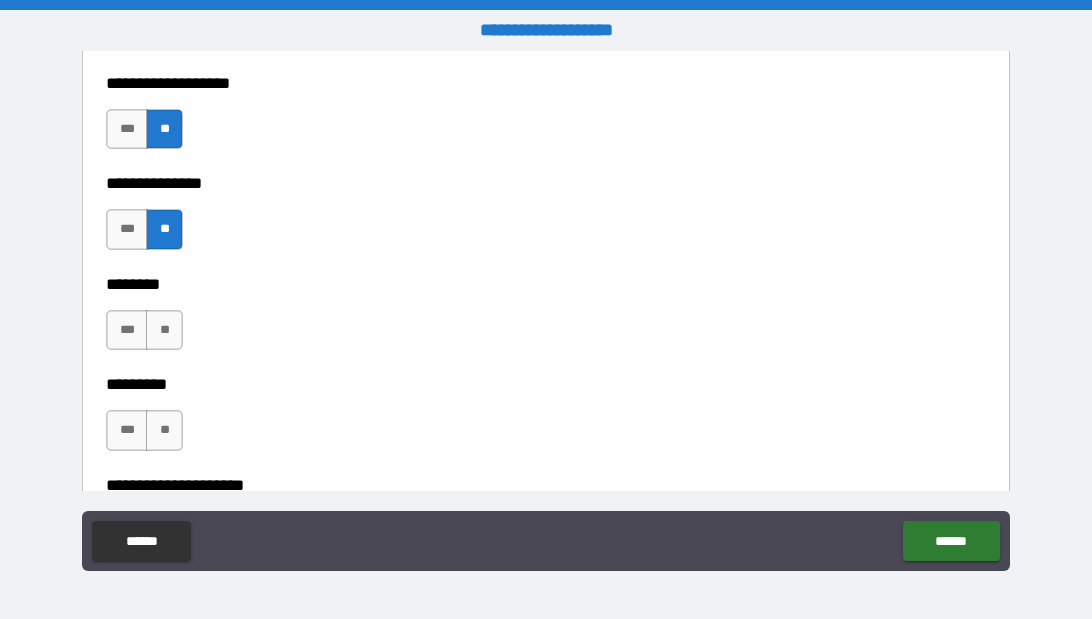scroll, scrollTop: 6049, scrollLeft: 0, axis: vertical 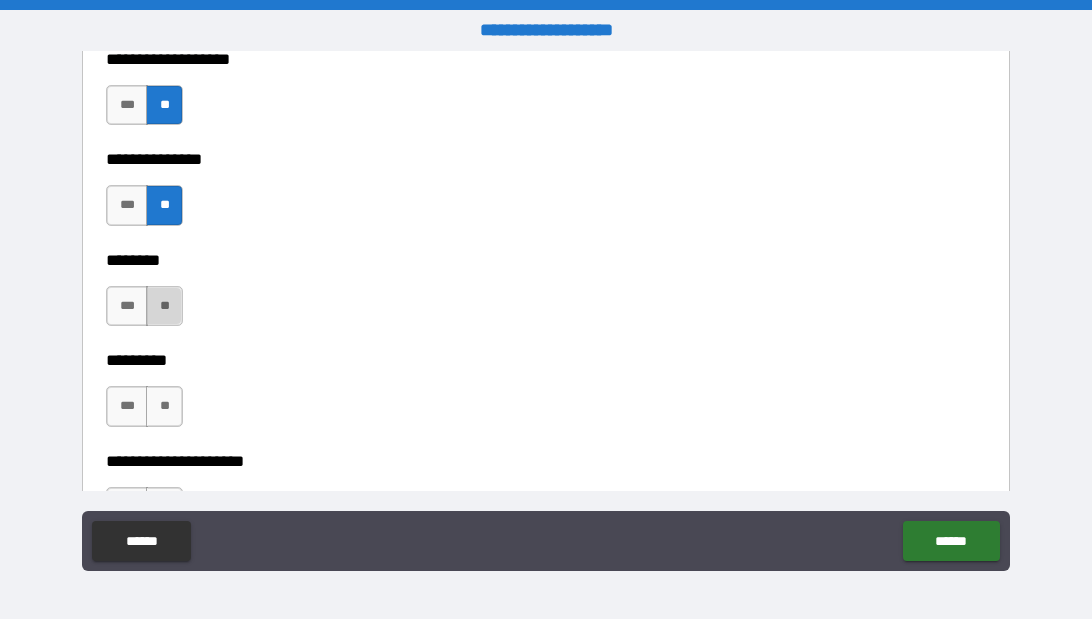 click on "**" at bounding box center (164, 306) 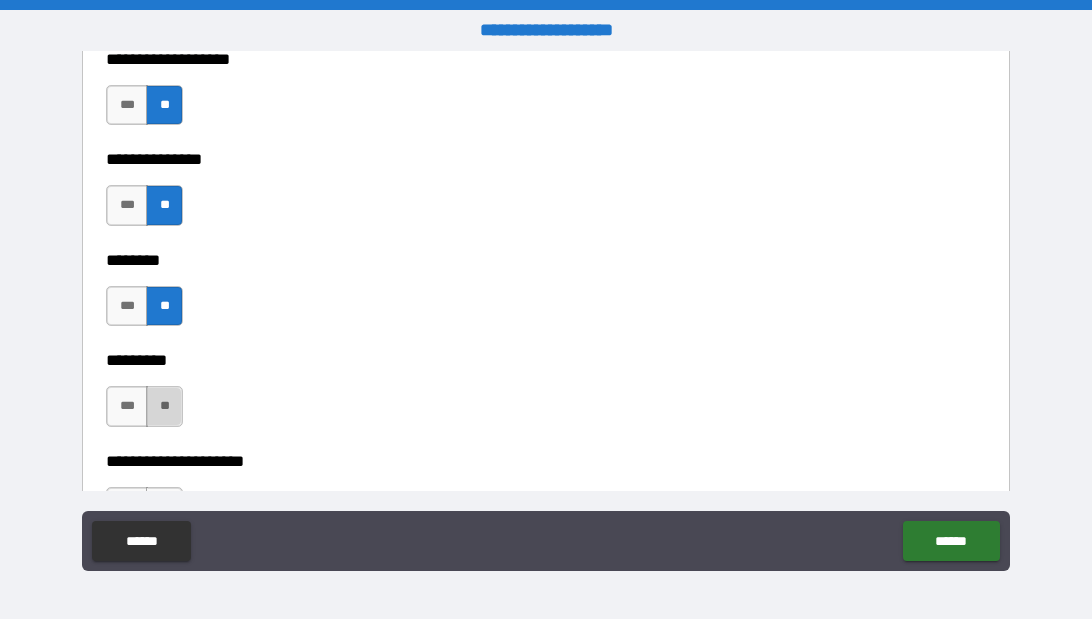 click on "**" at bounding box center (164, 406) 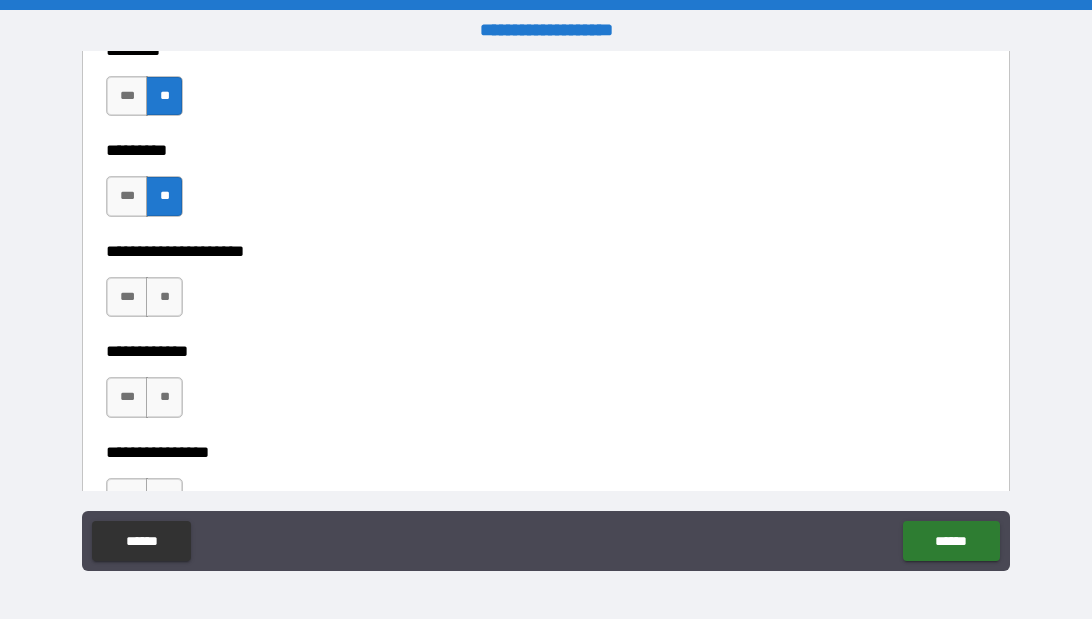 scroll, scrollTop: 6269, scrollLeft: 0, axis: vertical 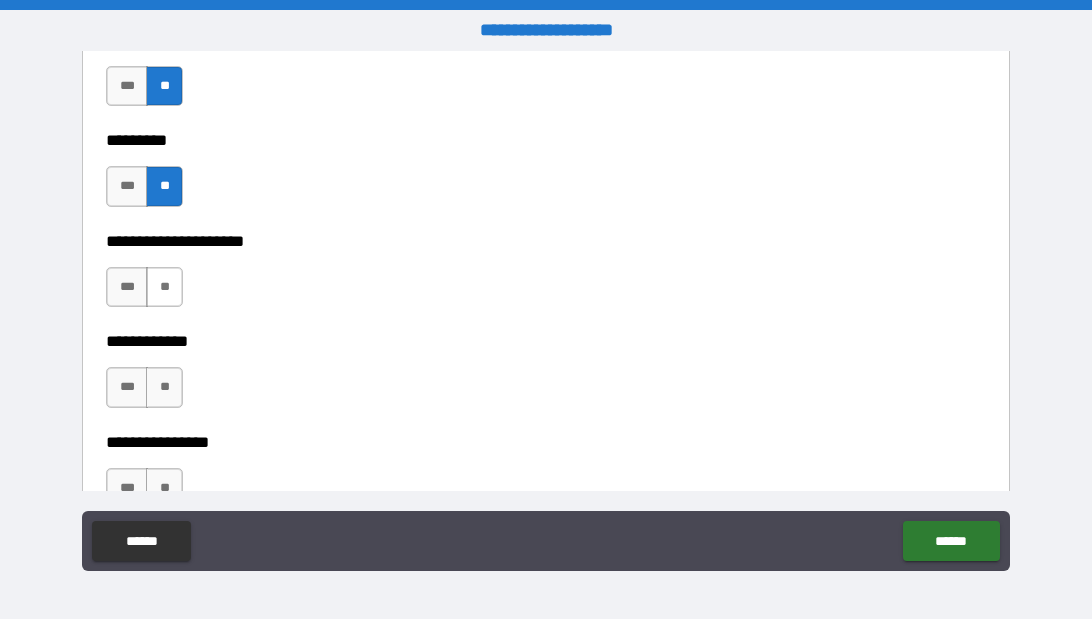 click on "**" at bounding box center [164, 287] 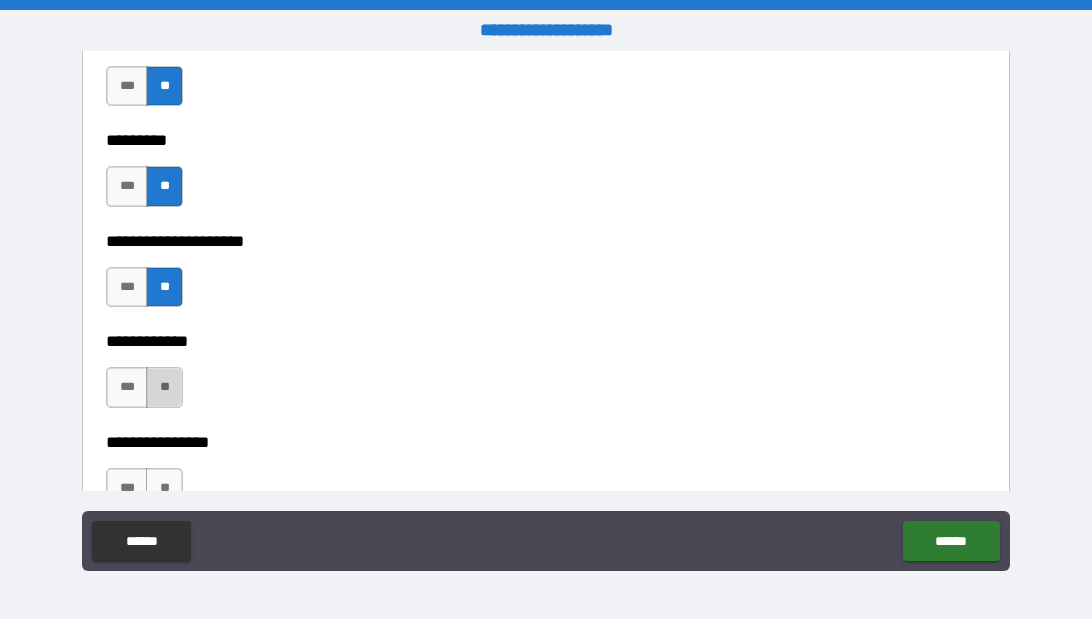 click on "**" at bounding box center [164, 387] 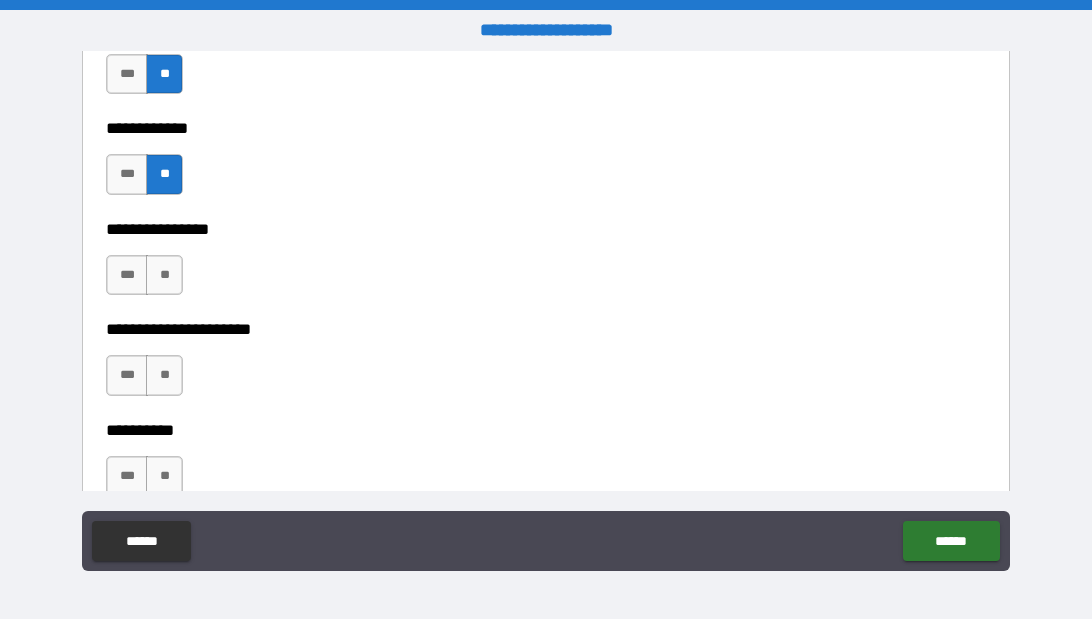 scroll, scrollTop: 6483, scrollLeft: 0, axis: vertical 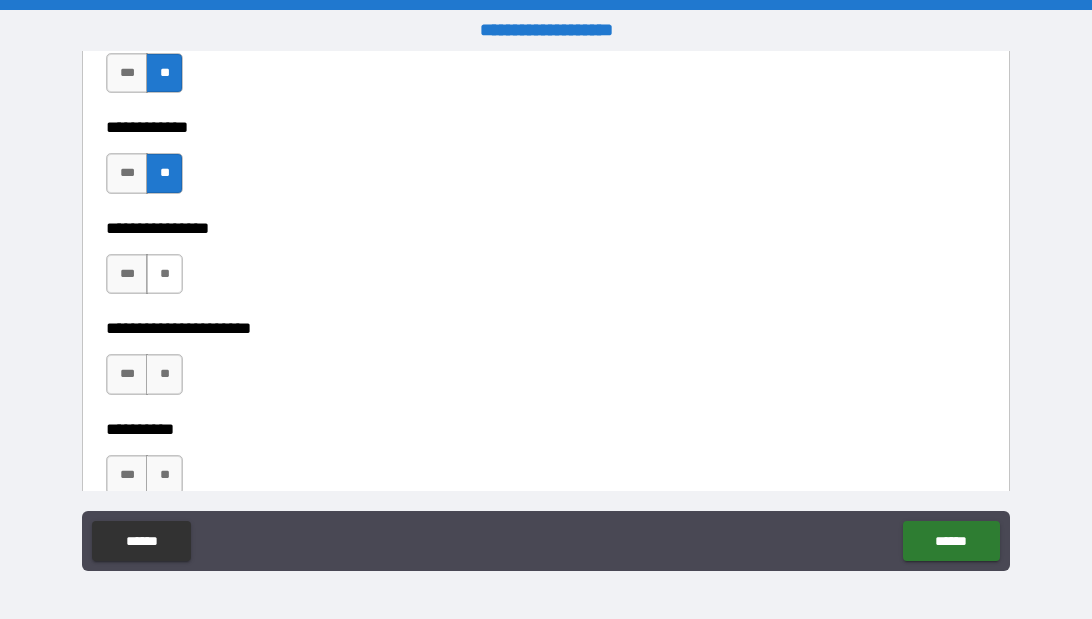 click on "**" at bounding box center (164, 274) 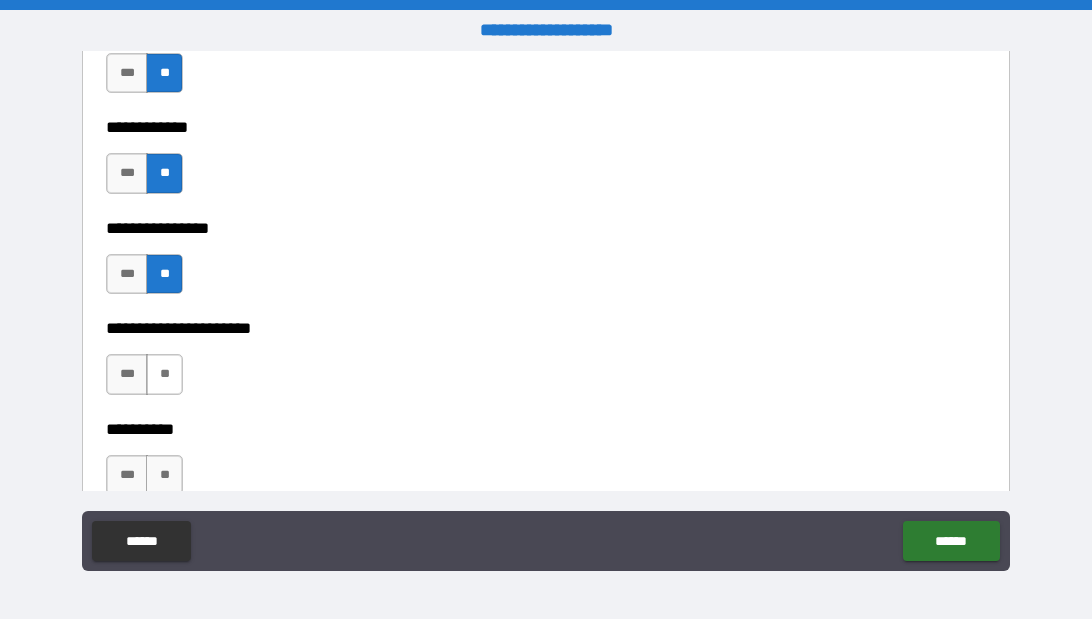 click on "**" at bounding box center [164, 374] 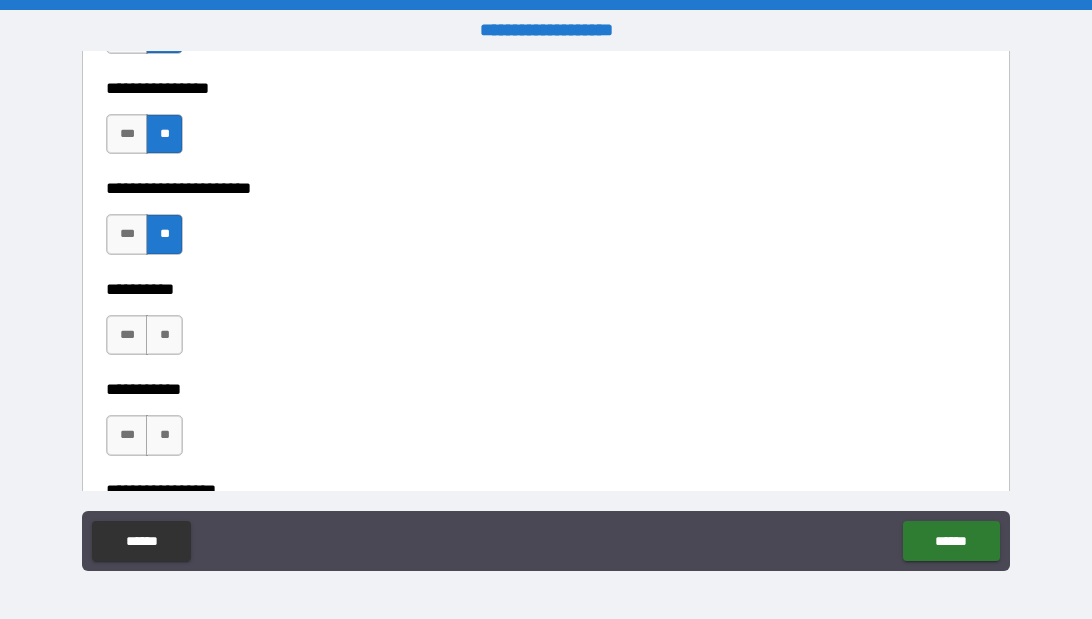 scroll, scrollTop: 6663, scrollLeft: 0, axis: vertical 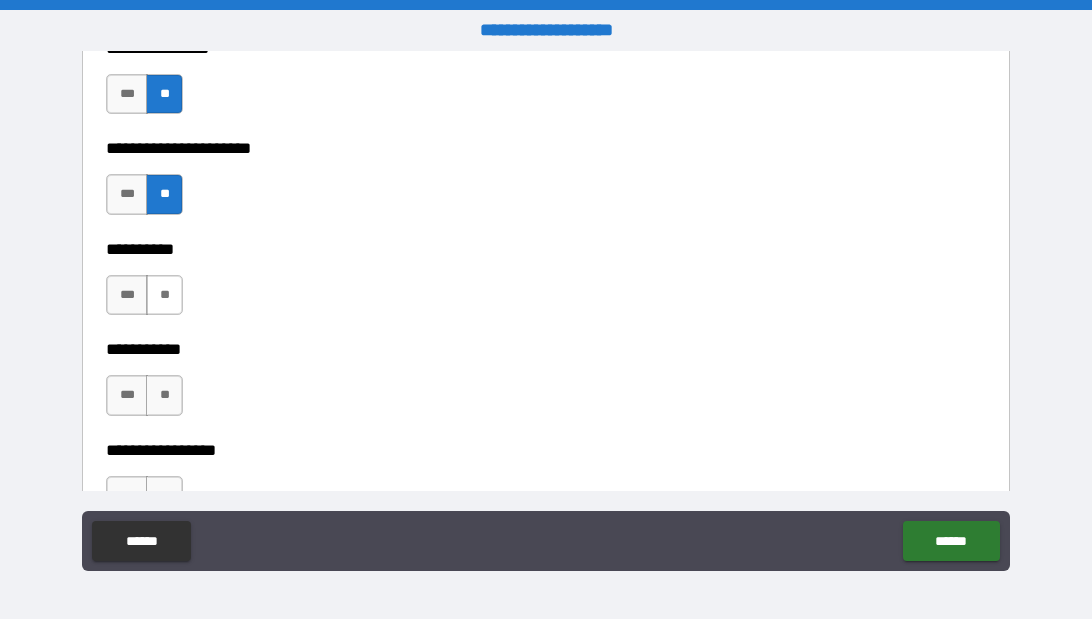 click on "**" at bounding box center (164, 295) 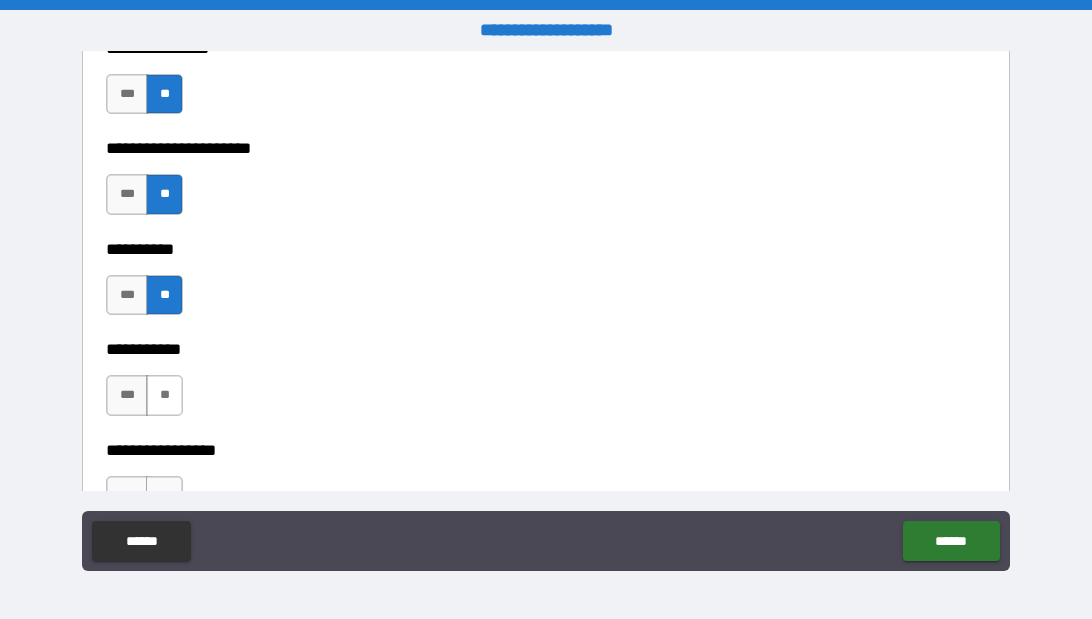 click on "**" at bounding box center [164, 395] 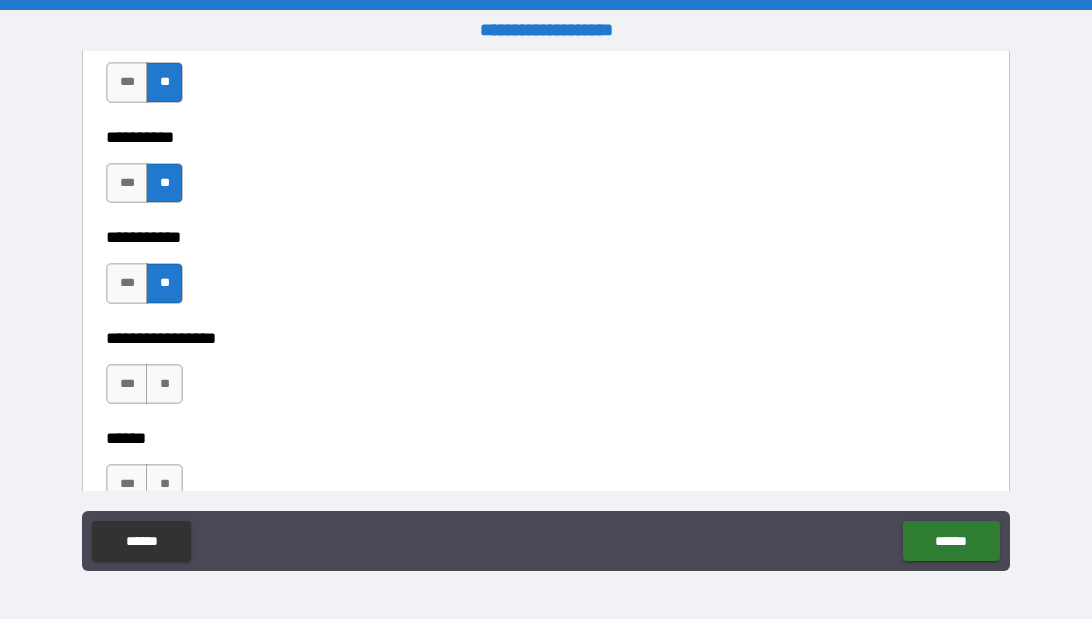 scroll, scrollTop: 6799, scrollLeft: 0, axis: vertical 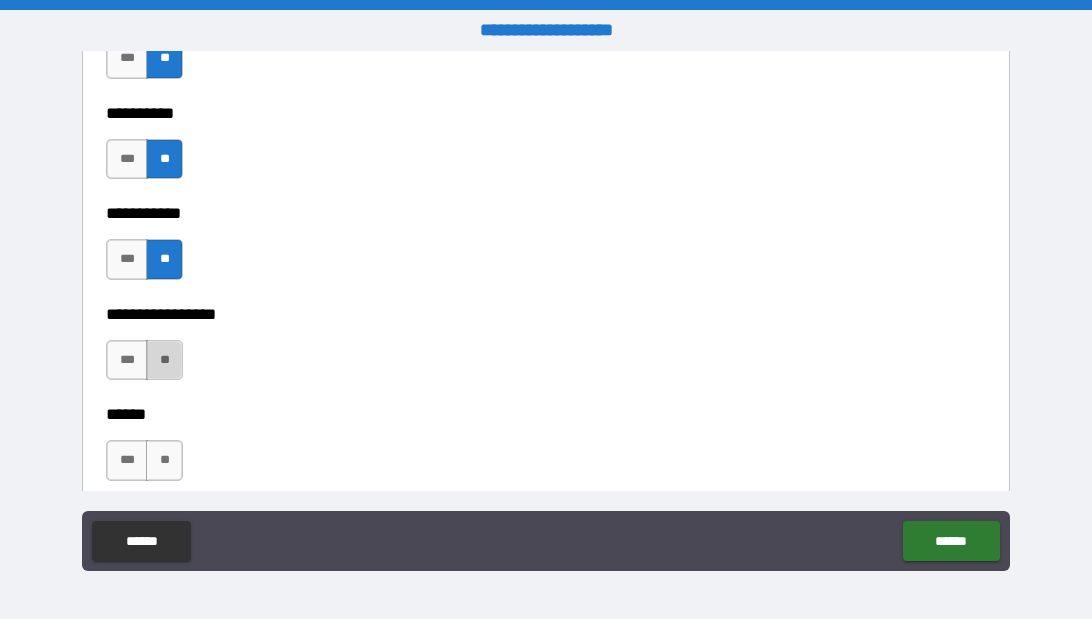 click on "**" at bounding box center (164, 360) 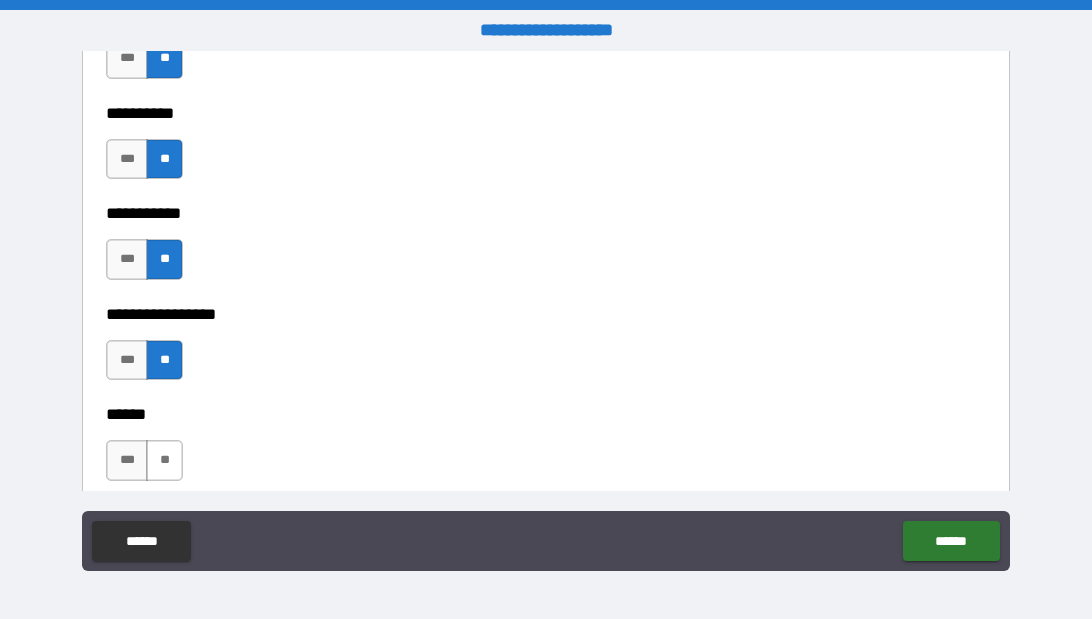 click on "**" at bounding box center [164, 460] 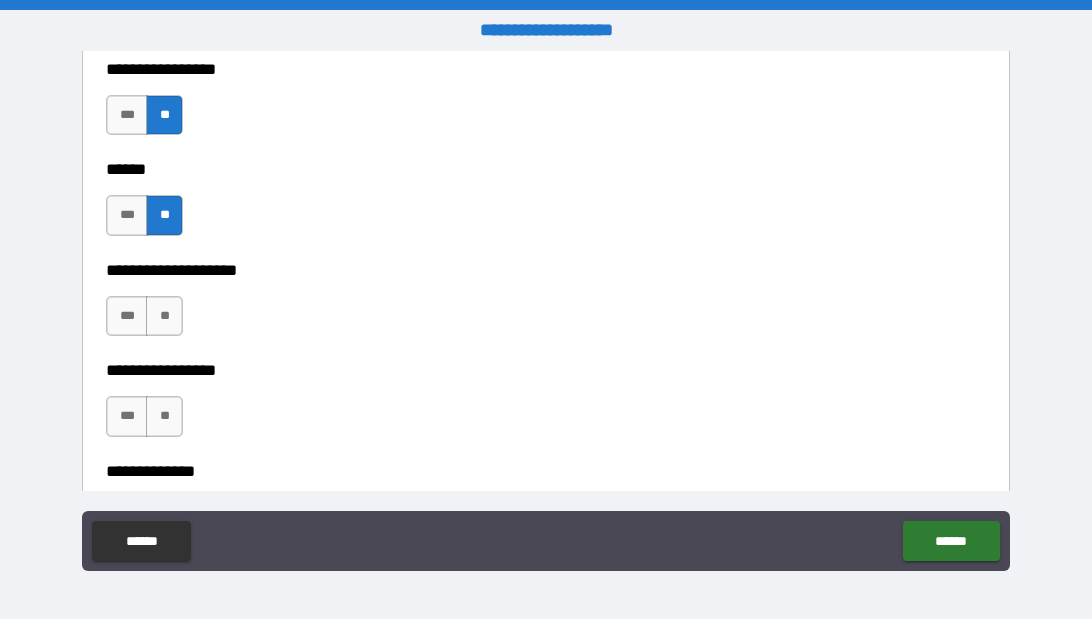 scroll, scrollTop: 7048, scrollLeft: 0, axis: vertical 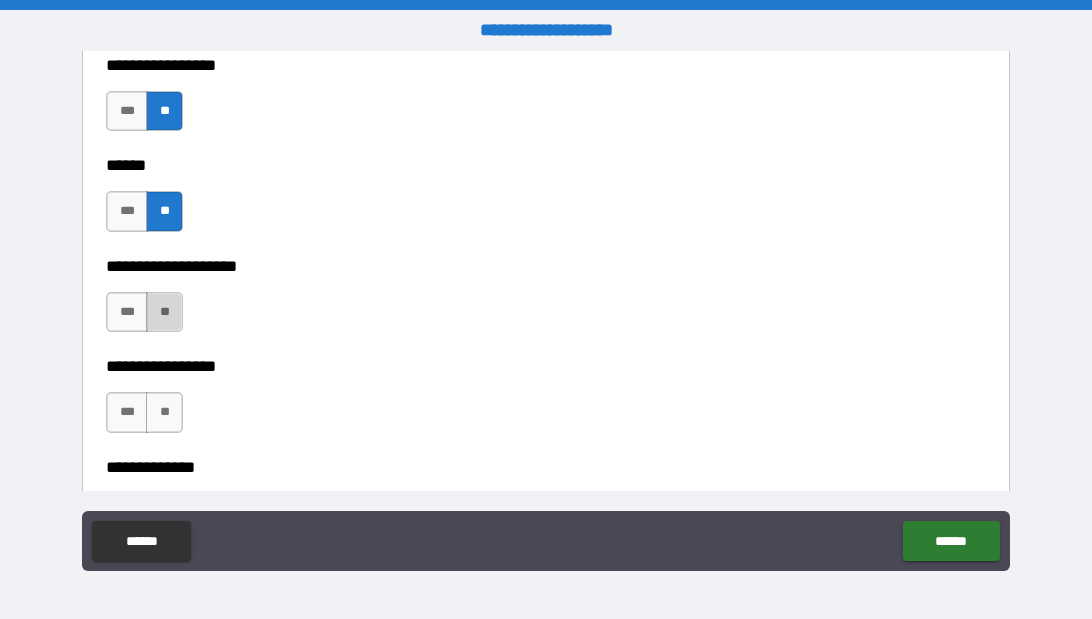 click on "**" at bounding box center [164, 312] 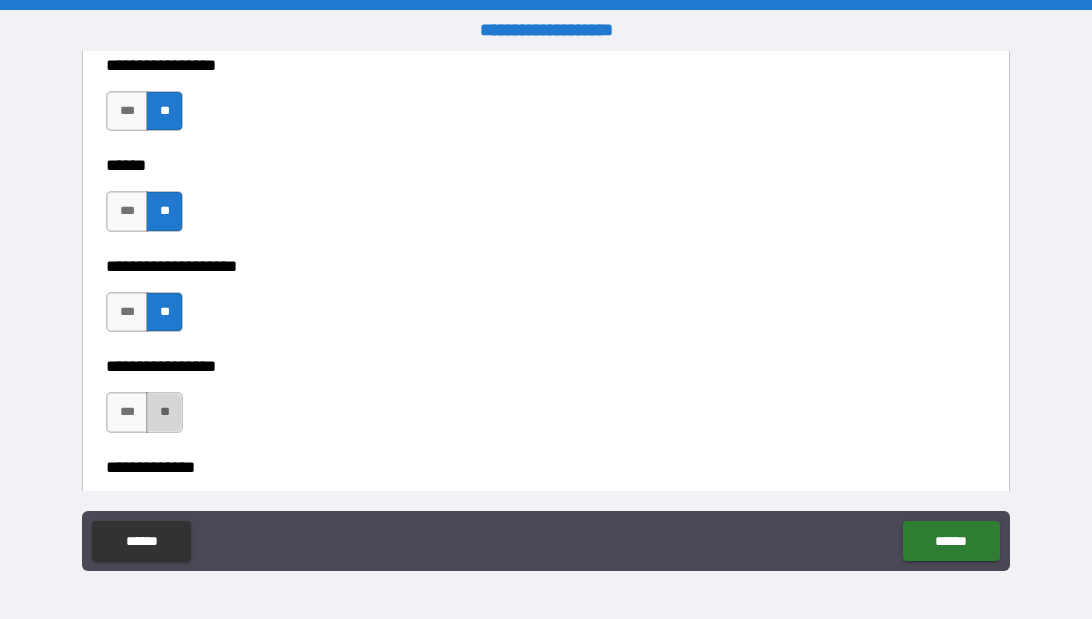click on "**" at bounding box center [164, 412] 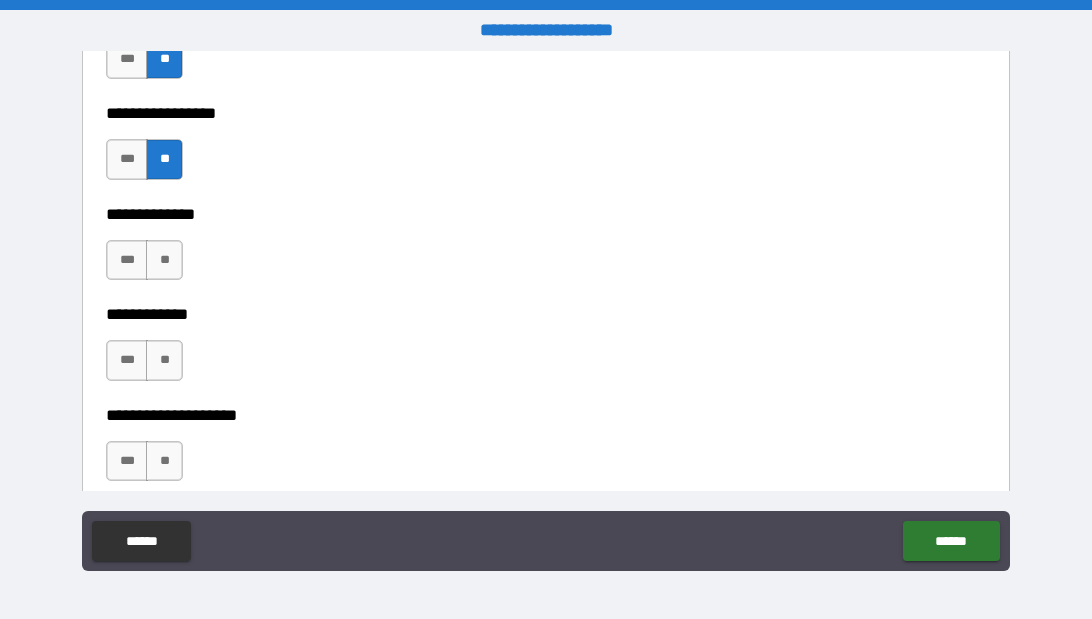 scroll, scrollTop: 7303, scrollLeft: 0, axis: vertical 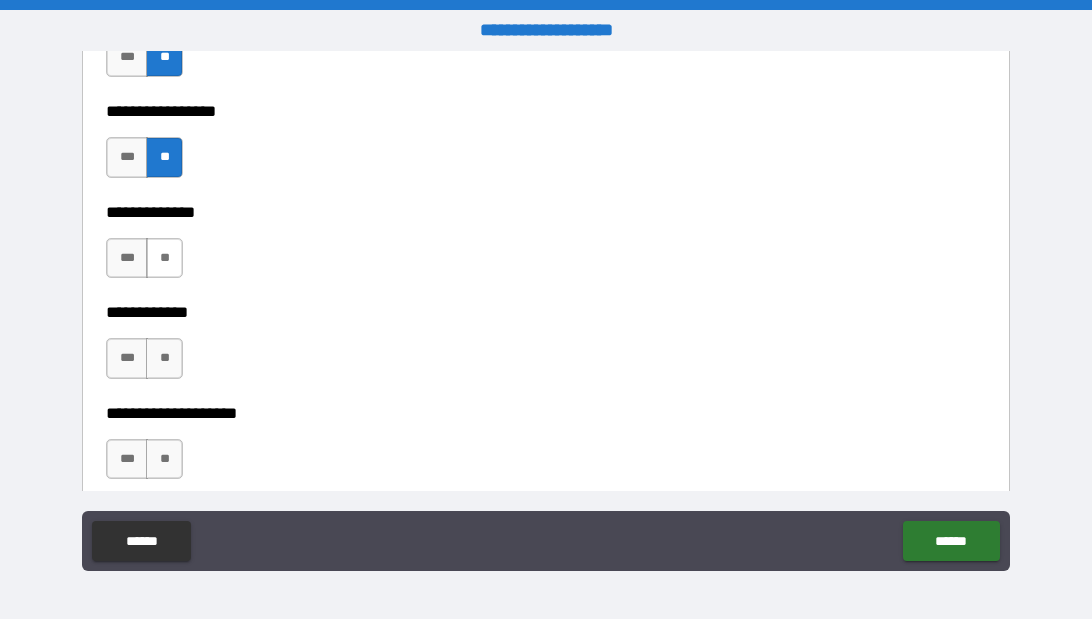 click on "**" at bounding box center (164, 258) 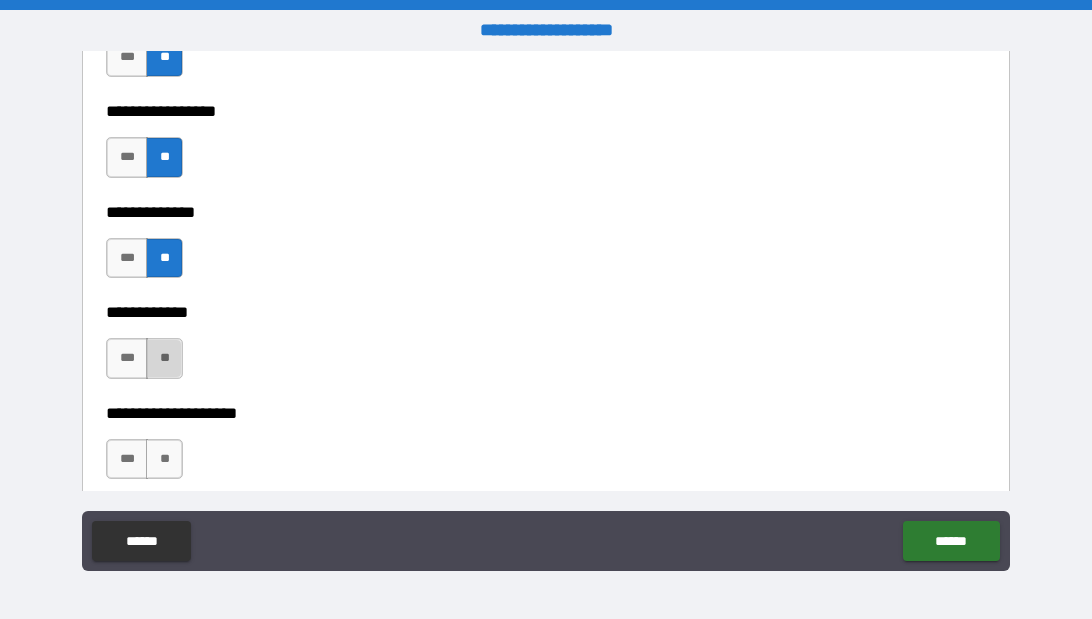 click on "**" at bounding box center [164, 358] 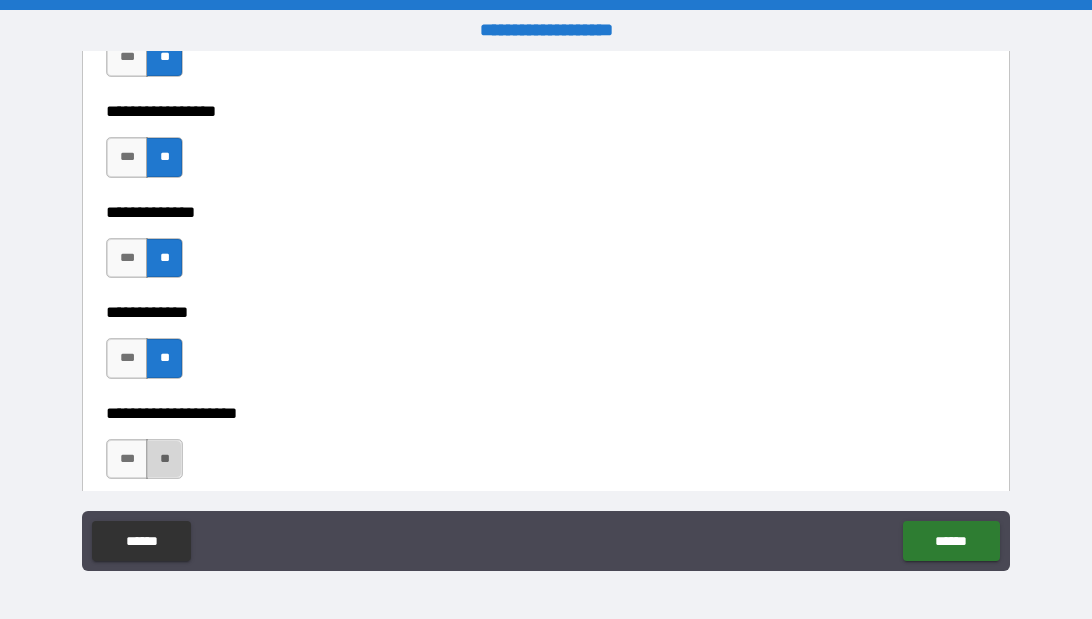 click on "**" at bounding box center [164, 459] 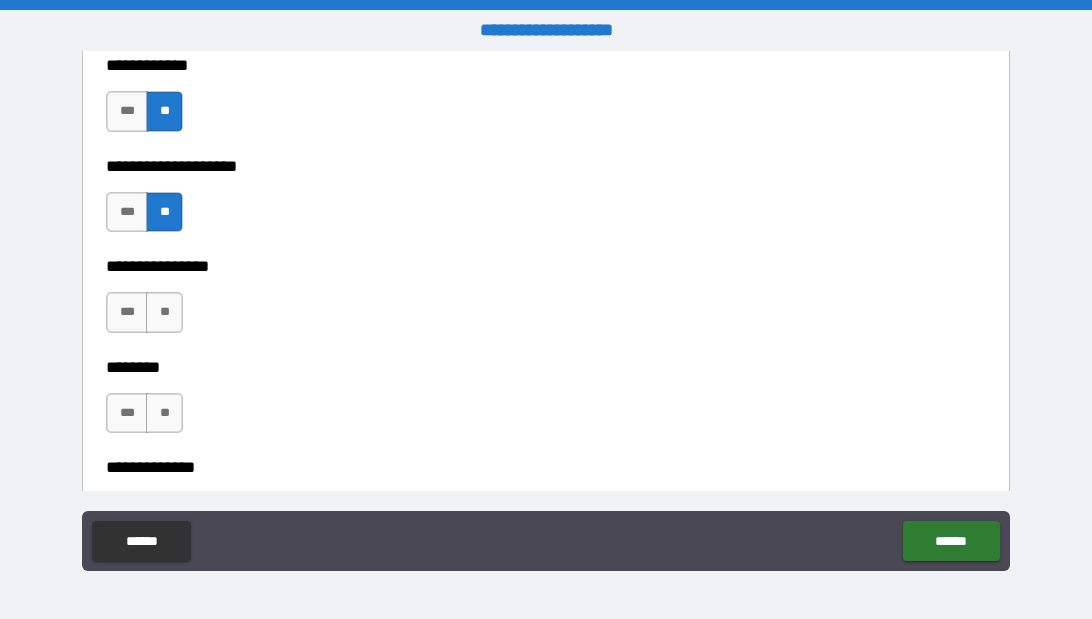 scroll, scrollTop: 7562, scrollLeft: 0, axis: vertical 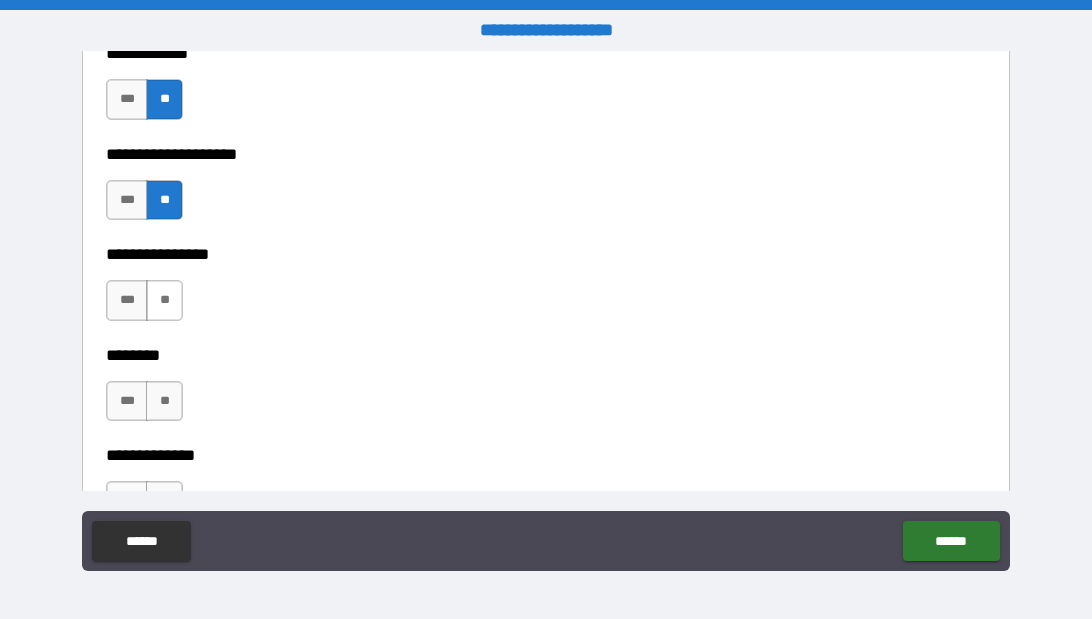 click on "**" at bounding box center (164, 300) 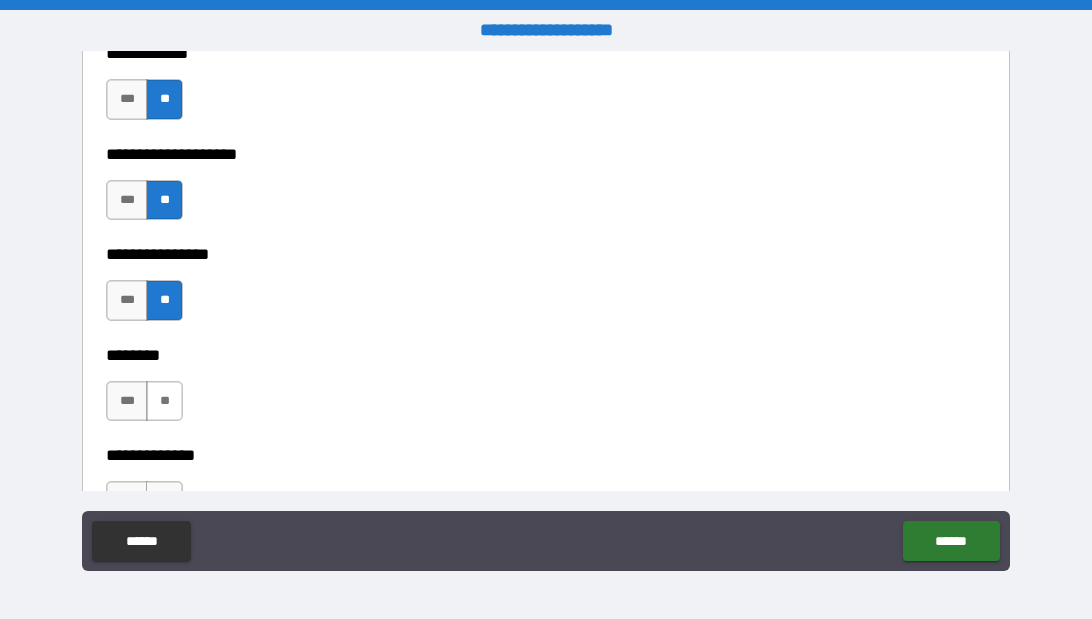 click on "**" at bounding box center (164, 401) 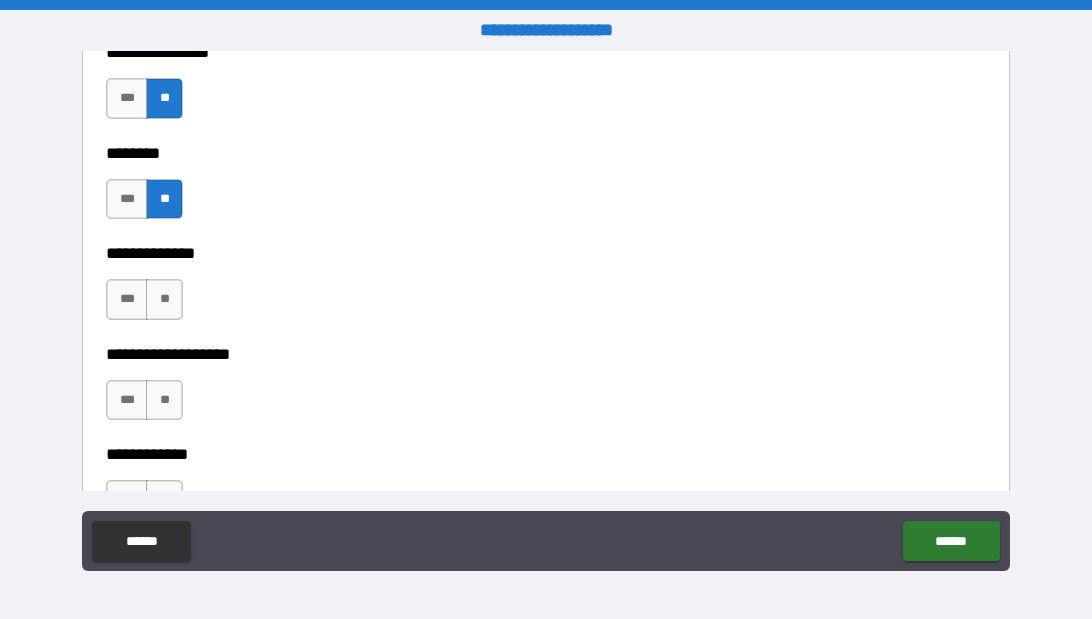 scroll, scrollTop: 7771, scrollLeft: 0, axis: vertical 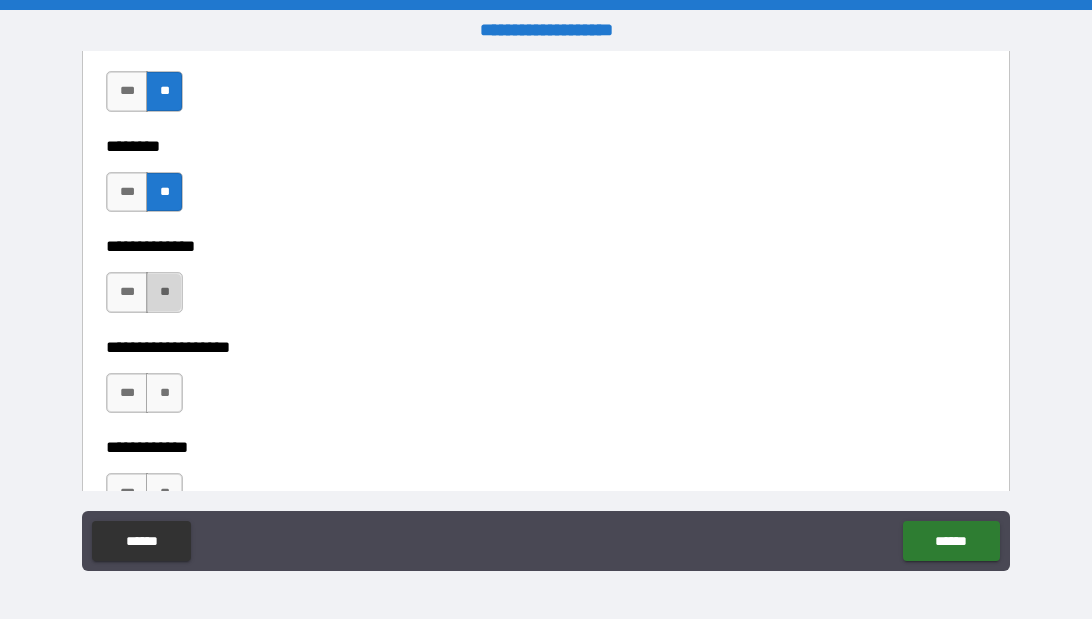 click on "**" at bounding box center [164, 292] 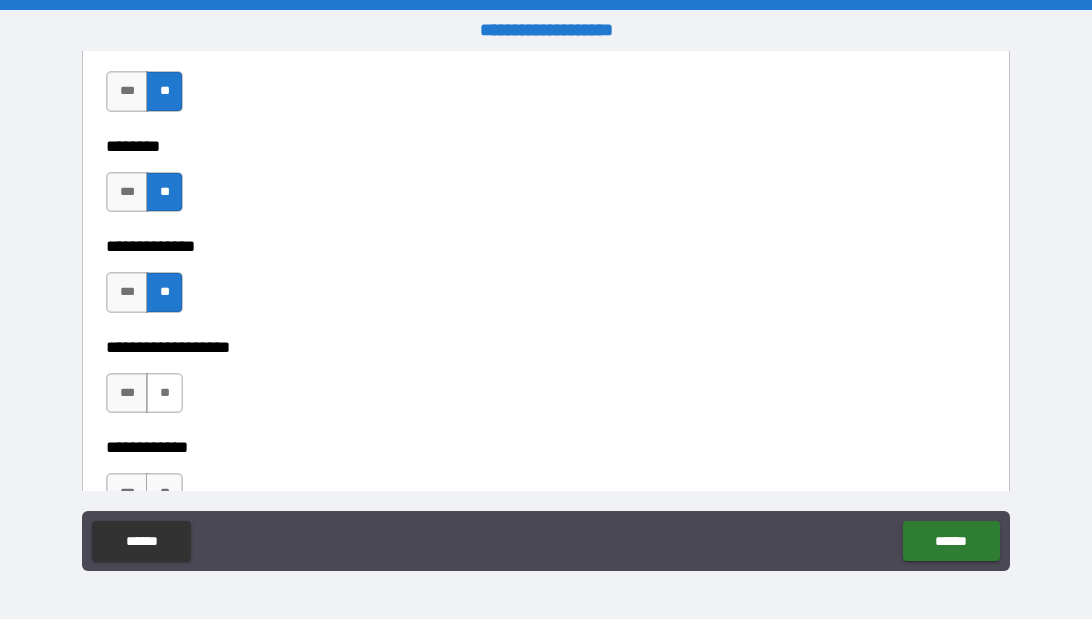 click on "**" at bounding box center (164, 393) 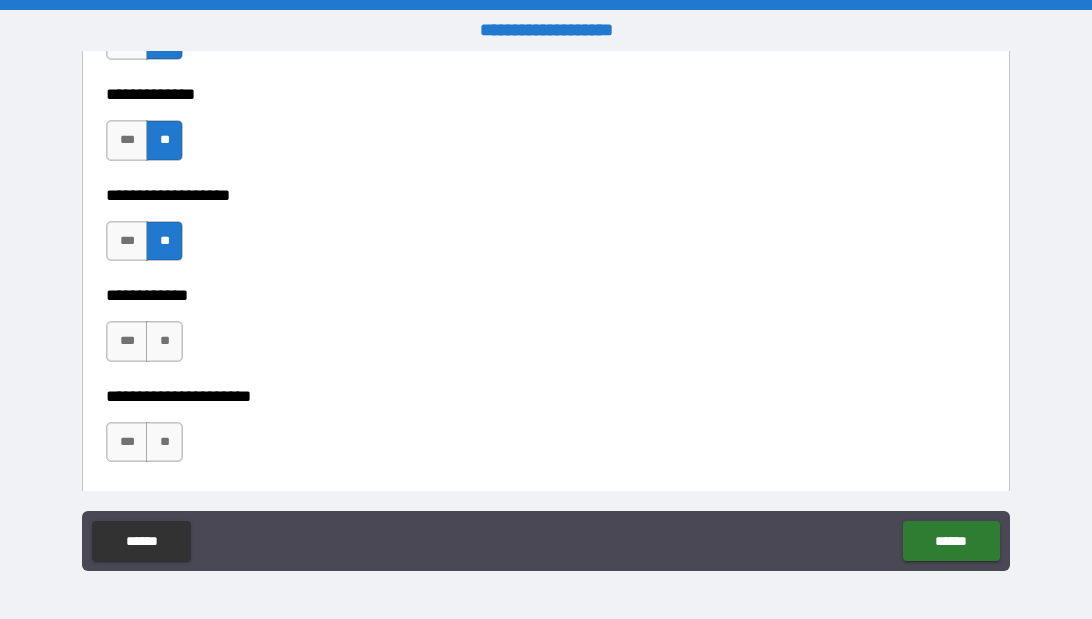 scroll, scrollTop: 7924, scrollLeft: 0, axis: vertical 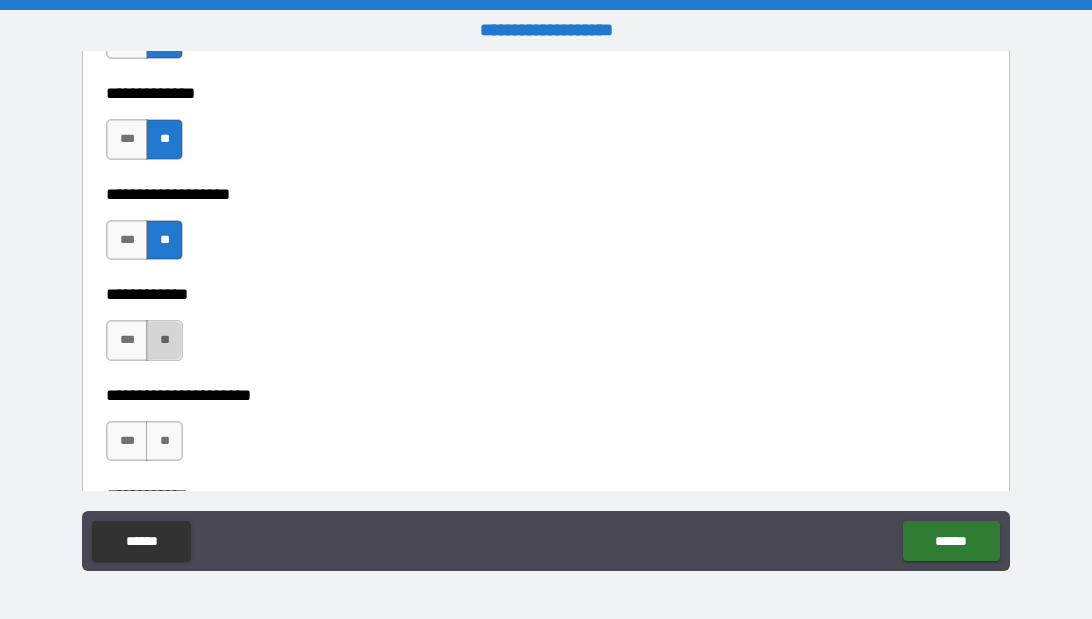 click on "**" at bounding box center [164, 340] 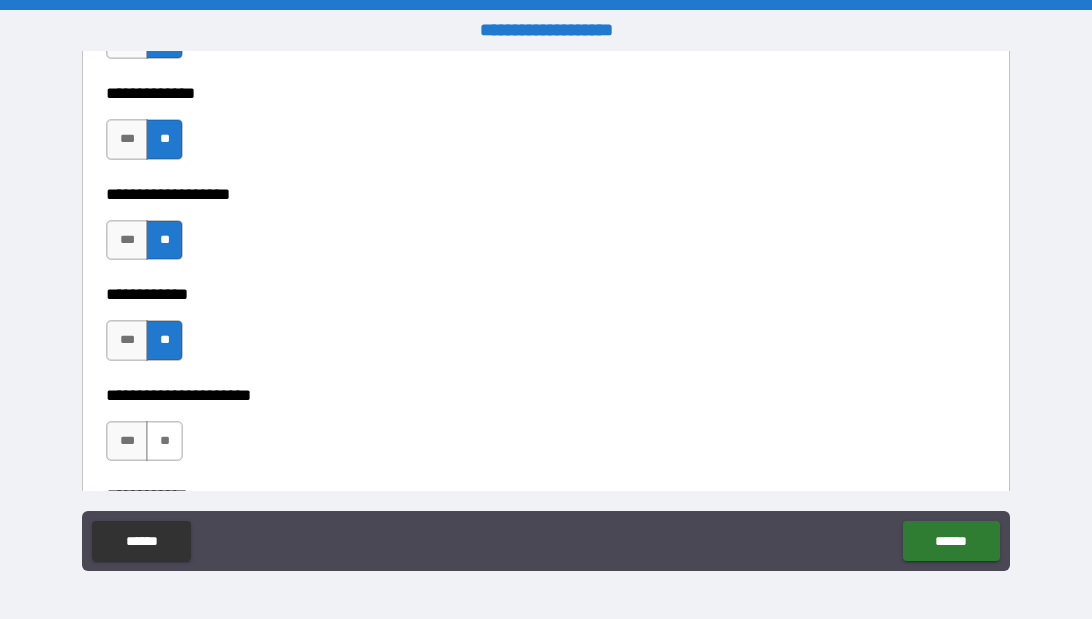 click on "**" at bounding box center (164, 441) 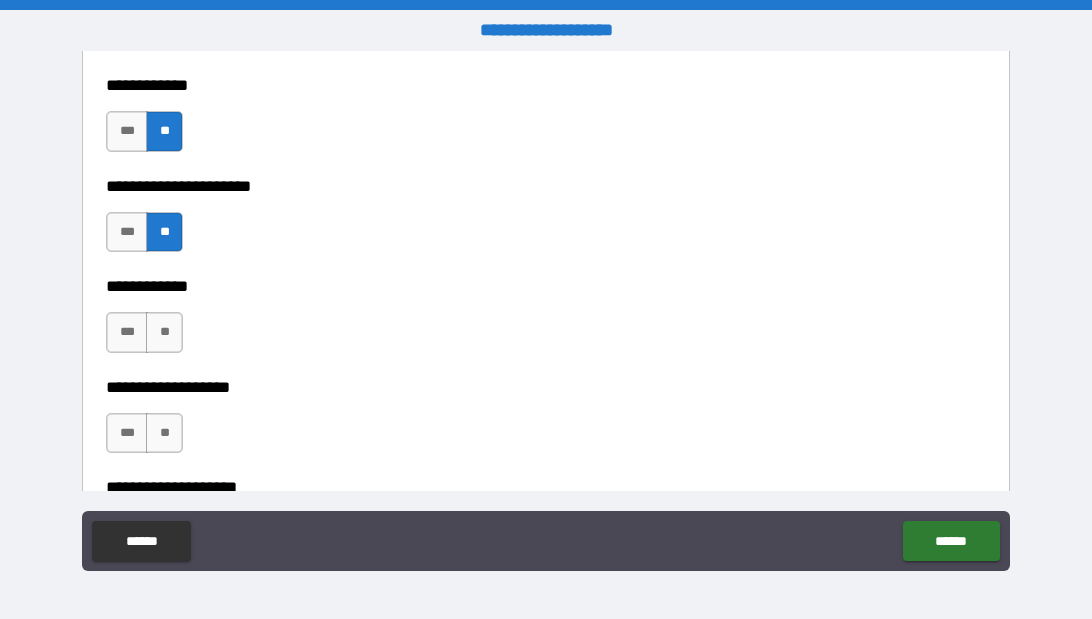scroll, scrollTop: 8140, scrollLeft: 0, axis: vertical 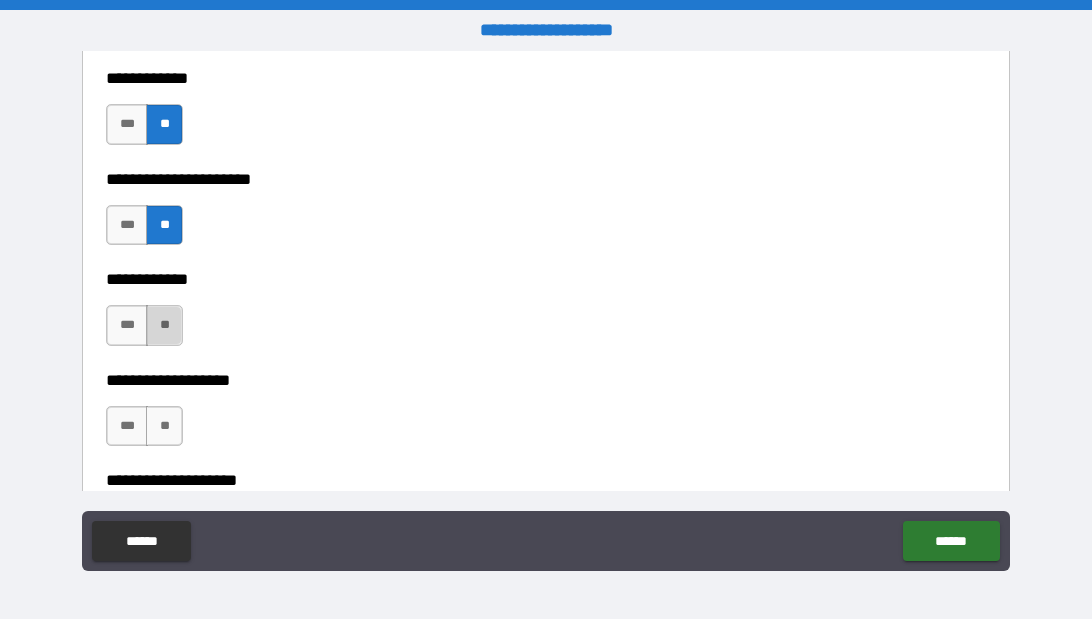 click on "**" at bounding box center [164, 325] 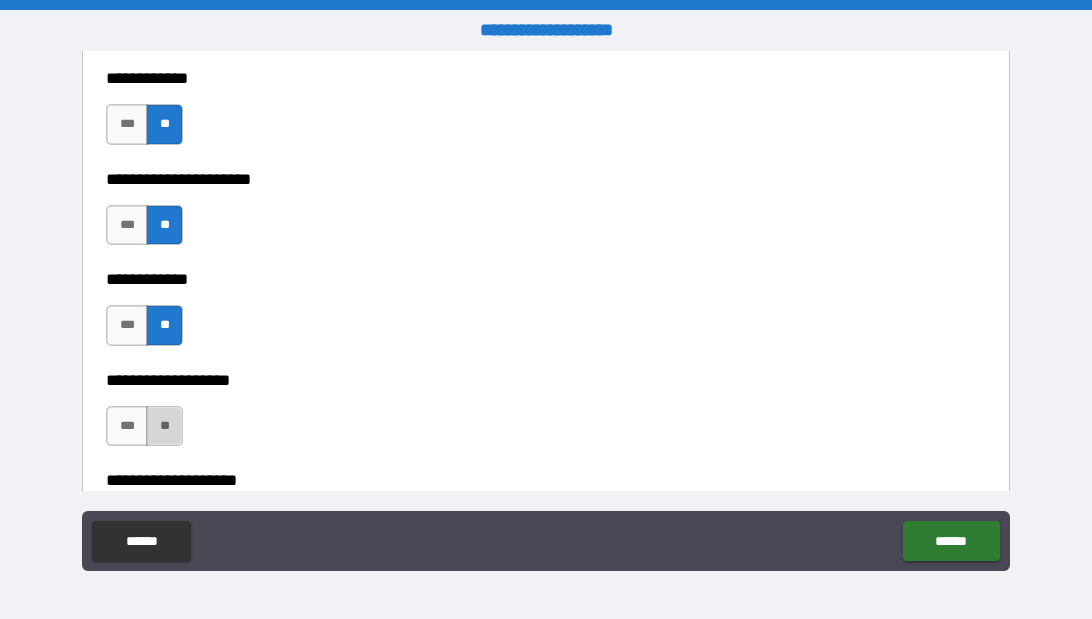 click on "**" at bounding box center [164, 426] 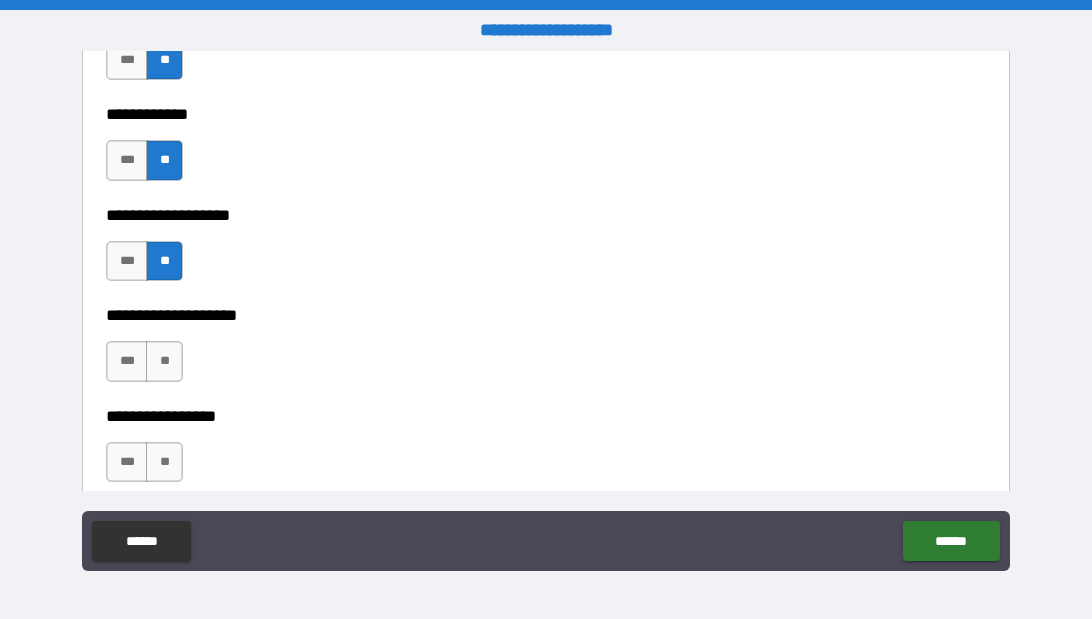 scroll, scrollTop: 8315, scrollLeft: 0, axis: vertical 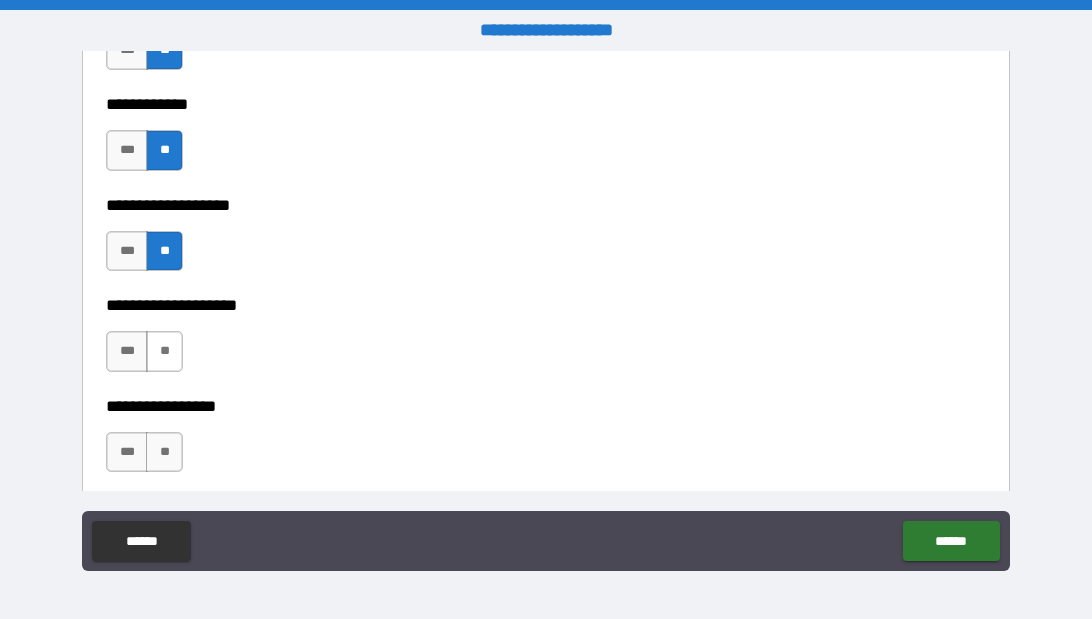 click on "**" at bounding box center [164, 351] 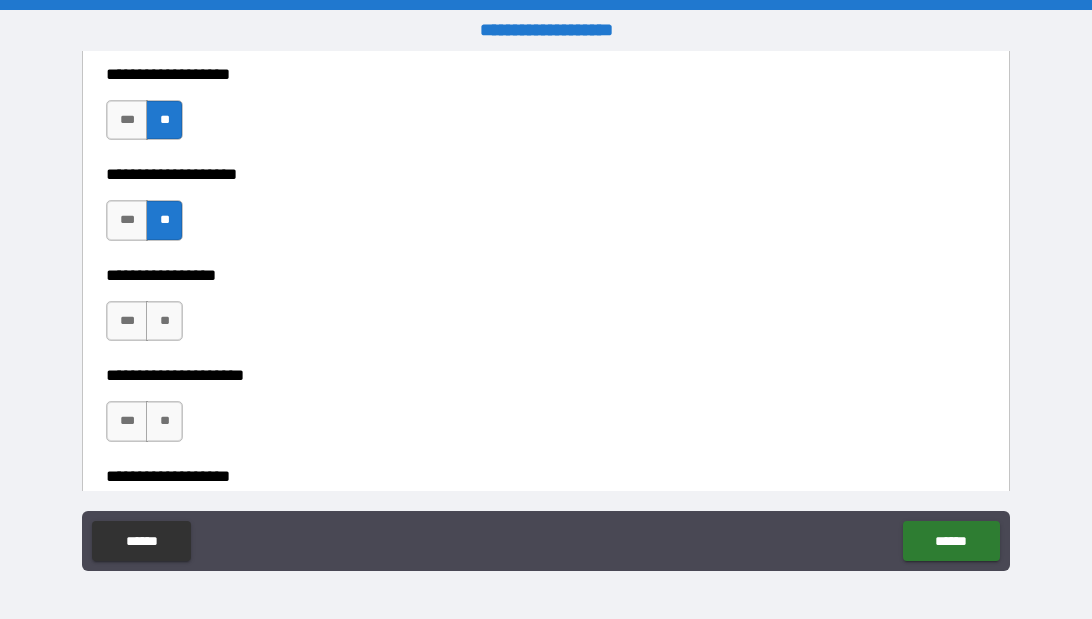 scroll, scrollTop: 8447, scrollLeft: 0, axis: vertical 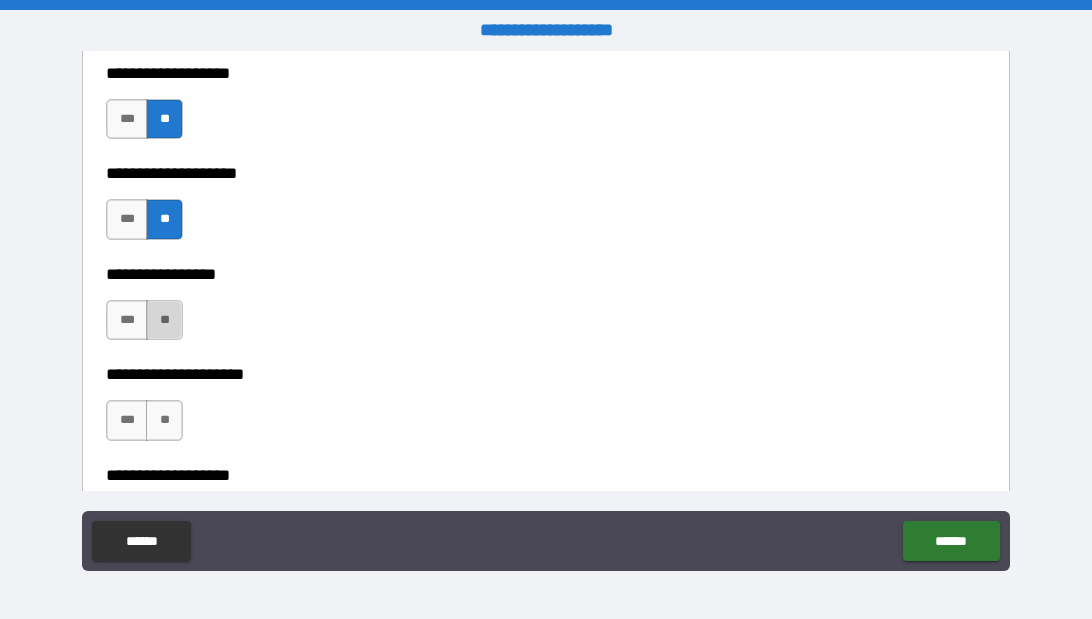 click on "**" at bounding box center (164, 320) 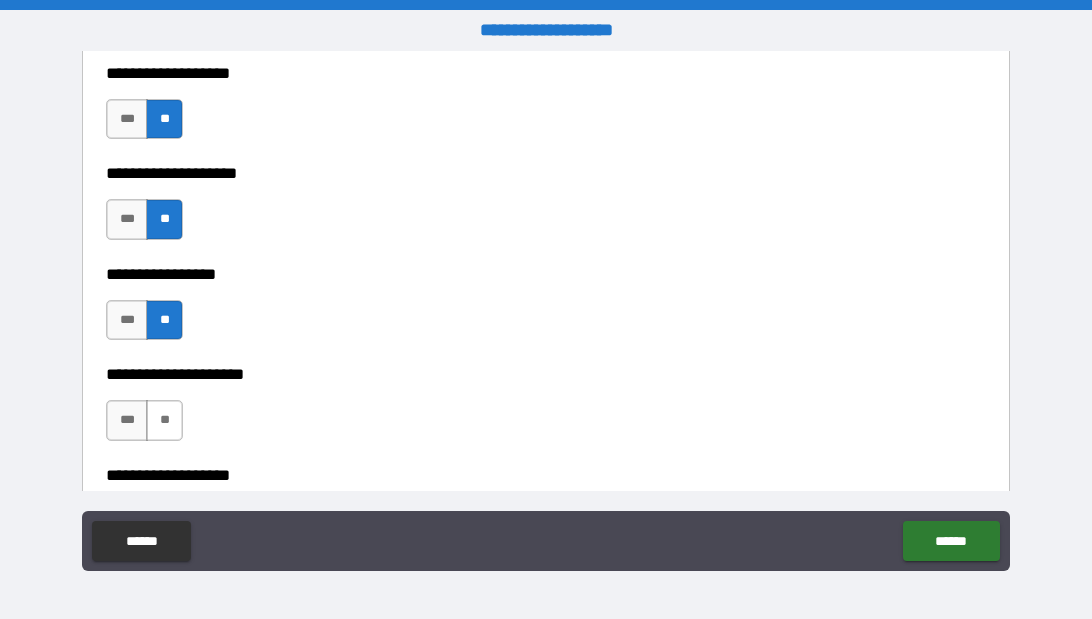 click on "**" at bounding box center (164, 420) 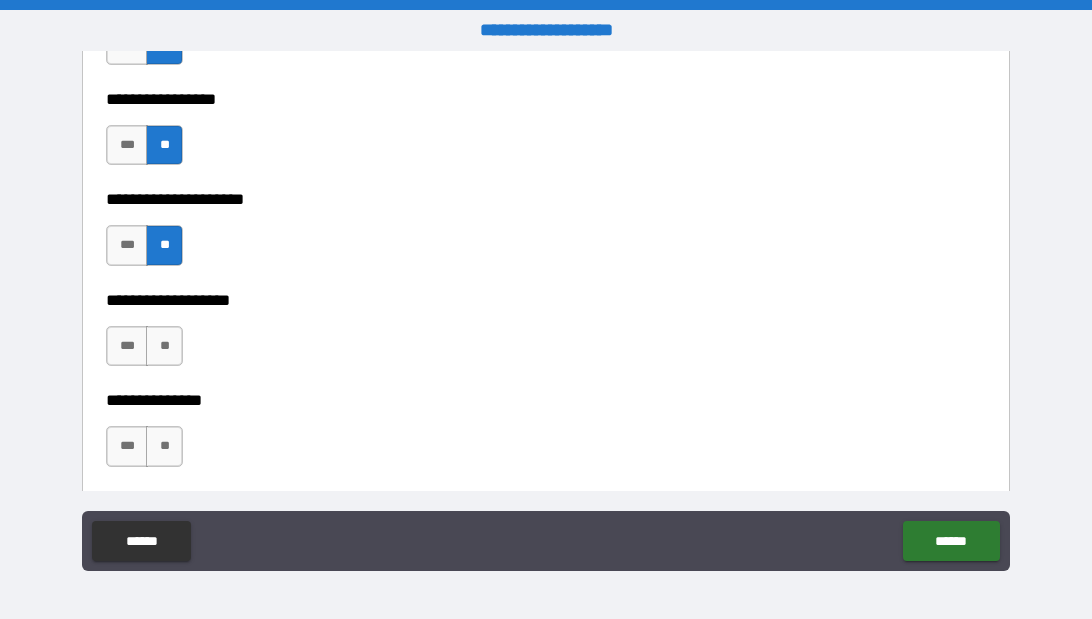 scroll, scrollTop: 8626, scrollLeft: 0, axis: vertical 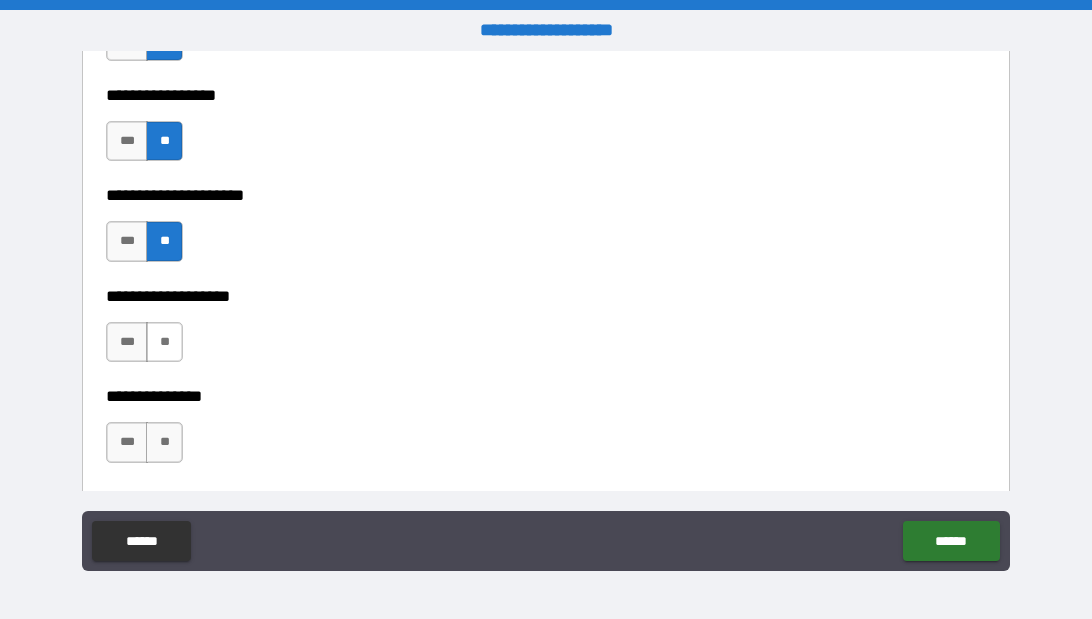click on "**" at bounding box center (164, 342) 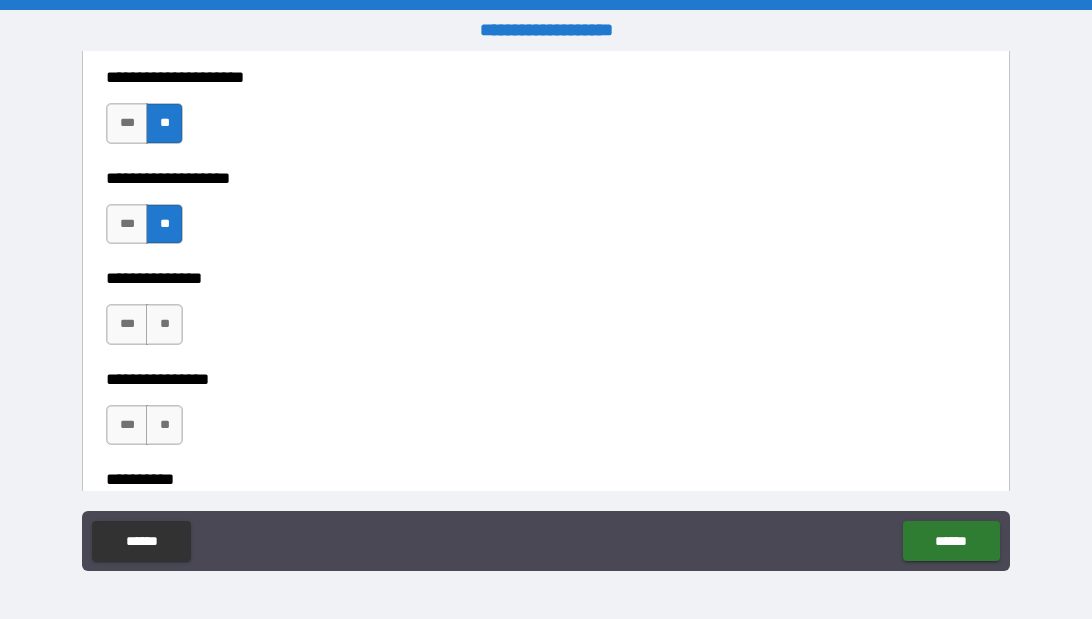 scroll, scrollTop: 8760, scrollLeft: 0, axis: vertical 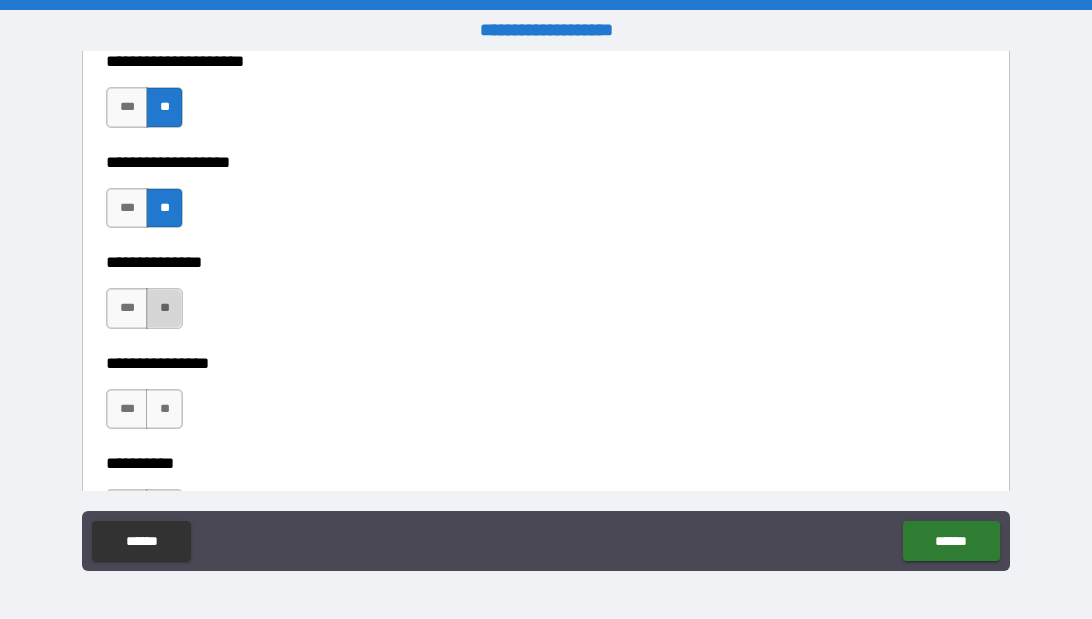 click on "**" at bounding box center (164, 308) 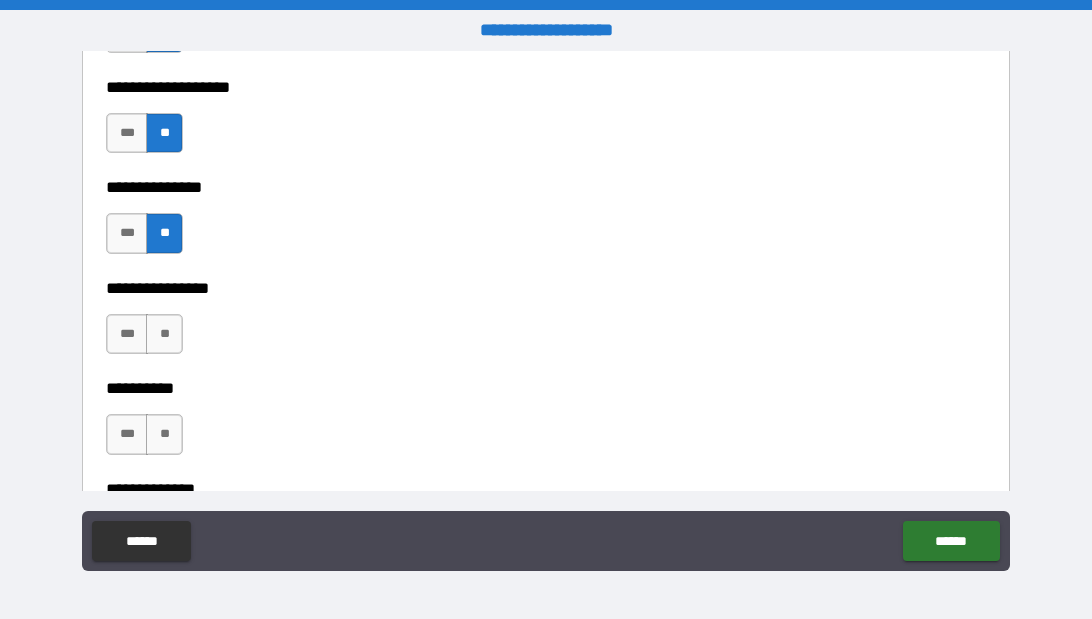 scroll, scrollTop: 8843, scrollLeft: 0, axis: vertical 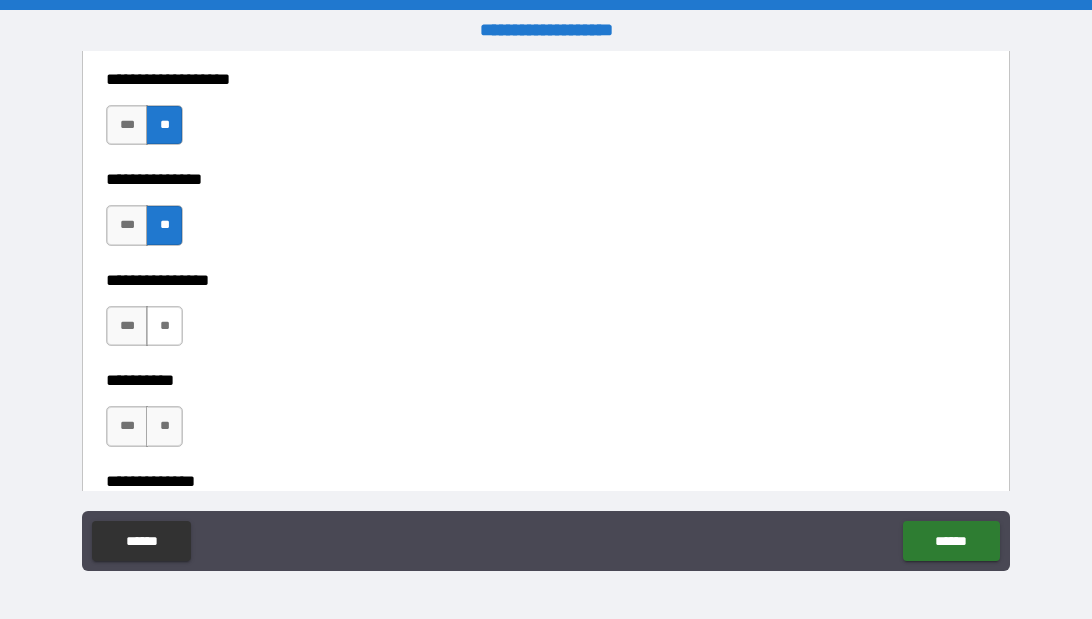 click on "**" at bounding box center [164, 326] 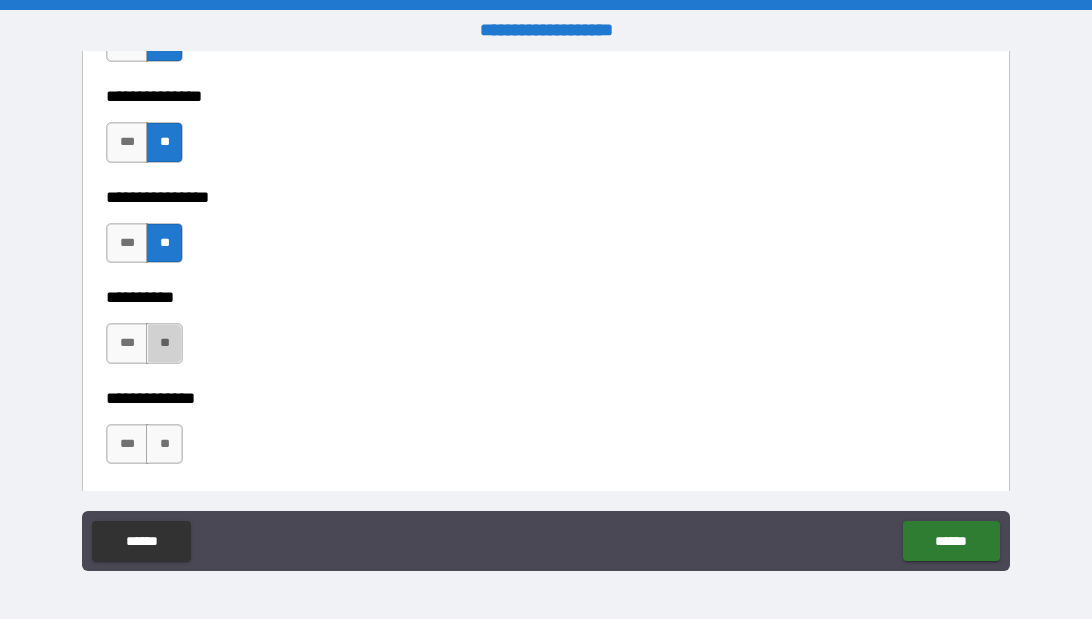 click on "**" at bounding box center [164, 343] 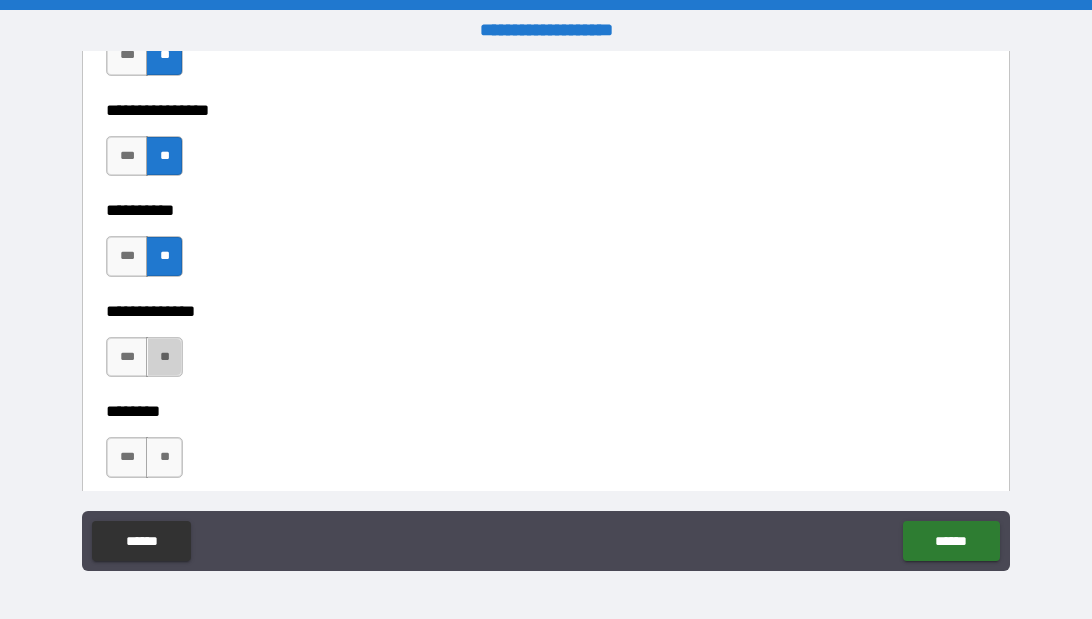 click on "**" at bounding box center (164, 357) 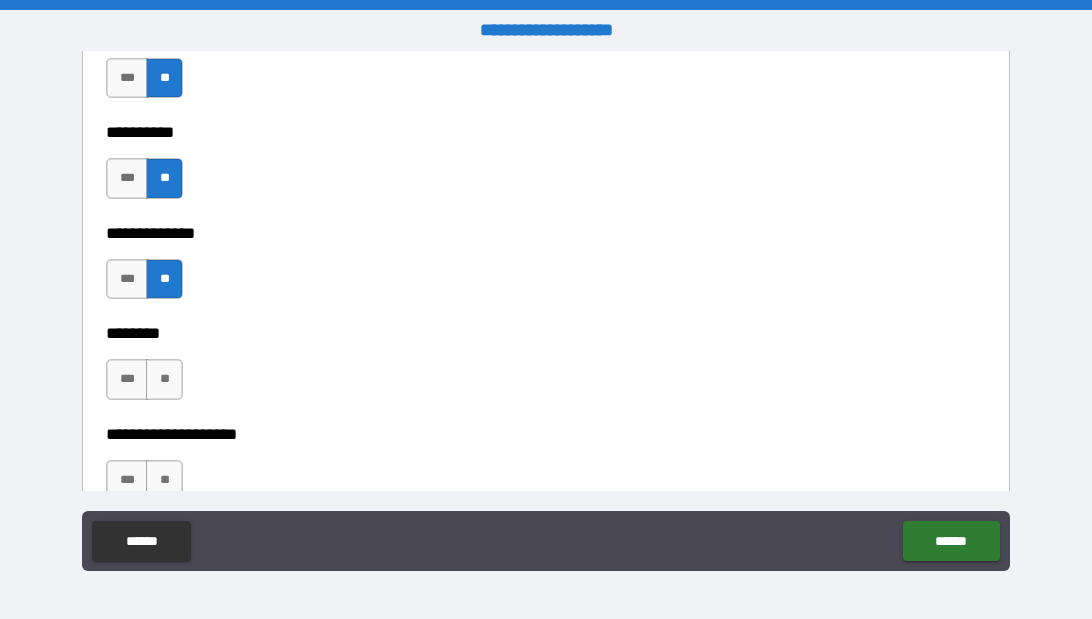 scroll, scrollTop: 9104, scrollLeft: 0, axis: vertical 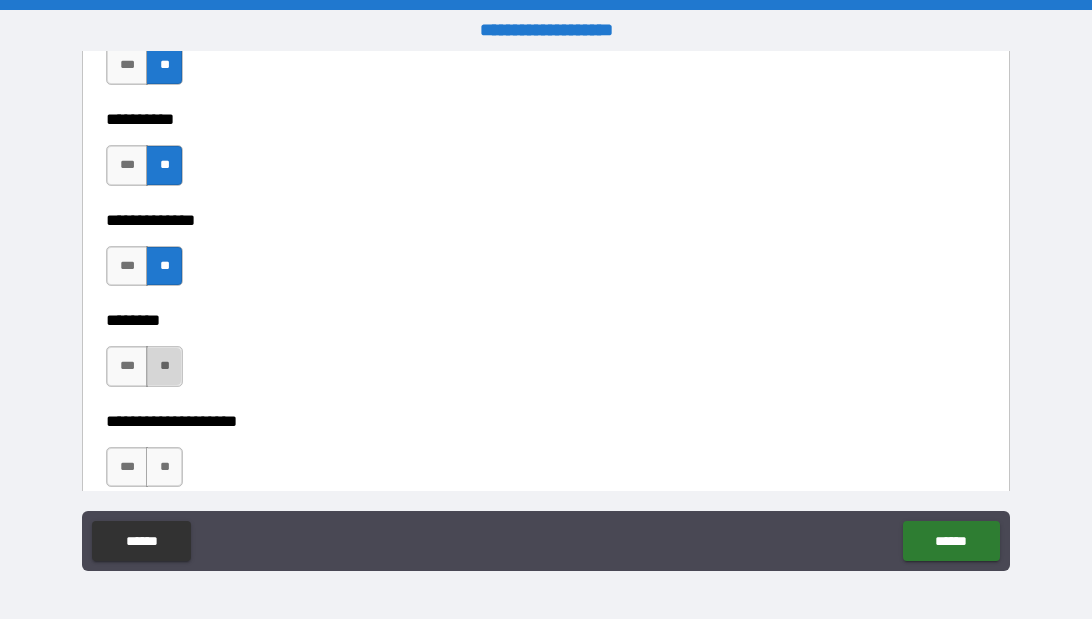 click on "**" at bounding box center [164, 366] 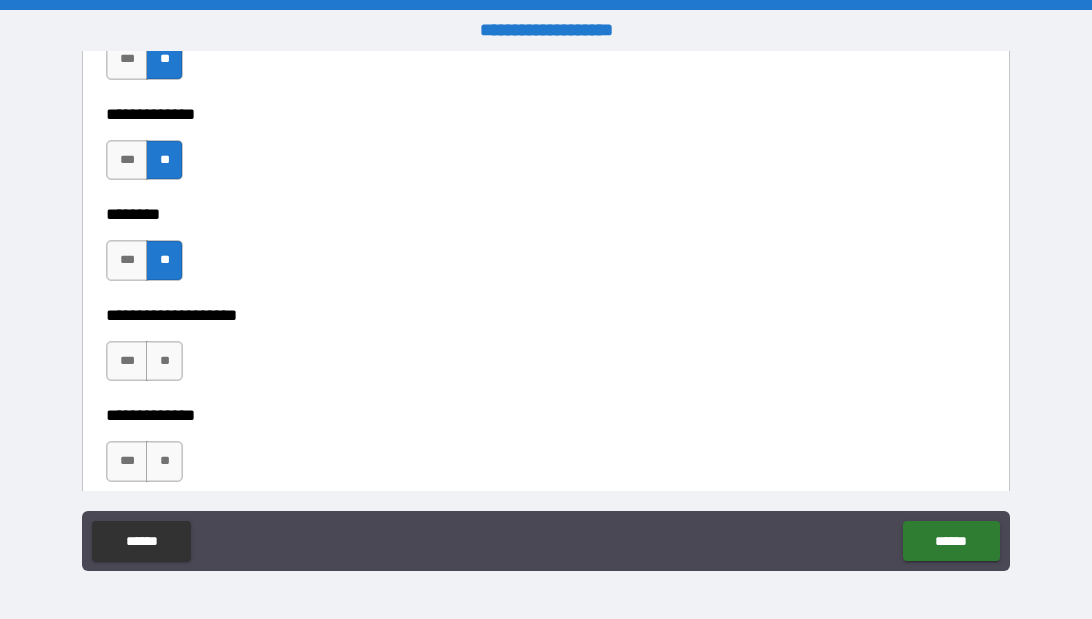 scroll, scrollTop: 9211, scrollLeft: 0, axis: vertical 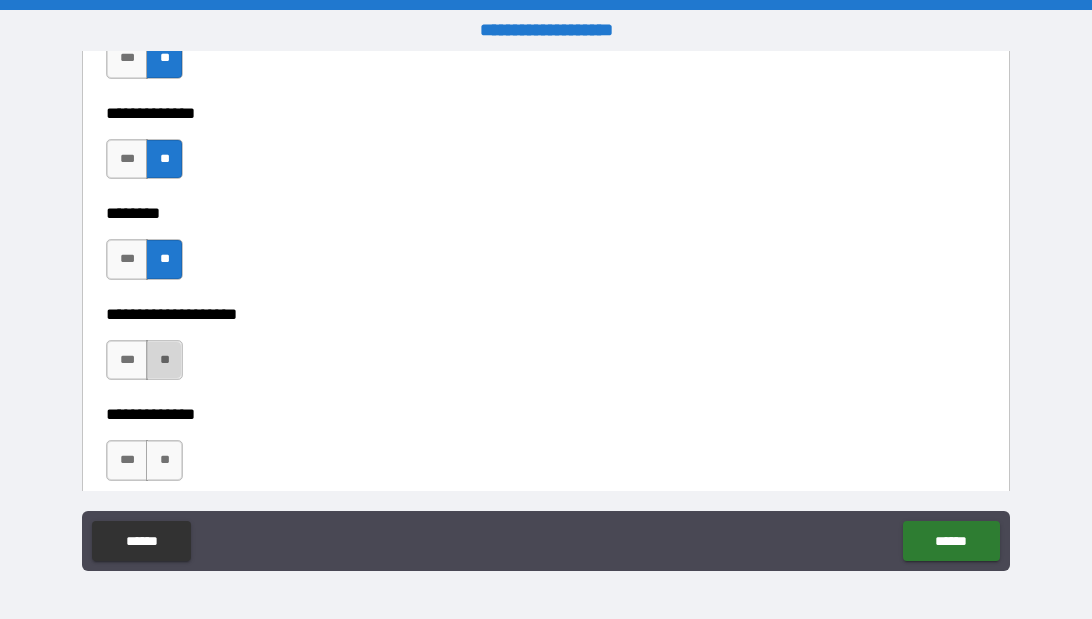 click on "**" at bounding box center [164, 360] 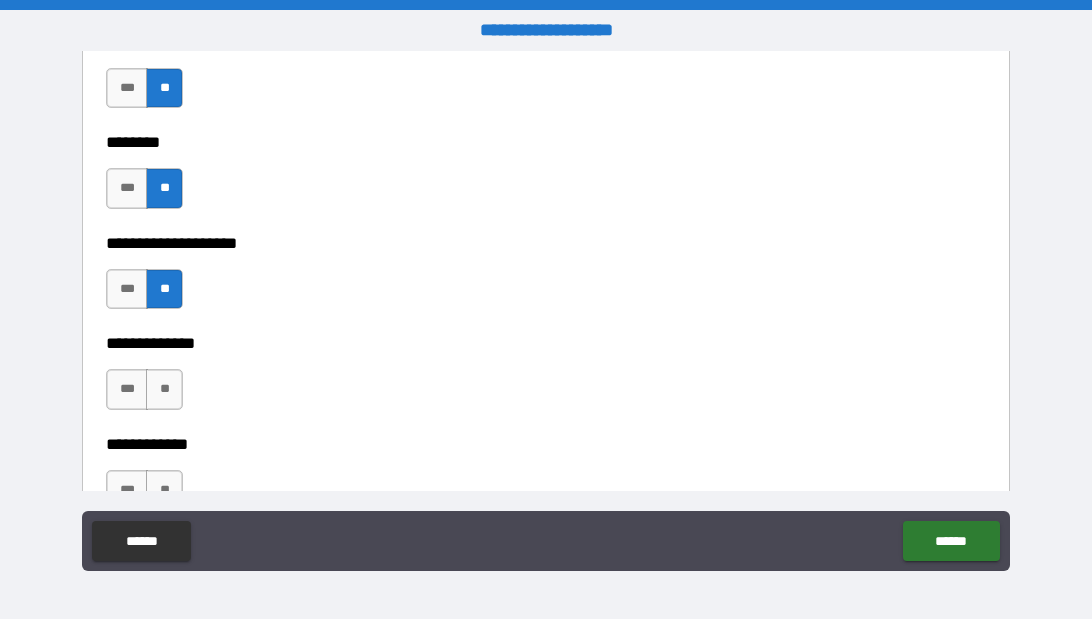 scroll, scrollTop: 9317, scrollLeft: 0, axis: vertical 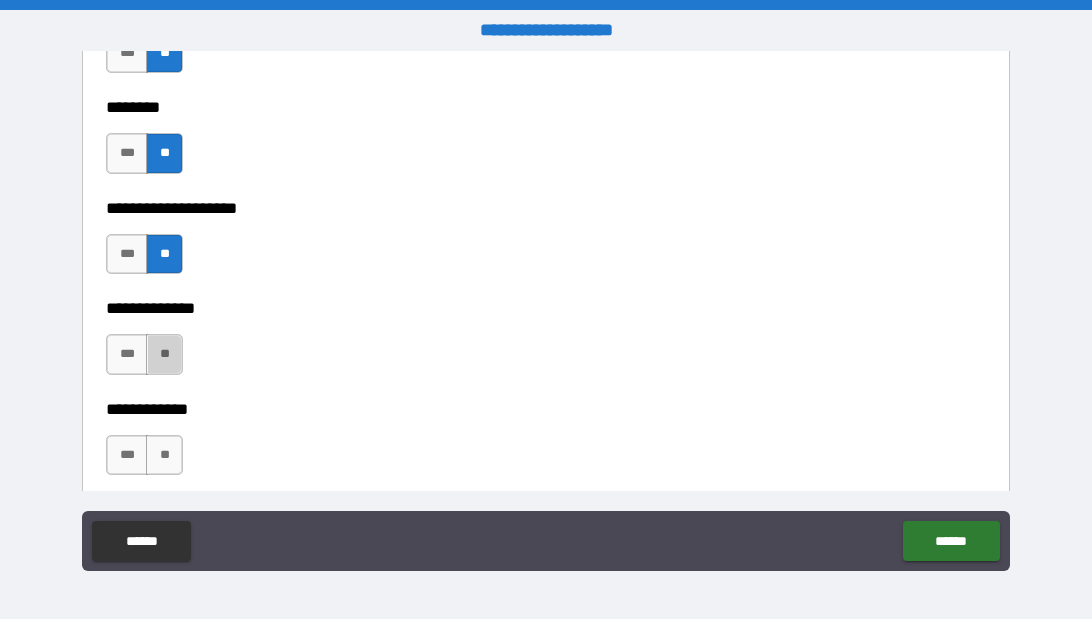 click on "**" at bounding box center [164, 354] 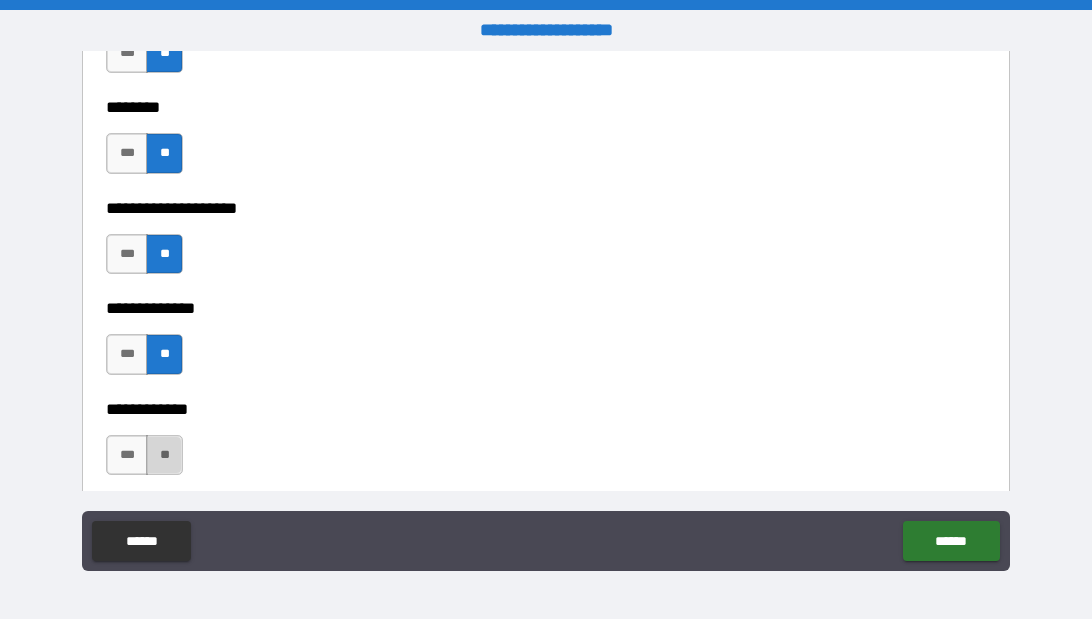 click on "**" at bounding box center [164, 455] 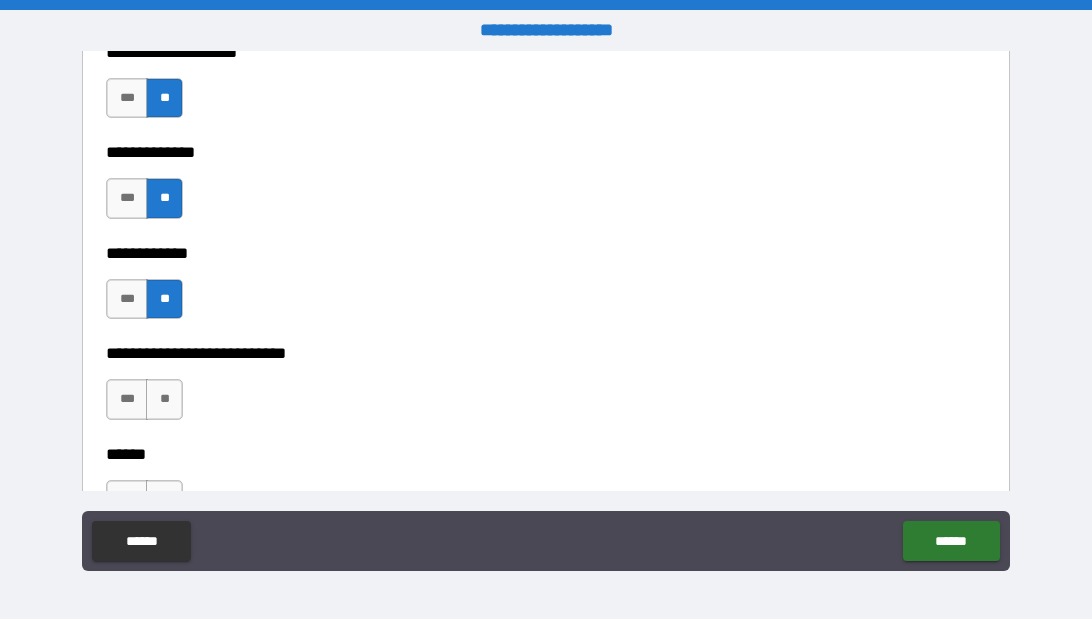 scroll, scrollTop: 9510, scrollLeft: 0, axis: vertical 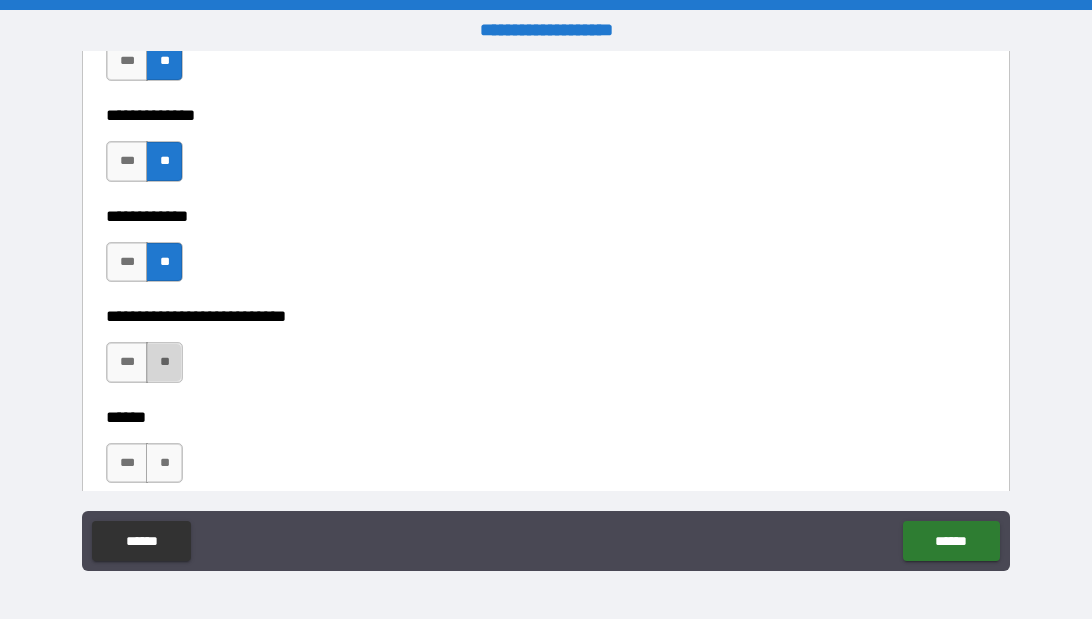 click on "**" at bounding box center [164, 362] 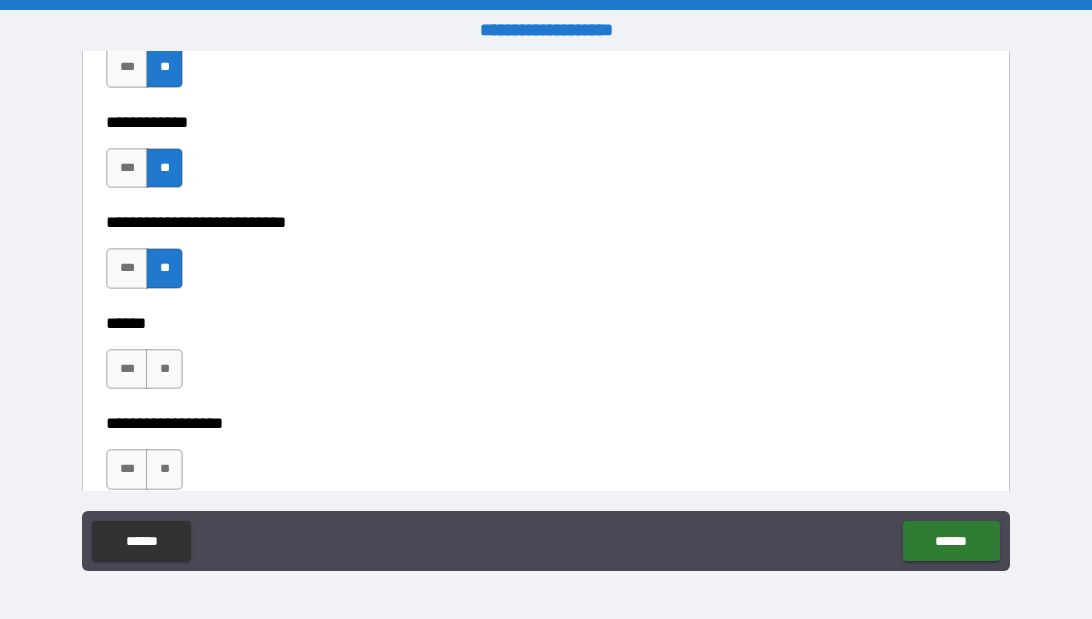 scroll, scrollTop: 9606, scrollLeft: 0, axis: vertical 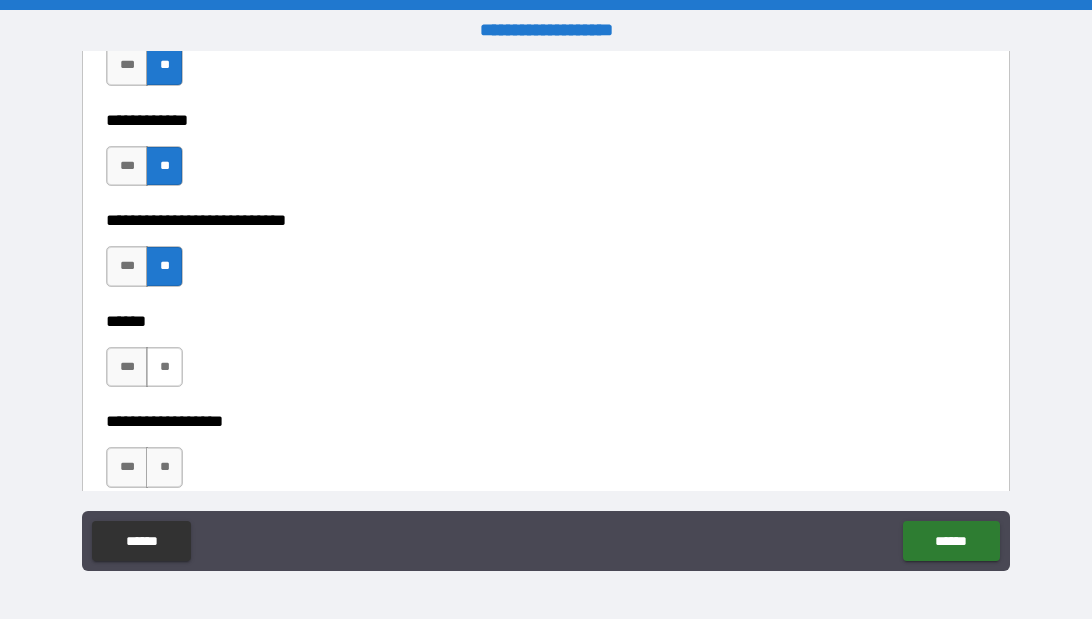 click on "**" at bounding box center (164, 367) 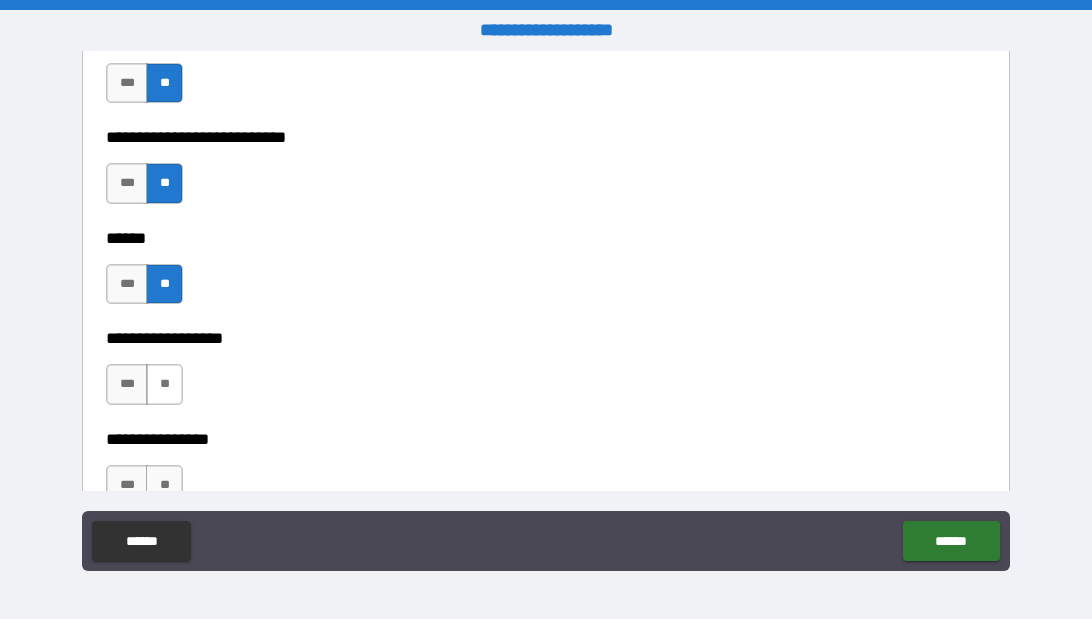 click on "**" at bounding box center (164, 384) 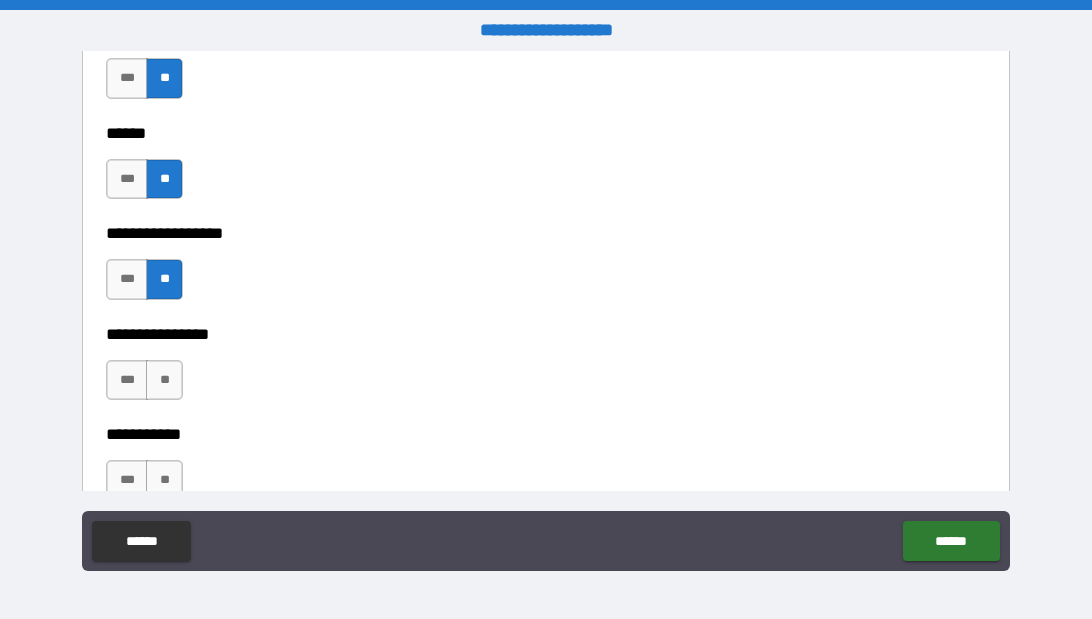 scroll, scrollTop: 9809, scrollLeft: 0, axis: vertical 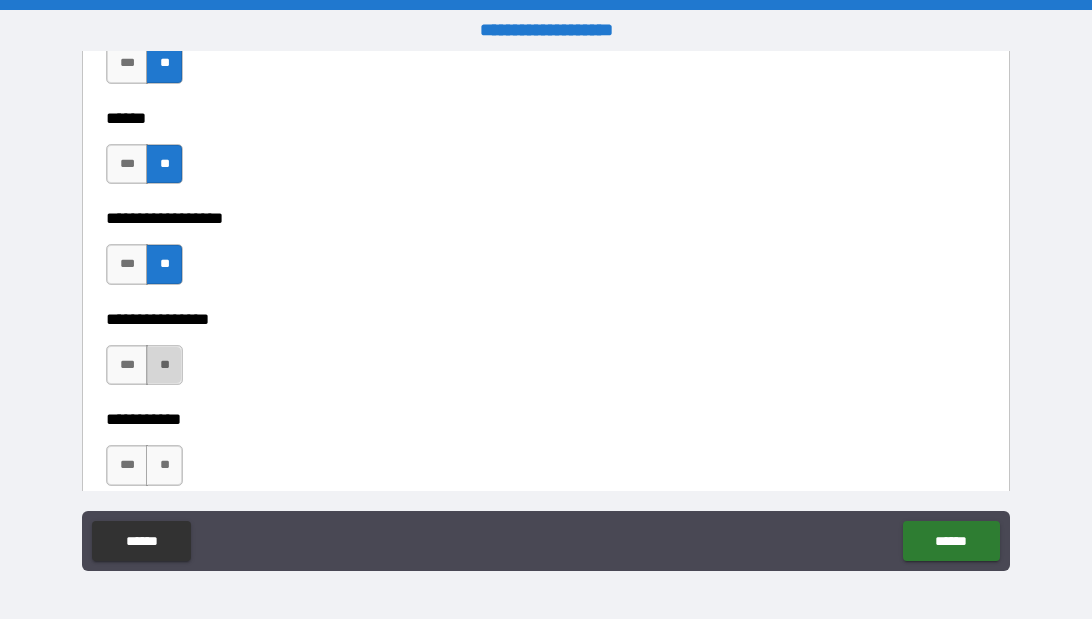 click on "**" at bounding box center (164, 365) 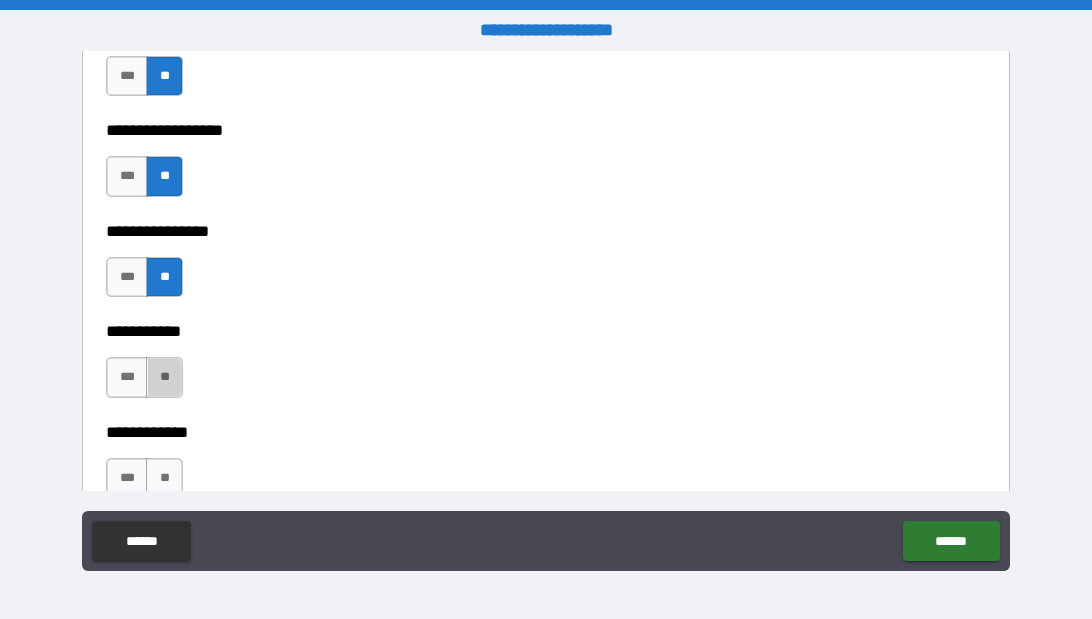 click on "**" at bounding box center (164, 377) 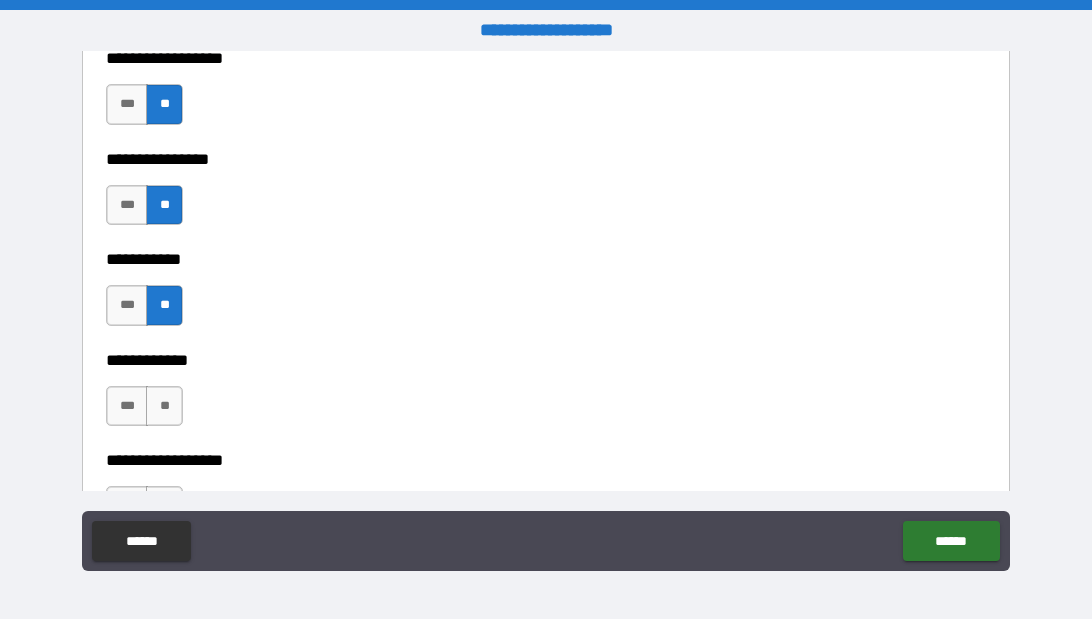 scroll, scrollTop: 9979, scrollLeft: 0, axis: vertical 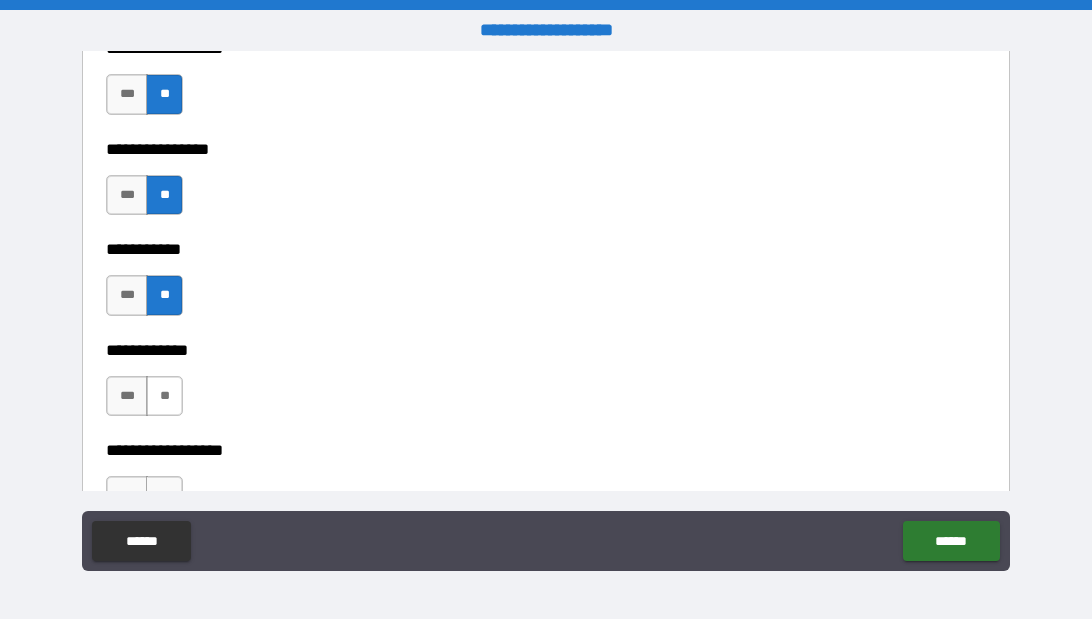 click on "**" at bounding box center [164, 396] 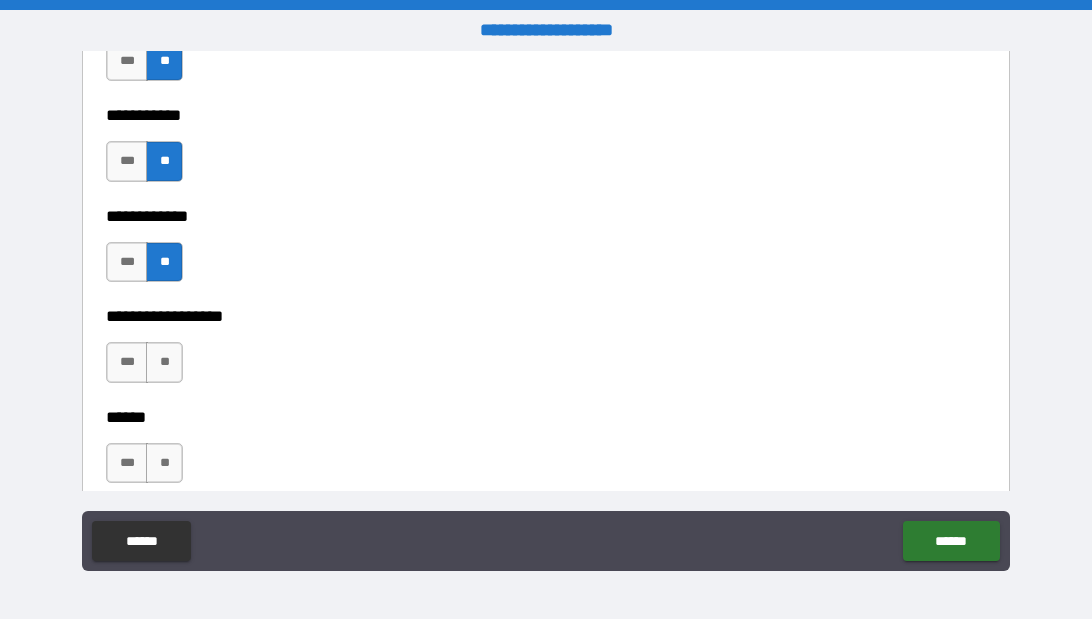 scroll, scrollTop: 10116, scrollLeft: 0, axis: vertical 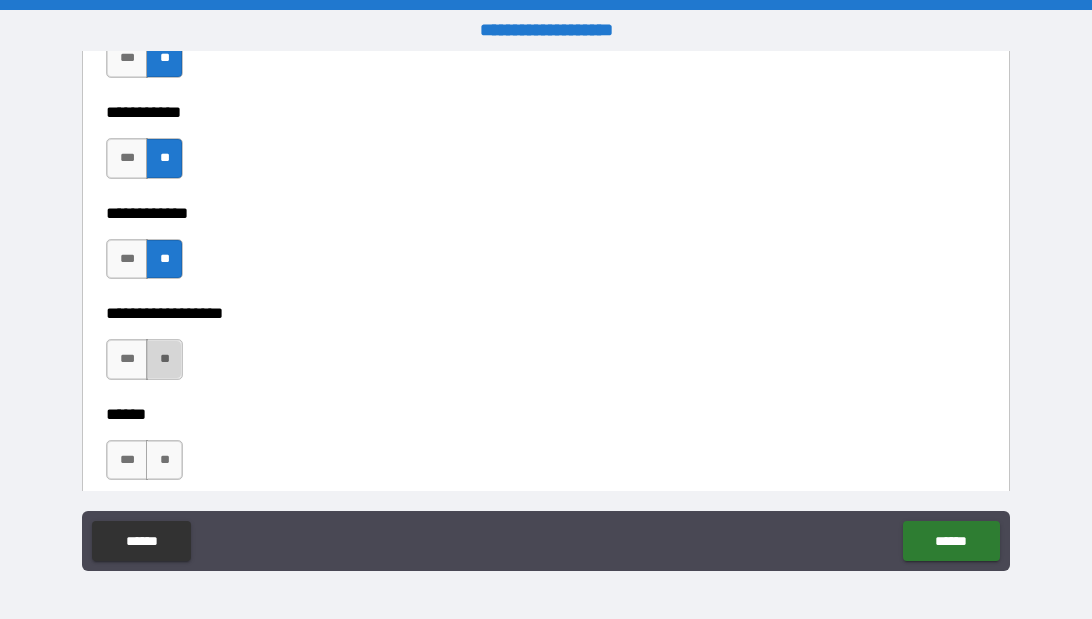 click on "**" at bounding box center (164, 359) 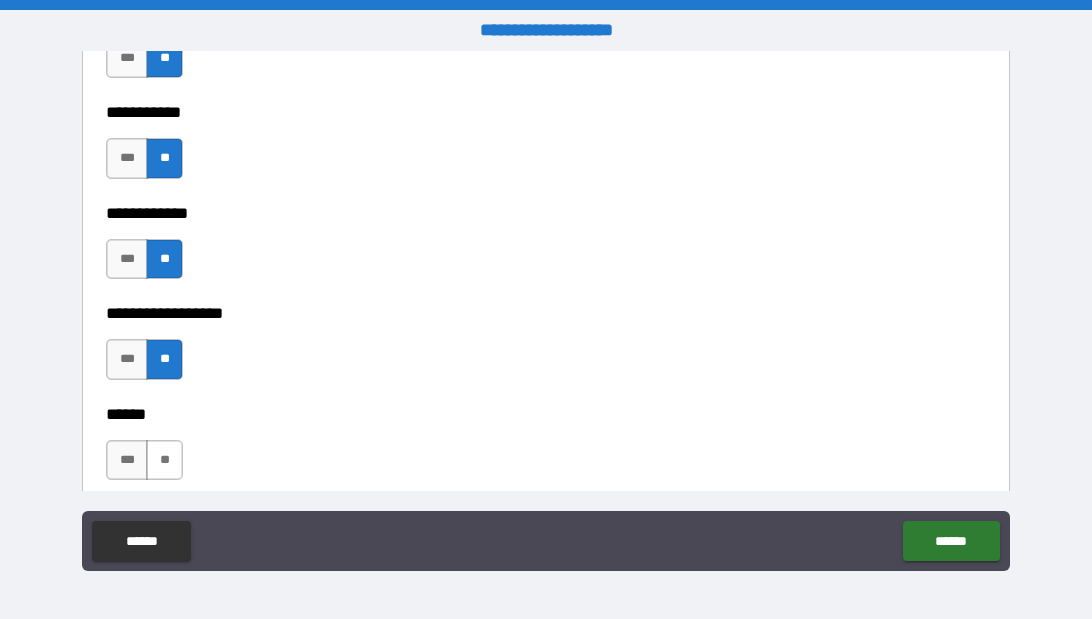 click on "**" at bounding box center (164, 460) 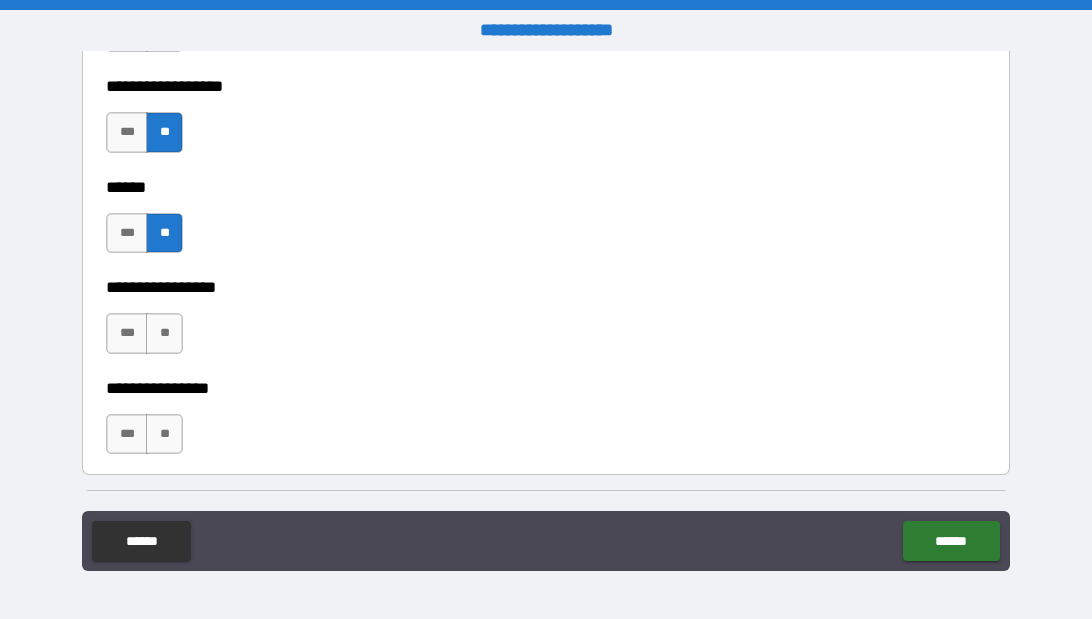 scroll, scrollTop: 10361, scrollLeft: 0, axis: vertical 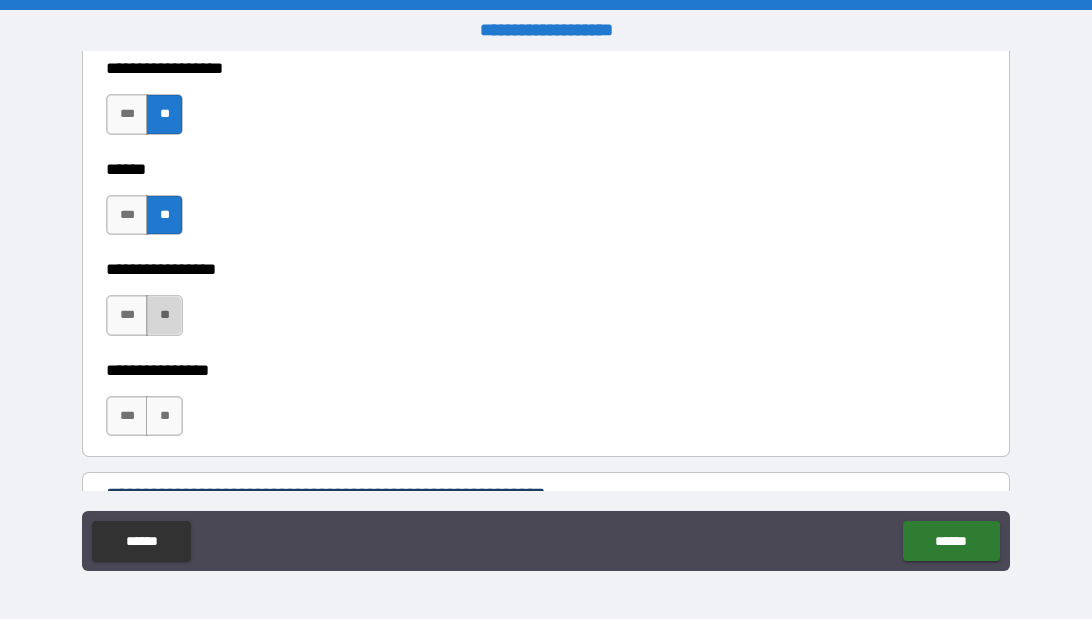click on "**" at bounding box center [164, 315] 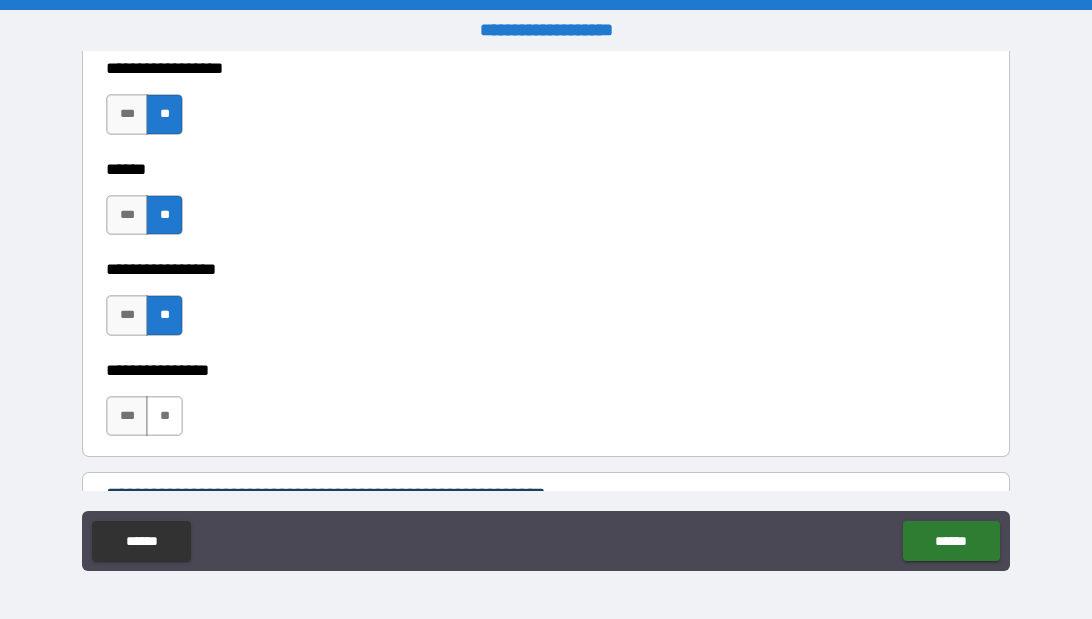 click on "**" at bounding box center [164, 416] 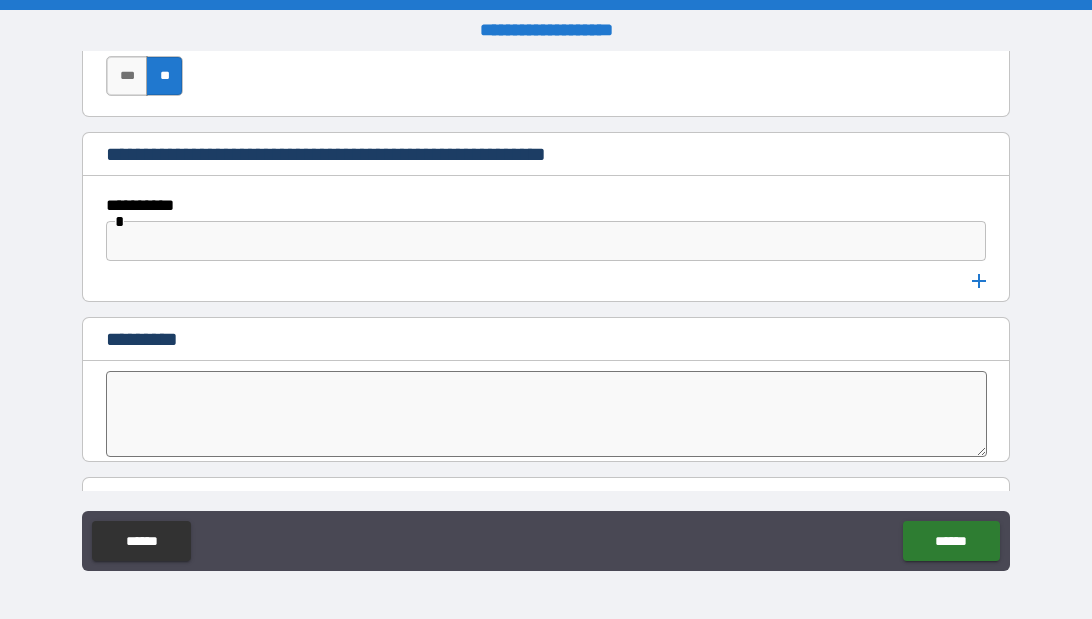 scroll, scrollTop: 10704, scrollLeft: 0, axis: vertical 